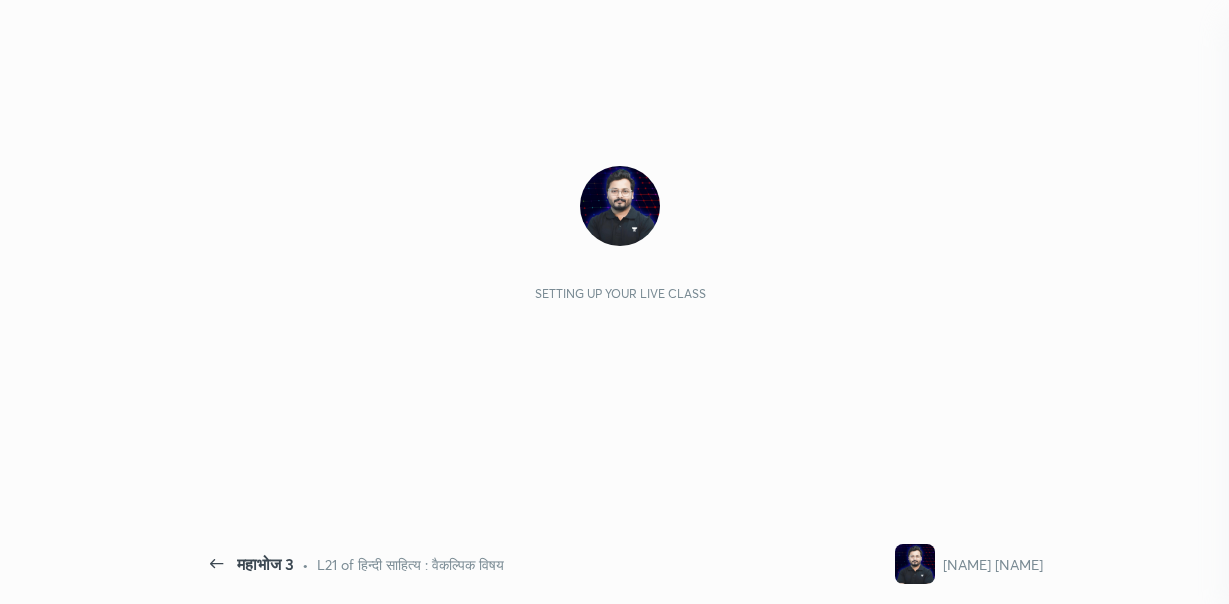 scroll, scrollTop: 0, scrollLeft: 0, axis: both 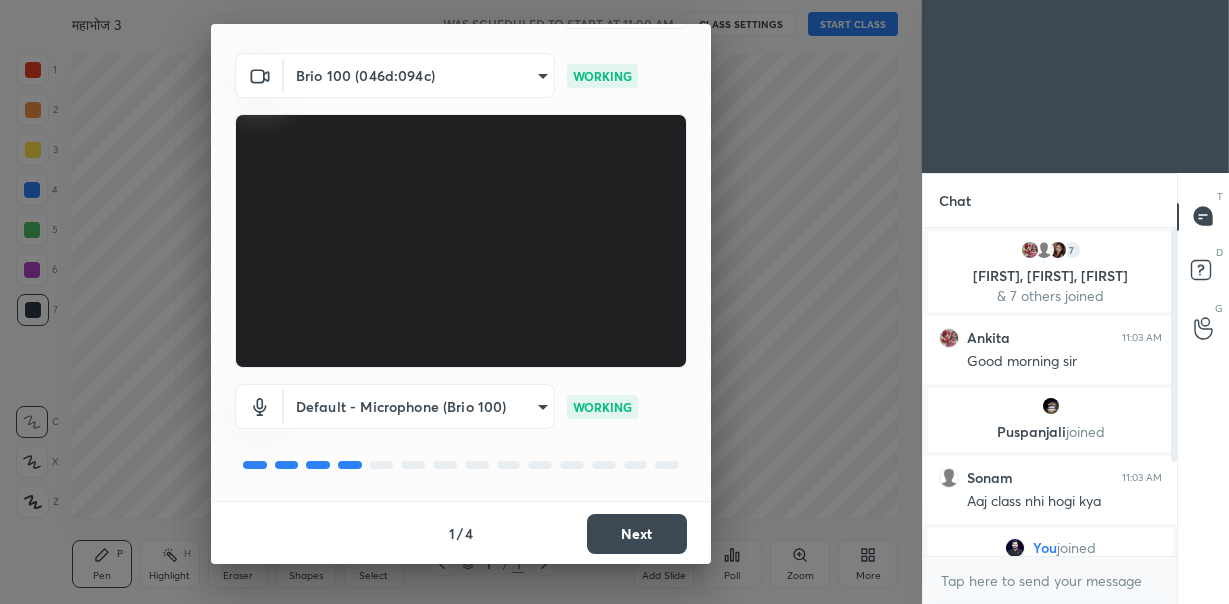 click on "Next" at bounding box center [637, 534] 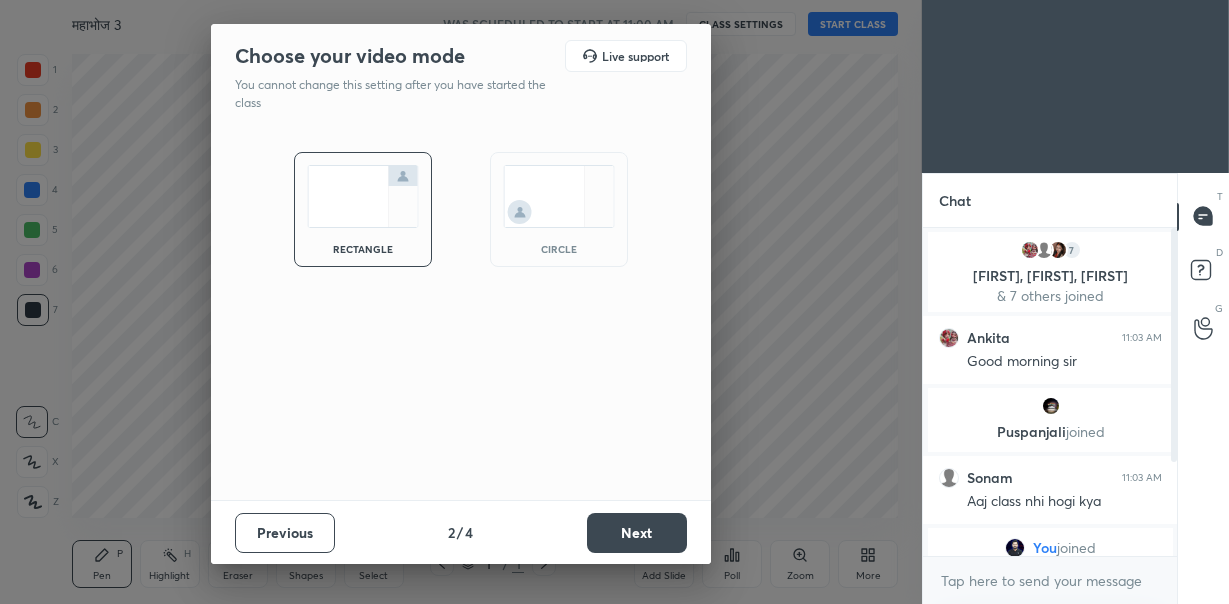 scroll, scrollTop: 0, scrollLeft: 0, axis: both 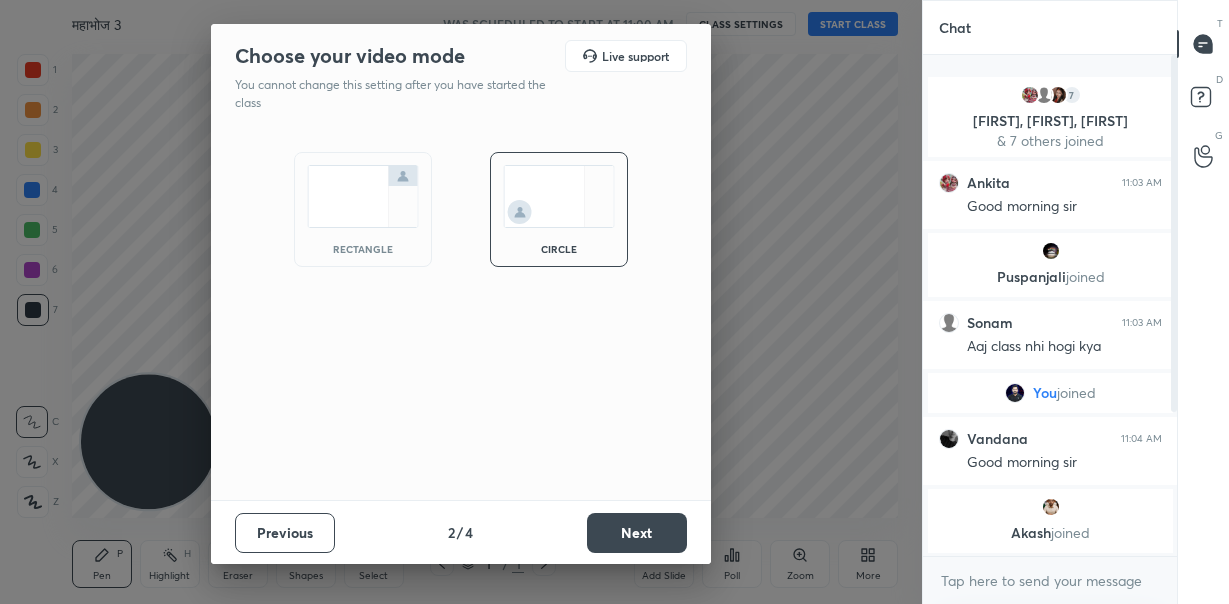 click on "Next" at bounding box center [637, 533] 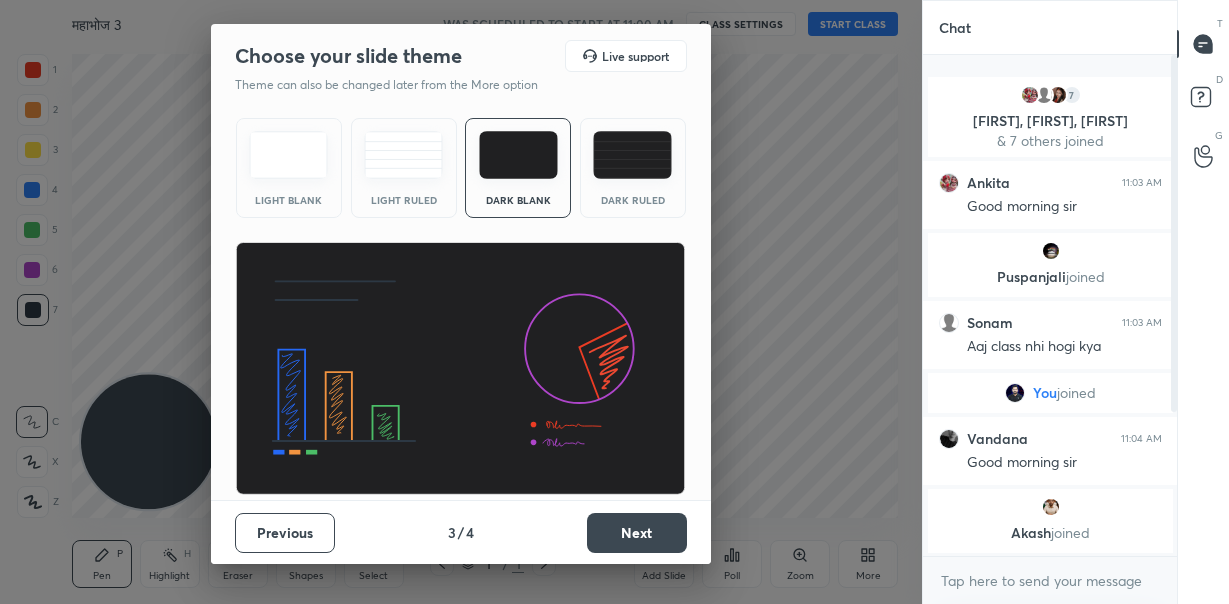 click on "Next" at bounding box center (637, 533) 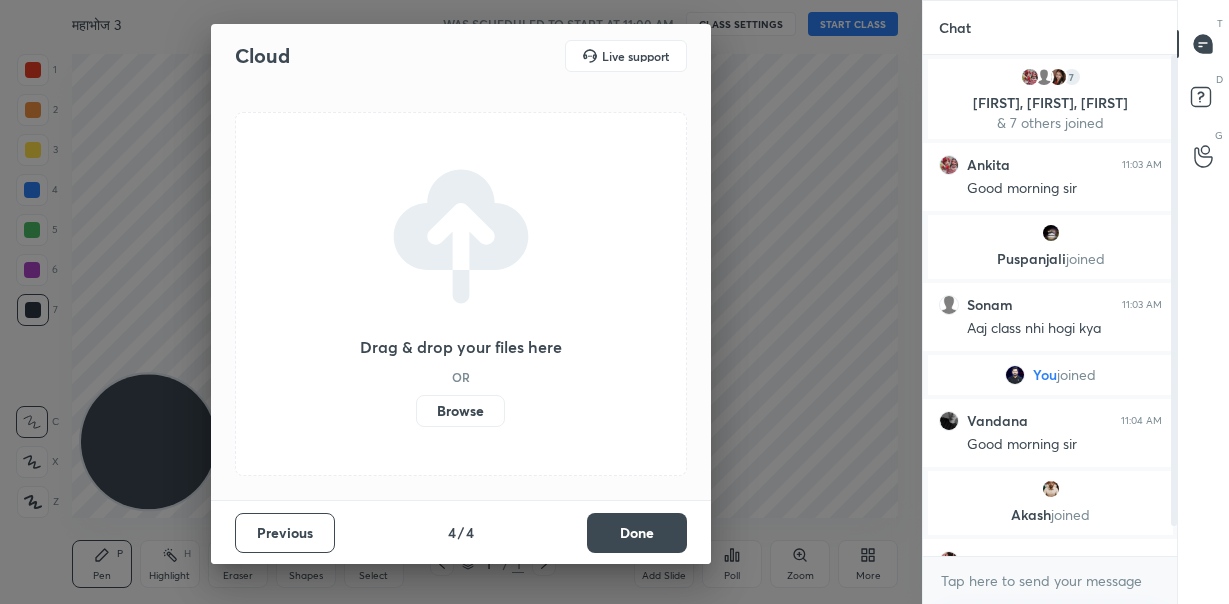 click on "Done" at bounding box center [637, 533] 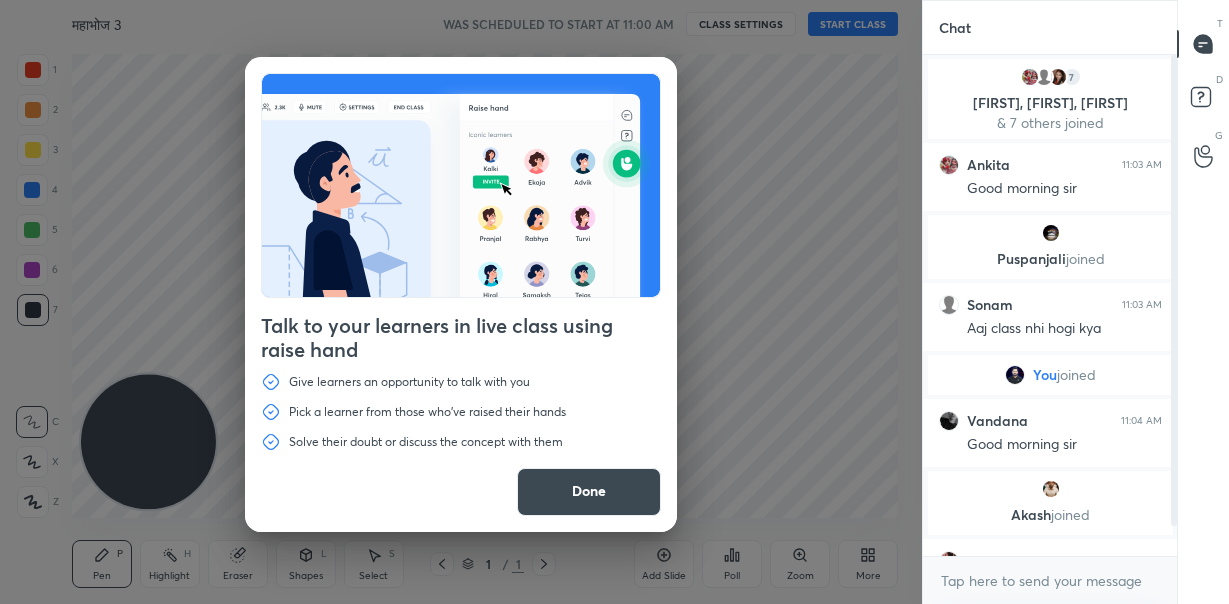 click on "Done" at bounding box center (589, 492) 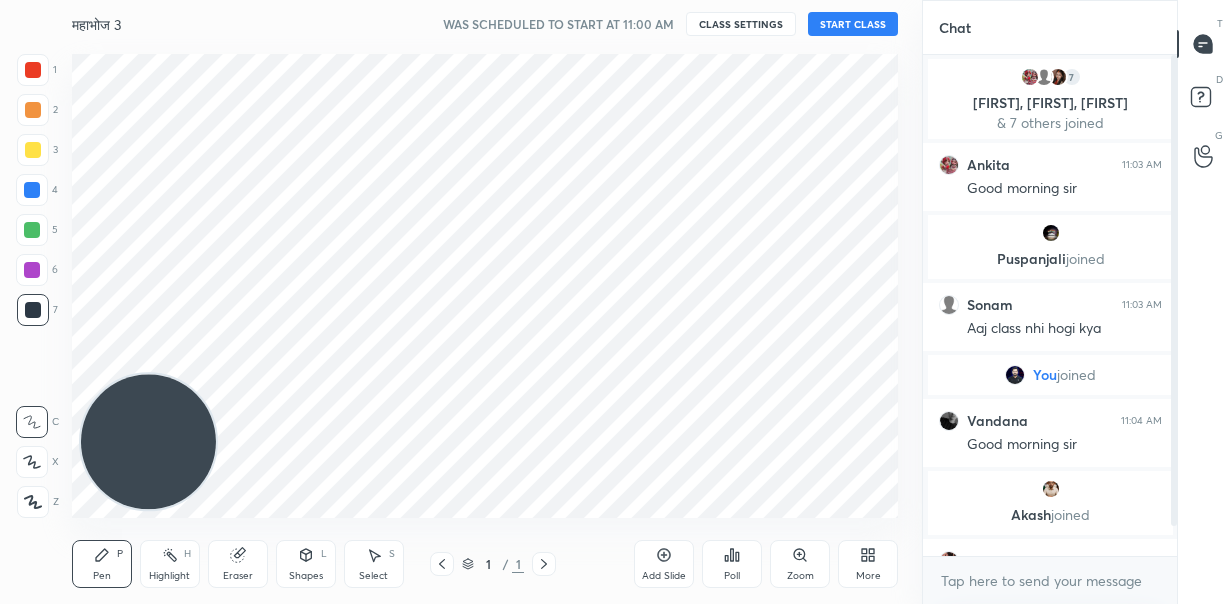 click on "Add Slide" at bounding box center (664, 564) 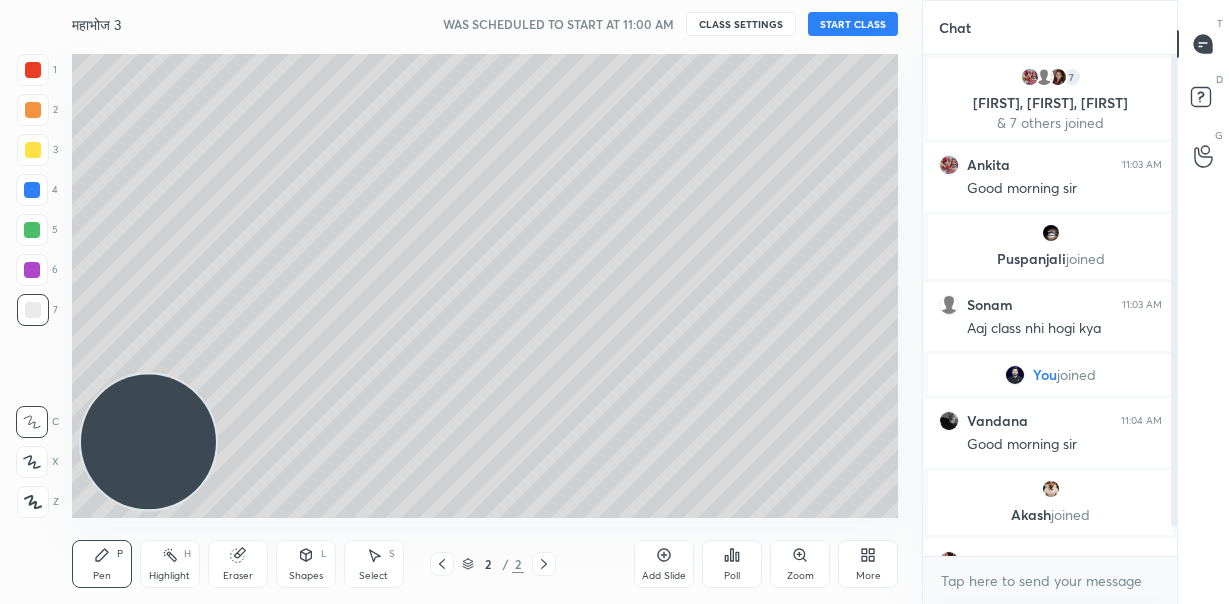 click on "START CLASS" at bounding box center (853, 24) 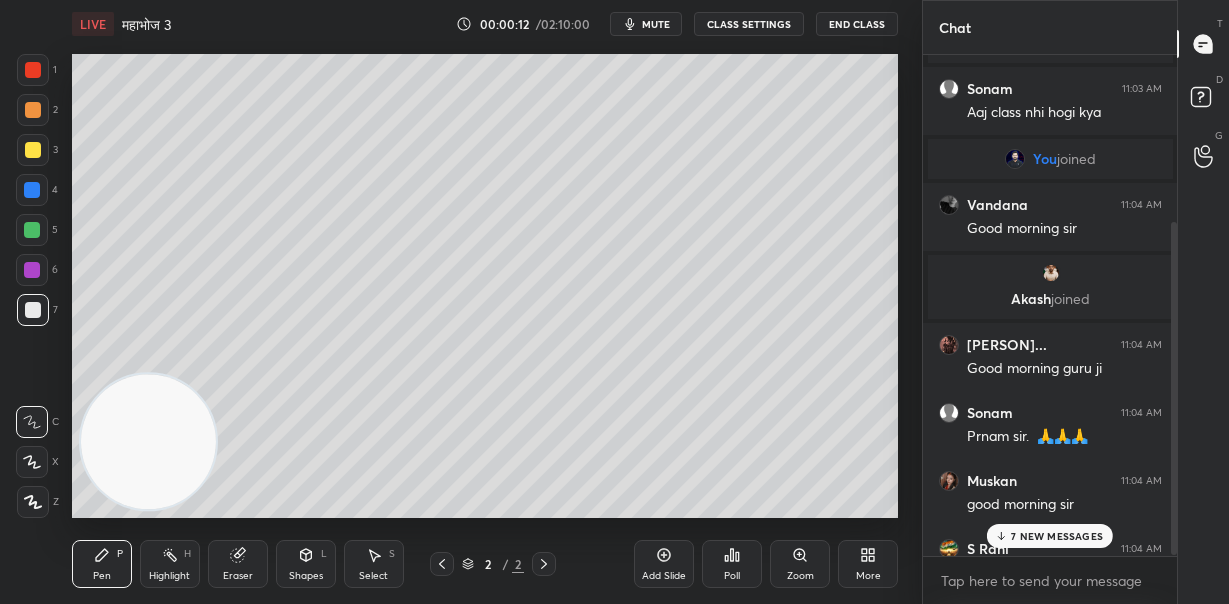 scroll, scrollTop: 254, scrollLeft: 0, axis: vertical 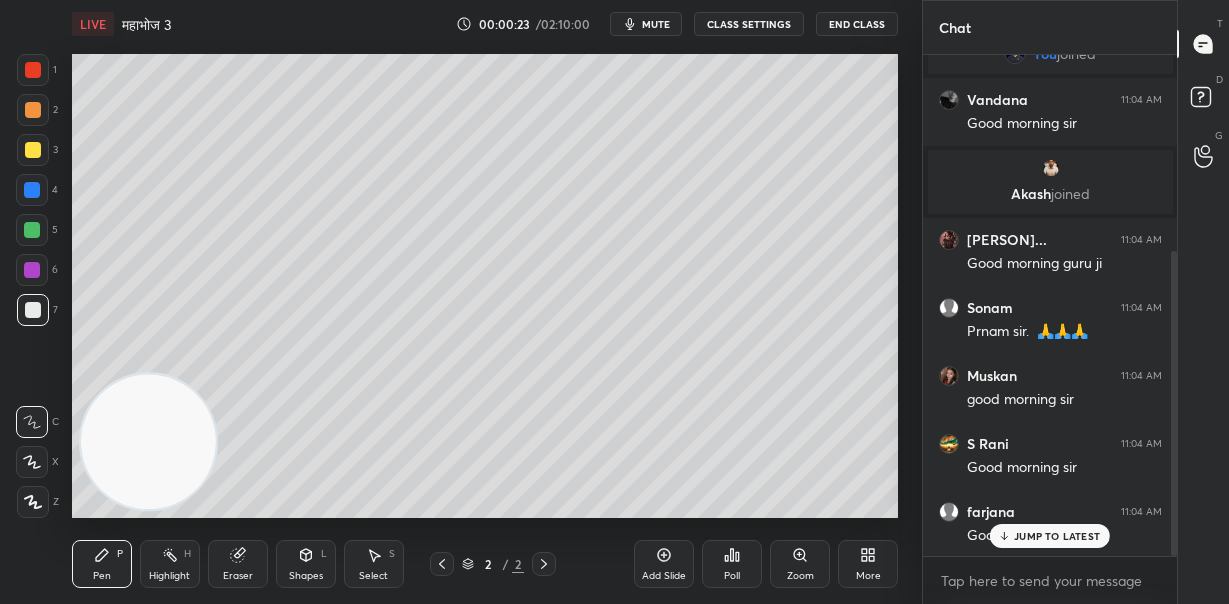 click on "JUMP TO LATEST" at bounding box center (1057, 536) 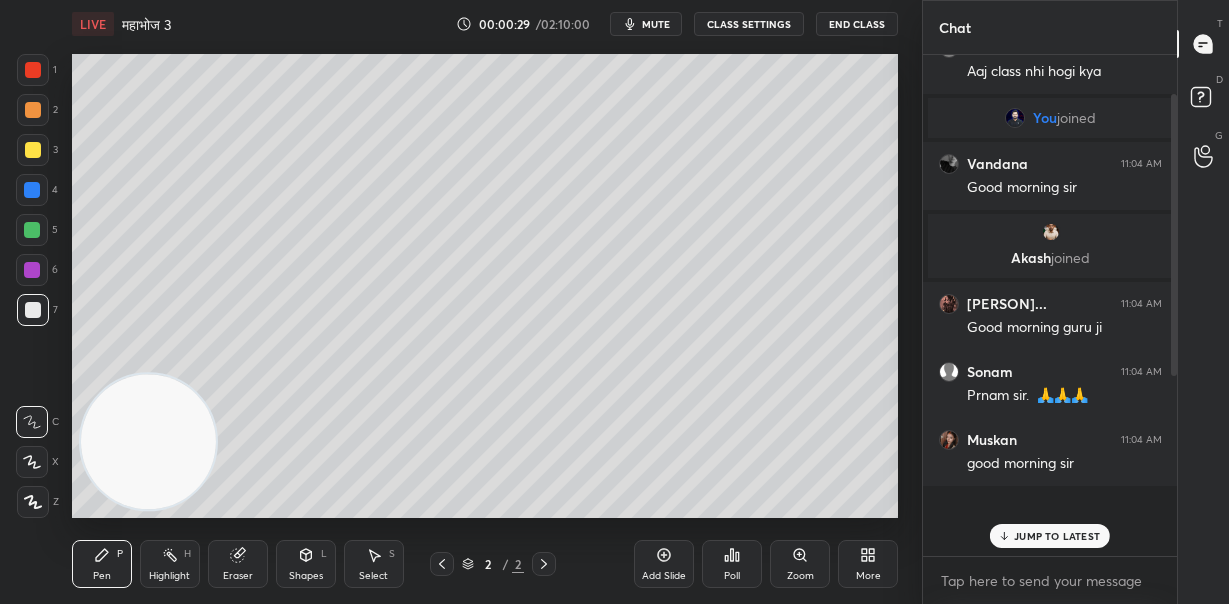 scroll, scrollTop: 56, scrollLeft: 0, axis: vertical 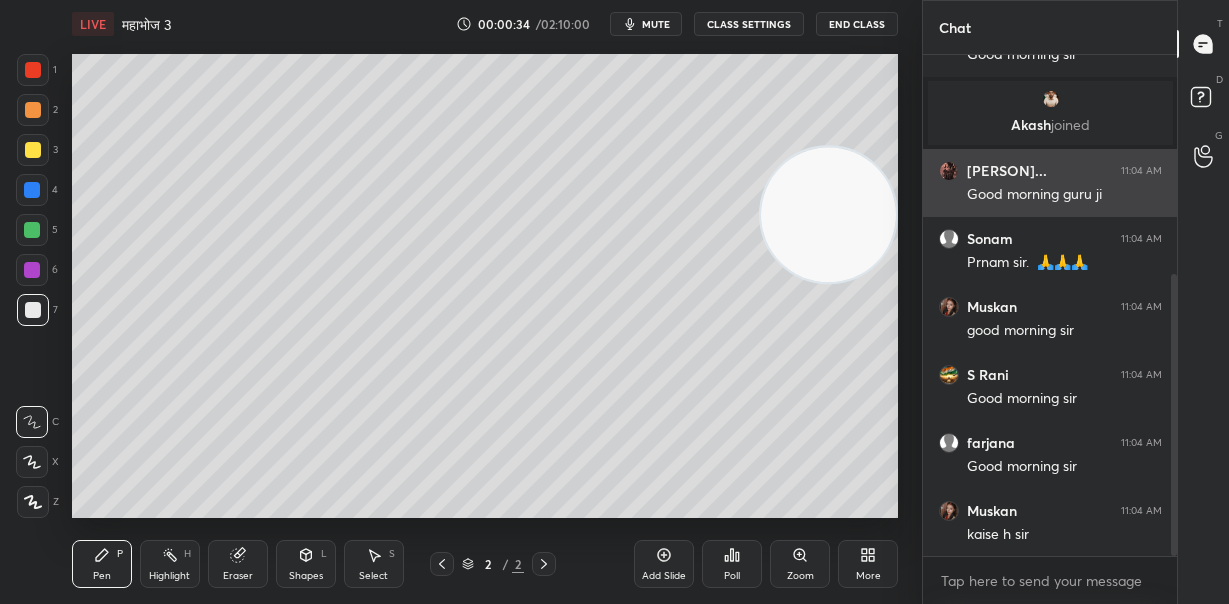drag, startPoint x: 150, startPoint y: 435, endPoint x: 1030, endPoint y: 190, distance: 913.4687 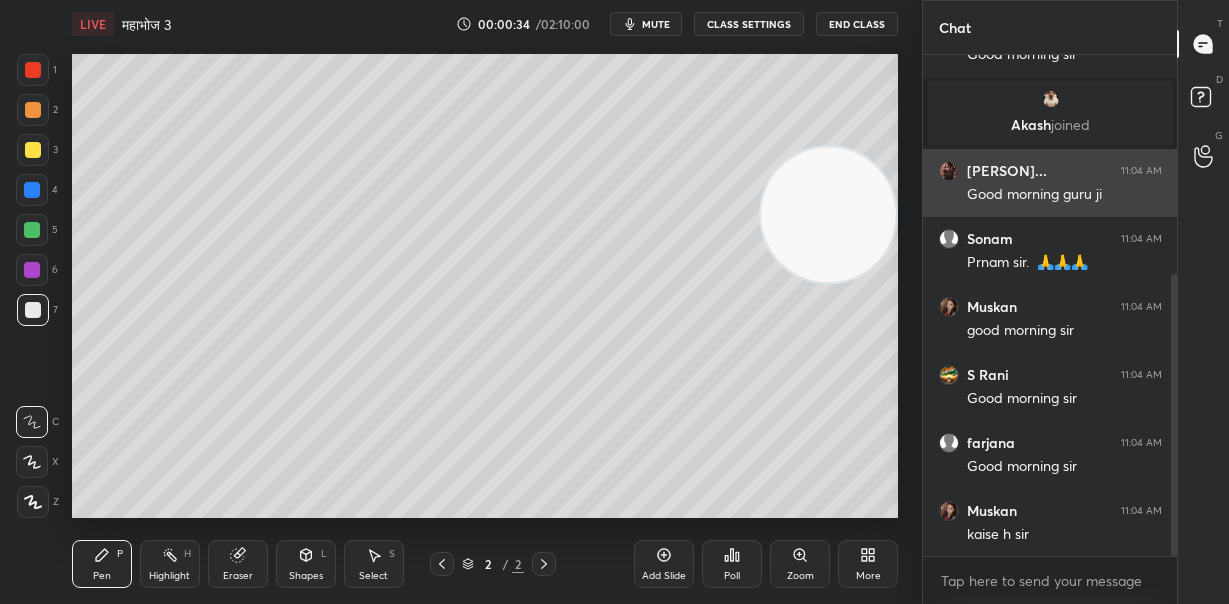 click on "1 2 3 4 5 6 7 C X Z C X Z E E Erase all   H H LIVE महाभोज 3 00:00:34 /  02:10:00 mute CLASS SETTINGS End Class Setting up your live class Poll for   secs No correct answer Start poll Back महाभोज 3 • L21 of हिन्दी साहित्य : वैकल्पिक विषय [PERSON] Pen P Highlight H Eraser Shapes L Select S 2 / 2 Add Slide Poll Zoom More Chat You  joined [NAME] 11:04 AM Good morning sir [NAME]  joined [NAME] 11:04 AM Good morning guru ji [NAME] 11:04 AM Prnam sir.  🙏🙏🙏 [NAME] 11:04 AM good morning sir [NAME] 11:04 AM Good morning sir [NAME] 11:04 AM Good morning sir JUMP TO LATEST Enable hand raising Enable raise hand to speak to learners. Once enabled, chat will be turned off temporarily. Enable x   introducing Raise a hand with a doubt Now learners can raise their hand along with a doubt  How it works? Doubts asked by learners will show up here NEW DOUBTS ASKED No one has raised a hand yet Got it T D G" at bounding box center [614, 302] 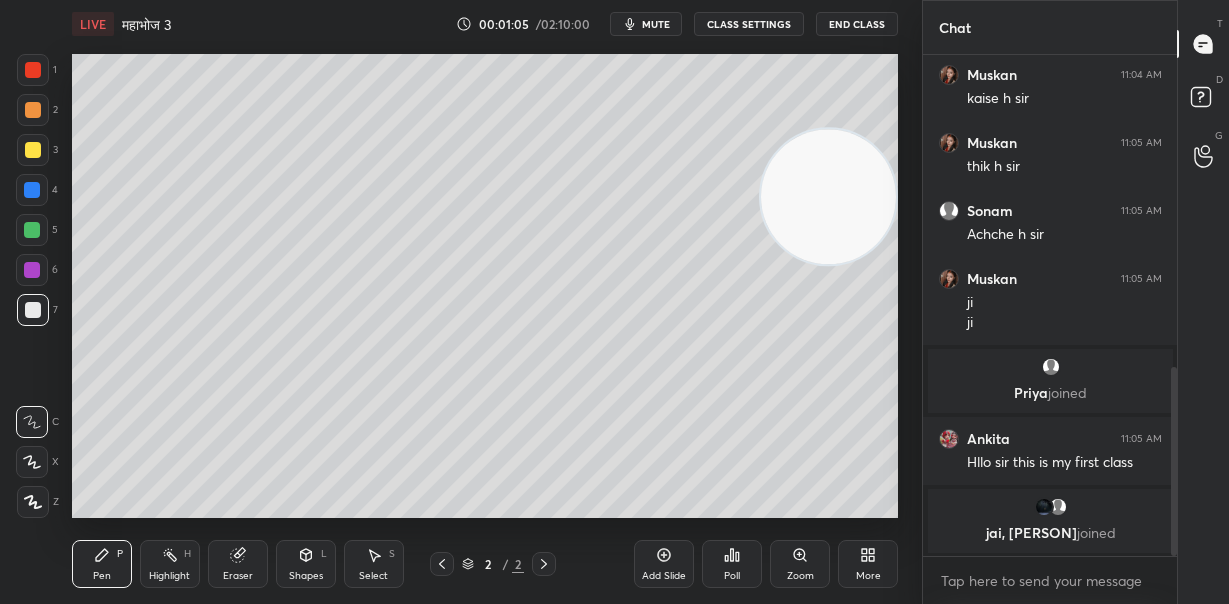 scroll, scrollTop: 856, scrollLeft: 0, axis: vertical 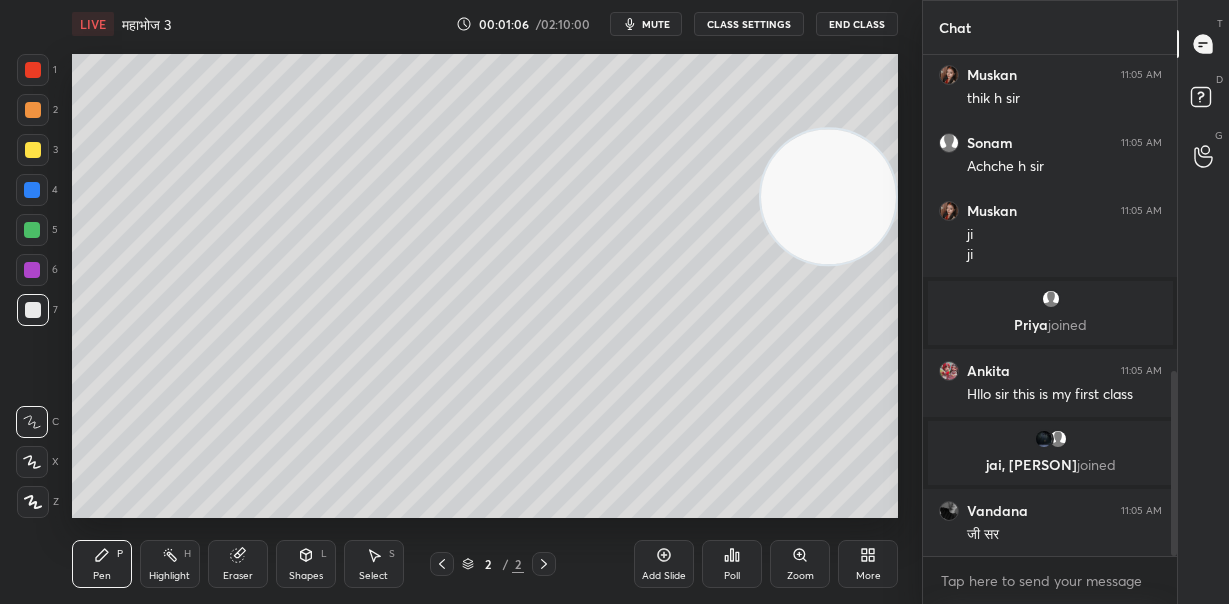 click at bounding box center [33, 110] 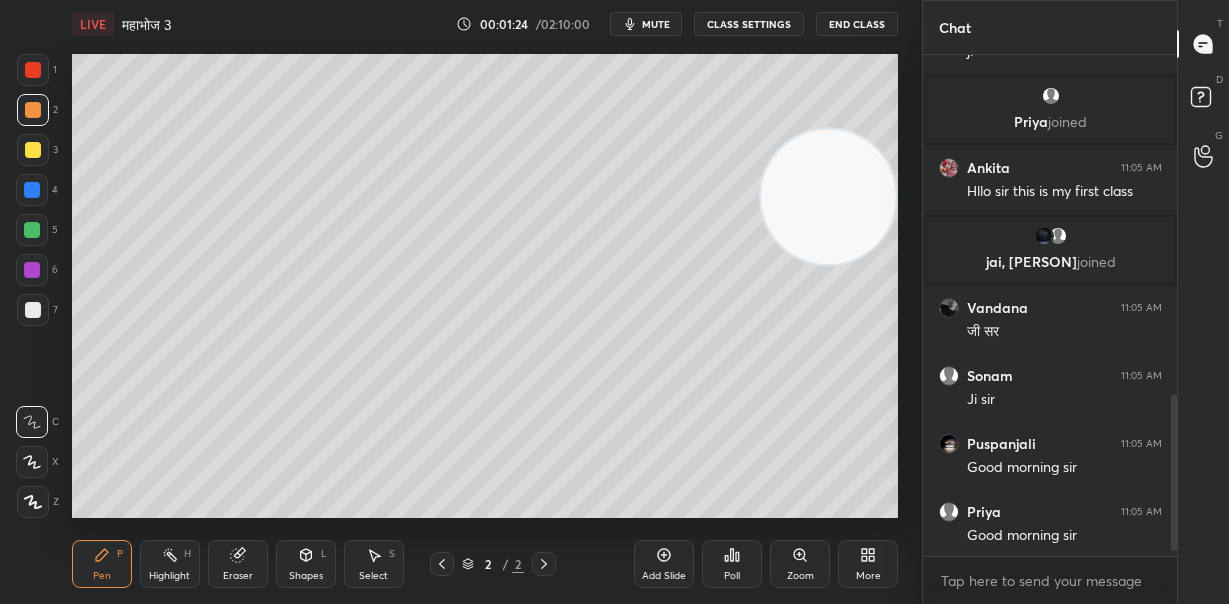 scroll, scrollTop: 1128, scrollLeft: 0, axis: vertical 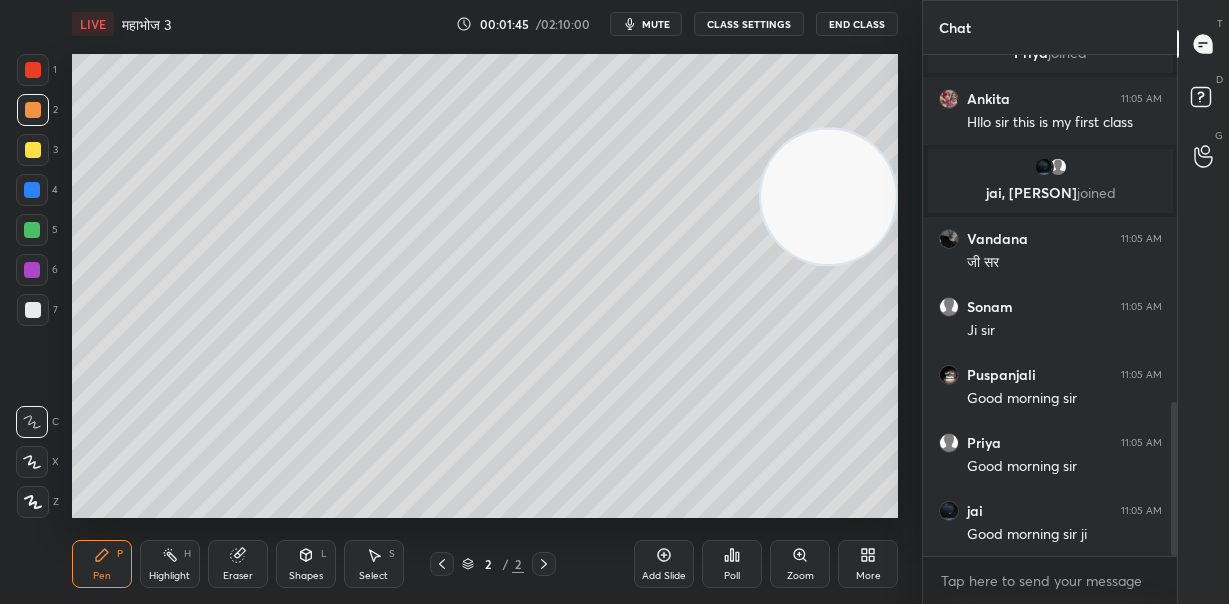 click at bounding box center (33, 150) 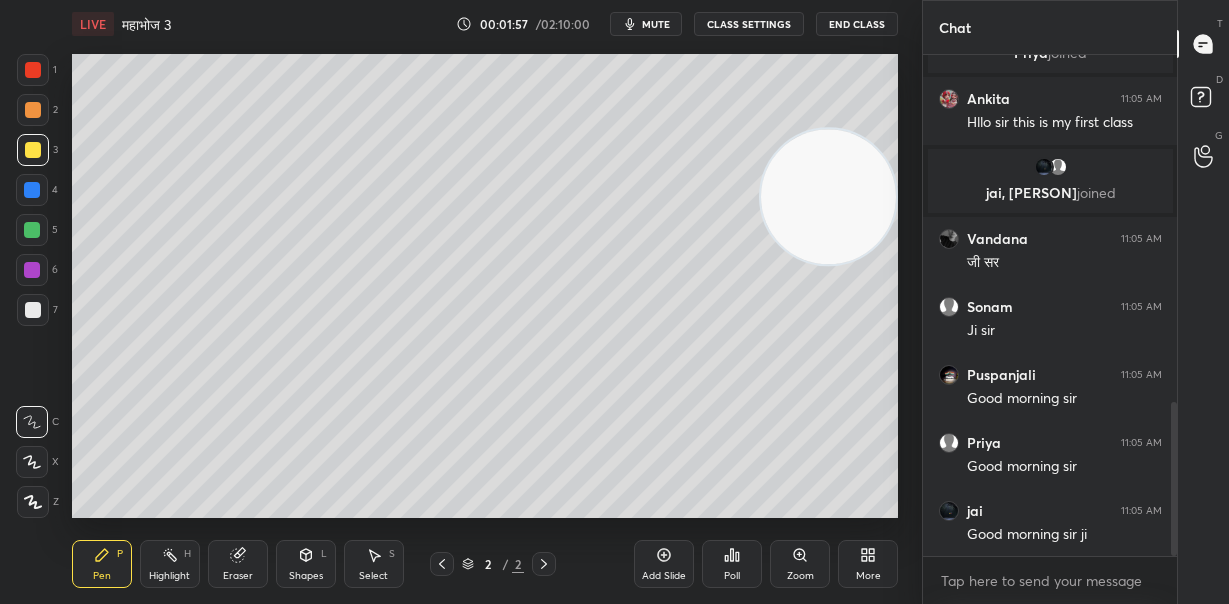 click on "Poll" at bounding box center (732, 576) 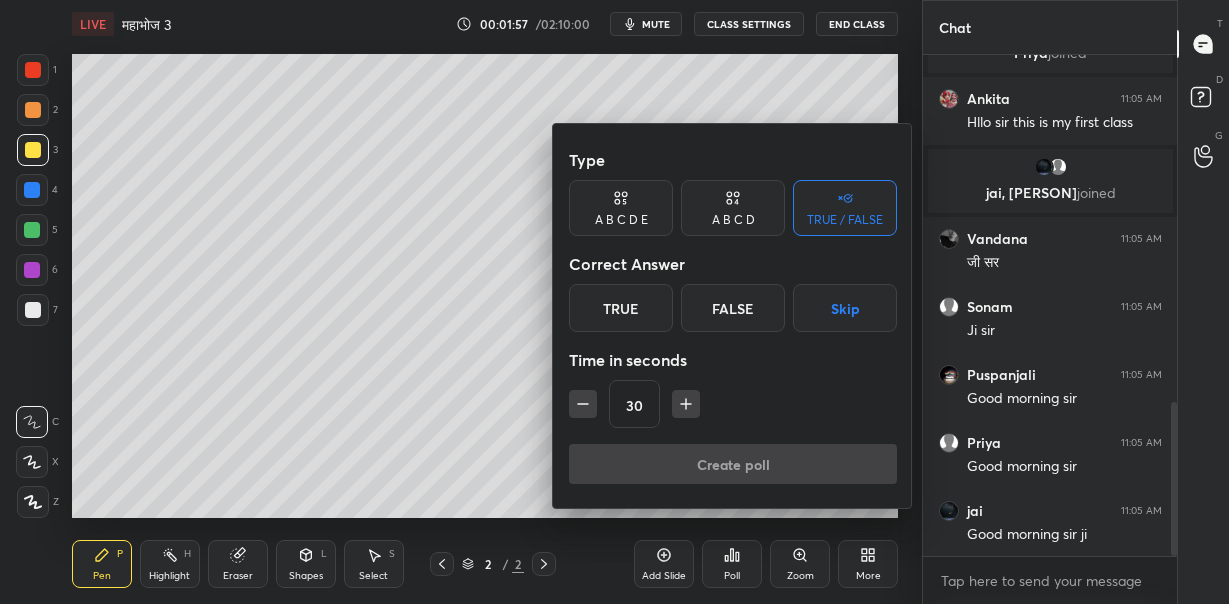scroll, scrollTop: 1196, scrollLeft: 0, axis: vertical 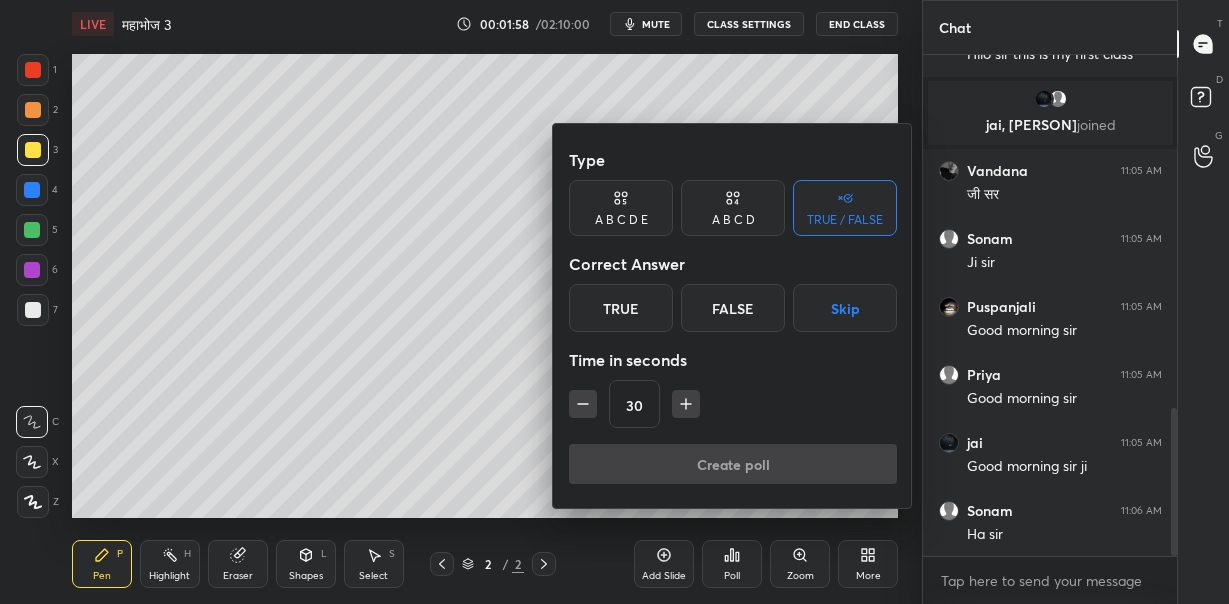 click on "True" at bounding box center (621, 308) 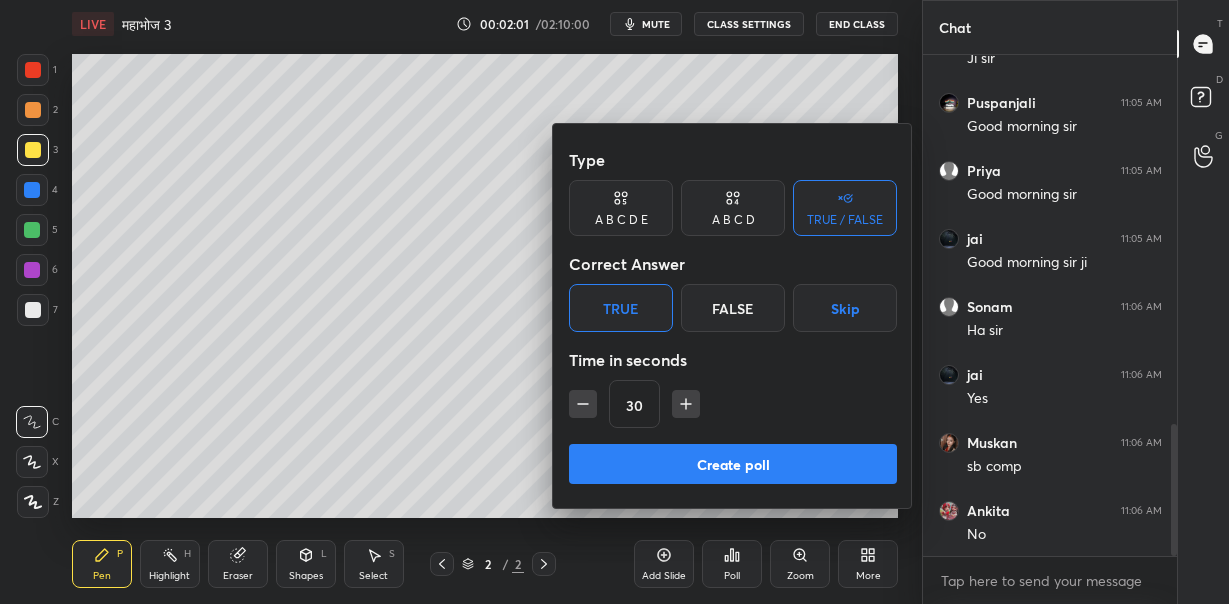 click on "Create poll" at bounding box center (733, 464) 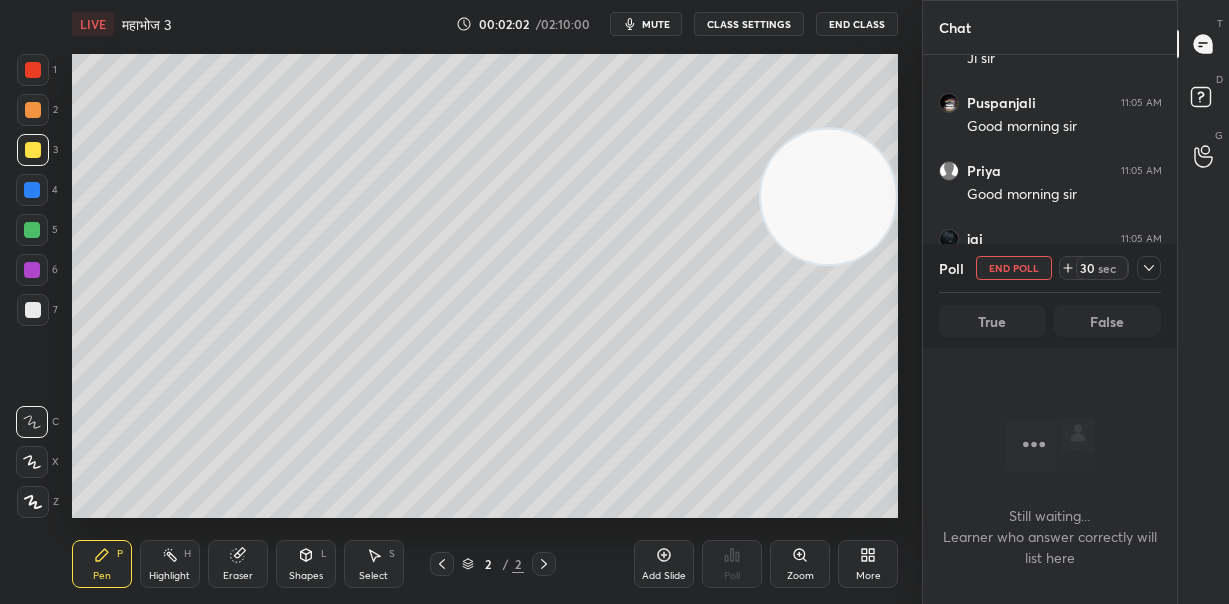 scroll, scrollTop: 263, scrollLeft: 248, axis: both 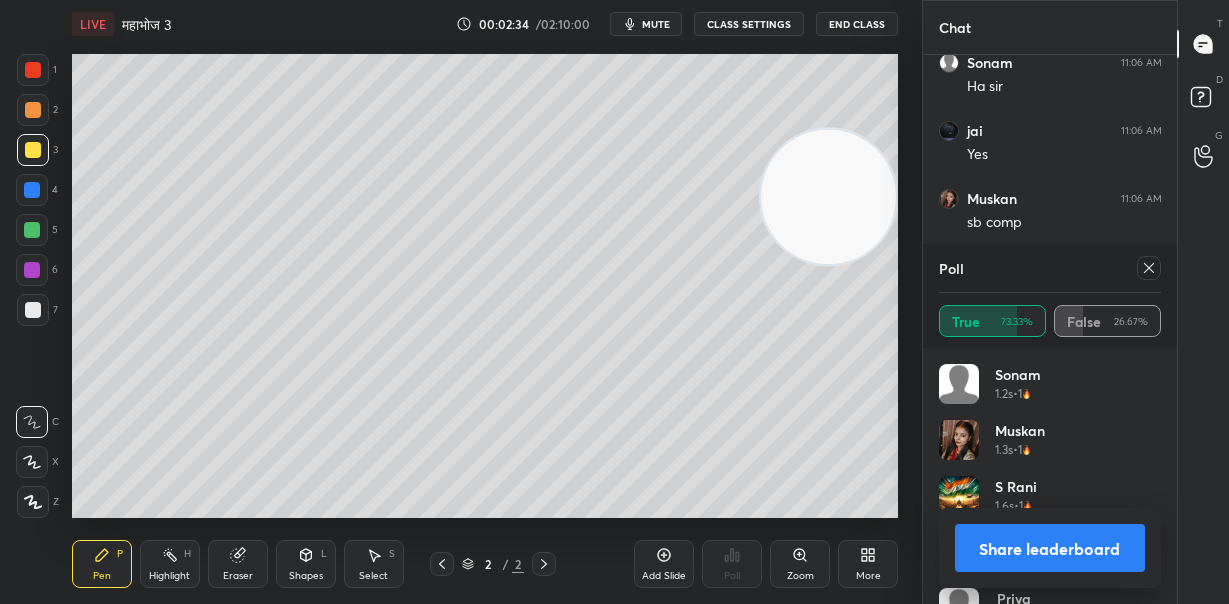 click on "Share leaderboard" at bounding box center (1050, 548) 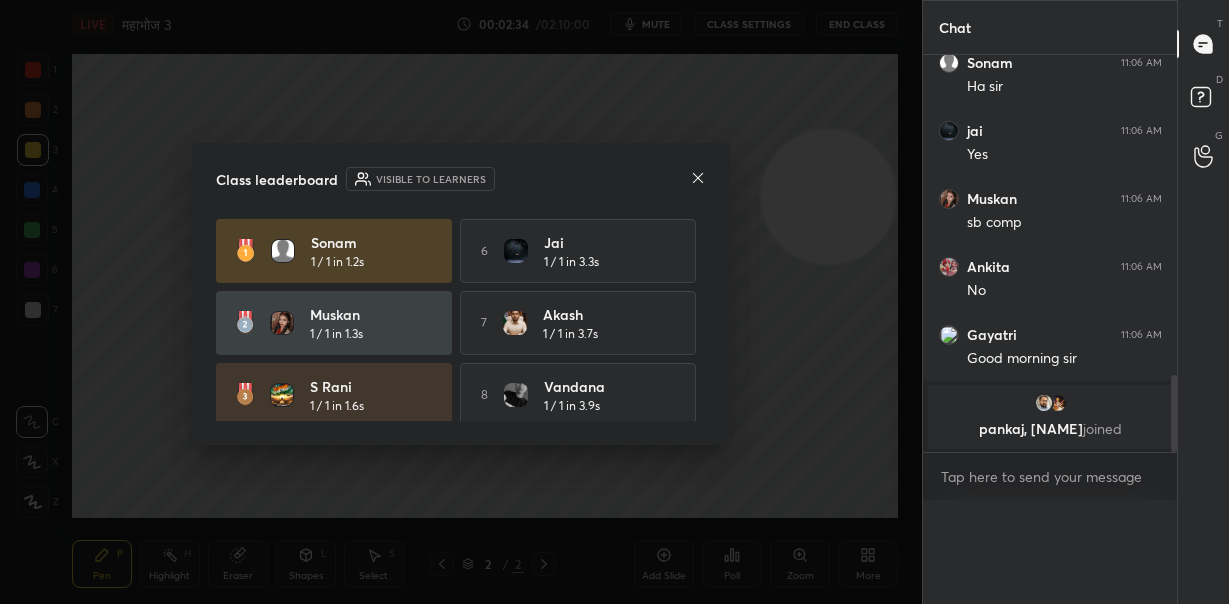 scroll, scrollTop: 1, scrollLeft: 7, axis: both 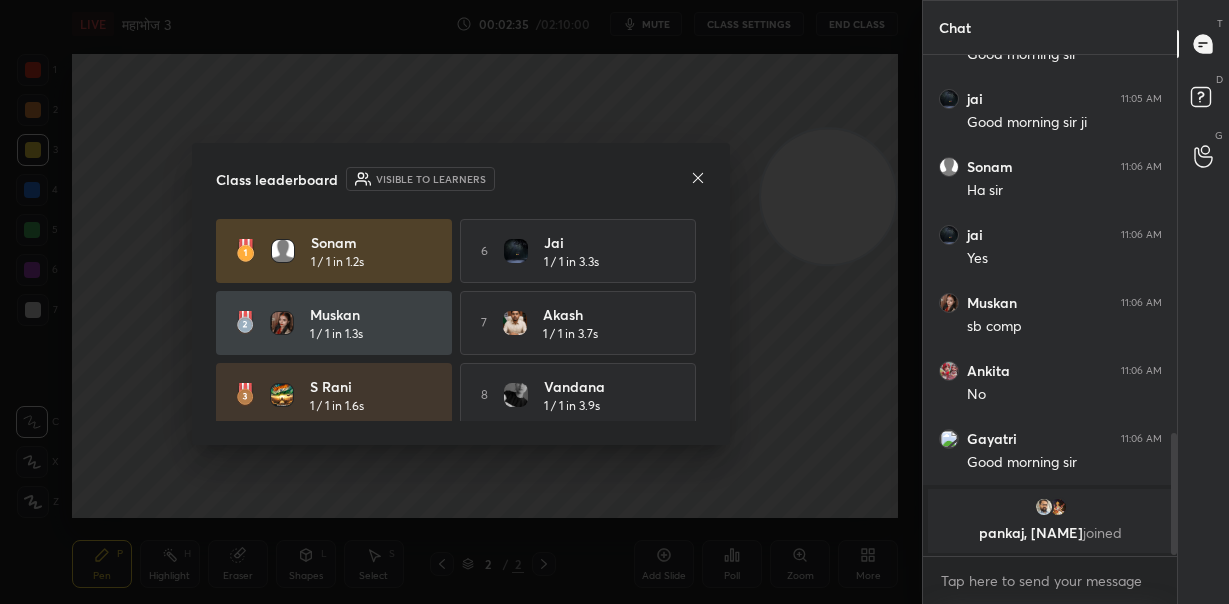 click 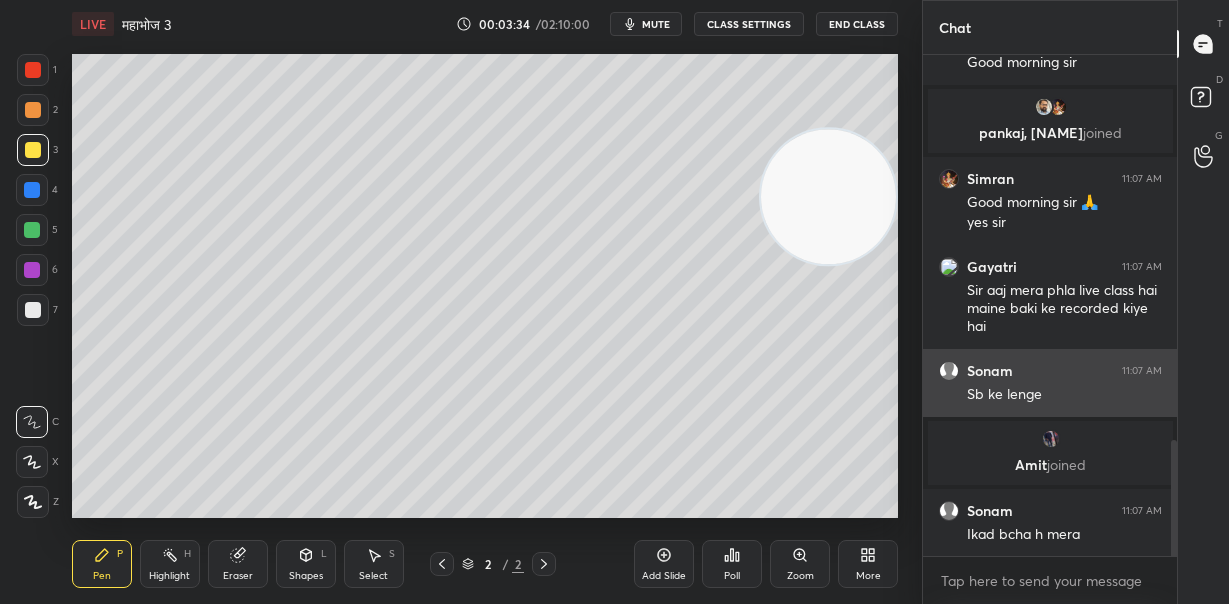 scroll, scrollTop: 1662, scrollLeft: 0, axis: vertical 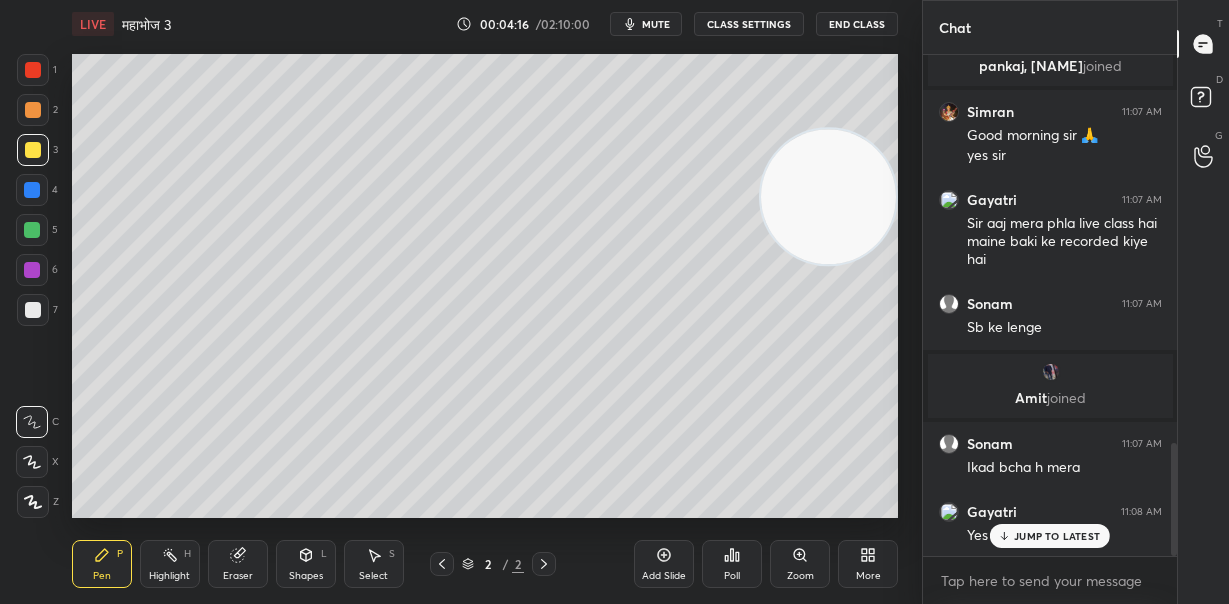 click on "Eraser" at bounding box center [238, 564] 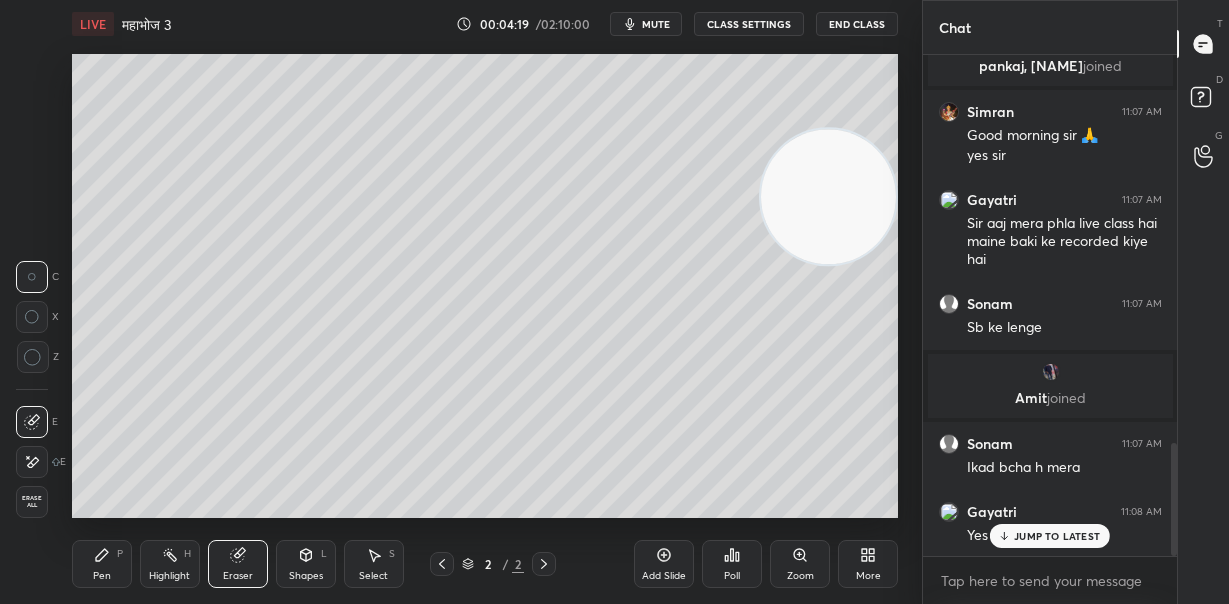 drag, startPoint x: 30, startPoint y: 457, endPoint x: 66, endPoint y: 454, distance: 36.124783 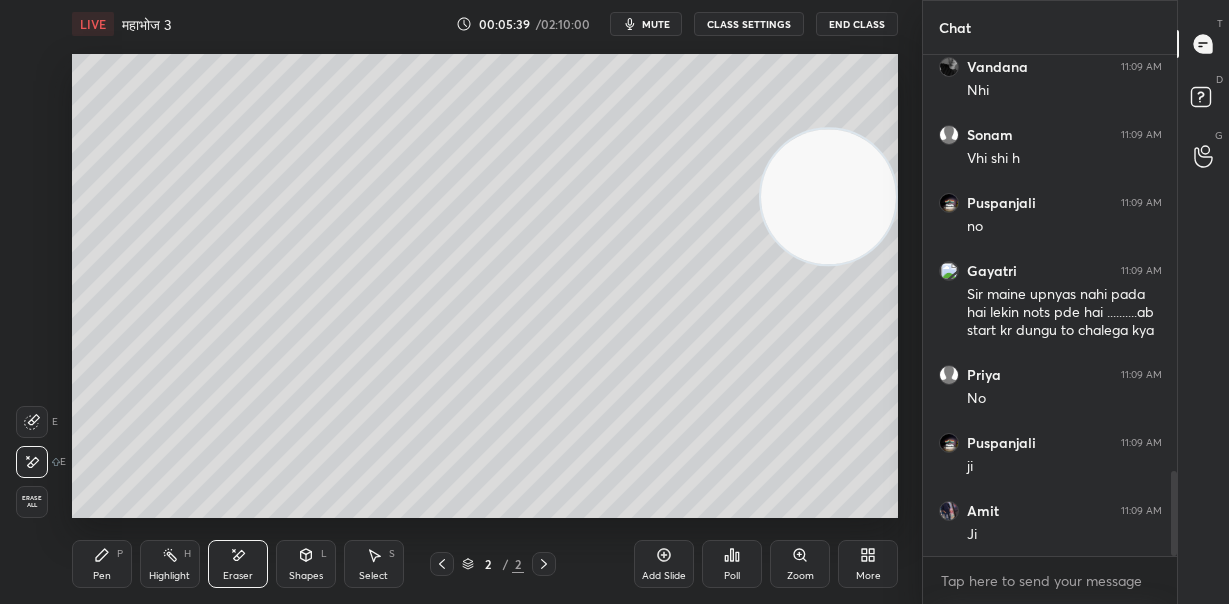 scroll, scrollTop: 2446, scrollLeft: 0, axis: vertical 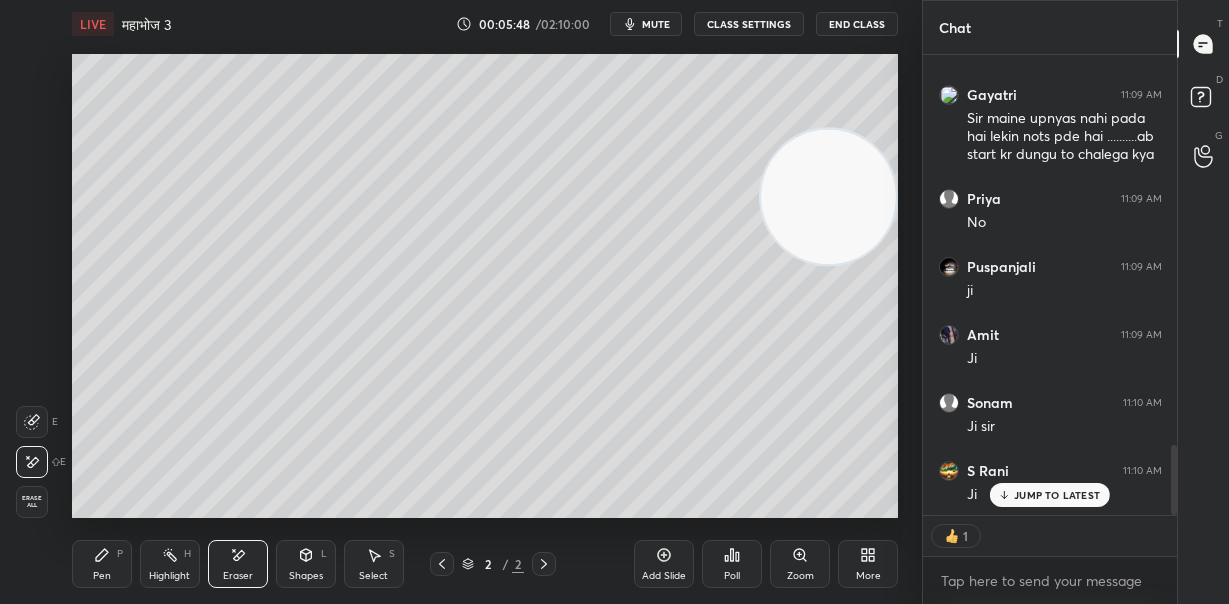 click on "Add Slide" at bounding box center [664, 564] 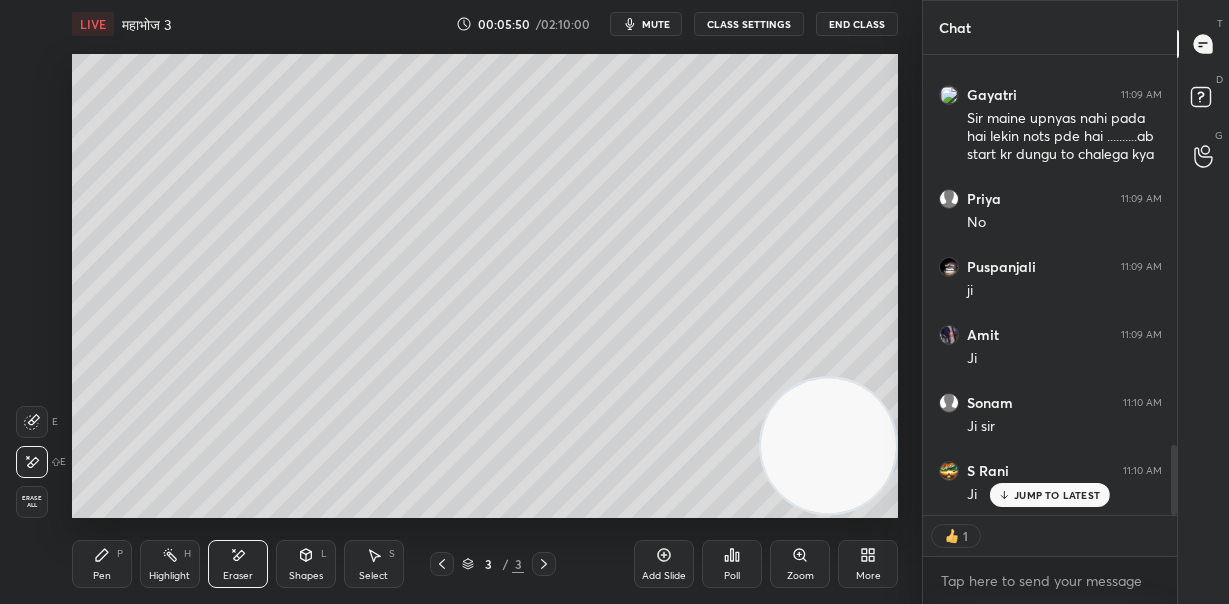 drag, startPoint x: 847, startPoint y: 179, endPoint x: 869, endPoint y: 458, distance: 279.86603 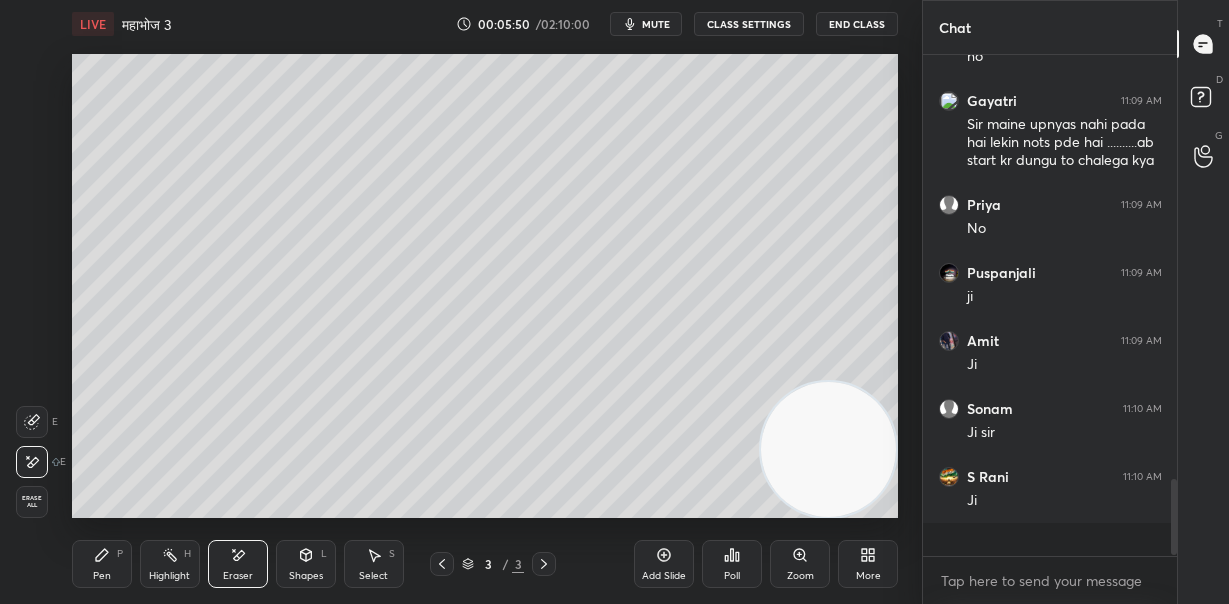 scroll, scrollTop: 7, scrollLeft: 7, axis: both 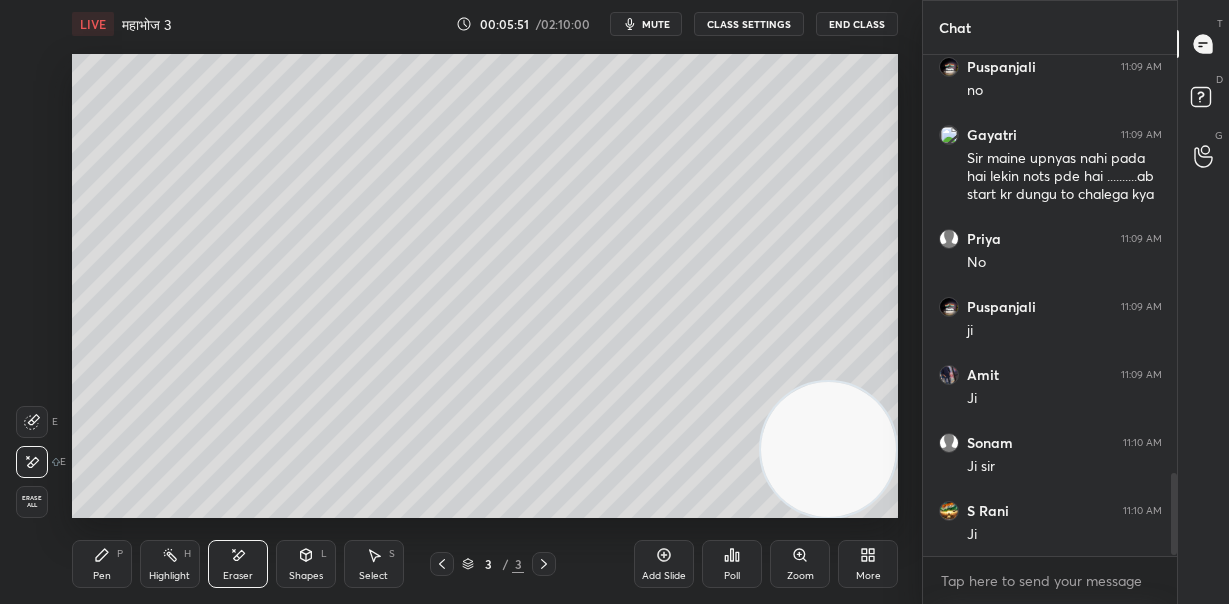 click 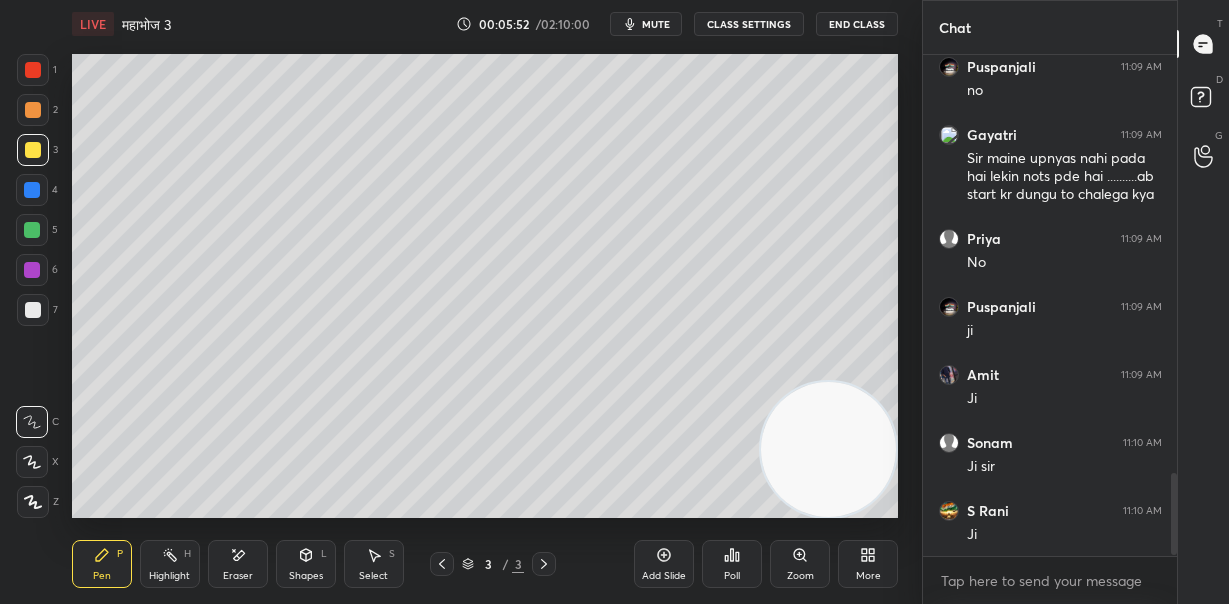 click at bounding box center (33, 310) 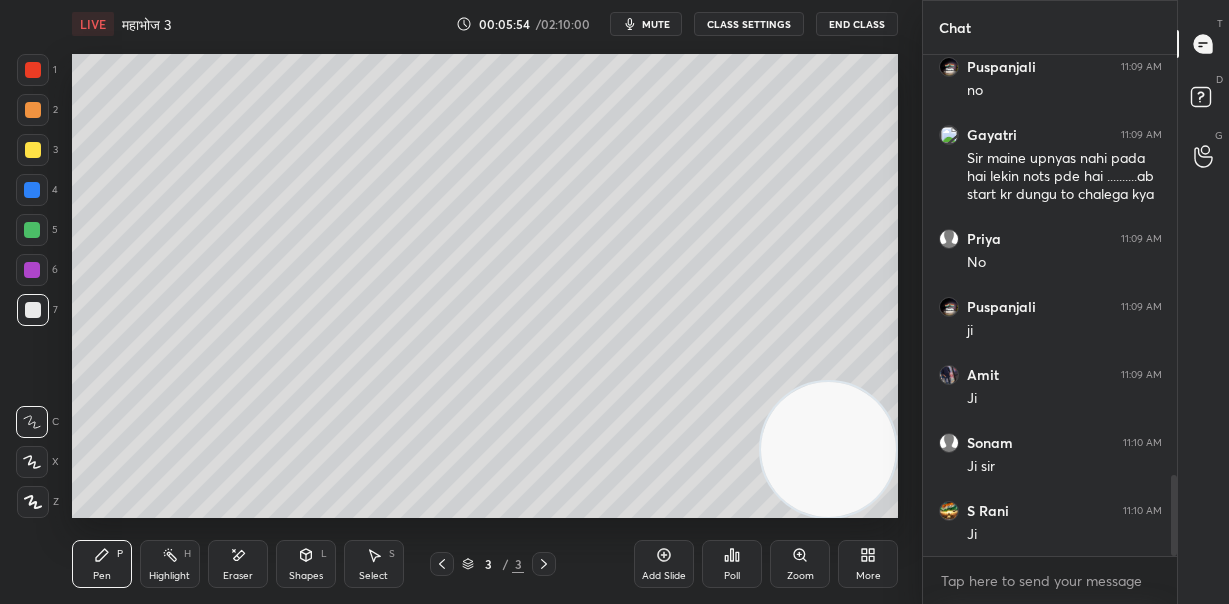 scroll, scrollTop: 2586, scrollLeft: 0, axis: vertical 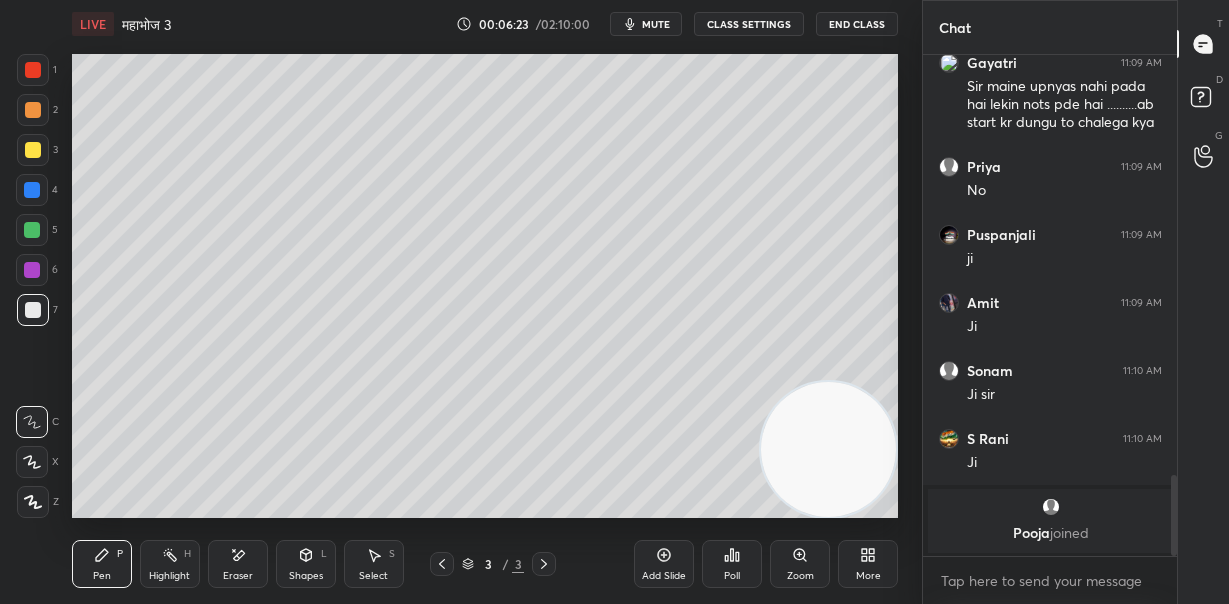 drag, startPoint x: 241, startPoint y: 551, endPoint x: 249, endPoint y: 529, distance: 23.409399 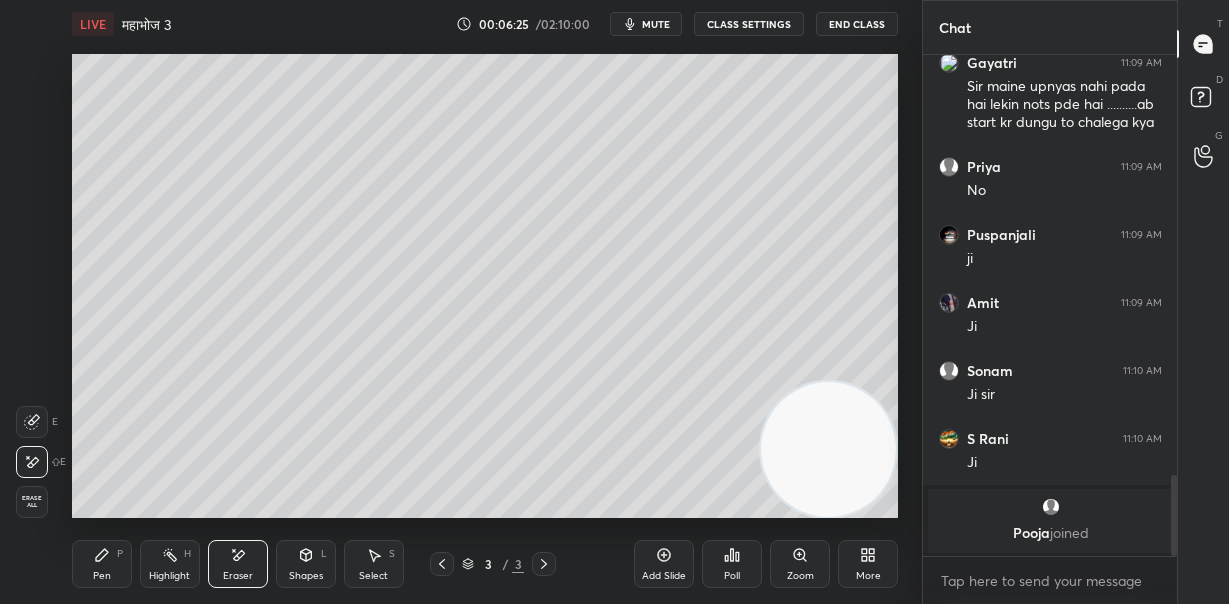 drag, startPoint x: 94, startPoint y: 567, endPoint x: 131, endPoint y: 523, distance: 57.48913 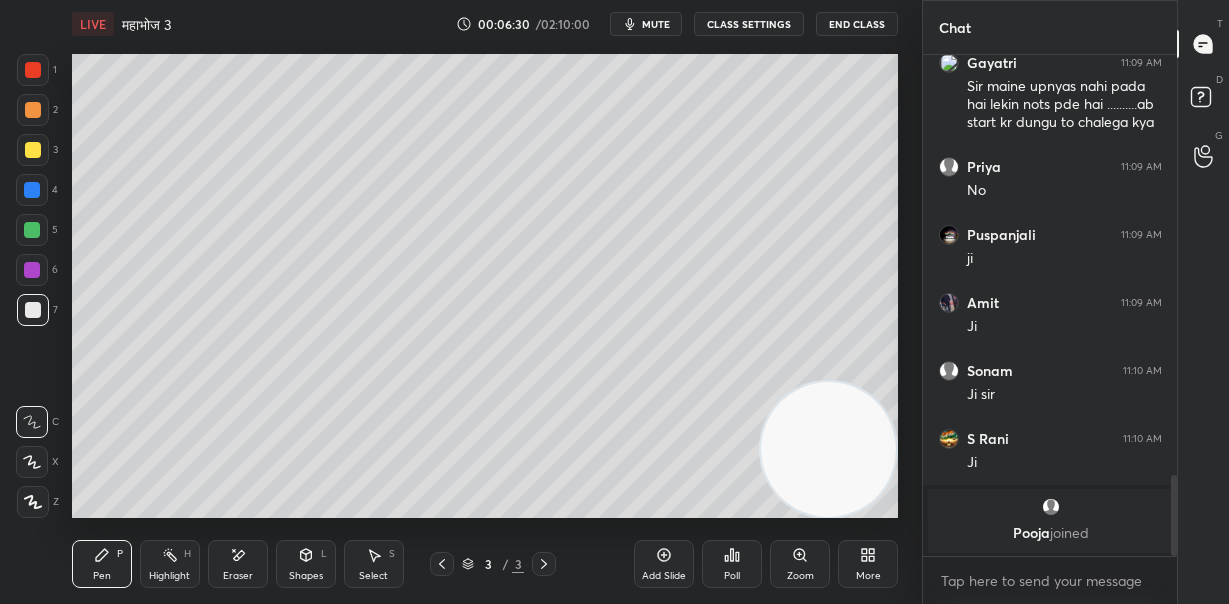 drag, startPoint x: 35, startPoint y: 460, endPoint x: 59, endPoint y: 402, distance: 62.76942 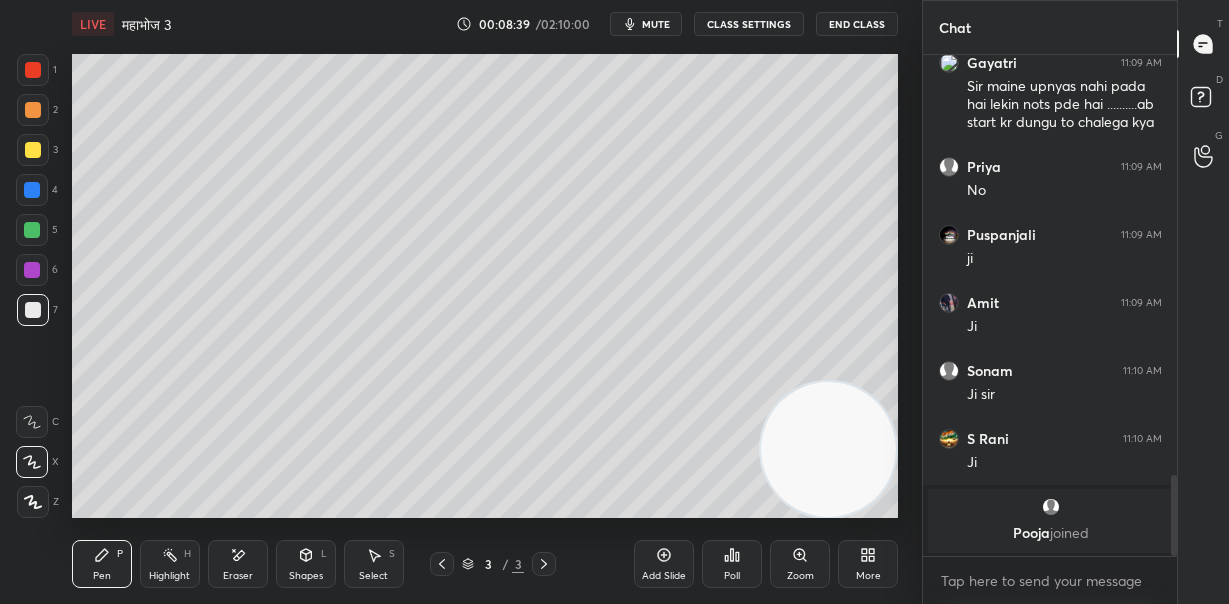 drag, startPoint x: 819, startPoint y: 452, endPoint x: 884, endPoint y: 163, distance: 296.2195 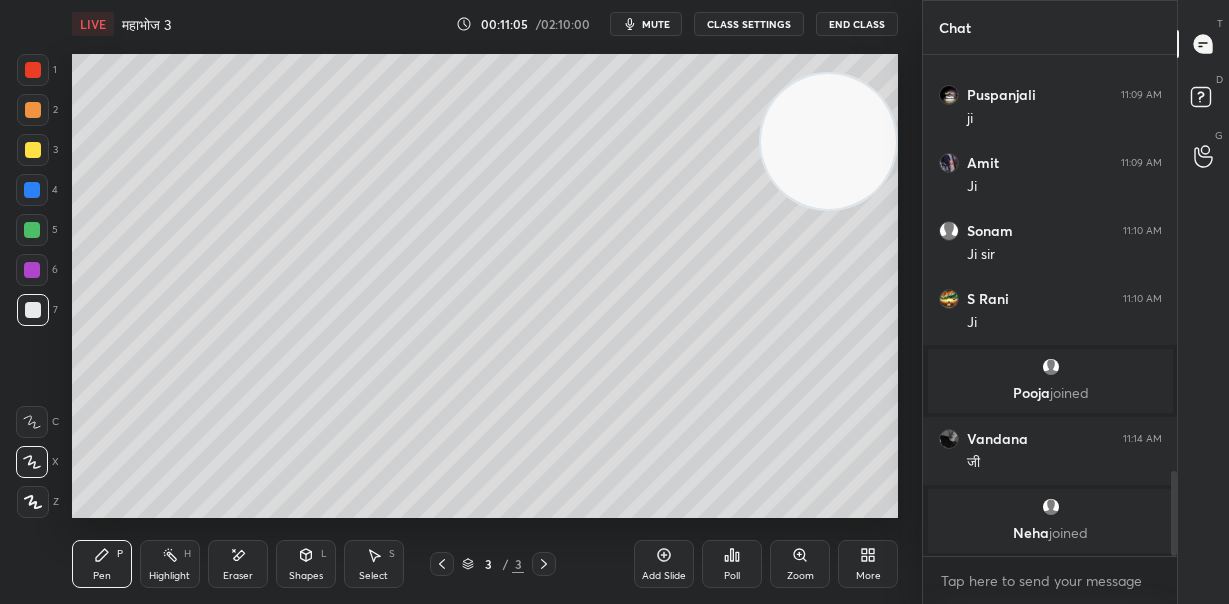 scroll, scrollTop: 2529, scrollLeft: 0, axis: vertical 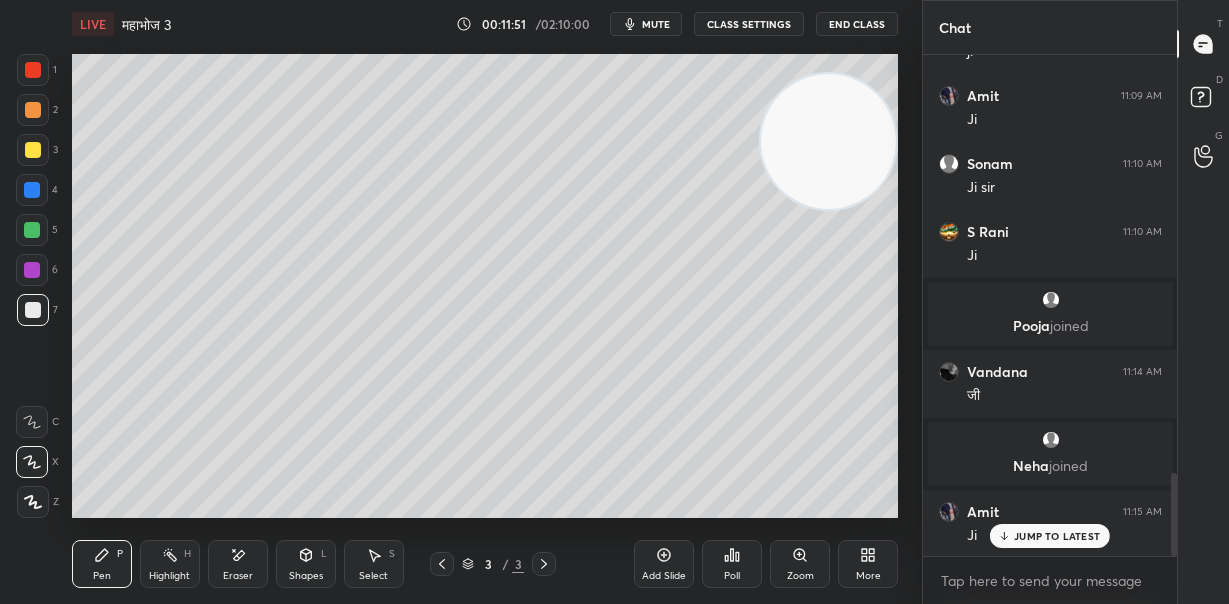 click at bounding box center (828, 141) 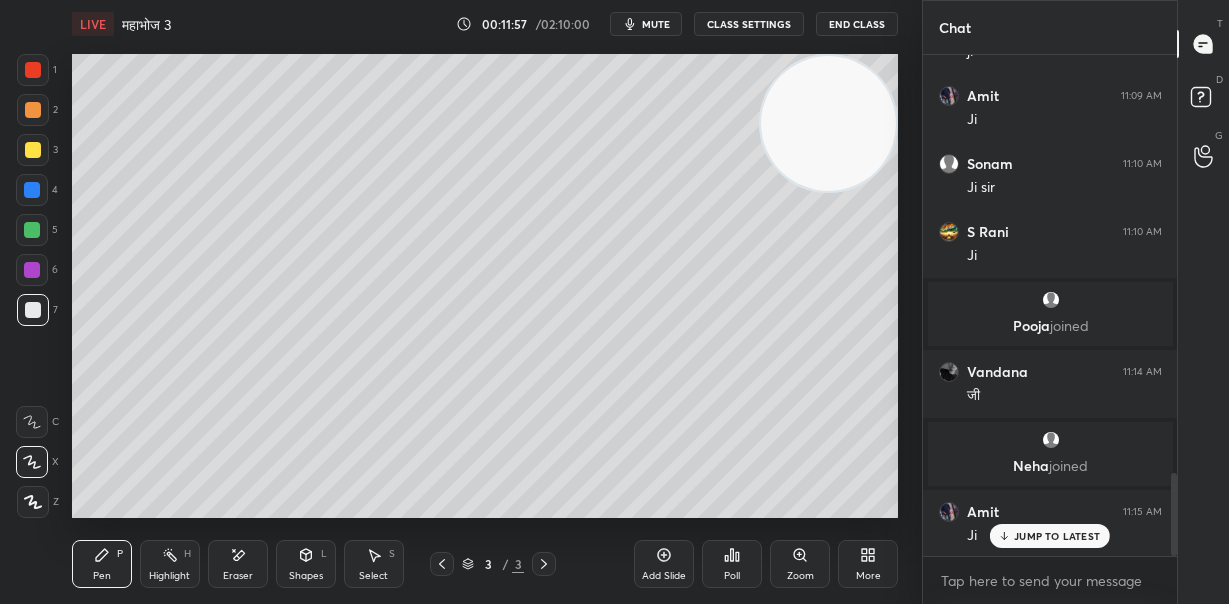 click on "Add Slide" at bounding box center [664, 564] 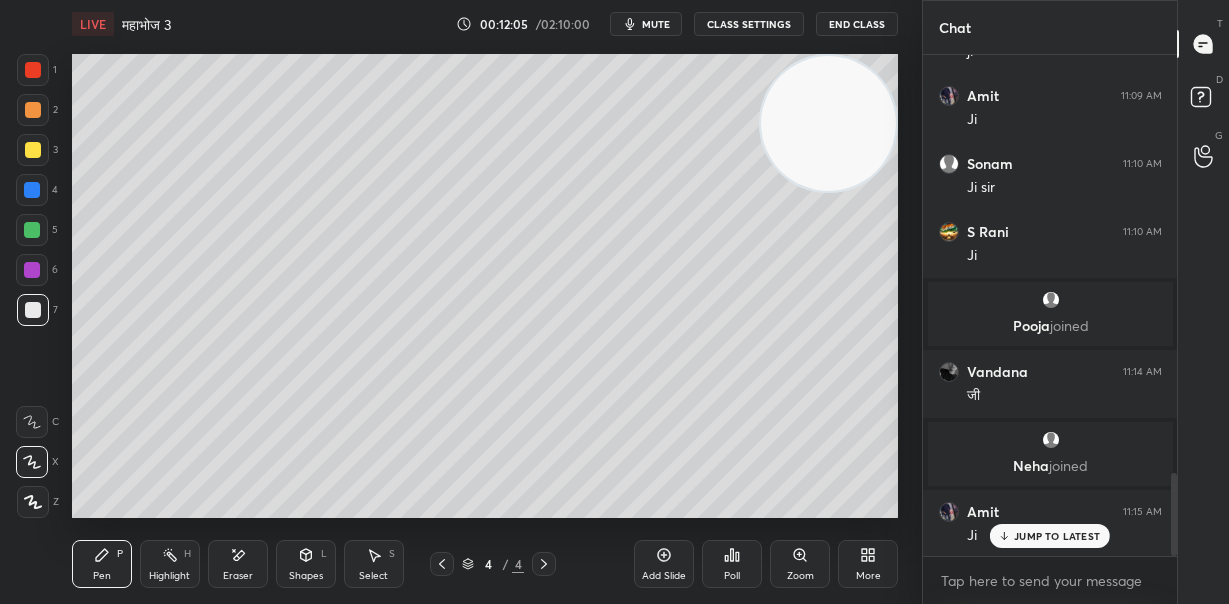 scroll, scrollTop: 2602, scrollLeft: 0, axis: vertical 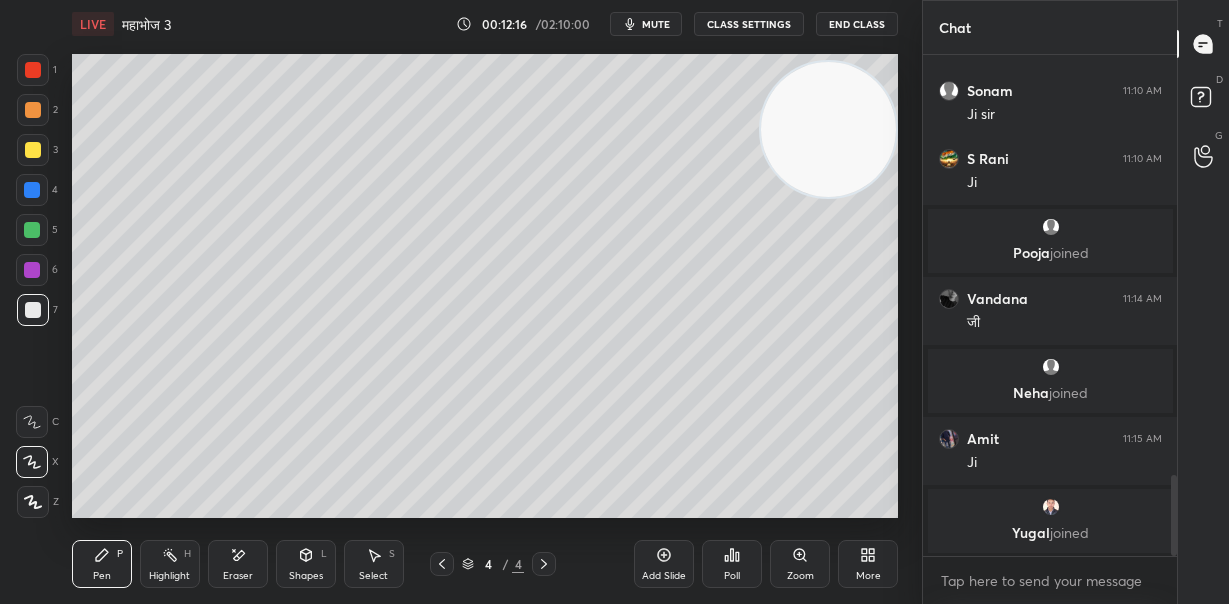 drag, startPoint x: 810, startPoint y: 141, endPoint x: 796, endPoint y: 407, distance: 266.36816 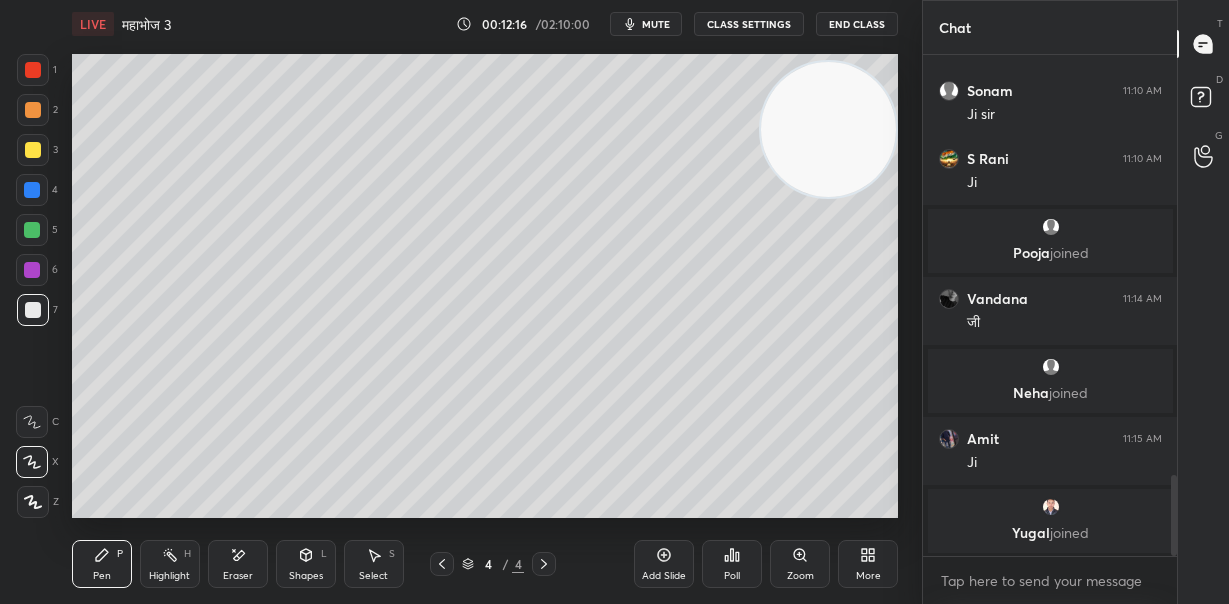 click at bounding box center (828, 129) 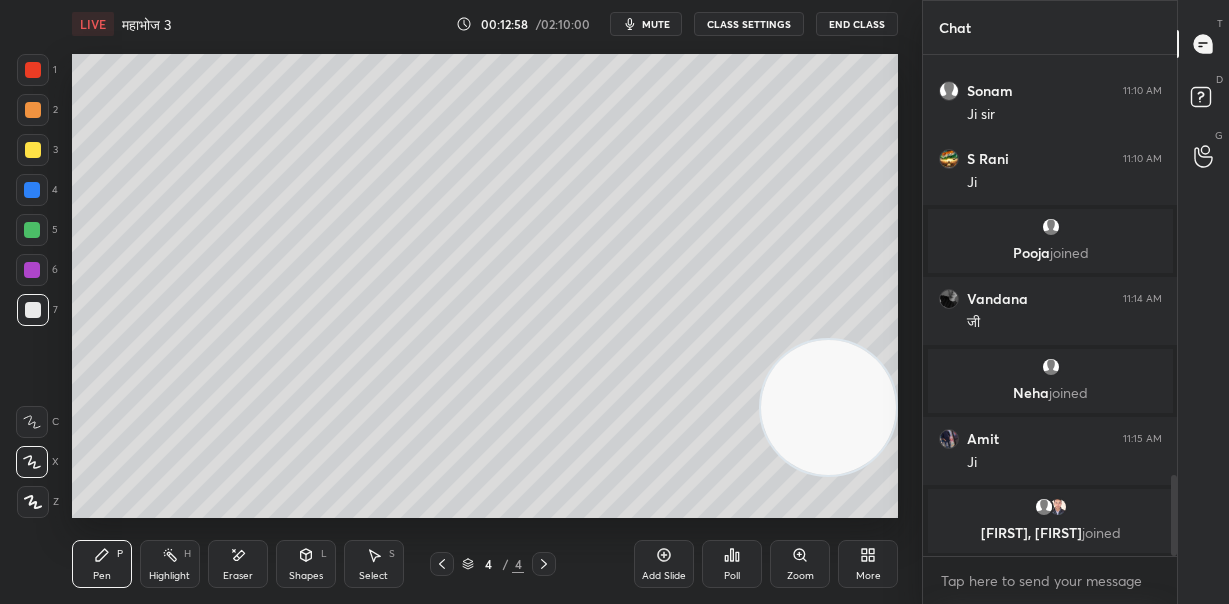 drag, startPoint x: 237, startPoint y: 559, endPoint x: 278, endPoint y: 530, distance: 50.219517 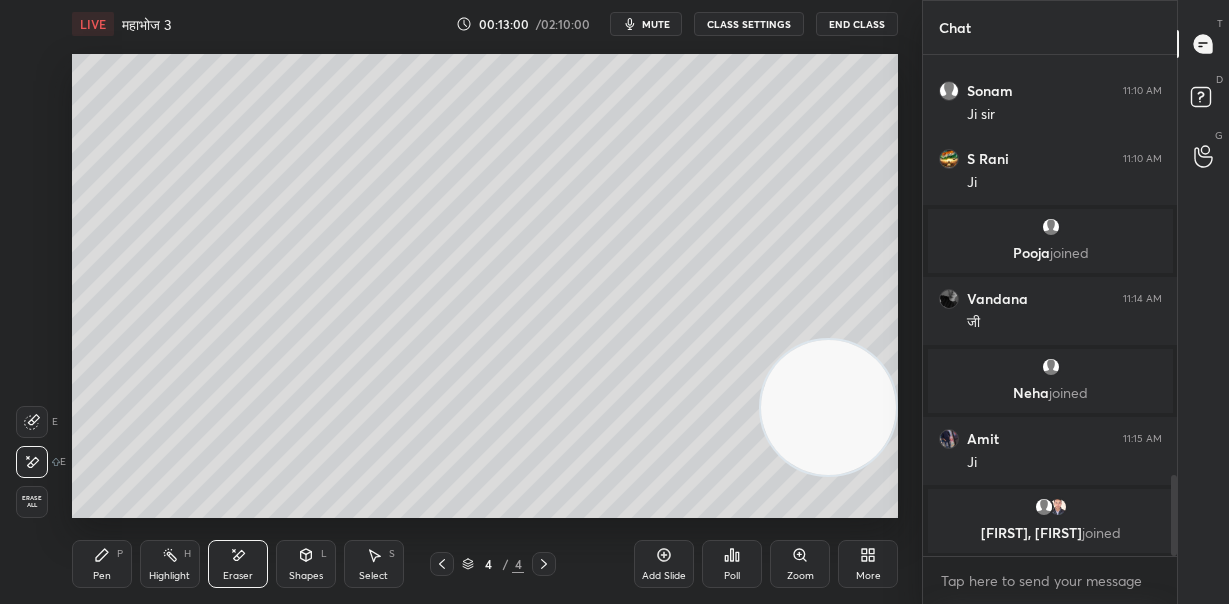 drag, startPoint x: 111, startPoint y: 559, endPoint x: 169, endPoint y: 519, distance: 70.45566 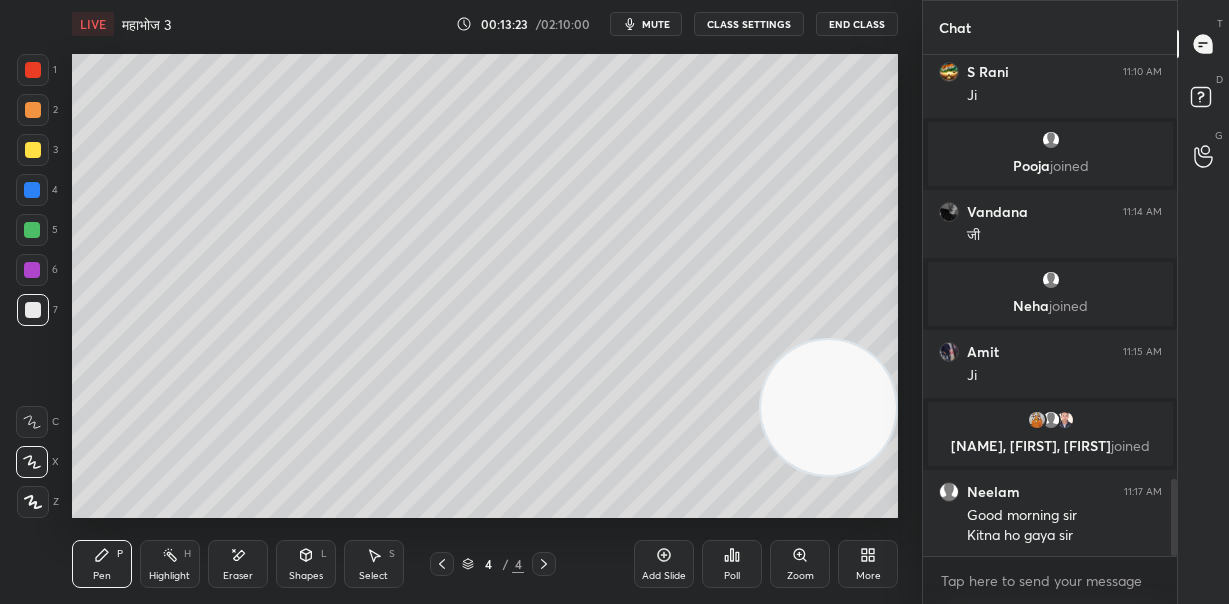 scroll, scrollTop: 2757, scrollLeft: 0, axis: vertical 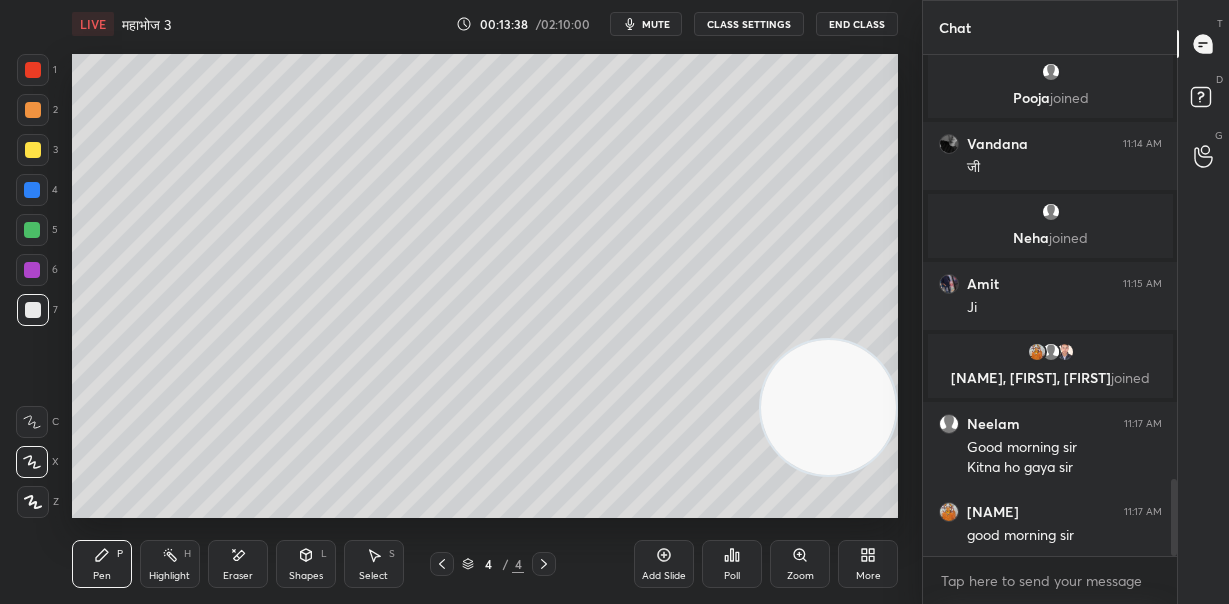 drag, startPoint x: 838, startPoint y: 414, endPoint x: 891, endPoint y: 119, distance: 299.7232 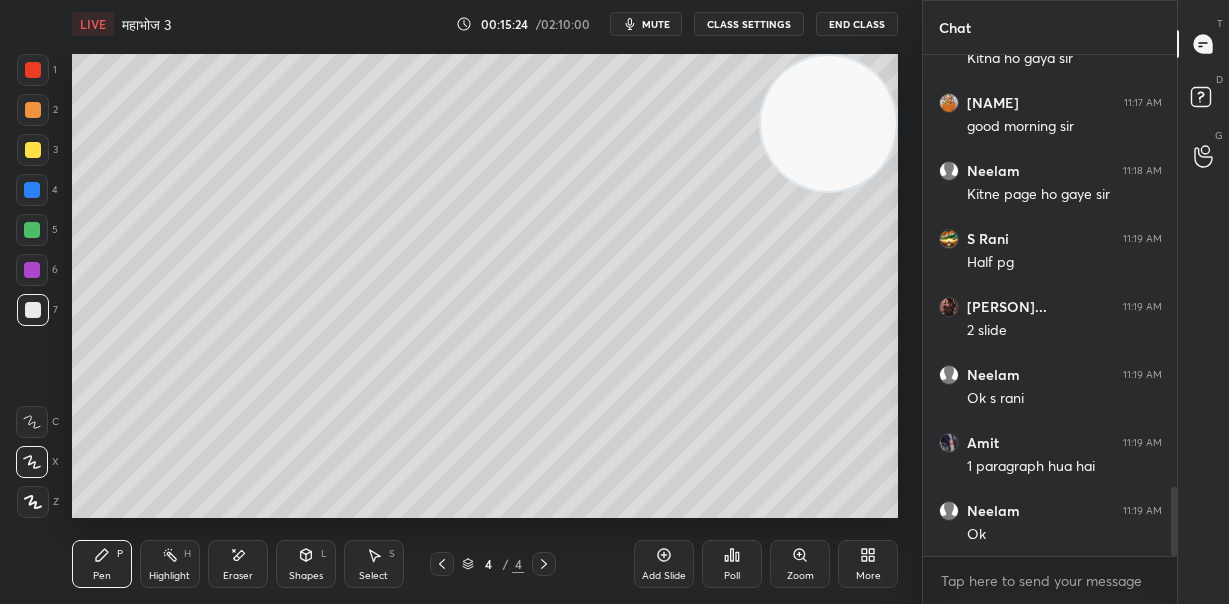 scroll, scrollTop: 3237, scrollLeft: 0, axis: vertical 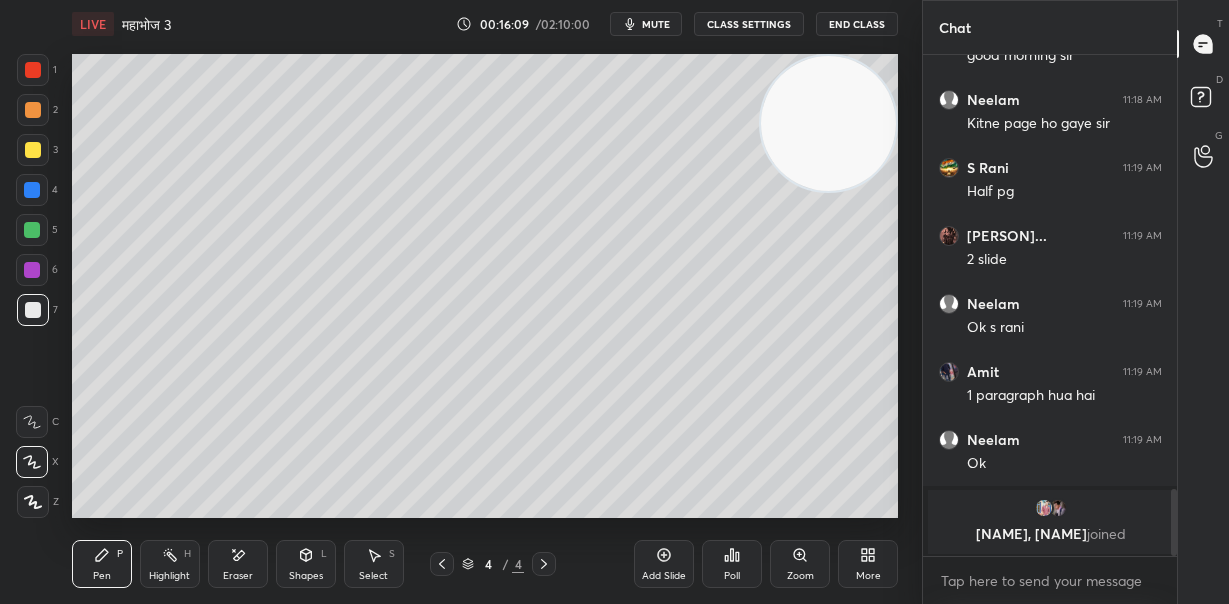click on "LIVE महाभोज 3 00:16:09 / 02:10:00 mute CLASS SETTINGS End Class Setting up your live class Poll for secs No correct answer Start poll Back महाभोज 3 • L21 of हिन्दी साहित्य : वैकल्पिक विषय Himanshu Sharma Pen P Highlight H Eraser Shapes L Select S 4 / 4 Add Slide Poll Zoom More" at bounding box center [485, 302] 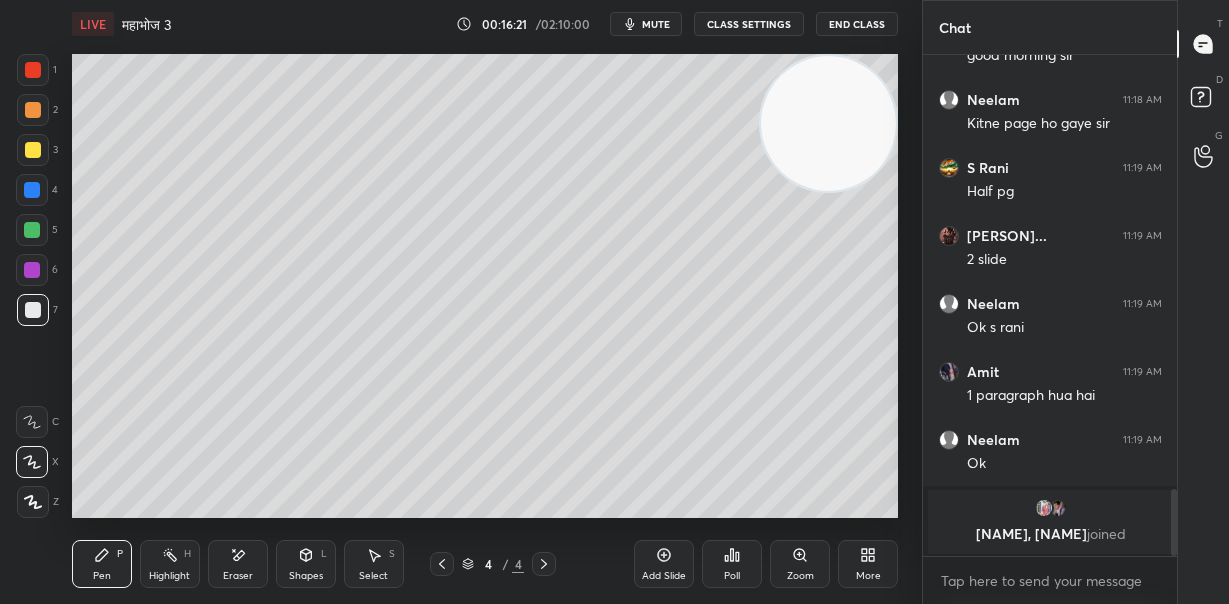 click on "Add Slide" at bounding box center [664, 576] 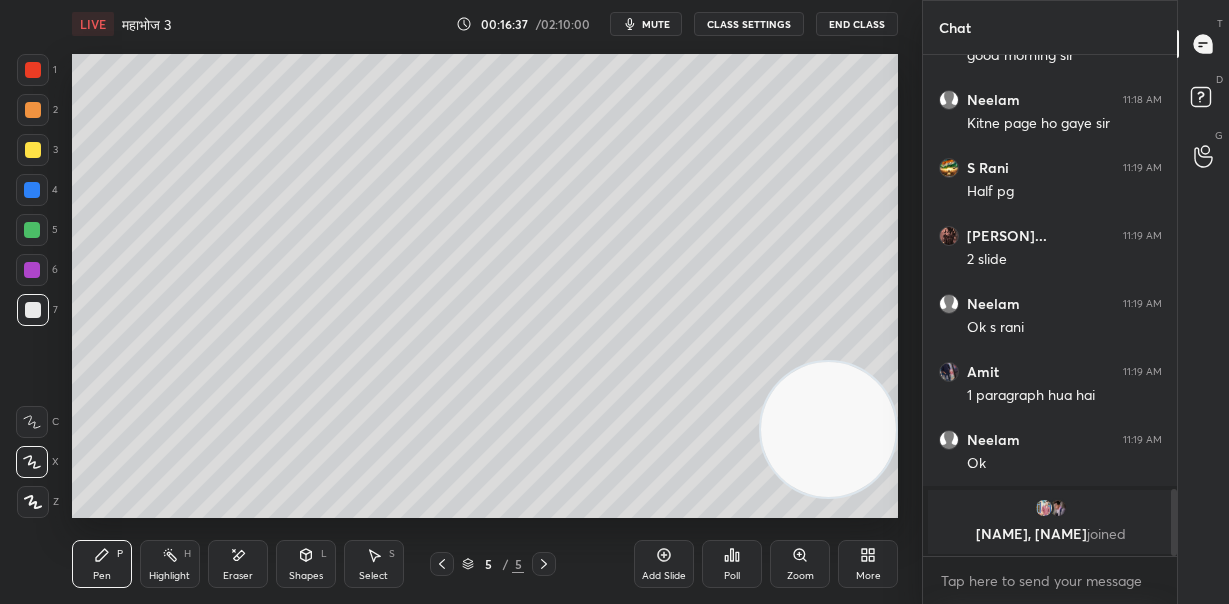 click at bounding box center [828, 429] 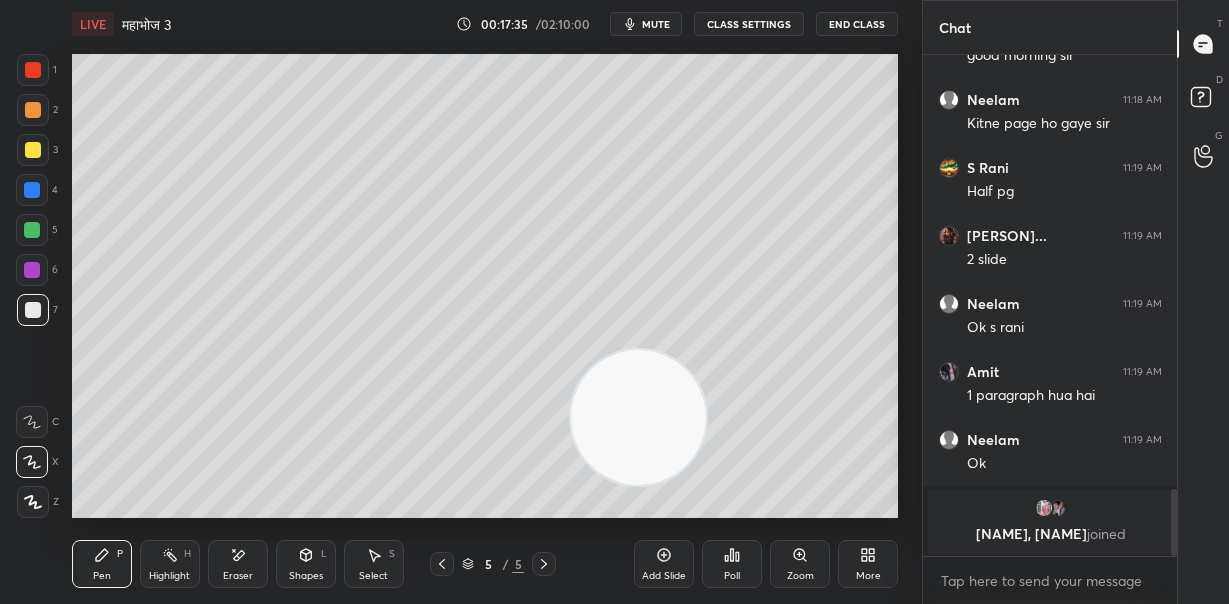 drag, startPoint x: 844, startPoint y: 431, endPoint x: 288, endPoint y: 469, distance: 557.29706 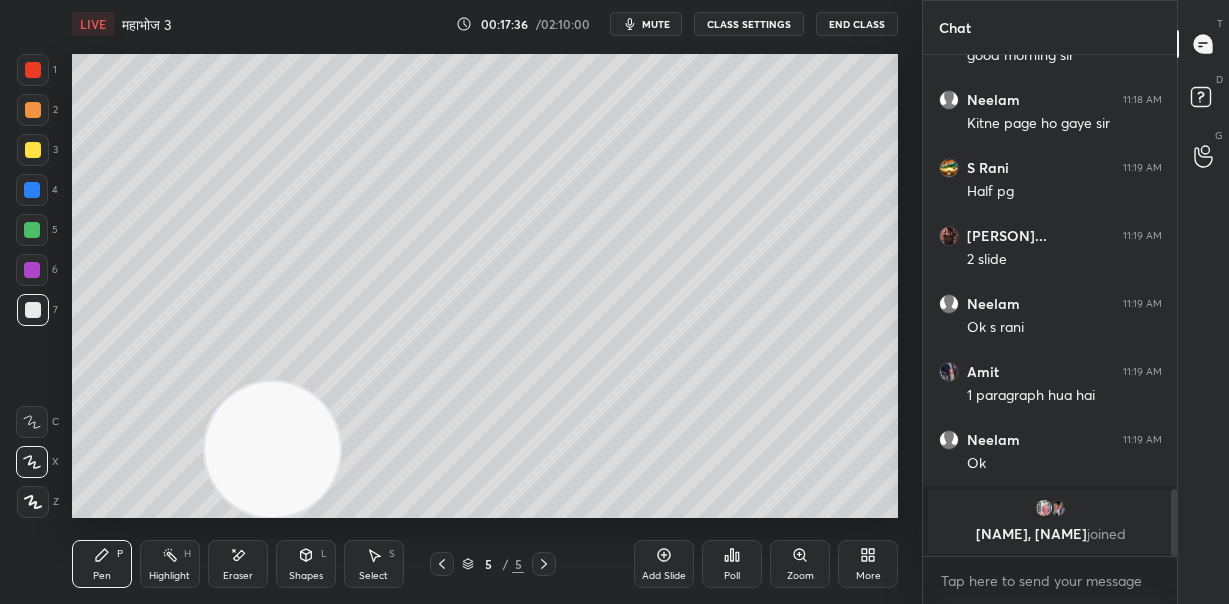 click at bounding box center (33, 150) 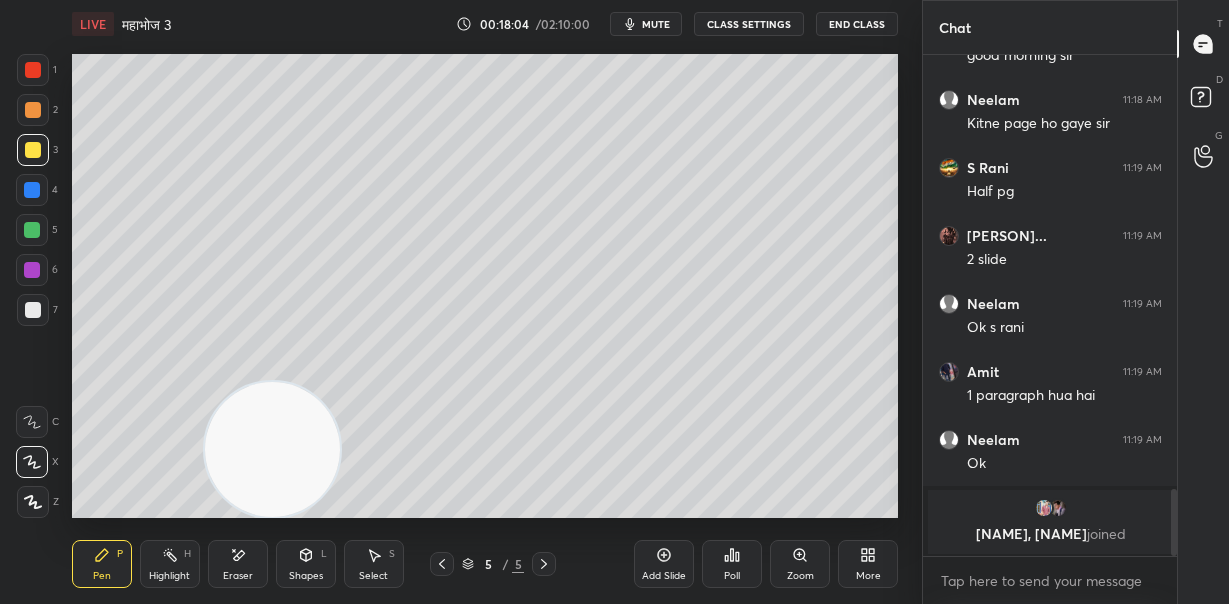 drag, startPoint x: 31, startPoint y: 263, endPoint x: 67, endPoint y: 270, distance: 36.67424 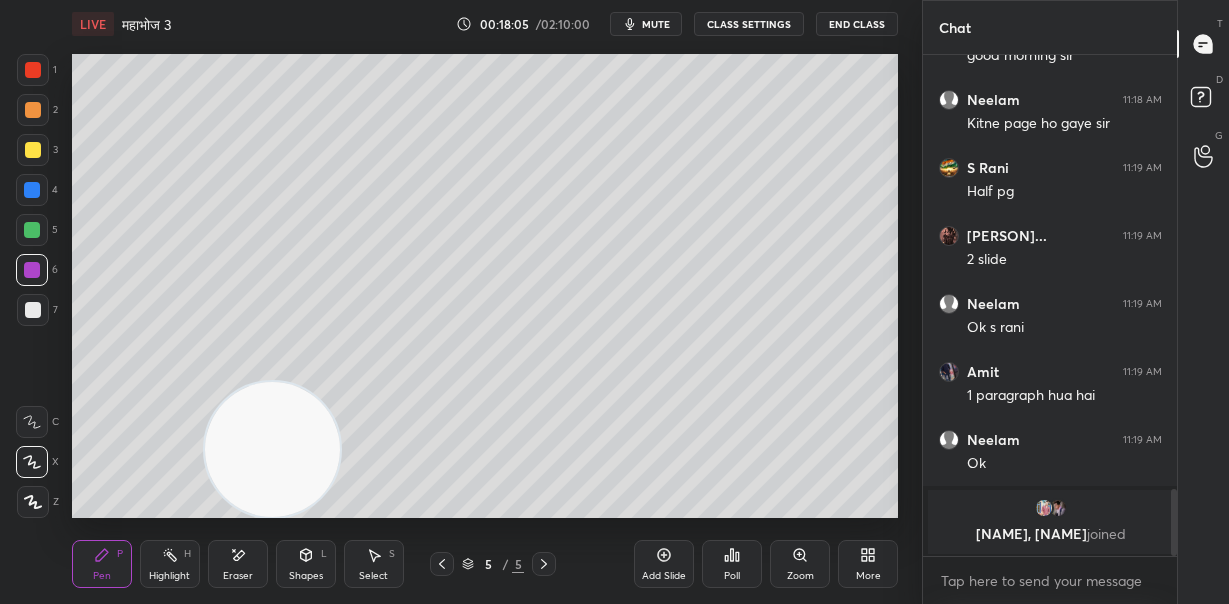 drag, startPoint x: 29, startPoint y: 105, endPoint x: 59, endPoint y: 107, distance: 30.066593 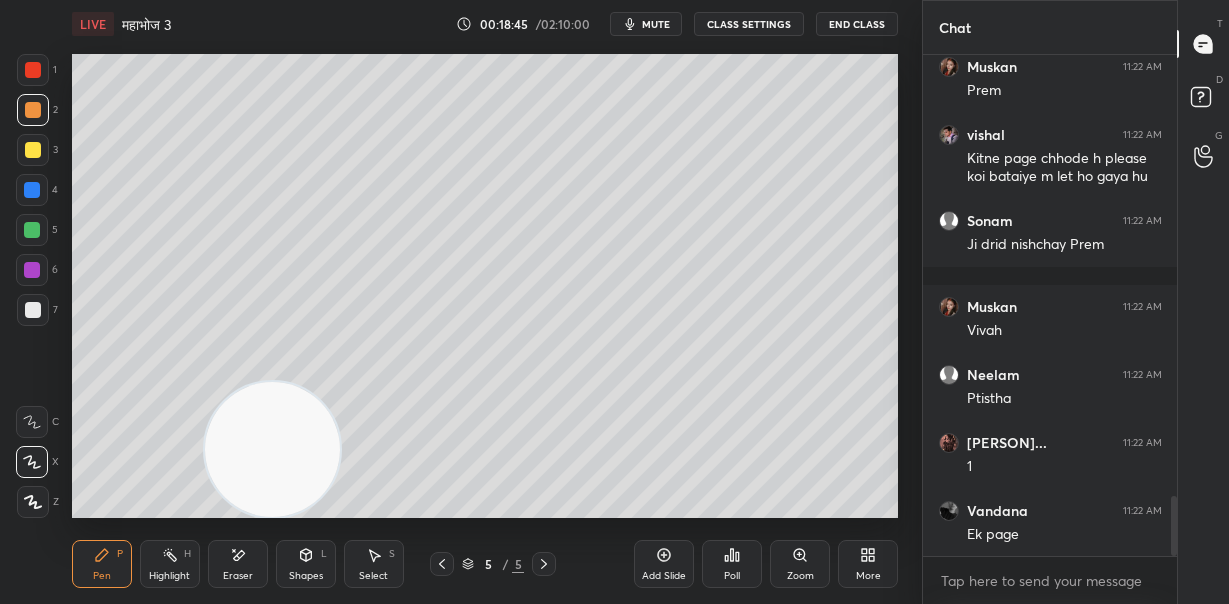 scroll, scrollTop: 3760, scrollLeft: 0, axis: vertical 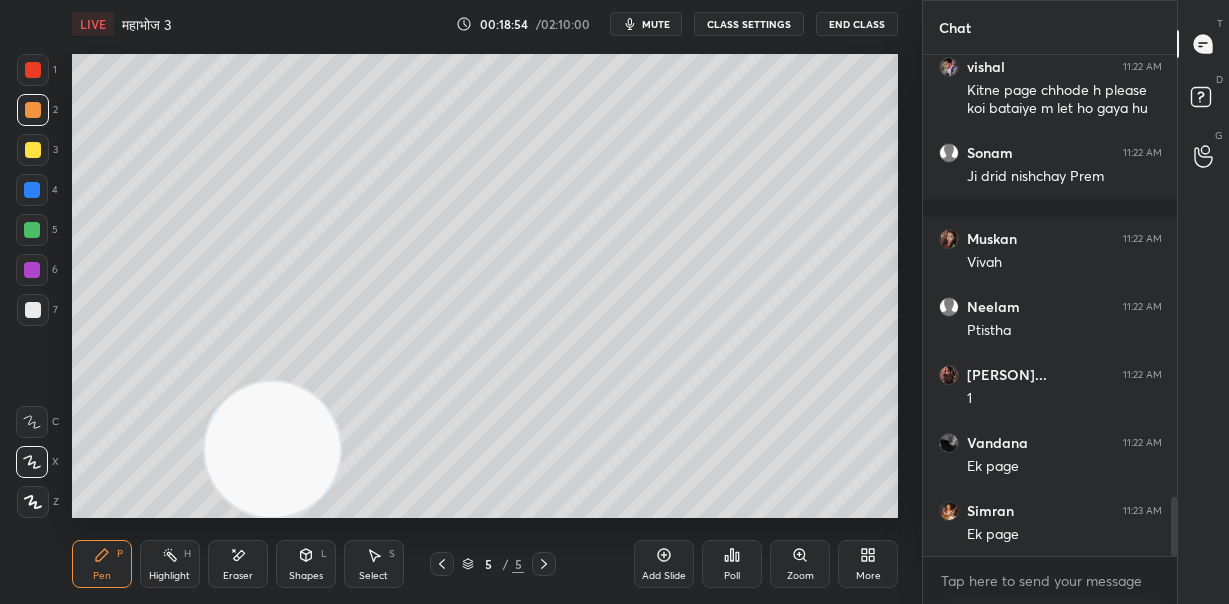 drag, startPoint x: 247, startPoint y: 566, endPoint x: 258, endPoint y: 554, distance: 16.27882 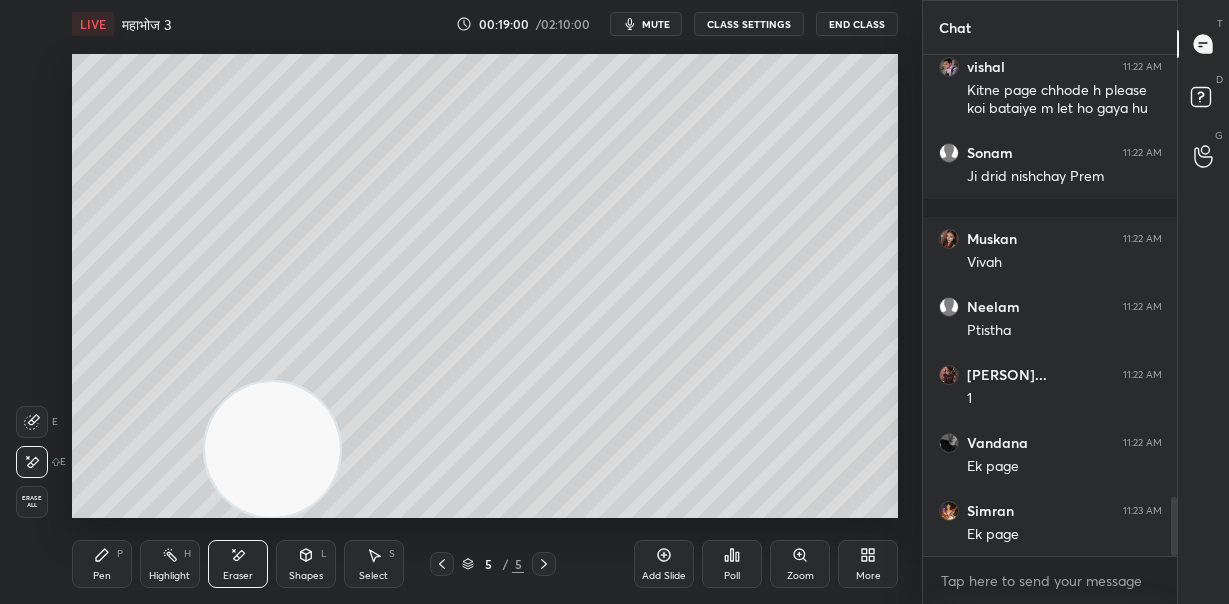 click on "Pen P" at bounding box center (102, 564) 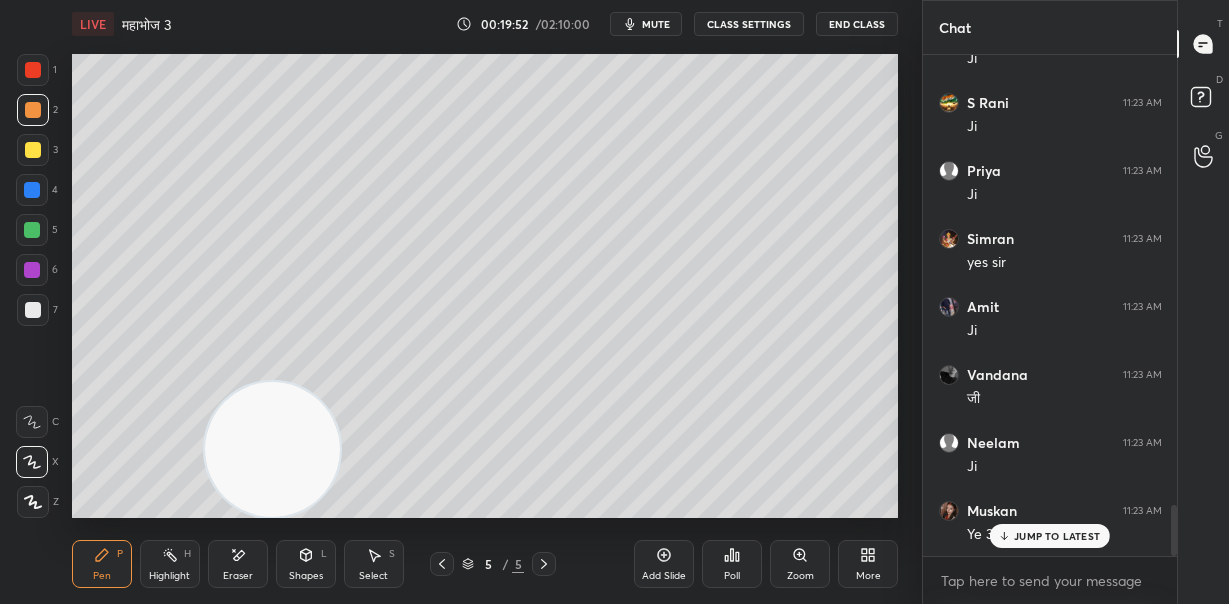 scroll, scrollTop: 4389, scrollLeft: 0, axis: vertical 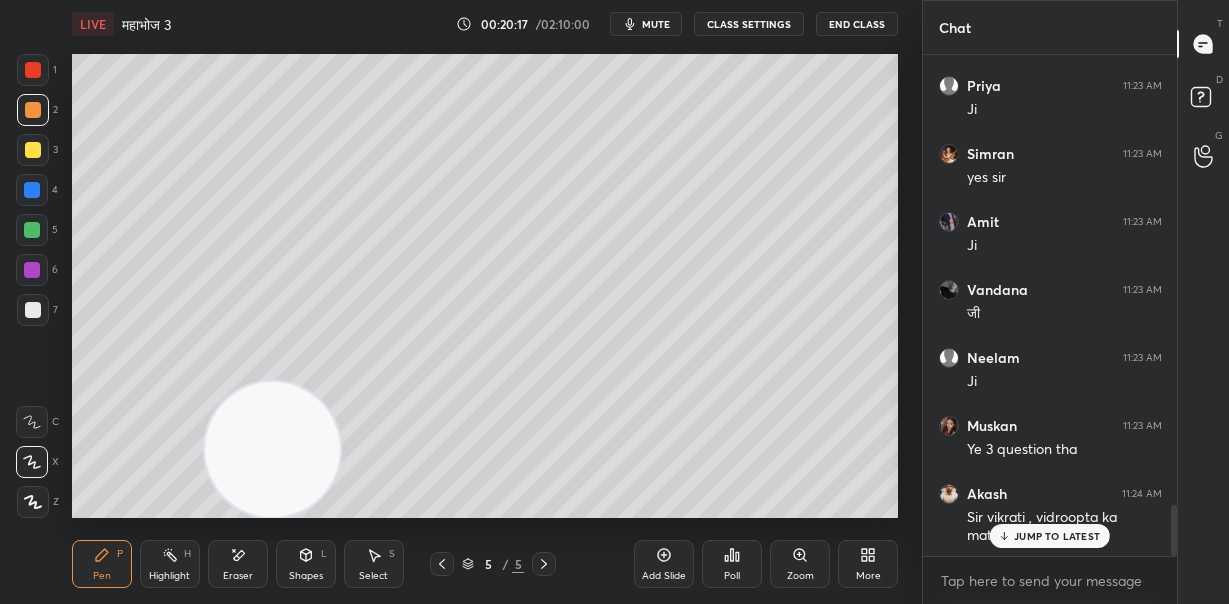 click 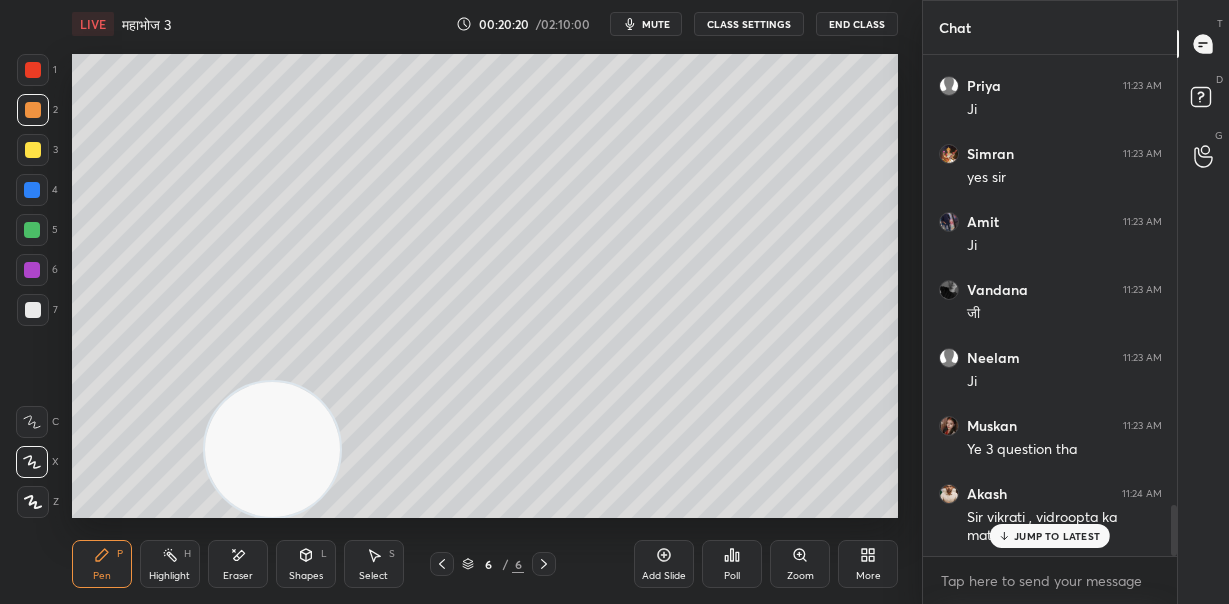 click at bounding box center (32, 230) 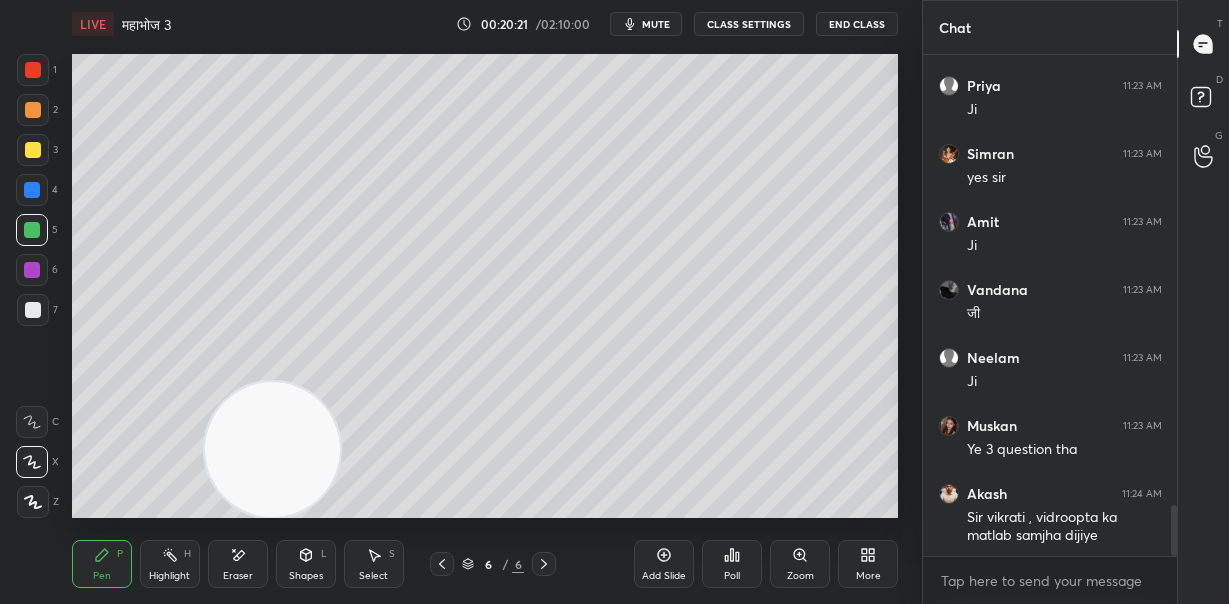 scroll, scrollTop: 4458, scrollLeft: 0, axis: vertical 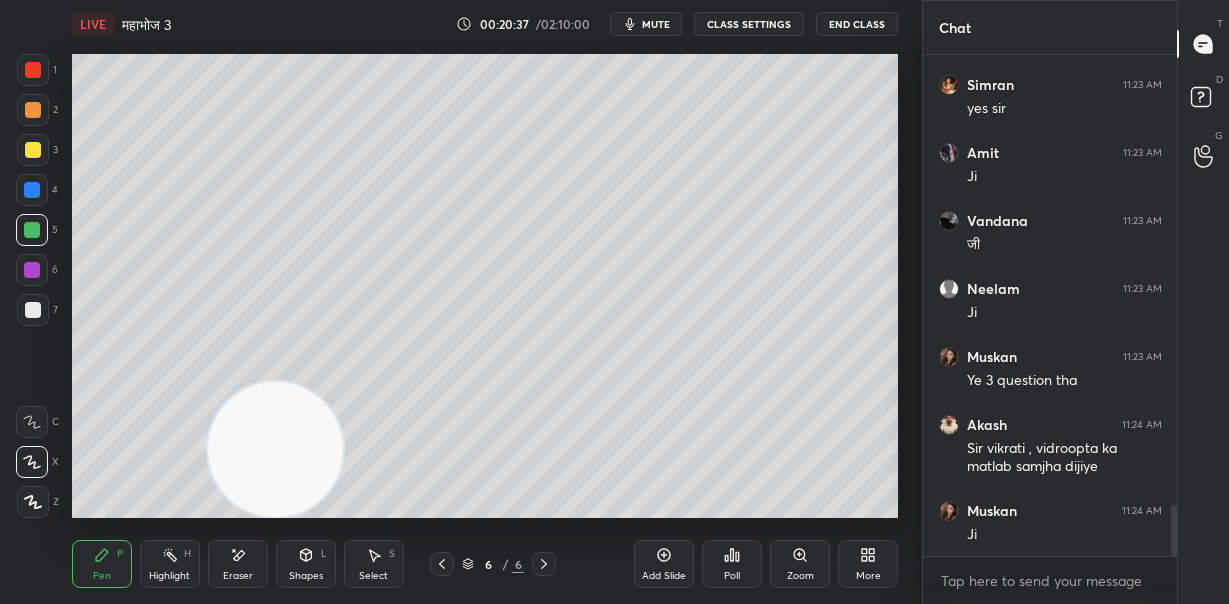 drag, startPoint x: 275, startPoint y: 446, endPoint x: 750, endPoint y: 423, distance: 475.55652 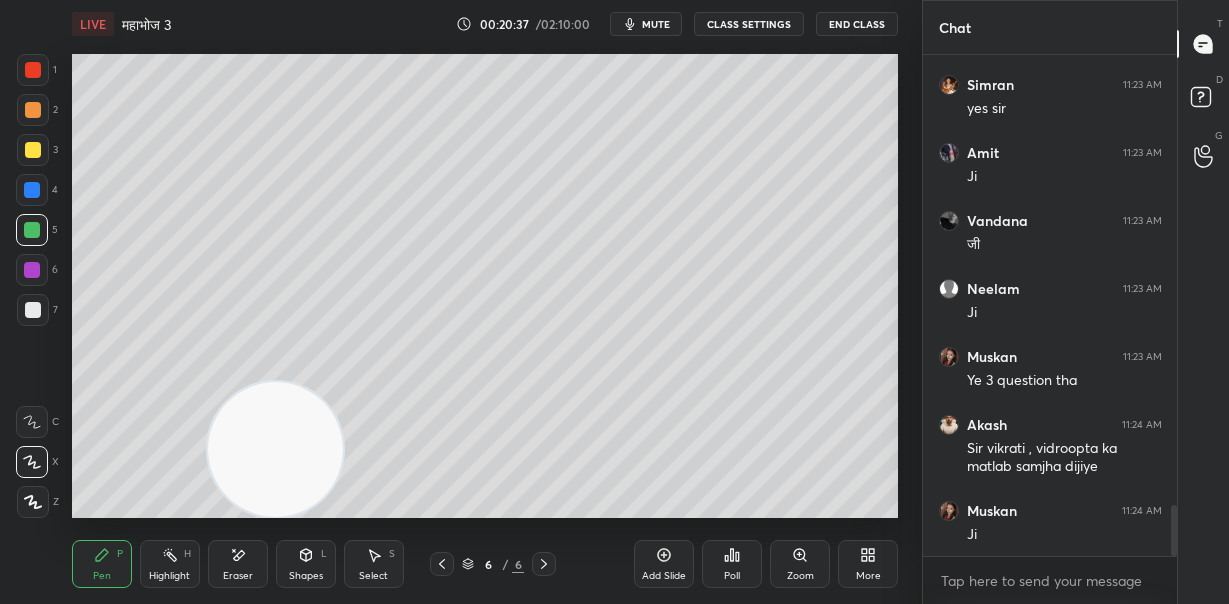 click at bounding box center [275, 449] 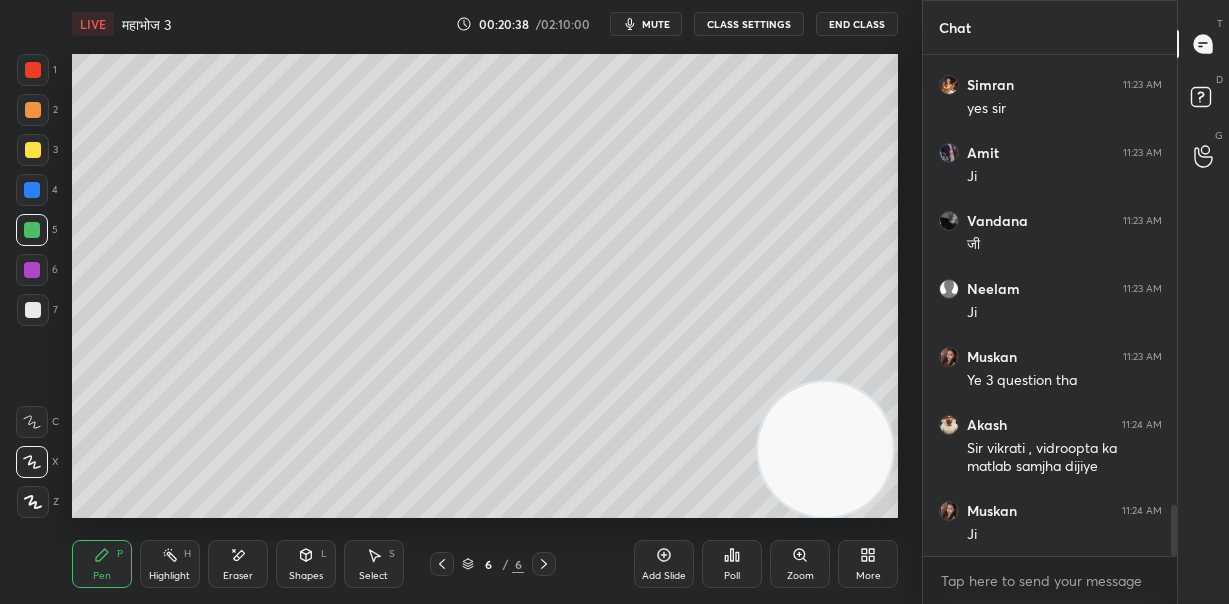 drag, startPoint x: 764, startPoint y: 444, endPoint x: 866, endPoint y: 480, distance: 108.16654 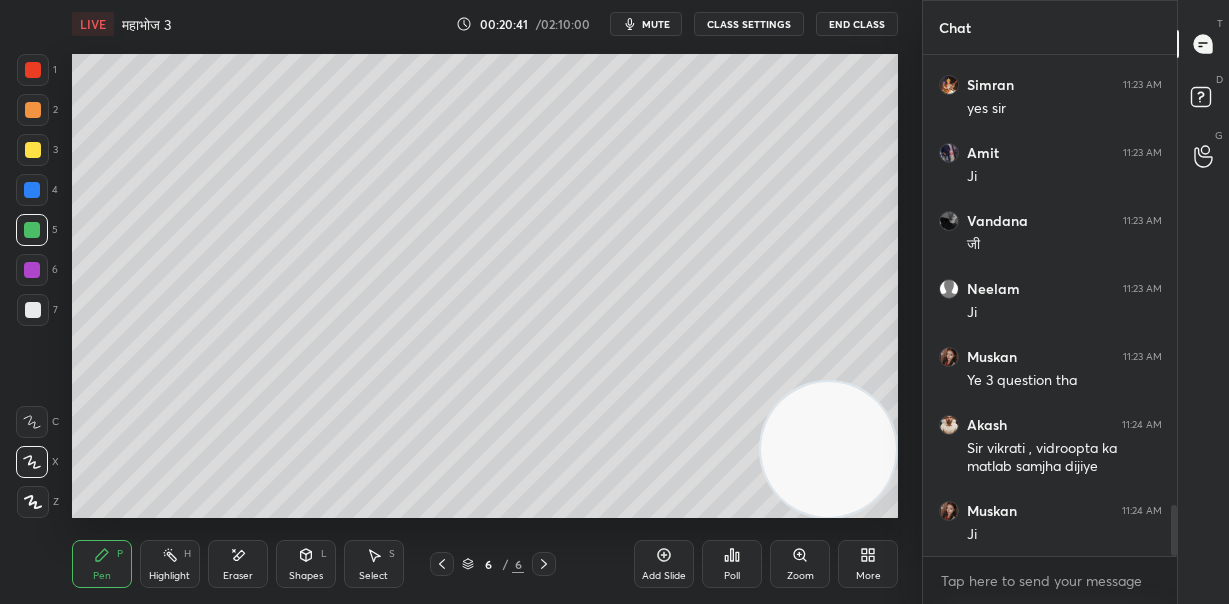 click at bounding box center (33, 150) 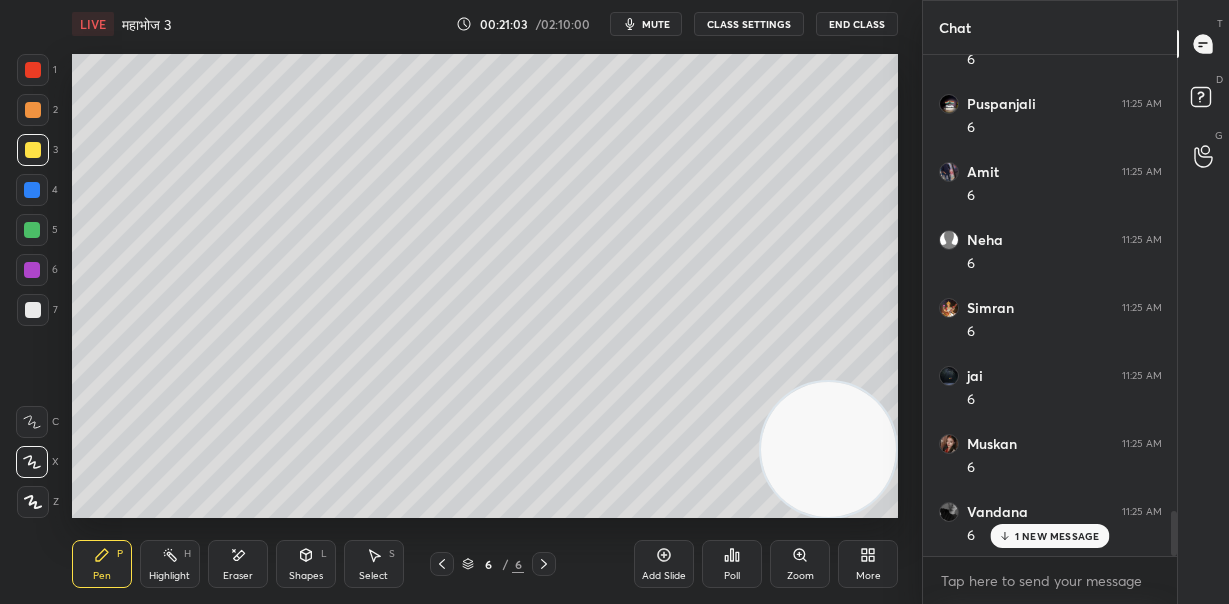 scroll, scrollTop: 5205, scrollLeft: 0, axis: vertical 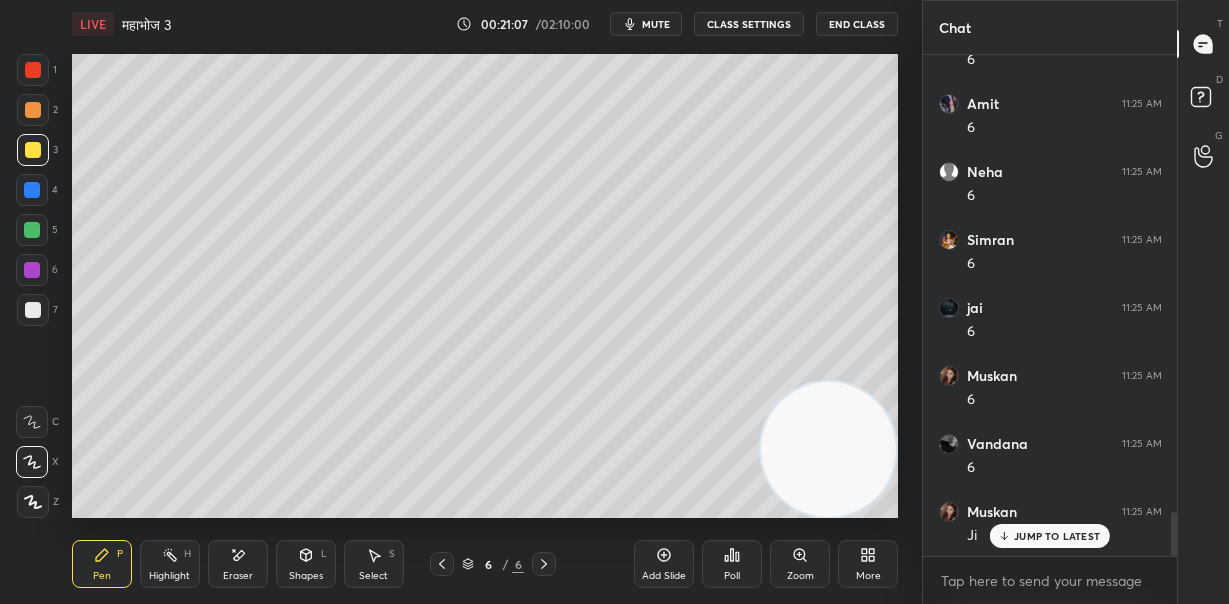 click on "Eraser" at bounding box center (238, 576) 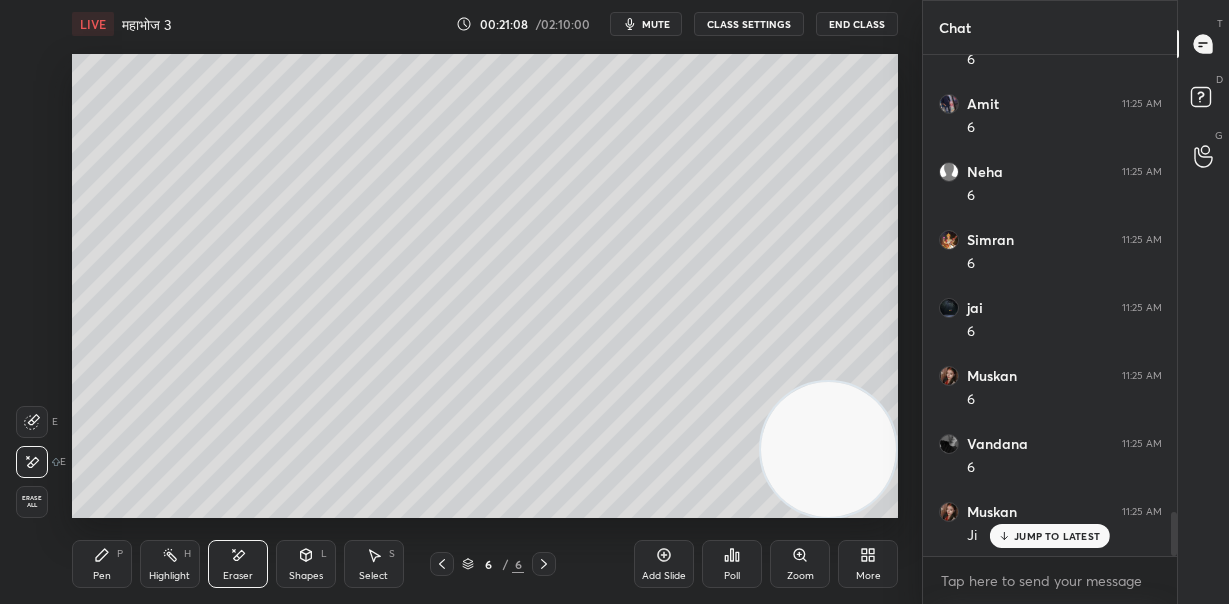 scroll, scrollTop: 5274, scrollLeft: 0, axis: vertical 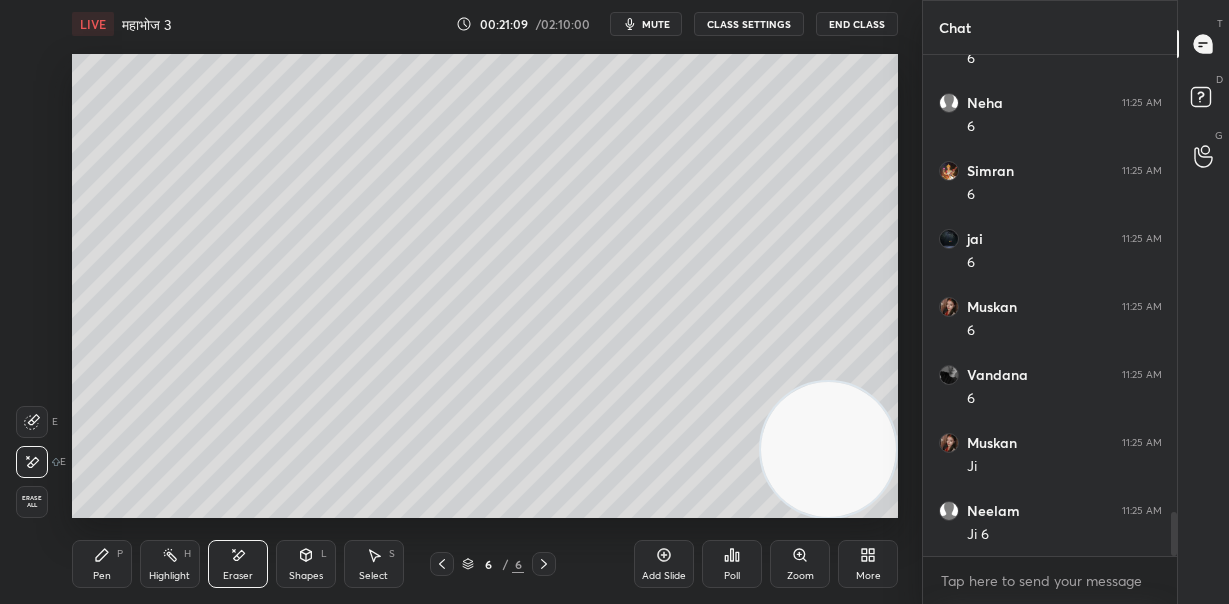 drag, startPoint x: 94, startPoint y: 558, endPoint x: 106, endPoint y: 521, distance: 38.8973 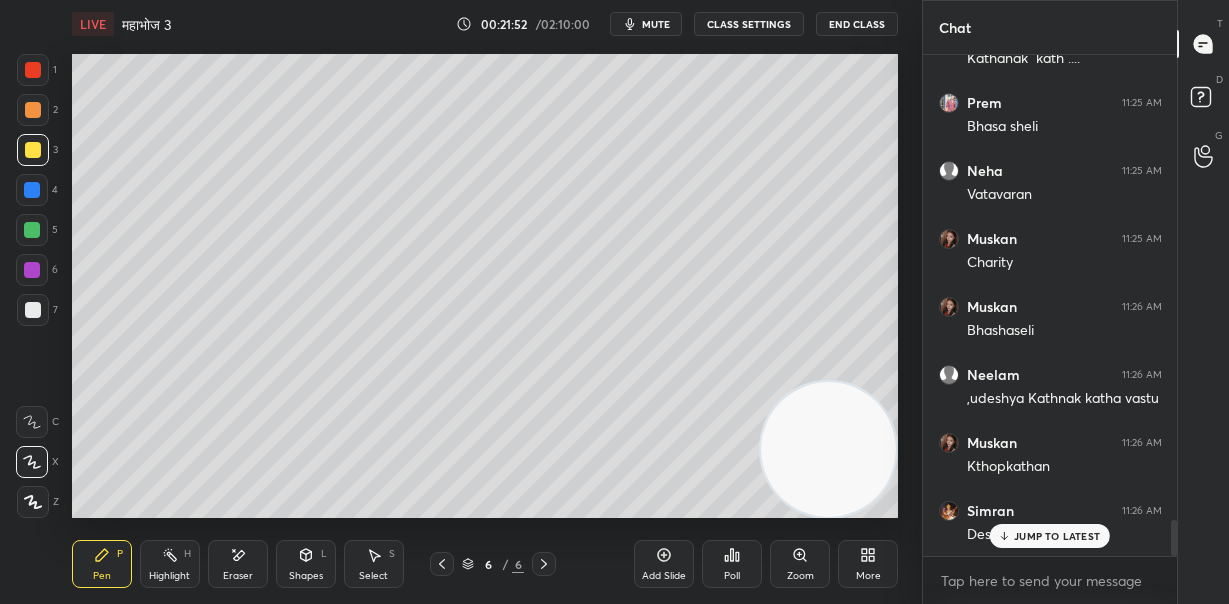 scroll, scrollTop: 6497, scrollLeft: 0, axis: vertical 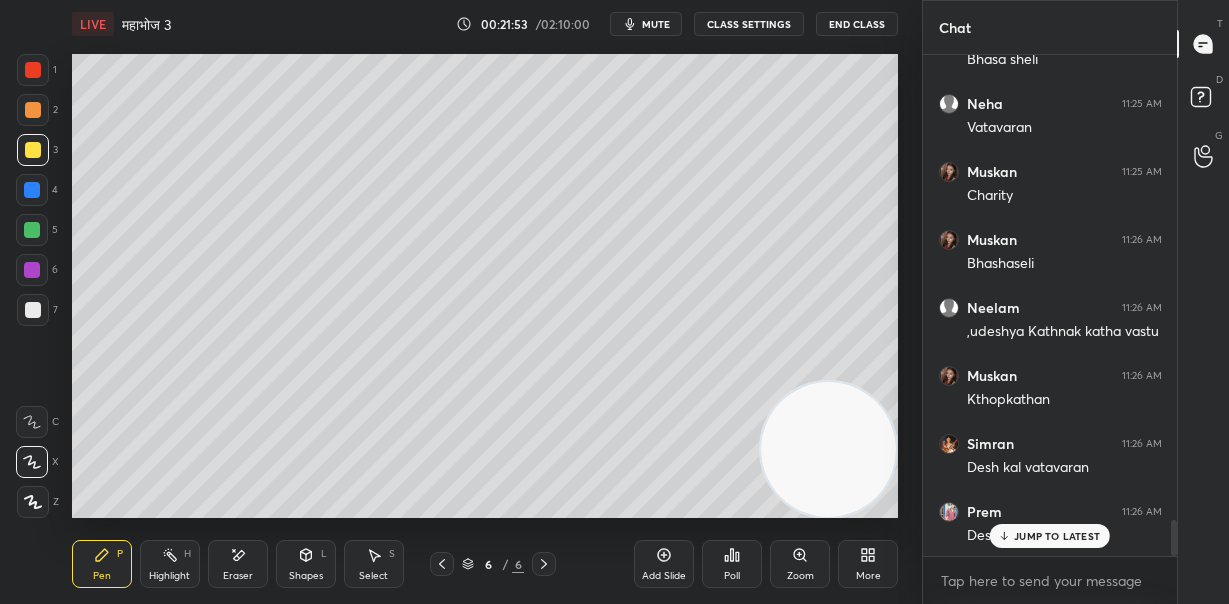 click on "JUMP TO LATEST" at bounding box center [1057, 536] 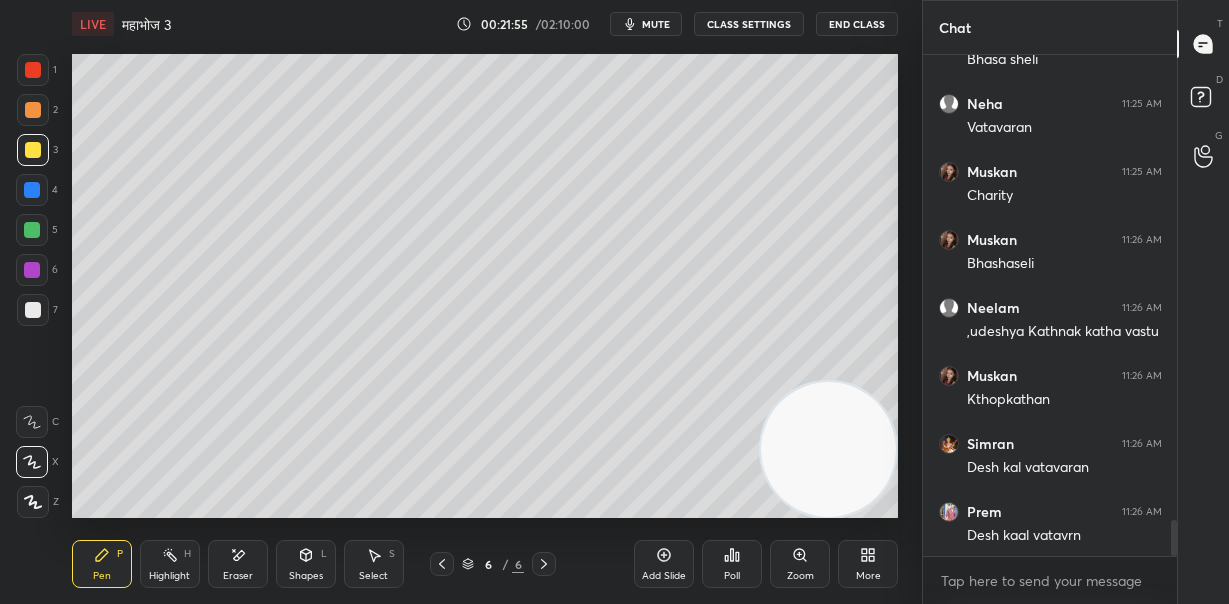 drag, startPoint x: 823, startPoint y: 465, endPoint x: 837, endPoint y: 480, distance: 20.518284 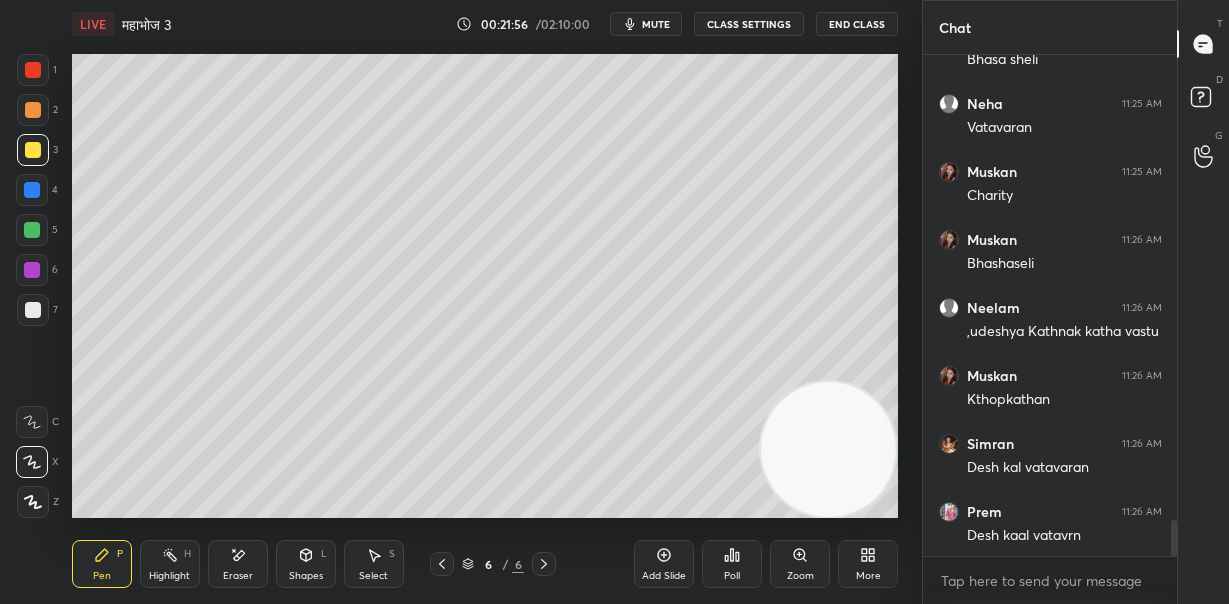 scroll, scrollTop: 6565, scrollLeft: 0, axis: vertical 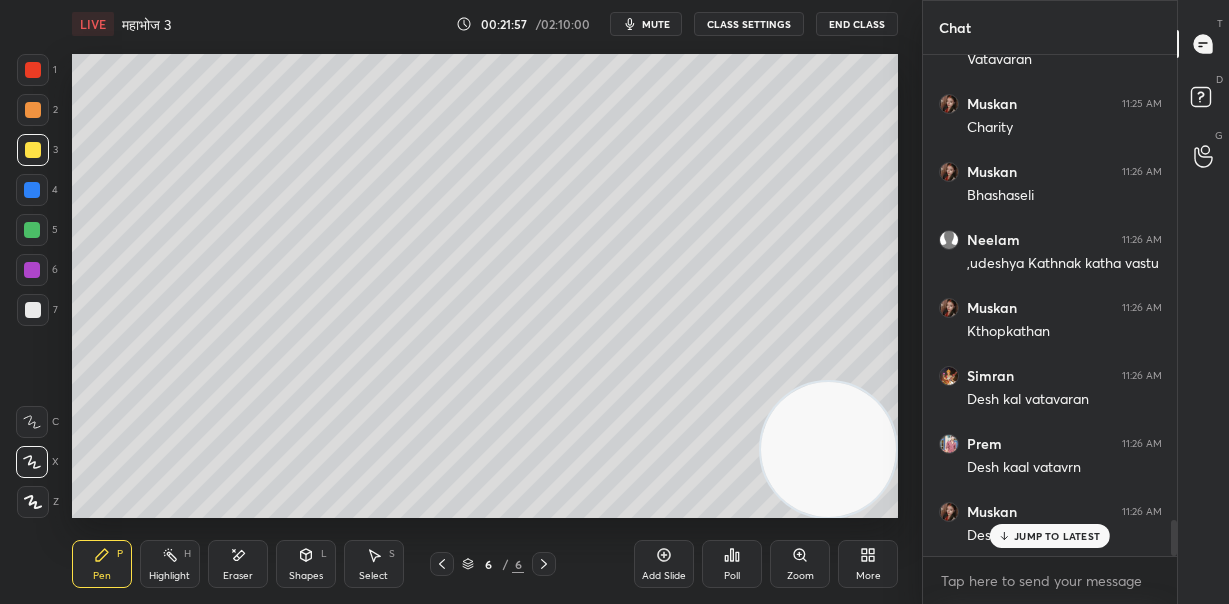 click at bounding box center (32, 190) 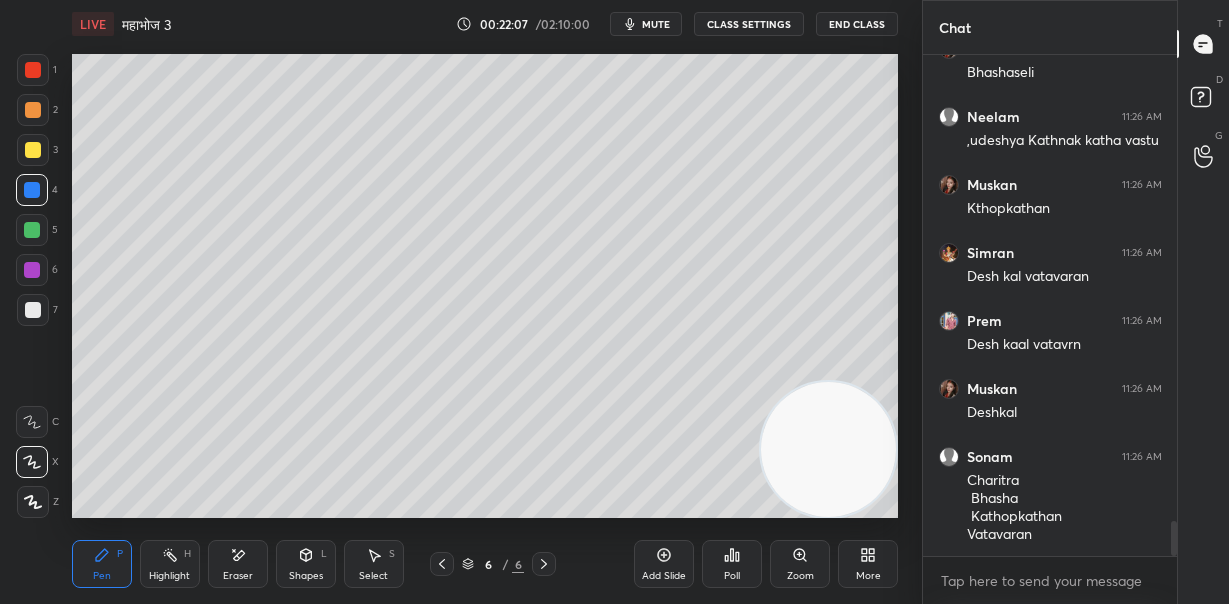 scroll, scrollTop: 6755, scrollLeft: 0, axis: vertical 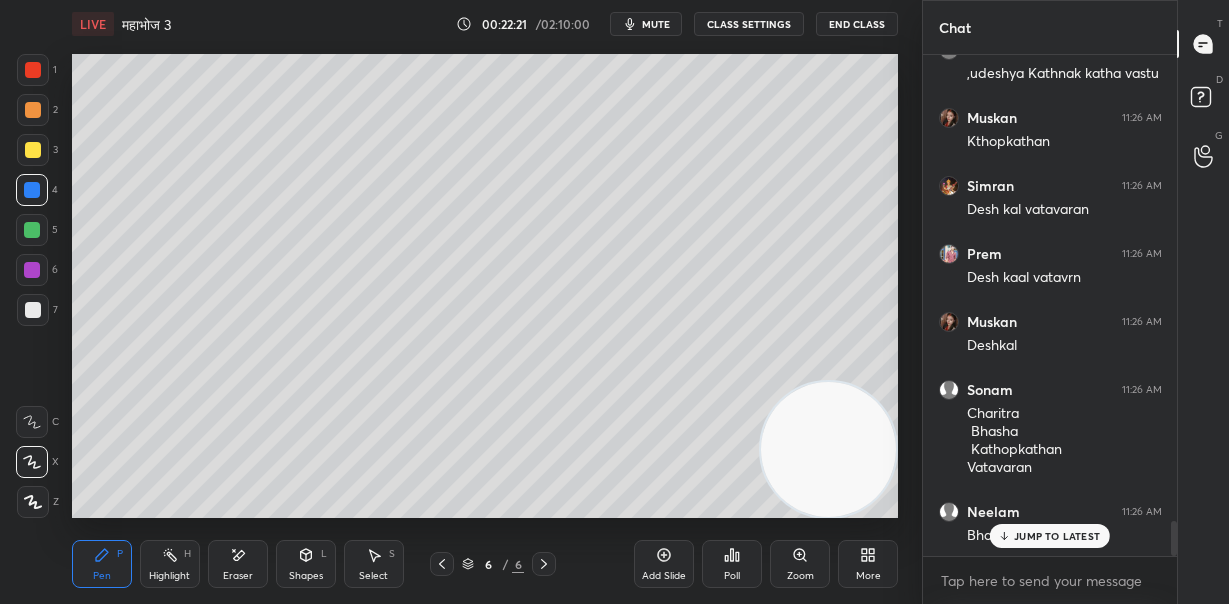 drag, startPoint x: 36, startPoint y: 103, endPoint x: 37, endPoint y: 122, distance: 19.026299 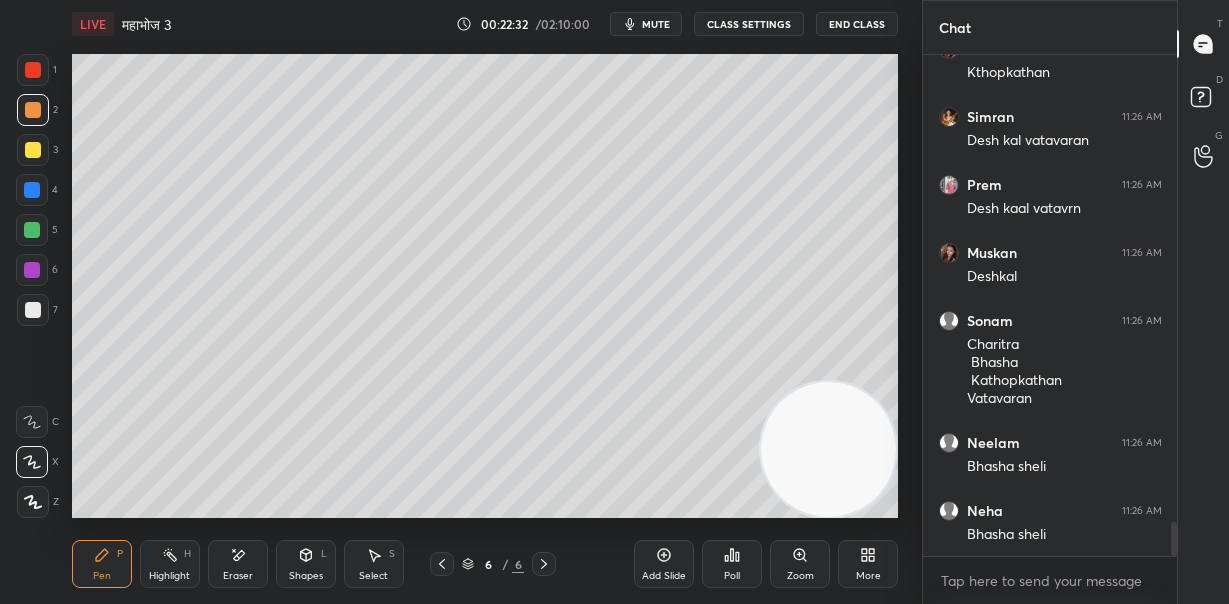 scroll, scrollTop: 6892, scrollLeft: 0, axis: vertical 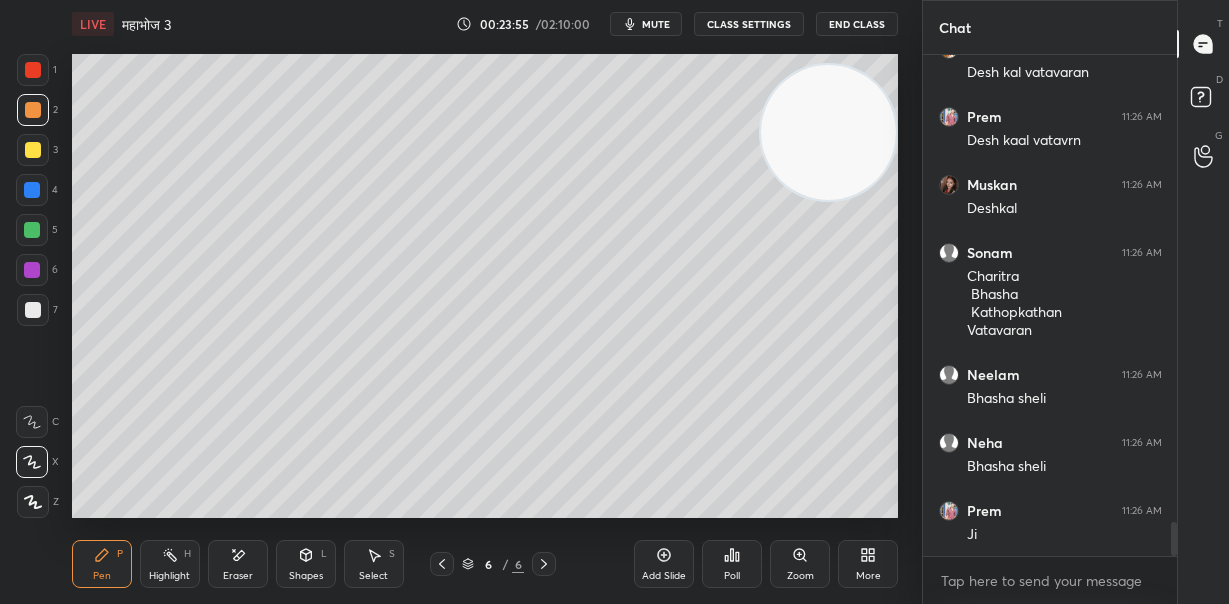 drag, startPoint x: 879, startPoint y: 286, endPoint x: 906, endPoint y: 129, distance: 159.30473 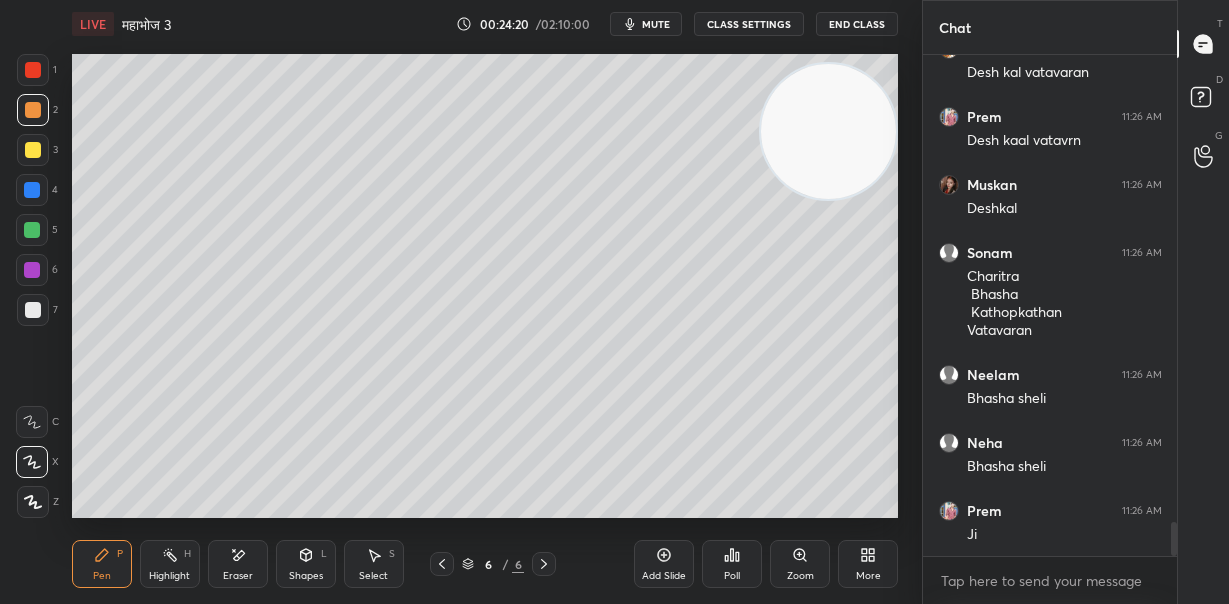 scroll, scrollTop: 6960, scrollLeft: 0, axis: vertical 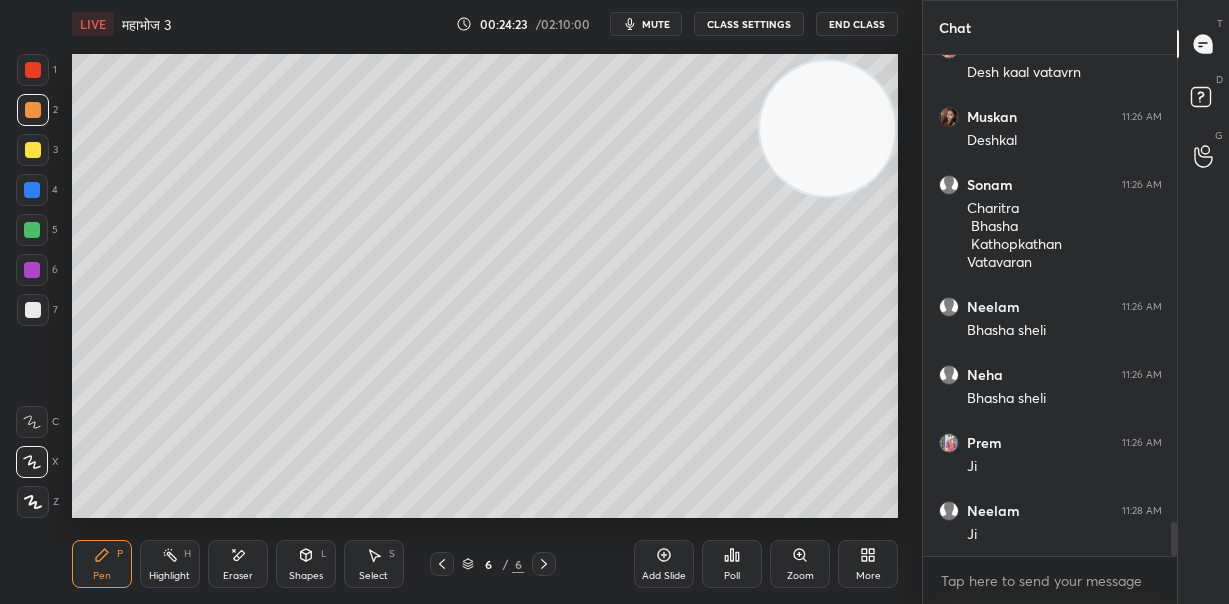 drag, startPoint x: 832, startPoint y: 161, endPoint x: 563, endPoint y: 80, distance: 280.9306 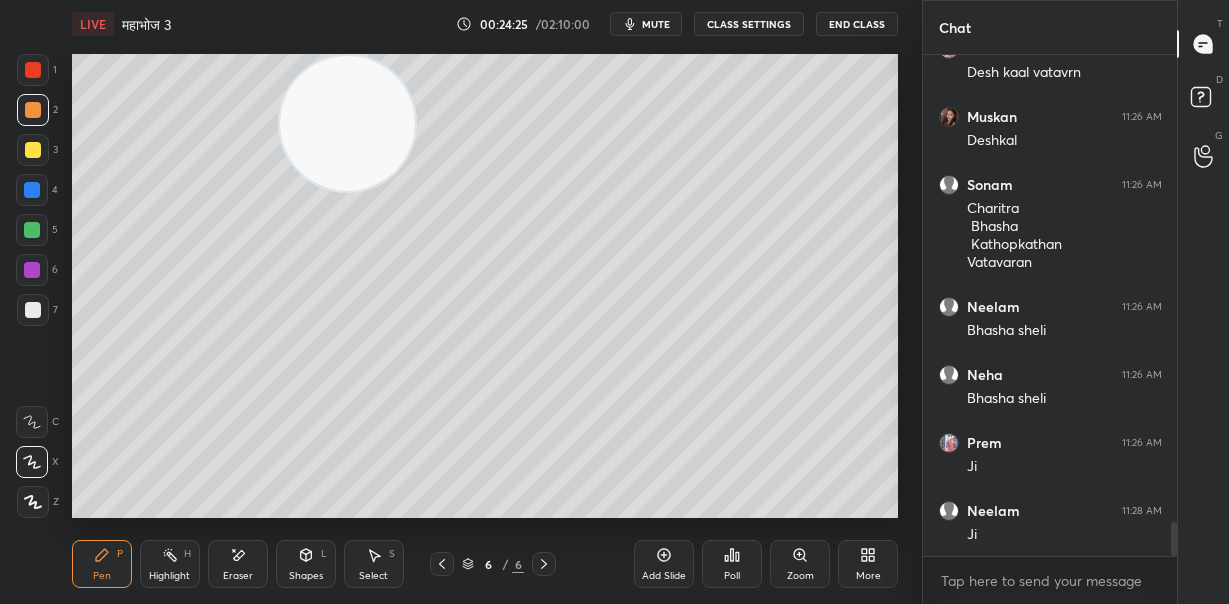 drag, startPoint x: 620, startPoint y: 125, endPoint x: 345, endPoint y: 80, distance: 278.6575 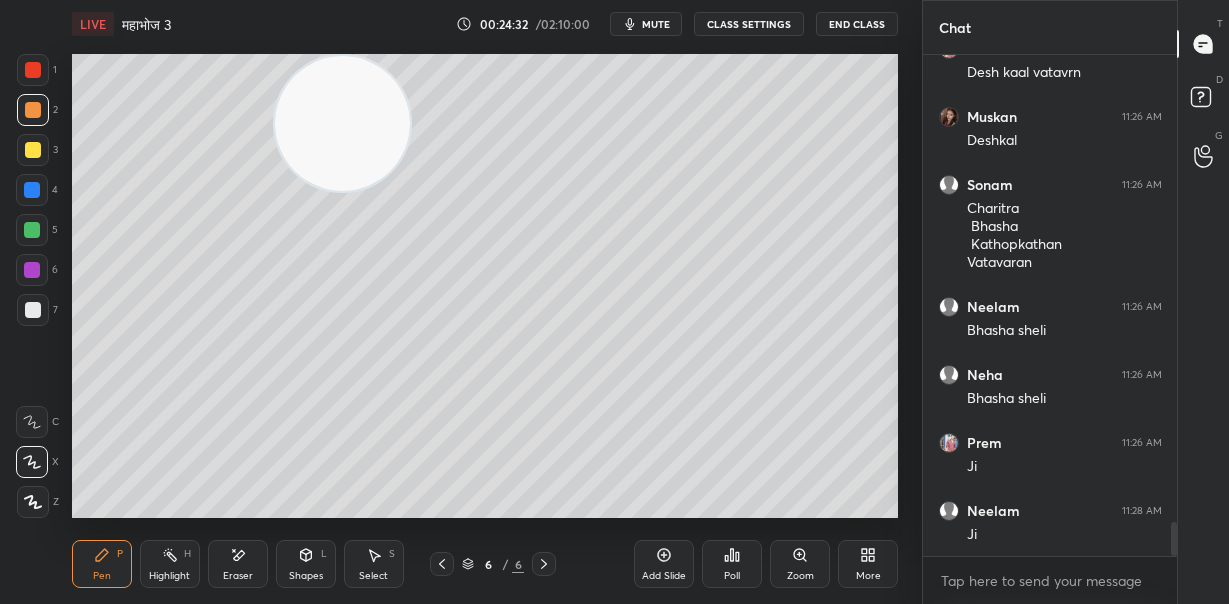 click 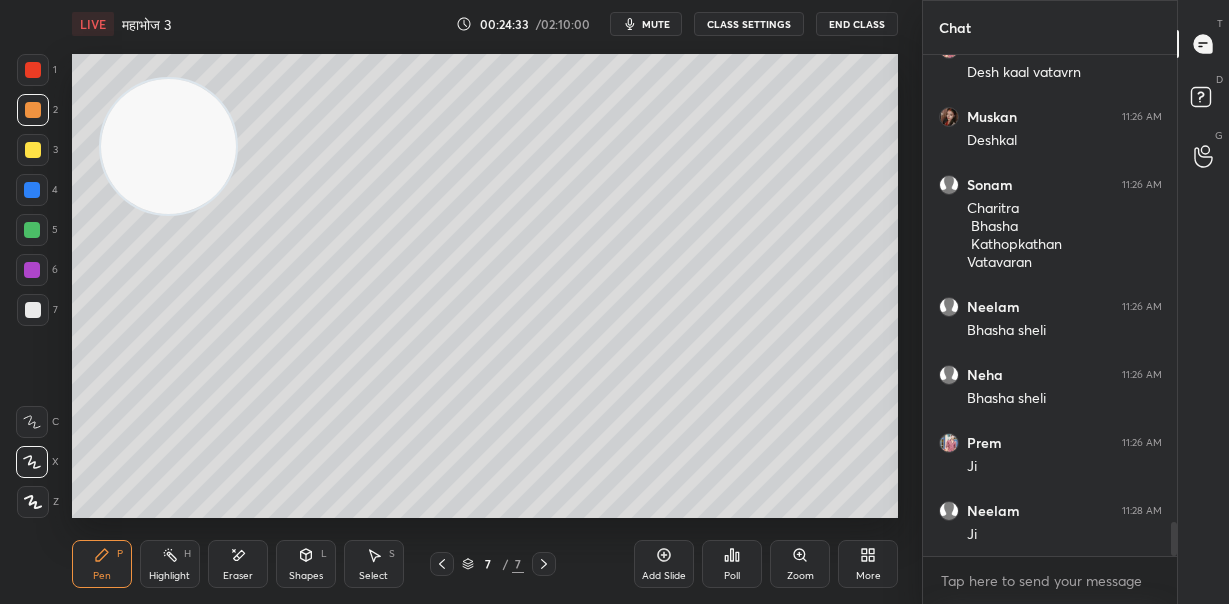 drag, startPoint x: 197, startPoint y: 161, endPoint x: 171, endPoint y: 165, distance: 26.305893 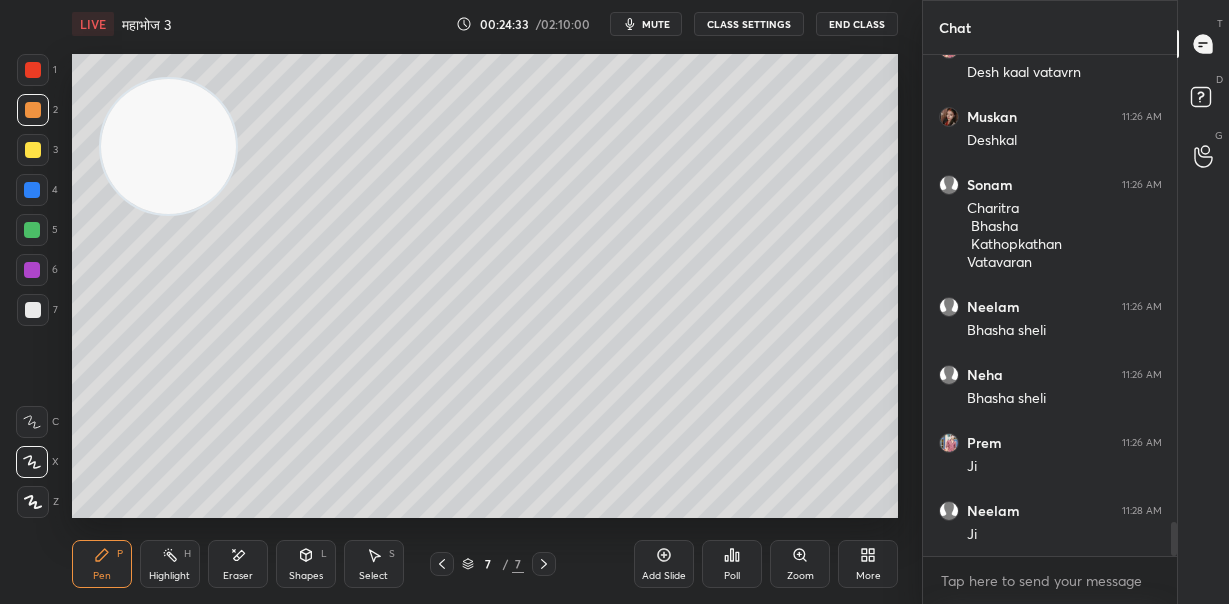 click at bounding box center [168, 146] 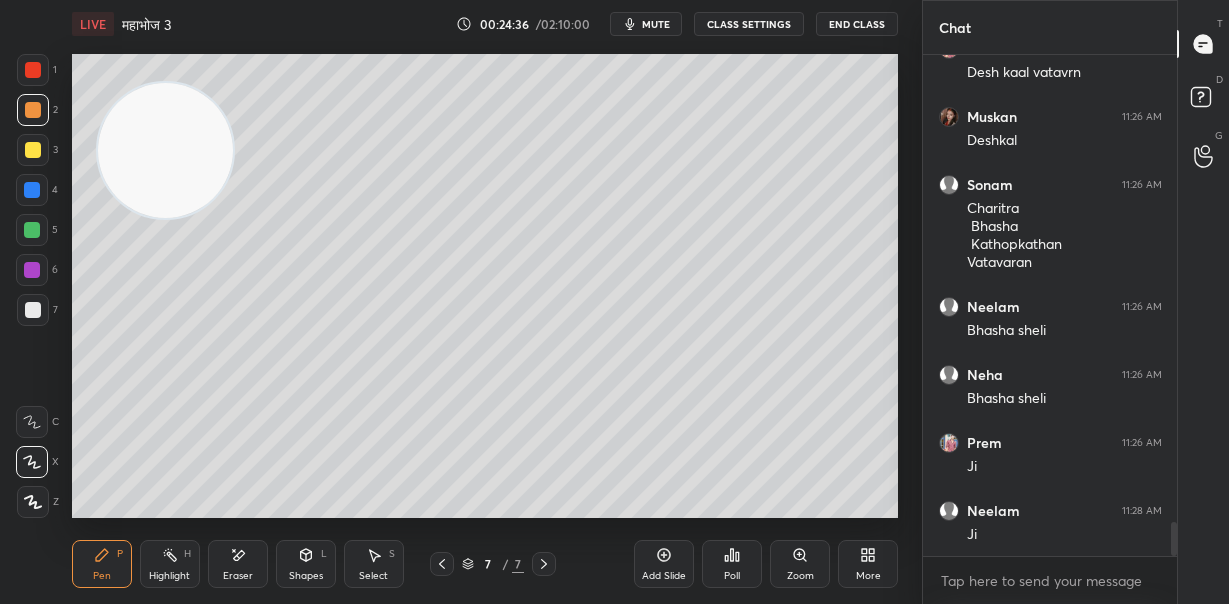 click at bounding box center (33, 310) 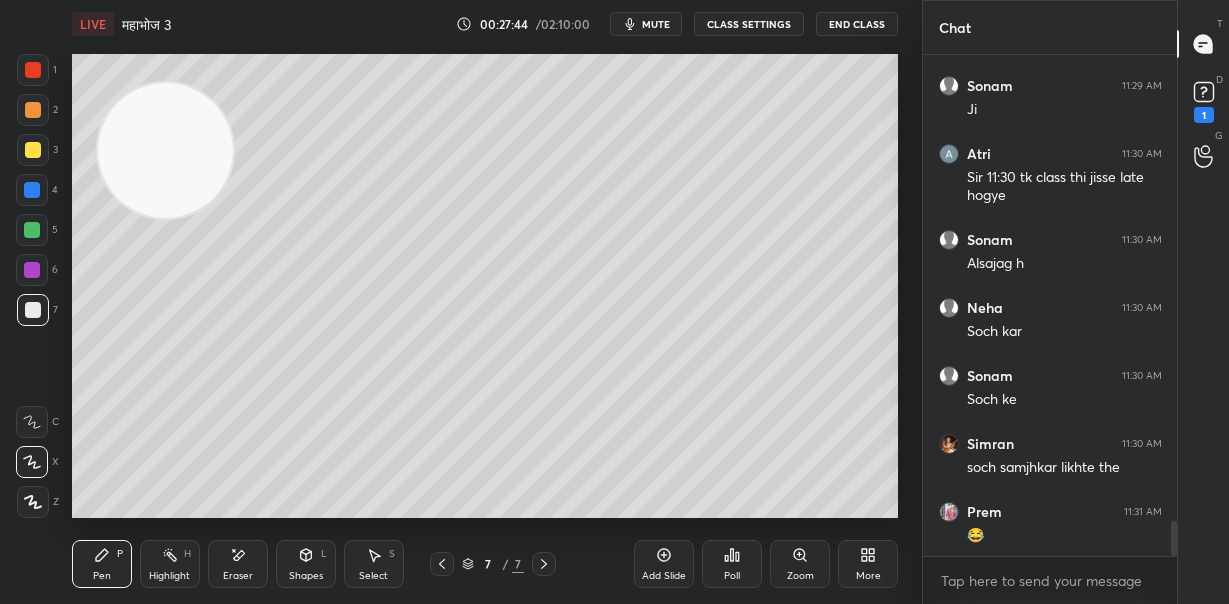 scroll, scrollTop: 6664, scrollLeft: 0, axis: vertical 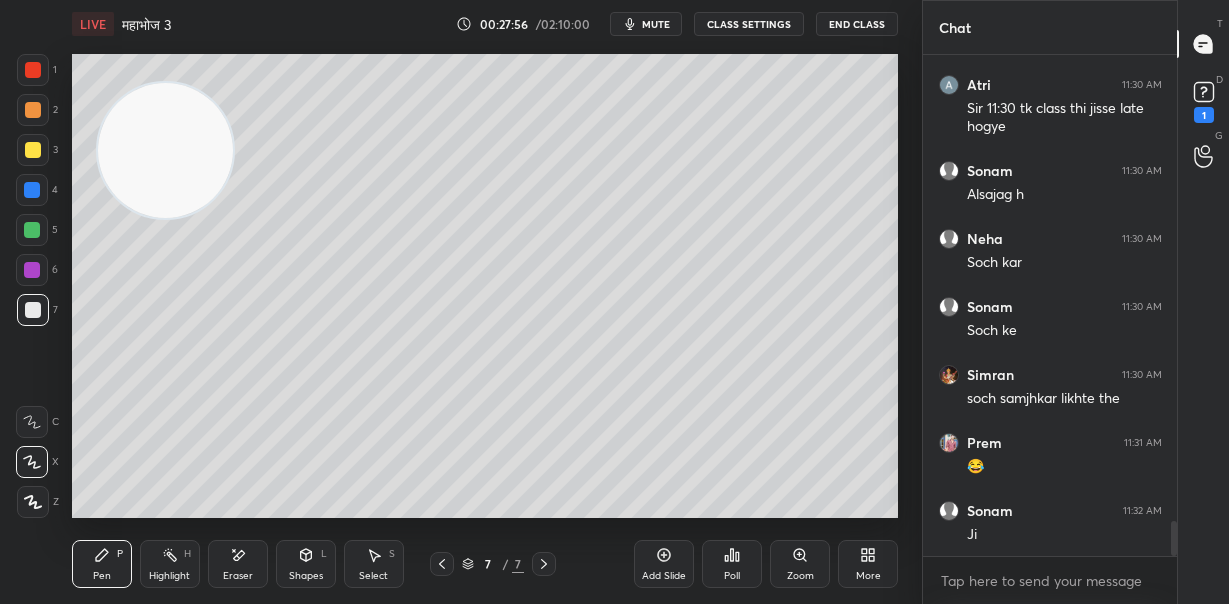 drag, startPoint x: 35, startPoint y: 105, endPoint x: 47, endPoint y: 110, distance: 13 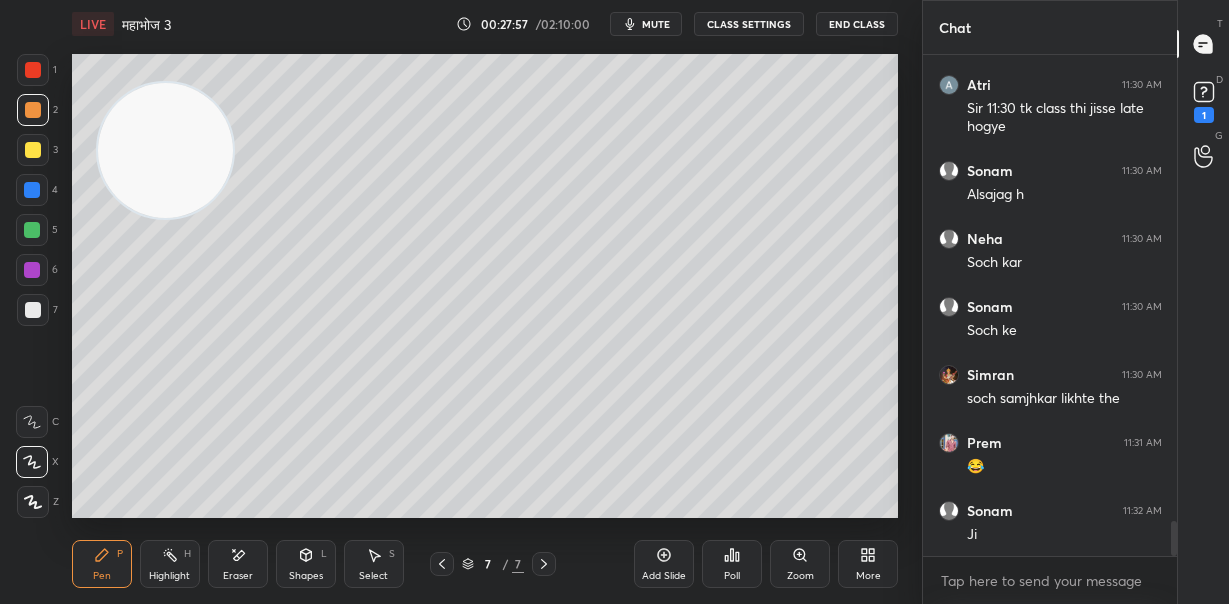 click at bounding box center (33, 150) 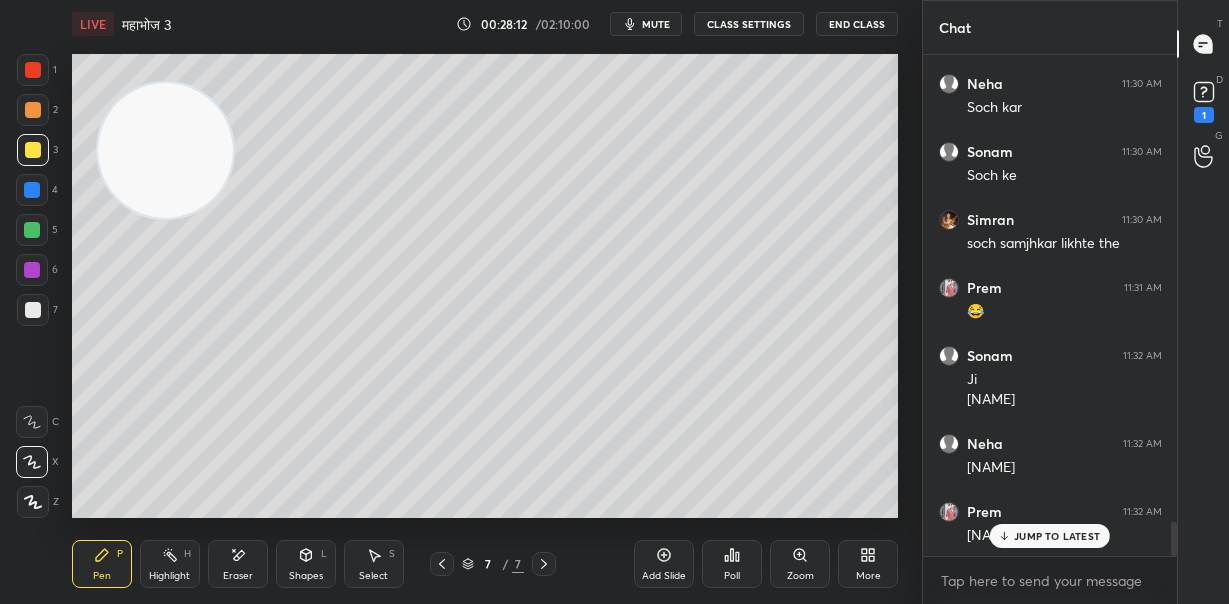 scroll, scrollTop: 6888, scrollLeft: 0, axis: vertical 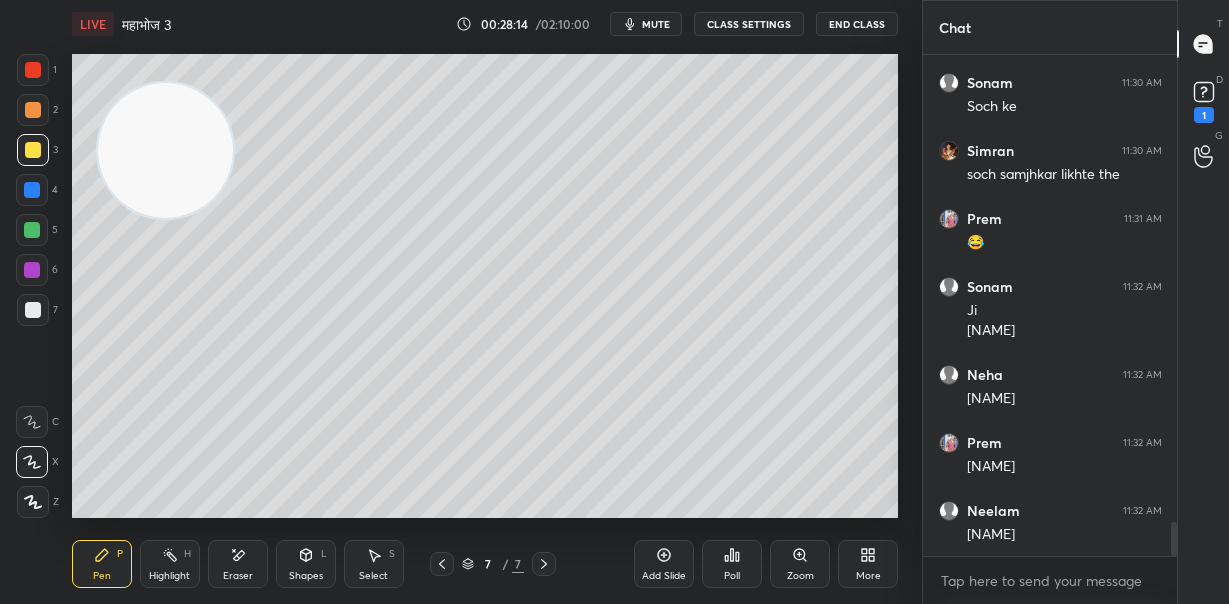 drag, startPoint x: 38, startPoint y: 311, endPoint x: 67, endPoint y: 308, distance: 29.15476 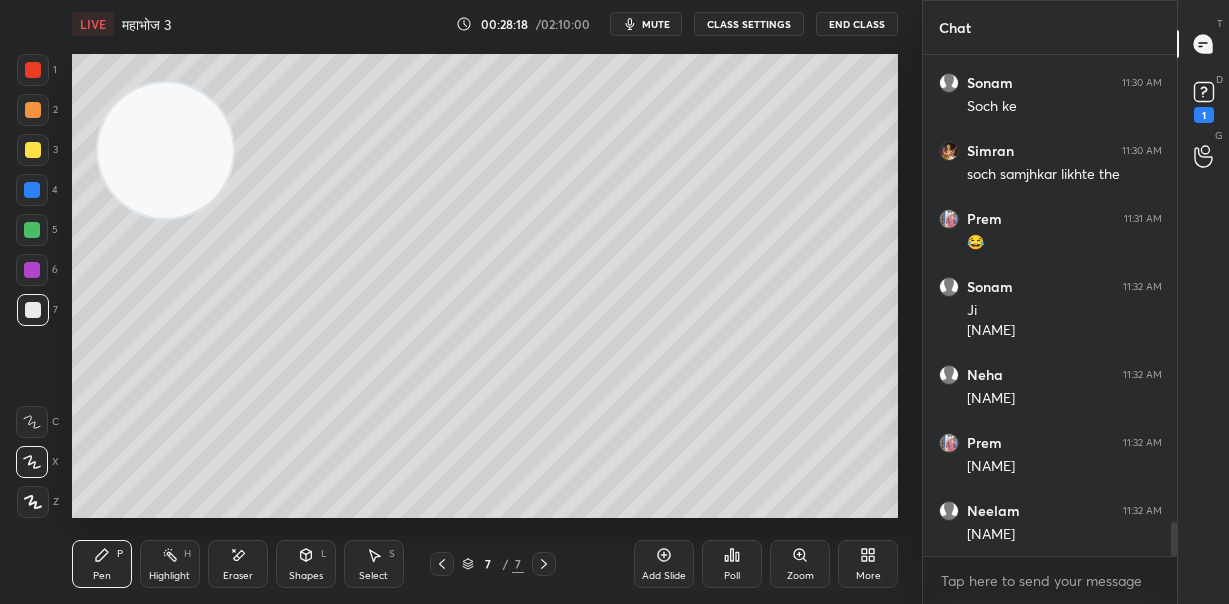 scroll, scrollTop: 6956, scrollLeft: 0, axis: vertical 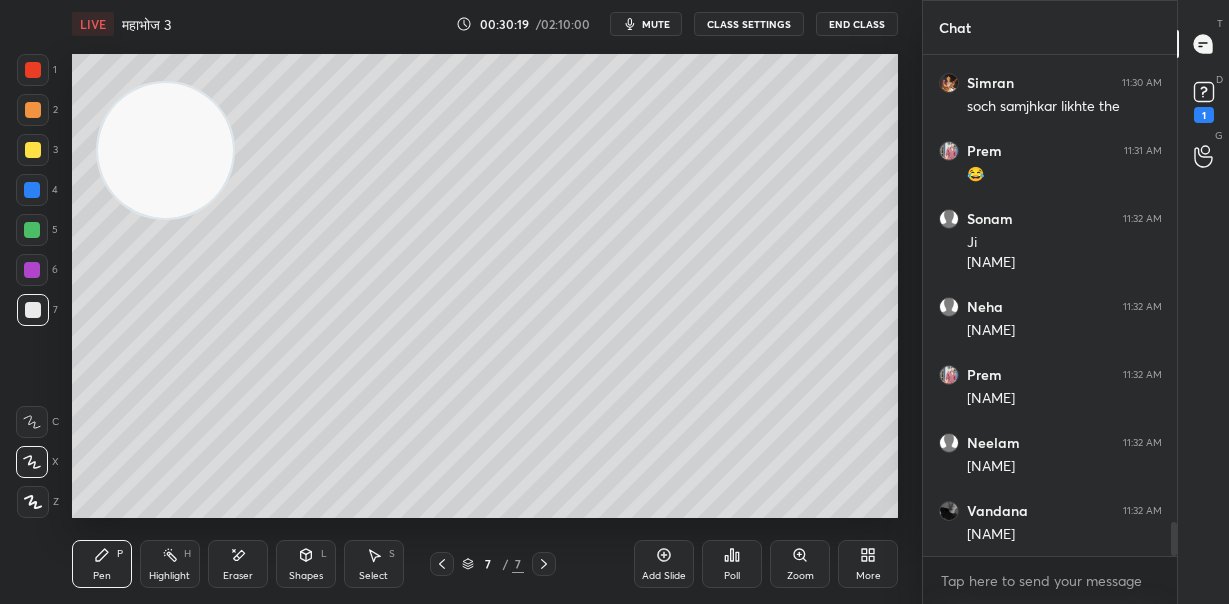 drag, startPoint x: 29, startPoint y: 229, endPoint x: 57, endPoint y: 222, distance: 28.86174 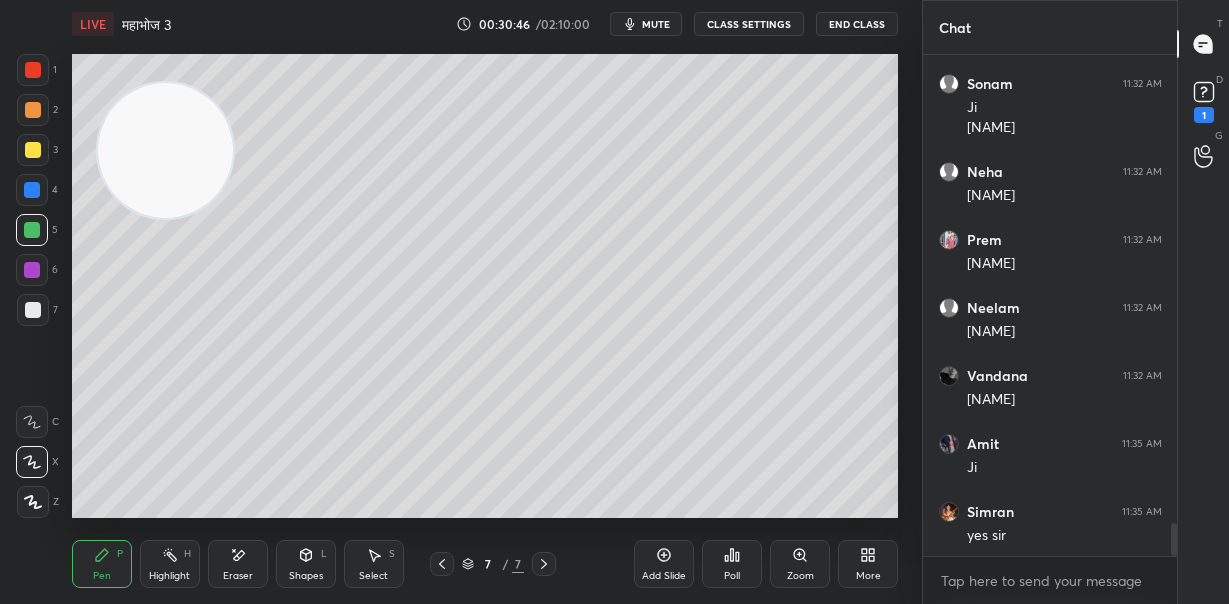 scroll, scrollTop: 7160, scrollLeft: 0, axis: vertical 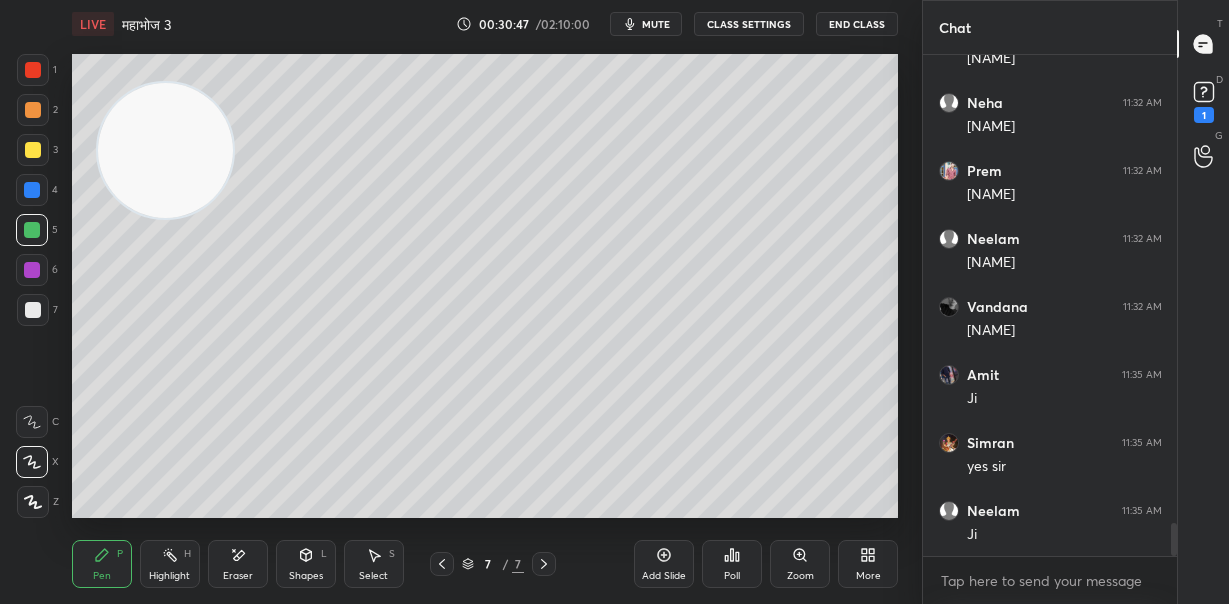 click at bounding box center [33, 150] 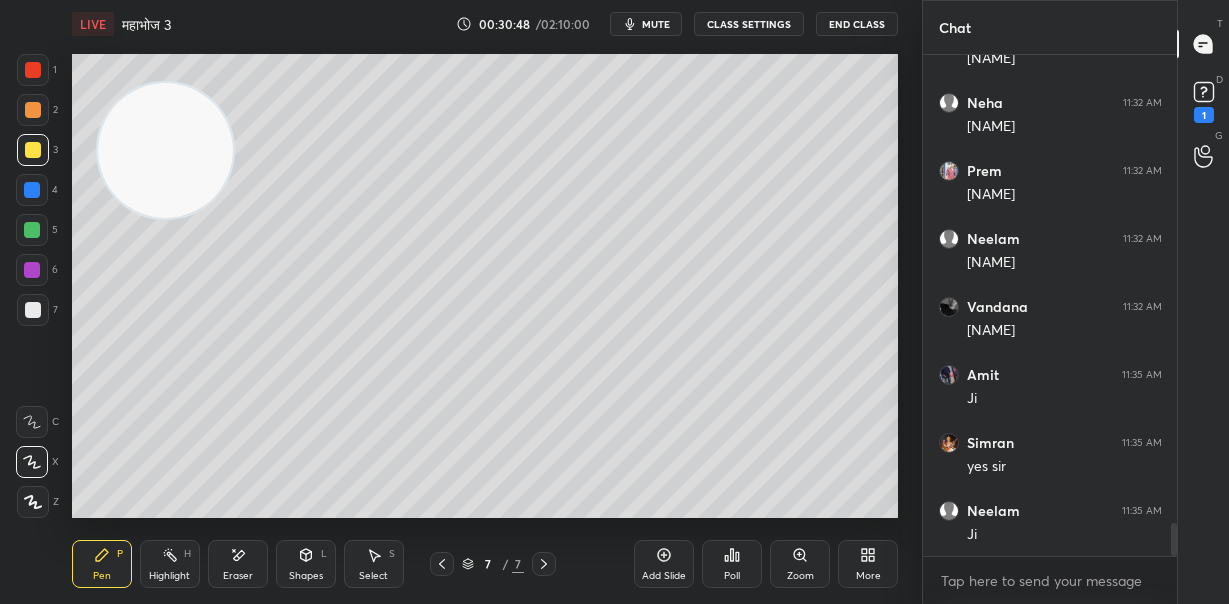 click at bounding box center (32, 230) 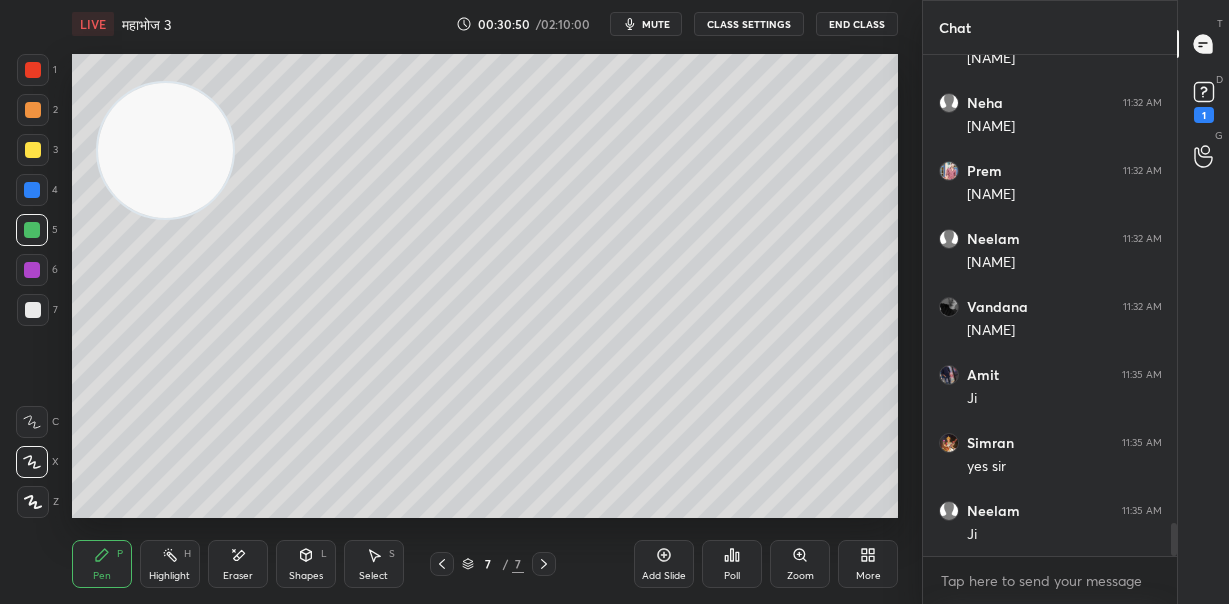 scroll, scrollTop: 7228, scrollLeft: 0, axis: vertical 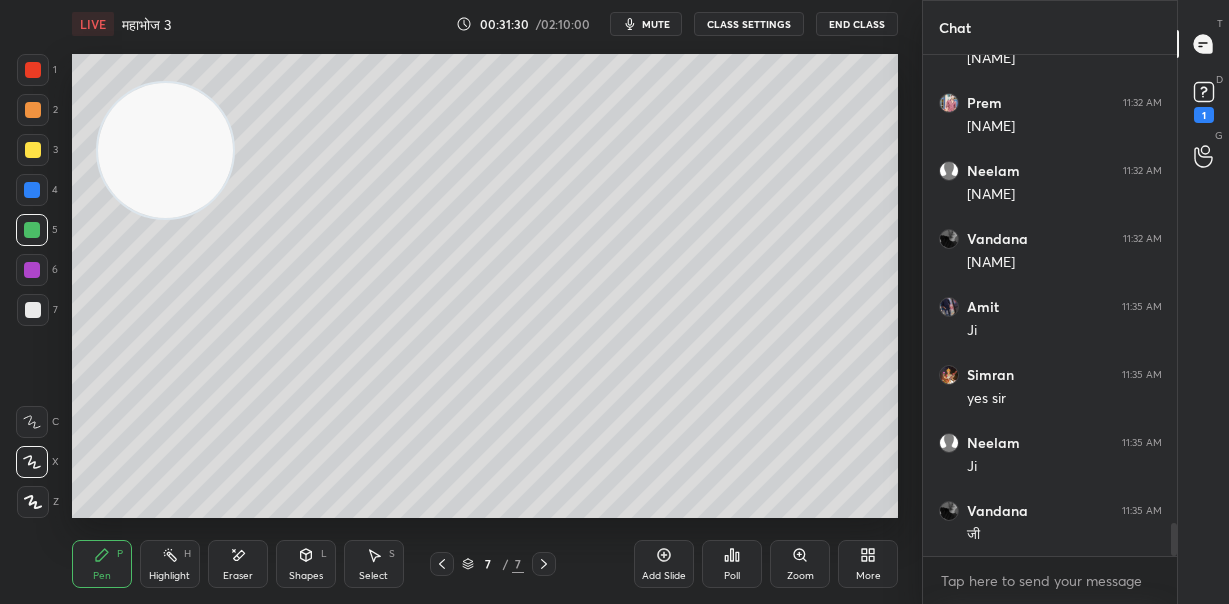 click on "Eraser" at bounding box center (238, 564) 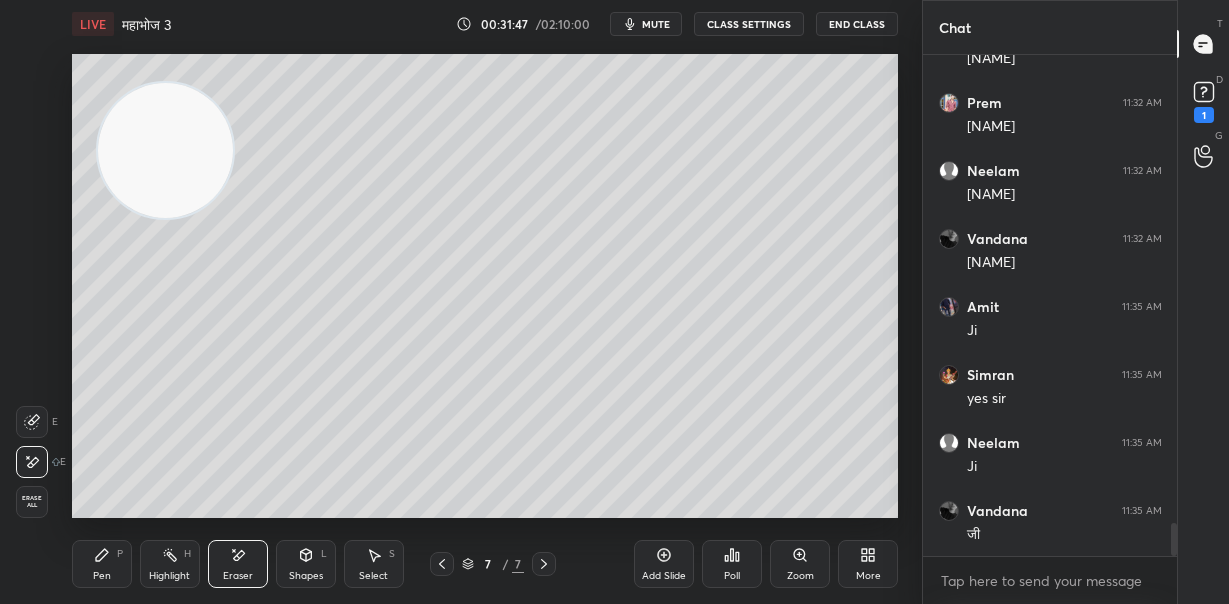 click on "Pen P" at bounding box center [102, 564] 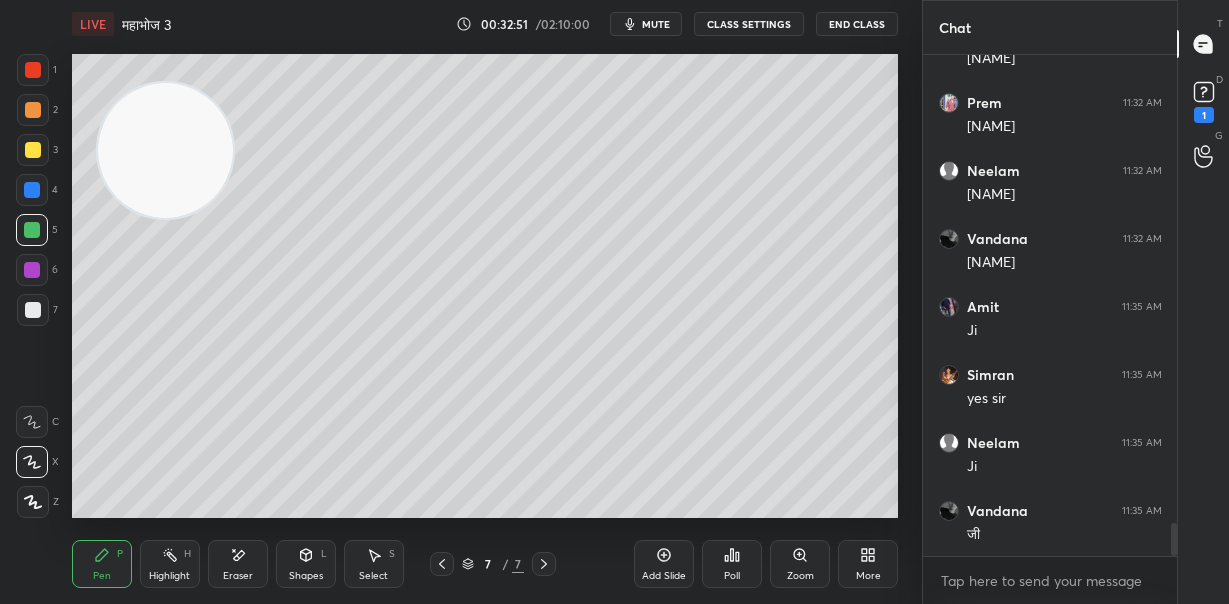 click at bounding box center [33, 310] 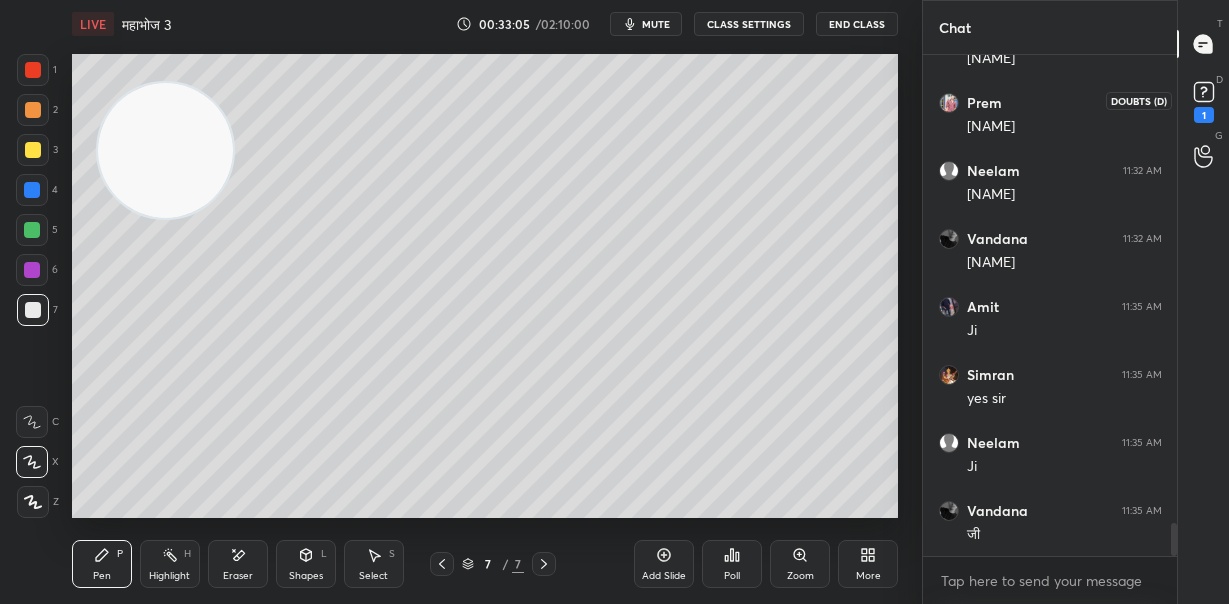 click 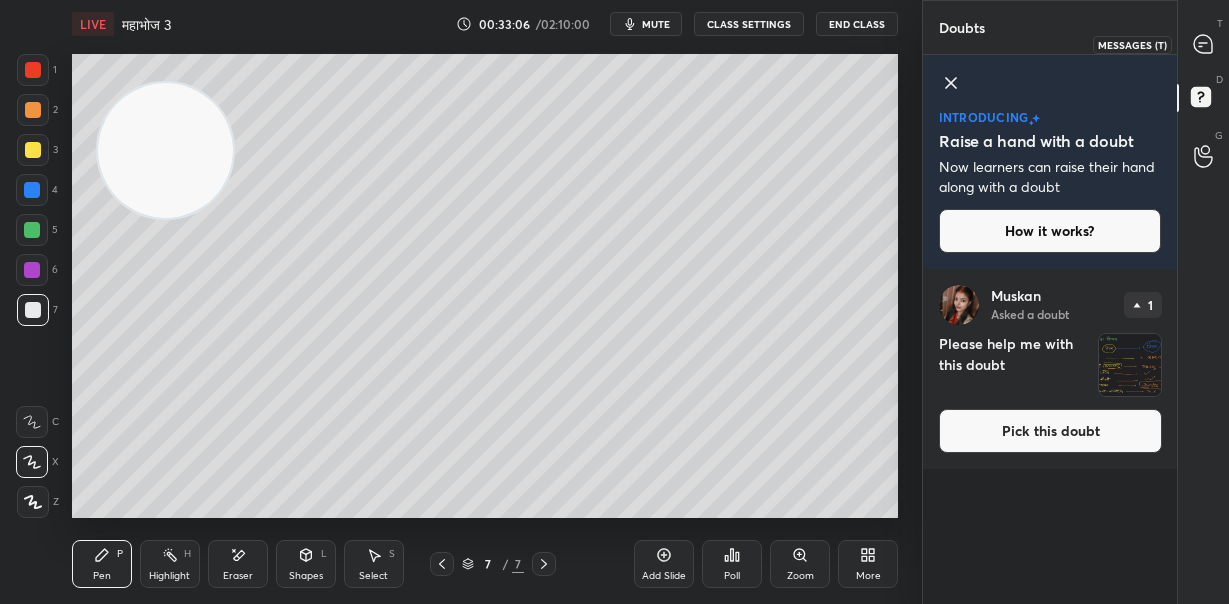 click 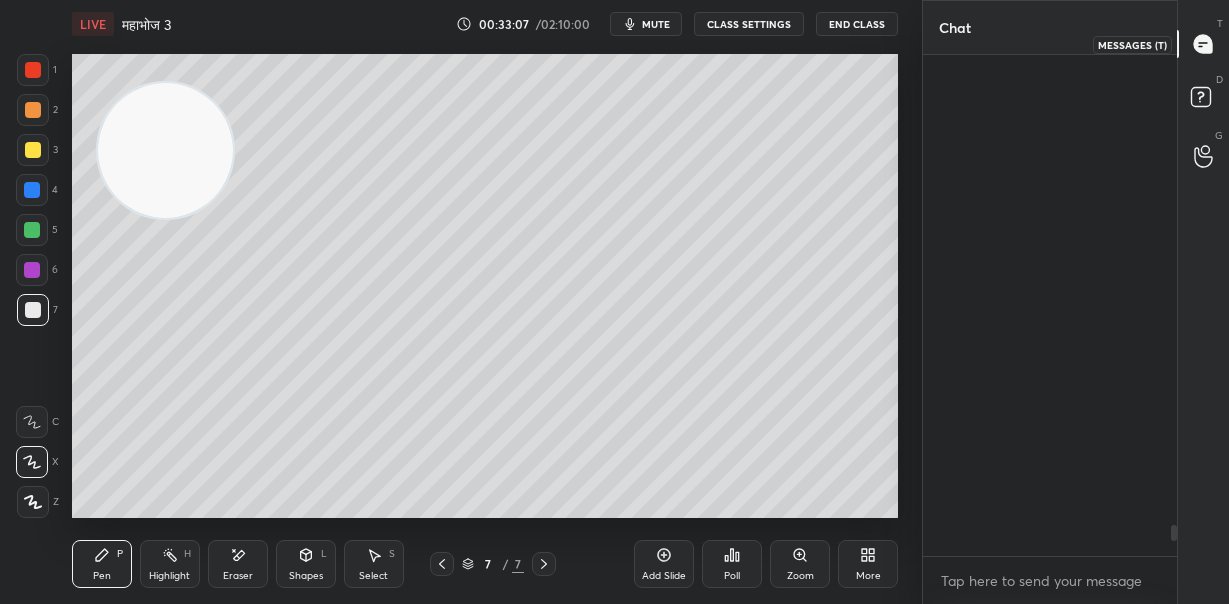 scroll, scrollTop: 7642, scrollLeft: 0, axis: vertical 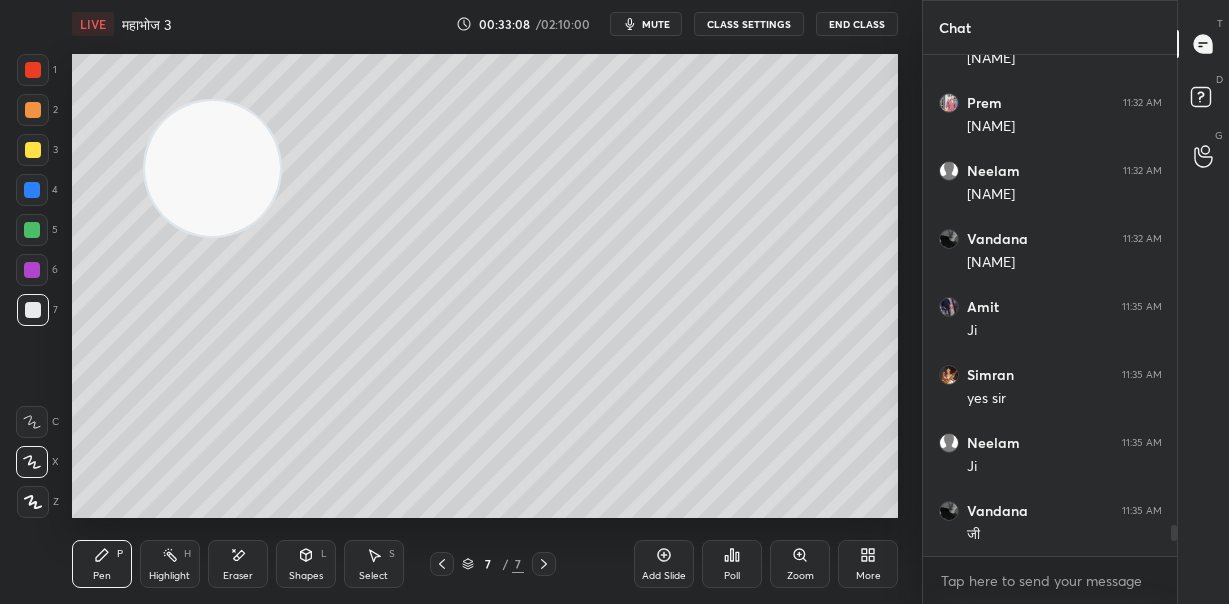 drag, startPoint x: 174, startPoint y: 158, endPoint x: 654, endPoint y: 275, distance: 494.05365 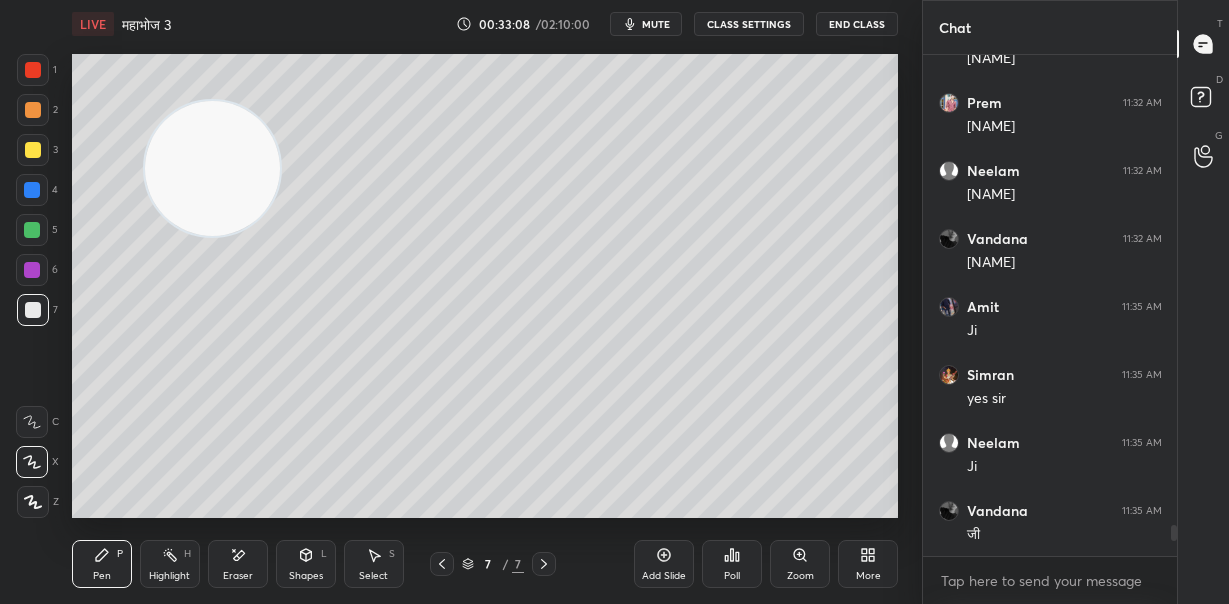 click at bounding box center (212, 168) 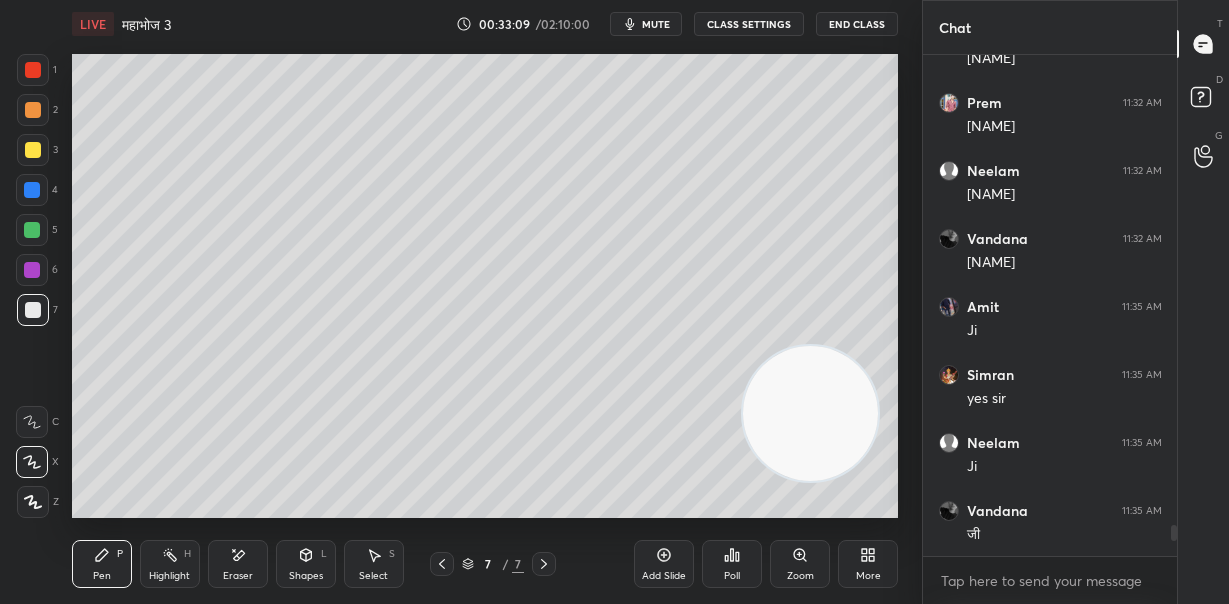 drag, startPoint x: 649, startPoint y: 270, endPoint x: 780, endPoint y: 403, distance: 186.68155 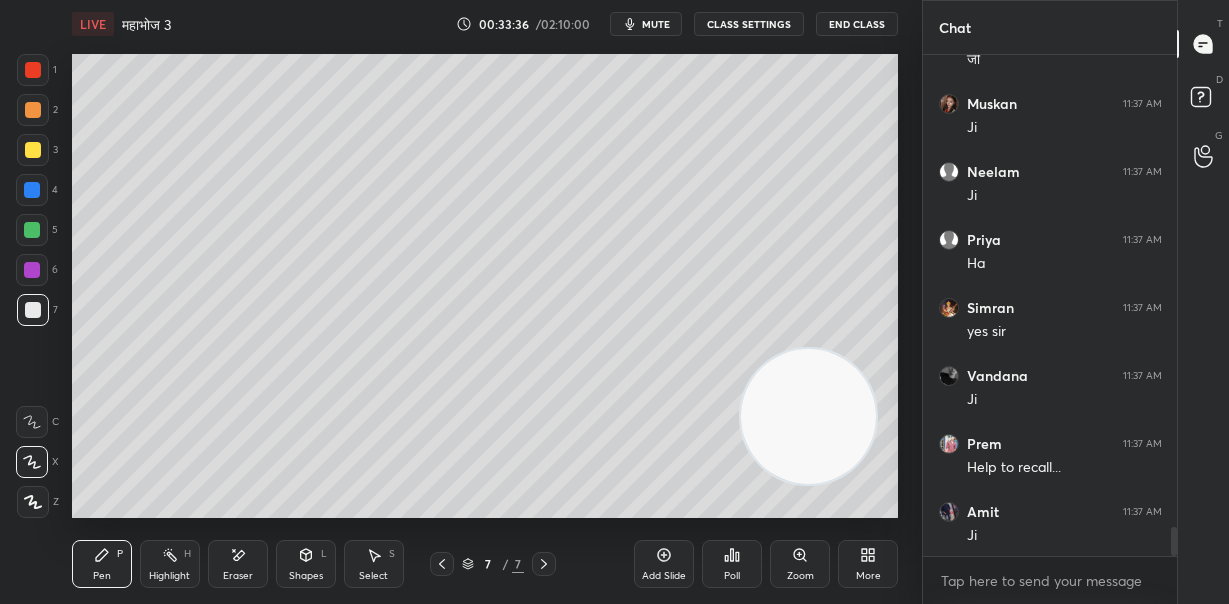 scroll, scrollTop: 8186, scrollLeft: 0, axis: vertical 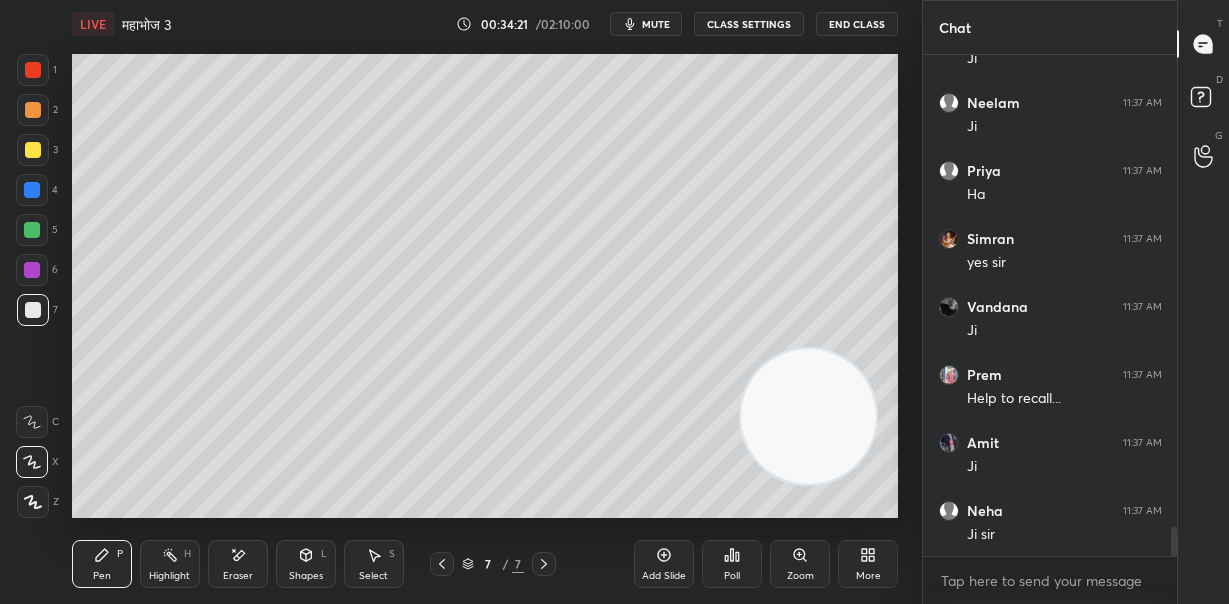 click 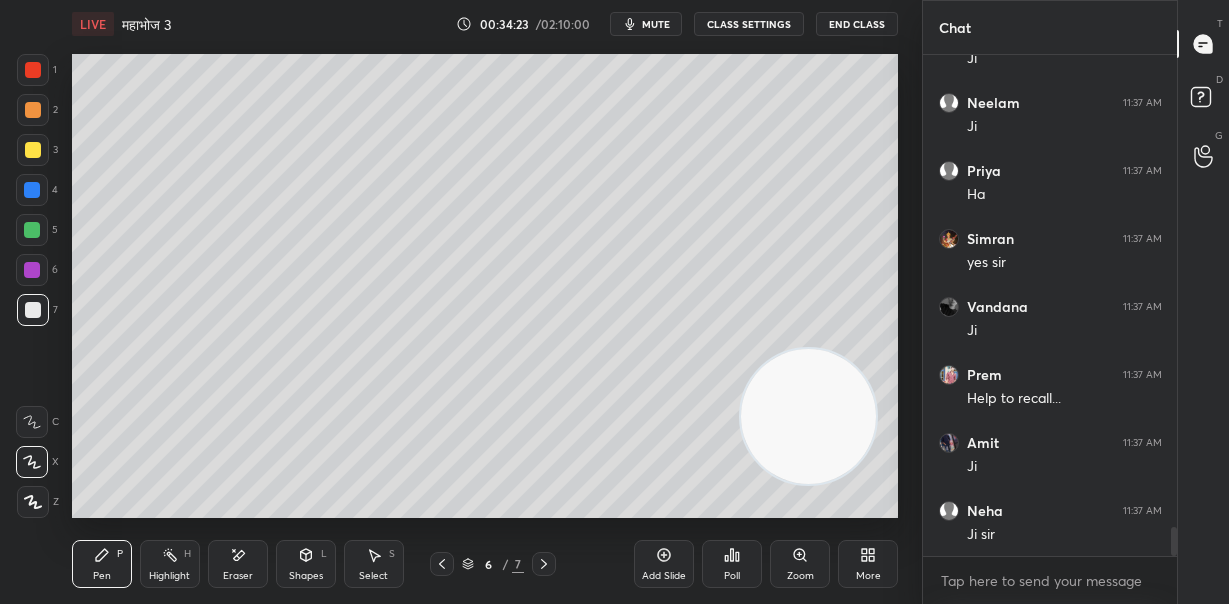 click 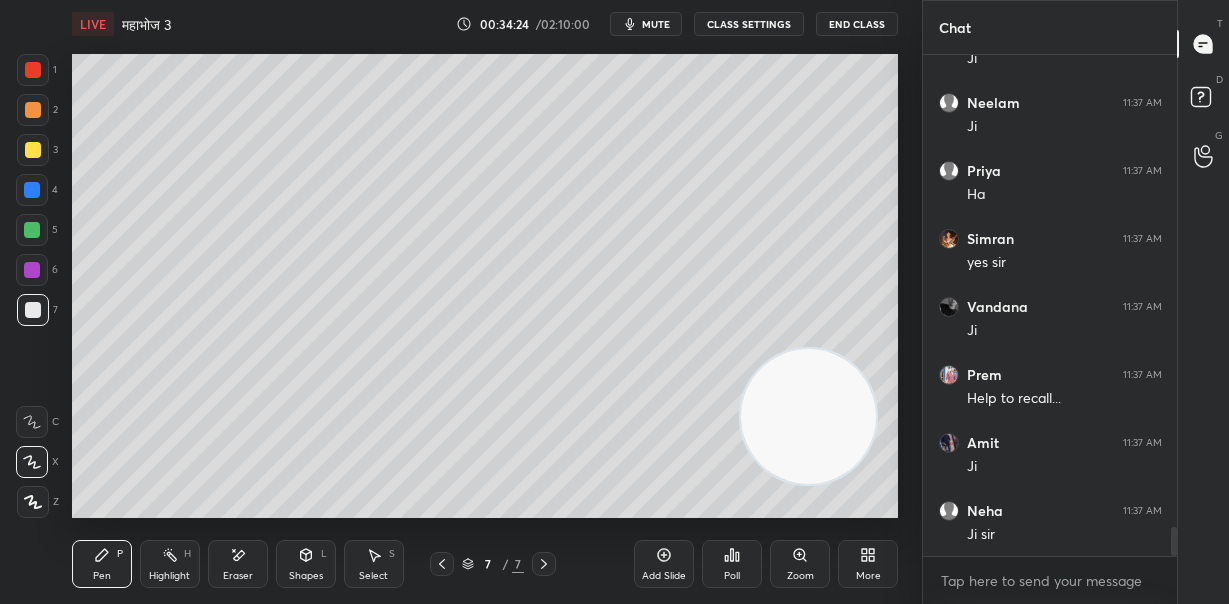 scroll, scrollTop: 8272, scrollLeft: 0, axis: vertical 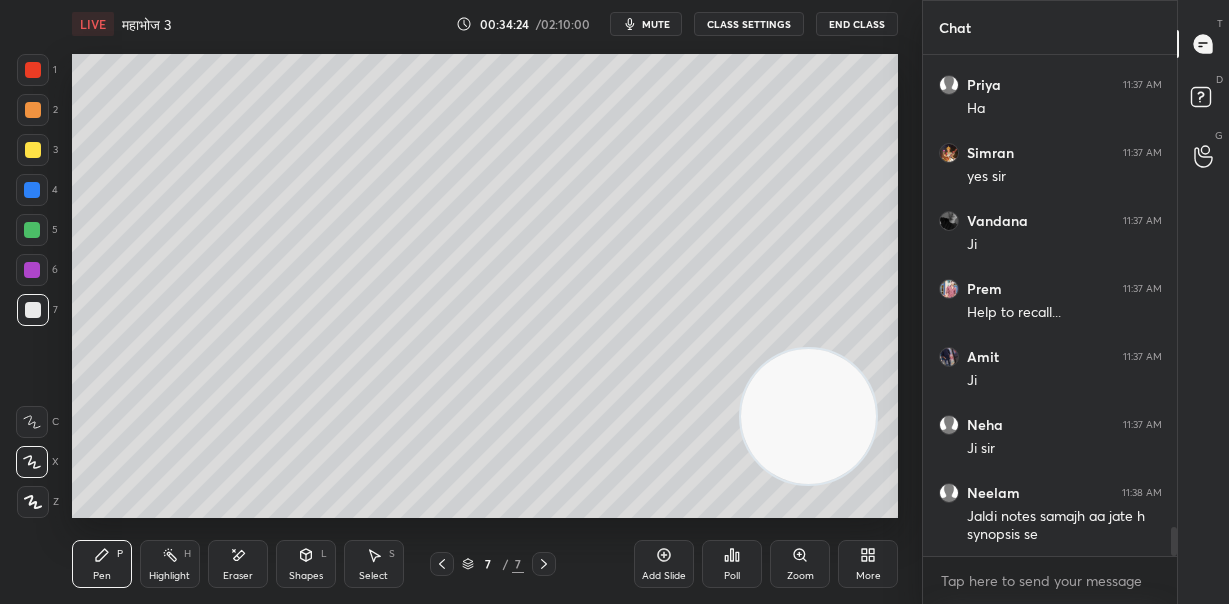 click on "Add Slide" at bounding box center (664, 564) 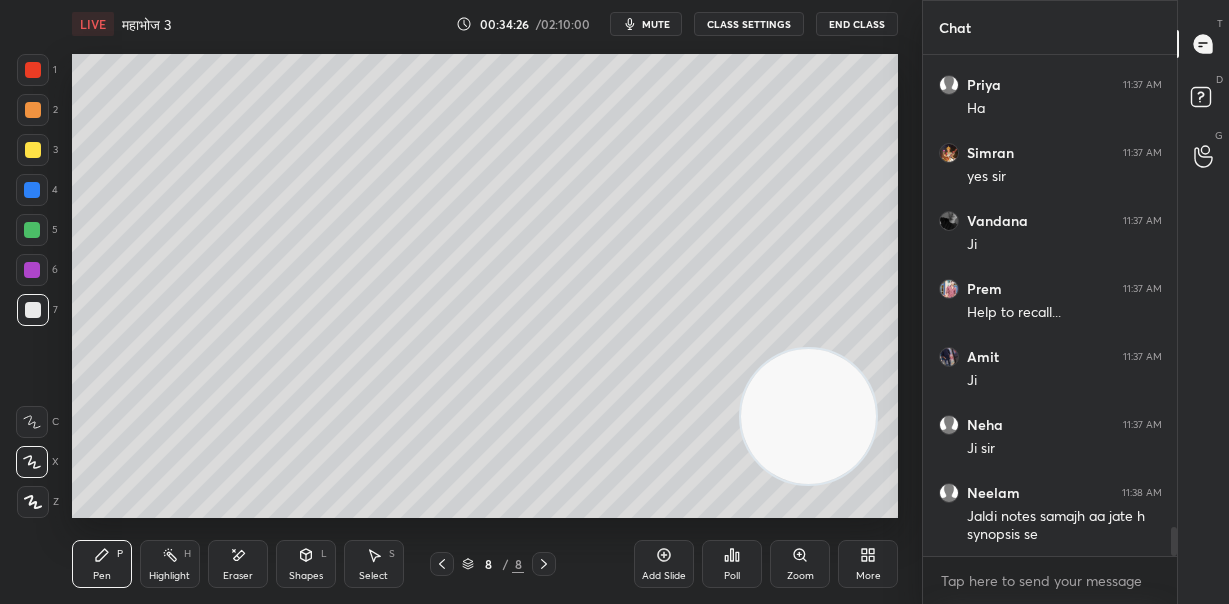 click at bounding box center (33, 110) 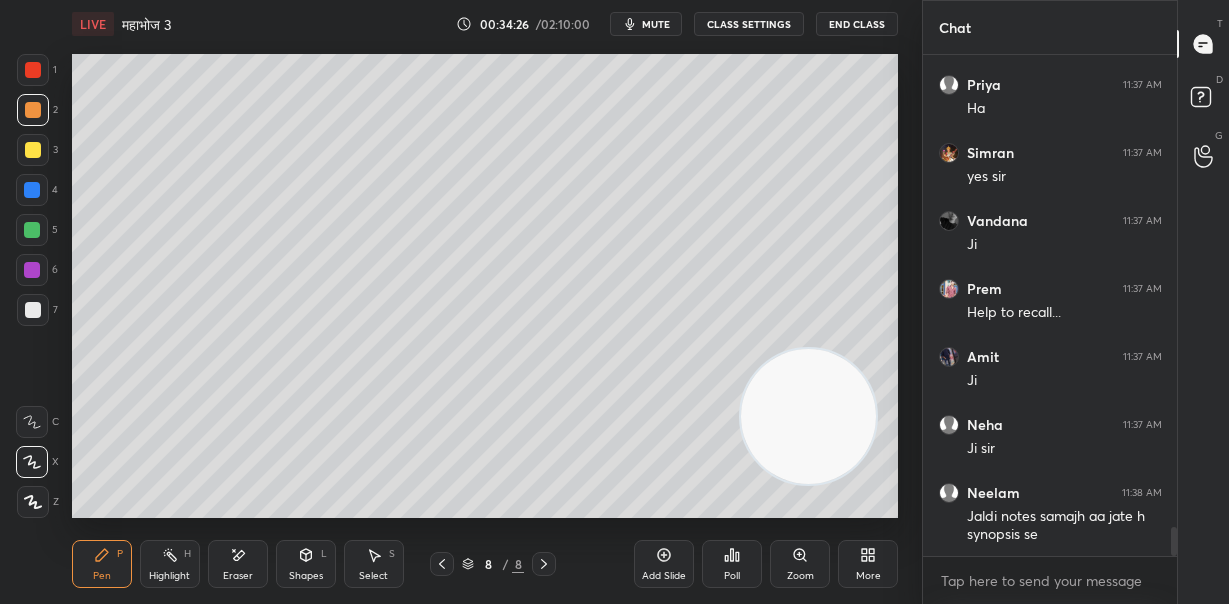 click at bounding box center (33, 150) 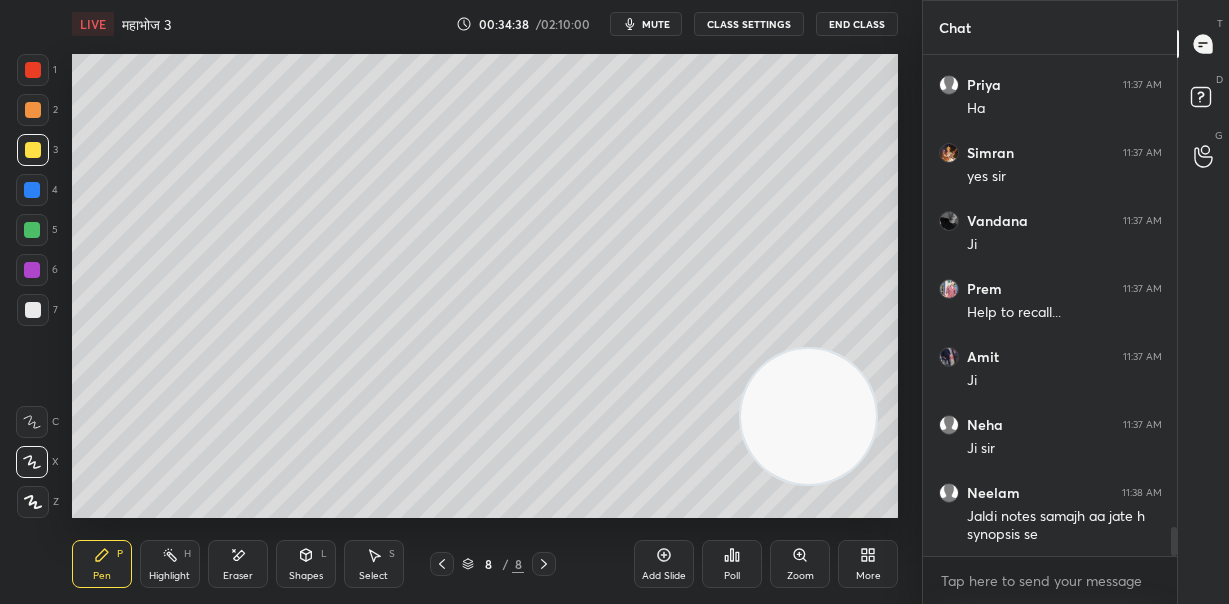click at bounding box center [33, 310] 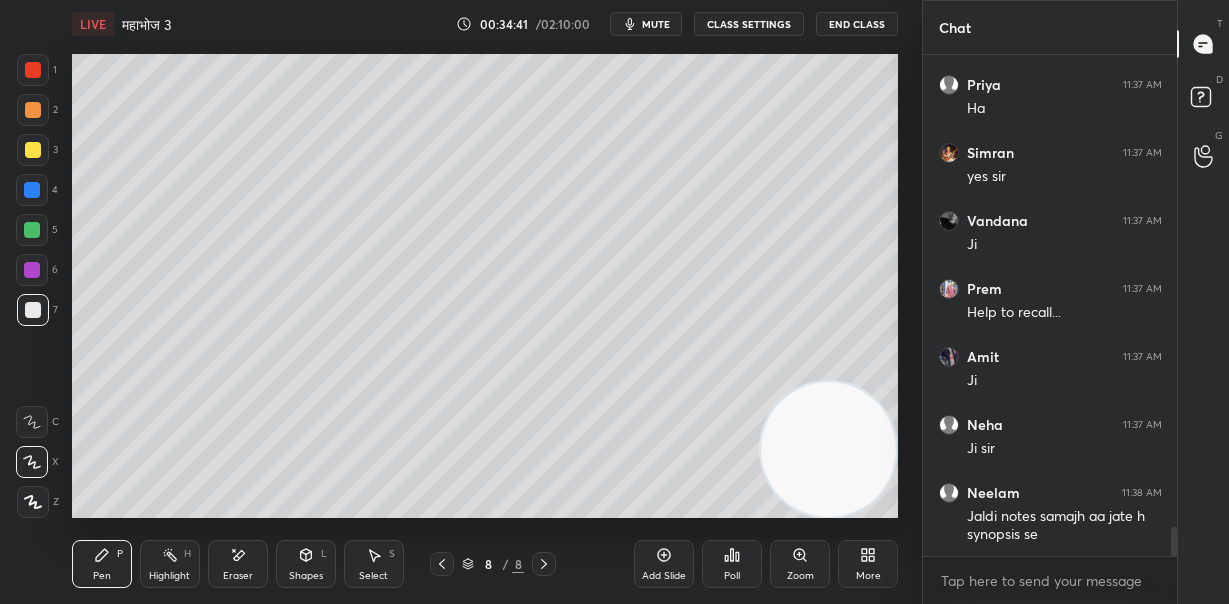 drag, startPoint x: 835, startPoint y: 483, endPoint x: 868, endPoint y: 532, distance: 59.07622 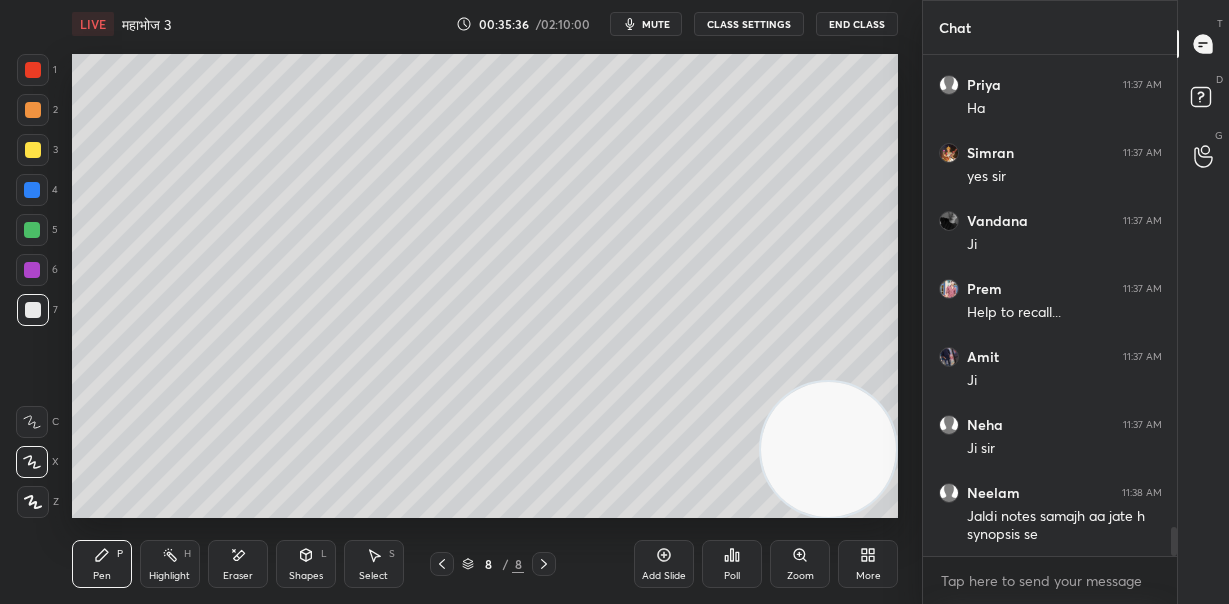 scroll, scrollTop: 8339, scrollLeft: 0, axis: vertical 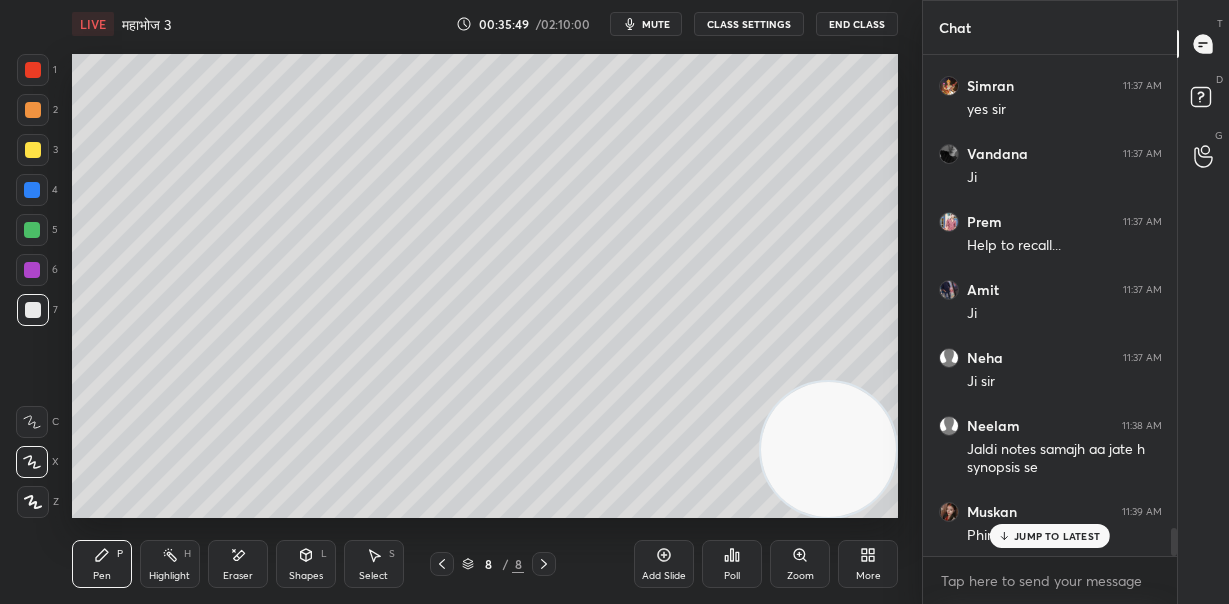 click on "JUMP TO LATEST" at bounding box center (1050, 536) 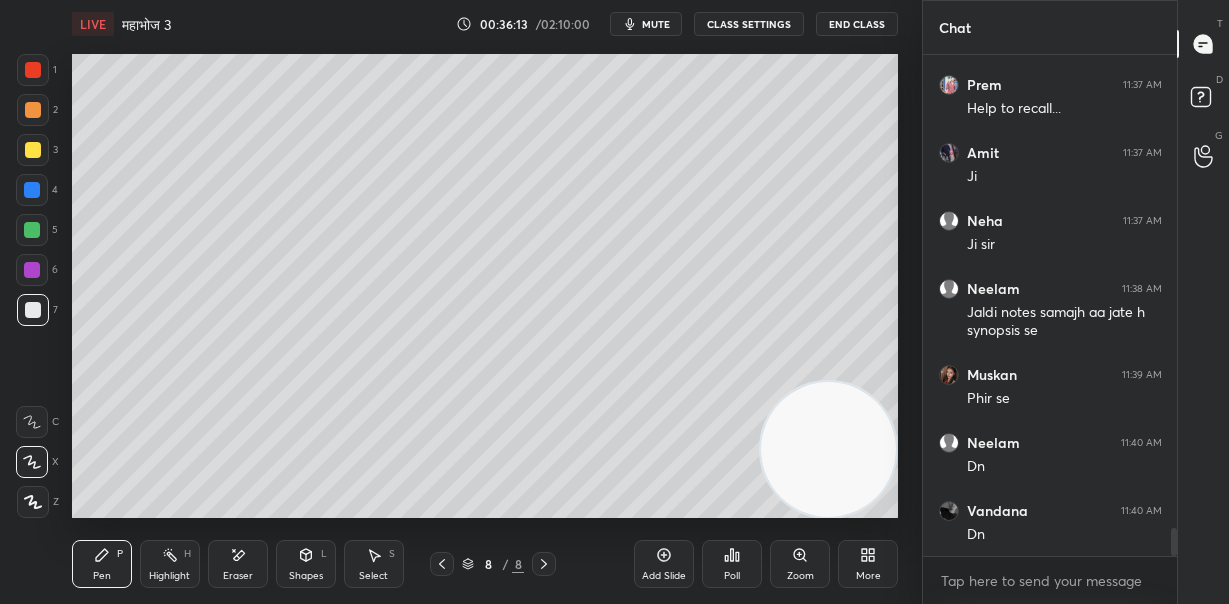 scroll, scrollTop: 8611, scrollLeft: 0, axis: vertical 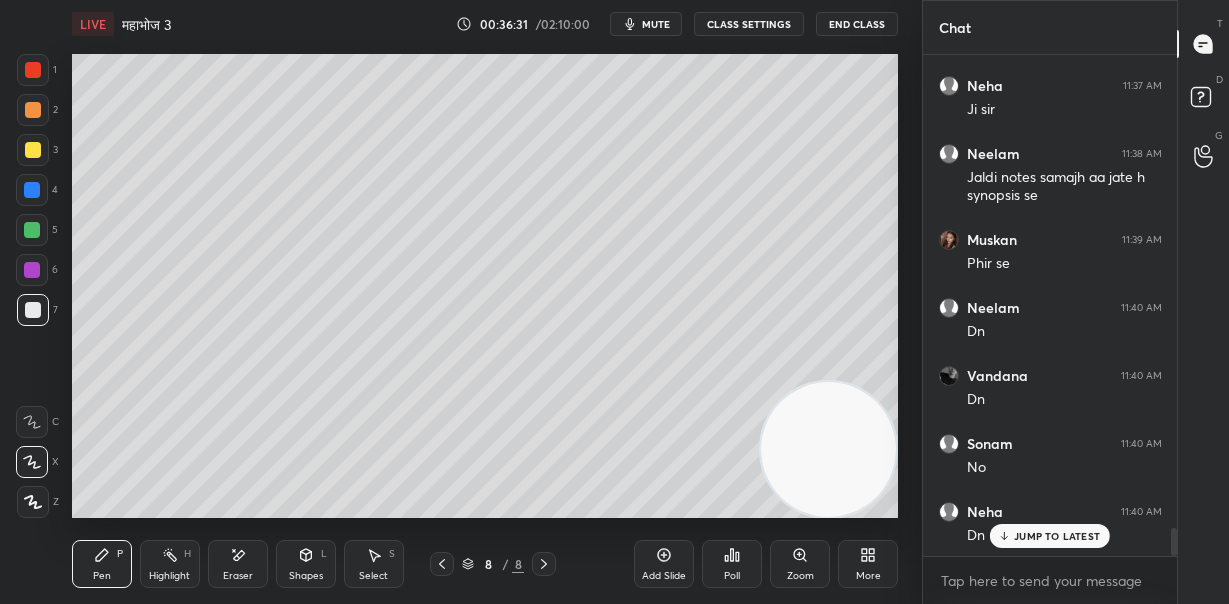 click on "JUMP TO LATEST" at bounding box center (1057, 536) 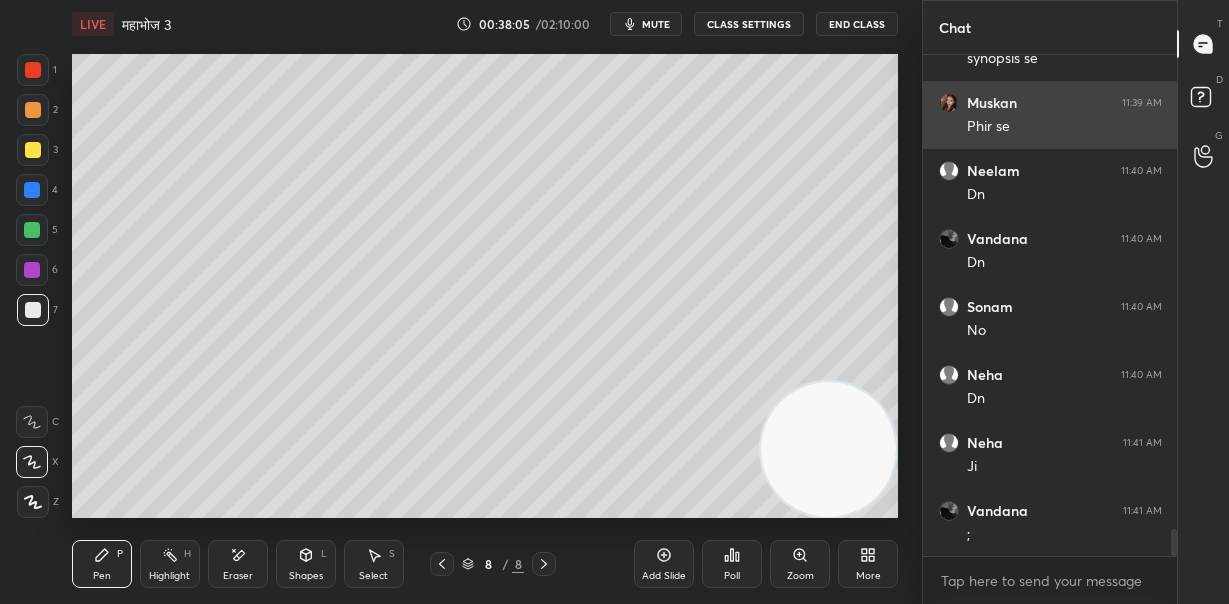 scroll, scrollTop: 8816, scrollLeft: 0, axis: vertical 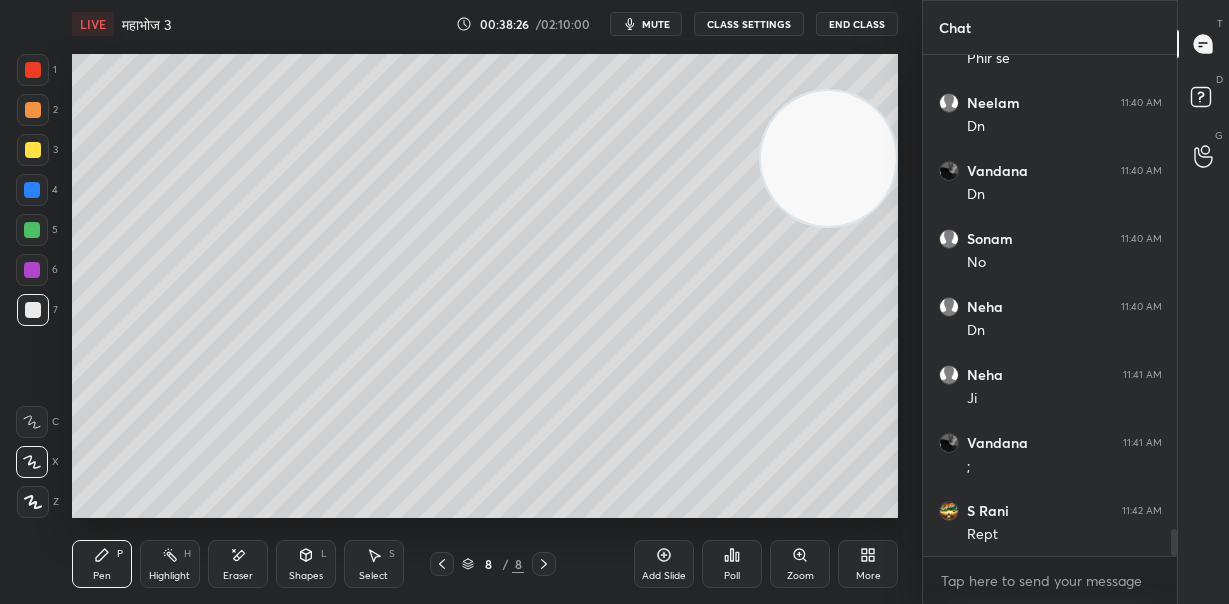 drag, startPoint x: 829, startPoint y: 382, endPoint x: 882, endPoint y: 150, distance: 237.97688 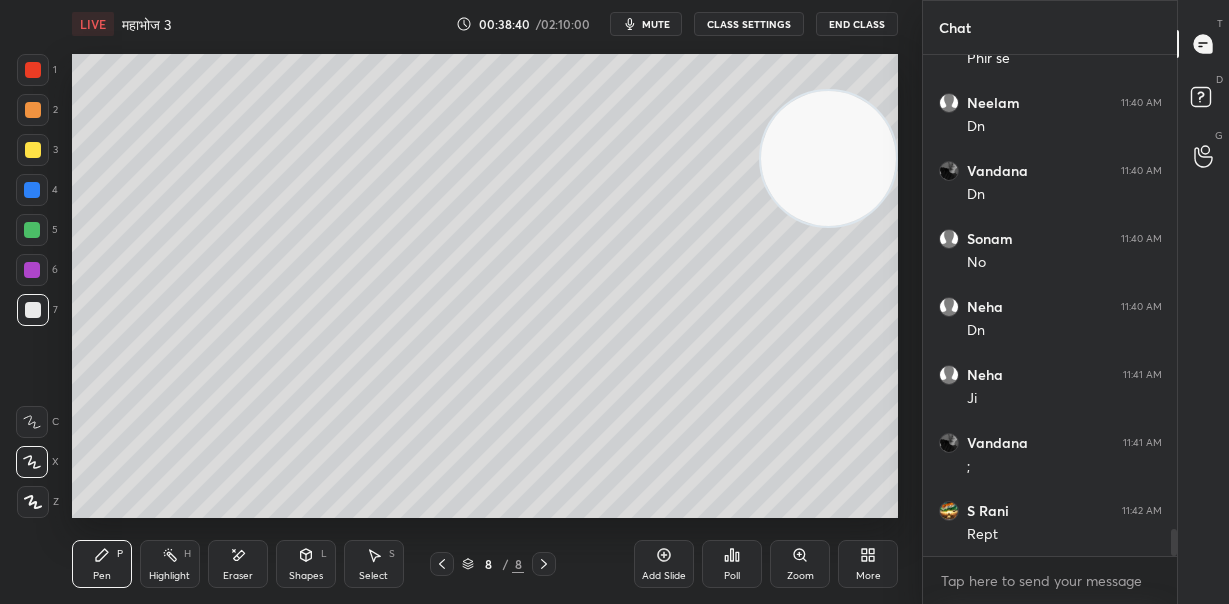 scroll, scrollTop: 8883, scrollLeft: 0, axis: vertical 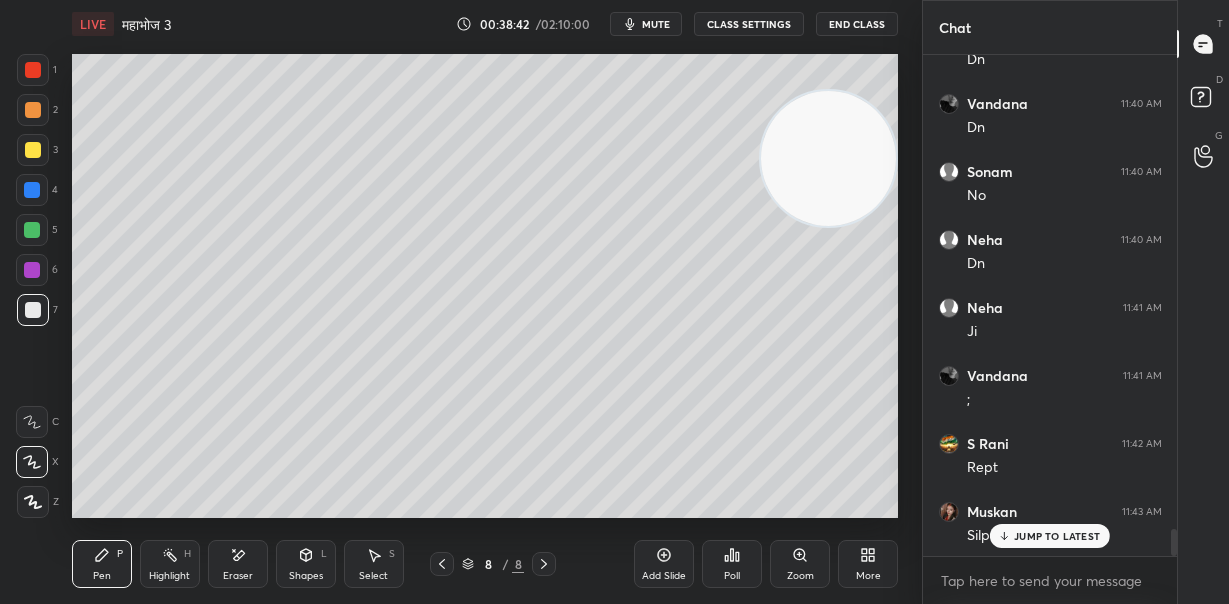 click on "JUMP TO LATEST" at bounding box center (1057, 536) 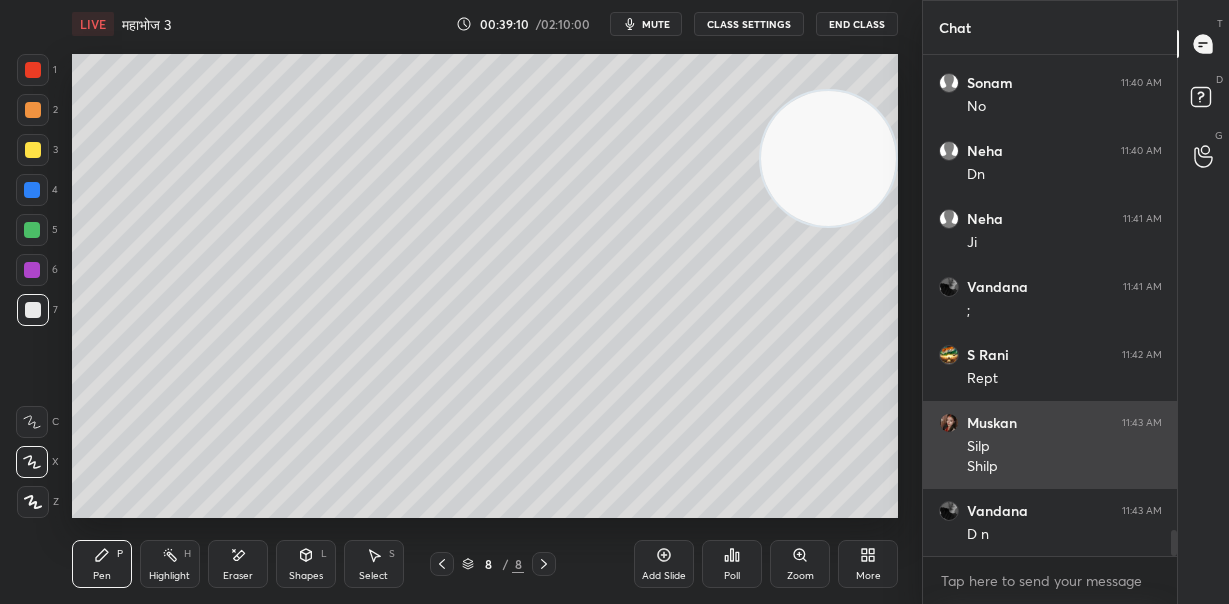 scroll, scrollTop: 9040, scrollLeft: 0, axis: vertical 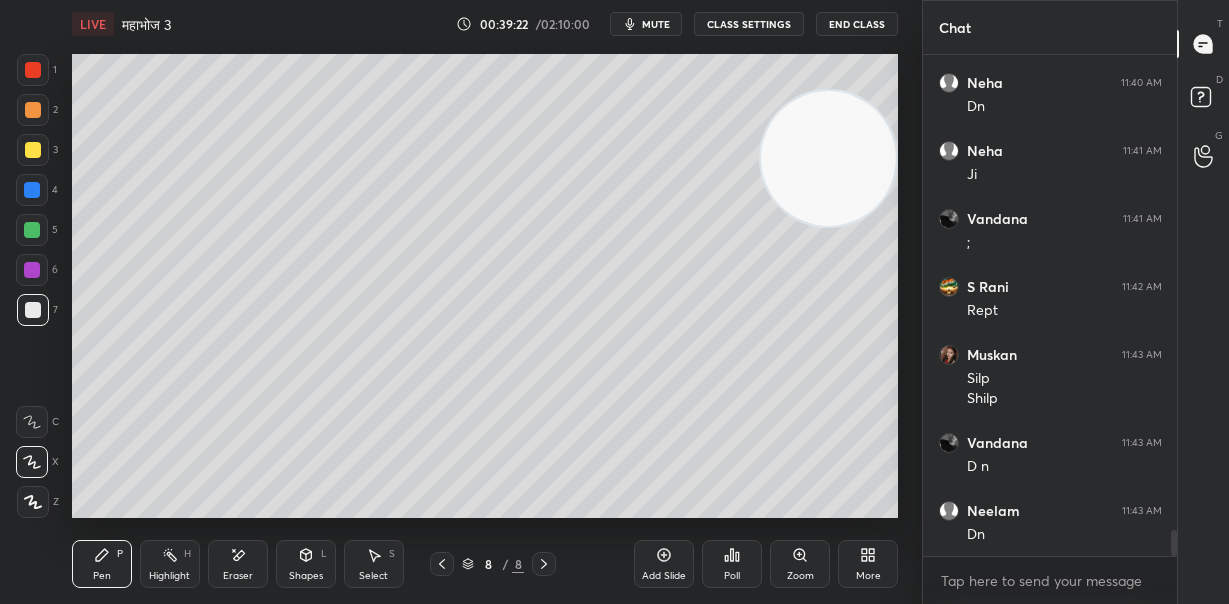 drag, startPoint x: 238, startPoint y: 561, endPoint x: 247, endPoint y: 530, distance: 32.280025 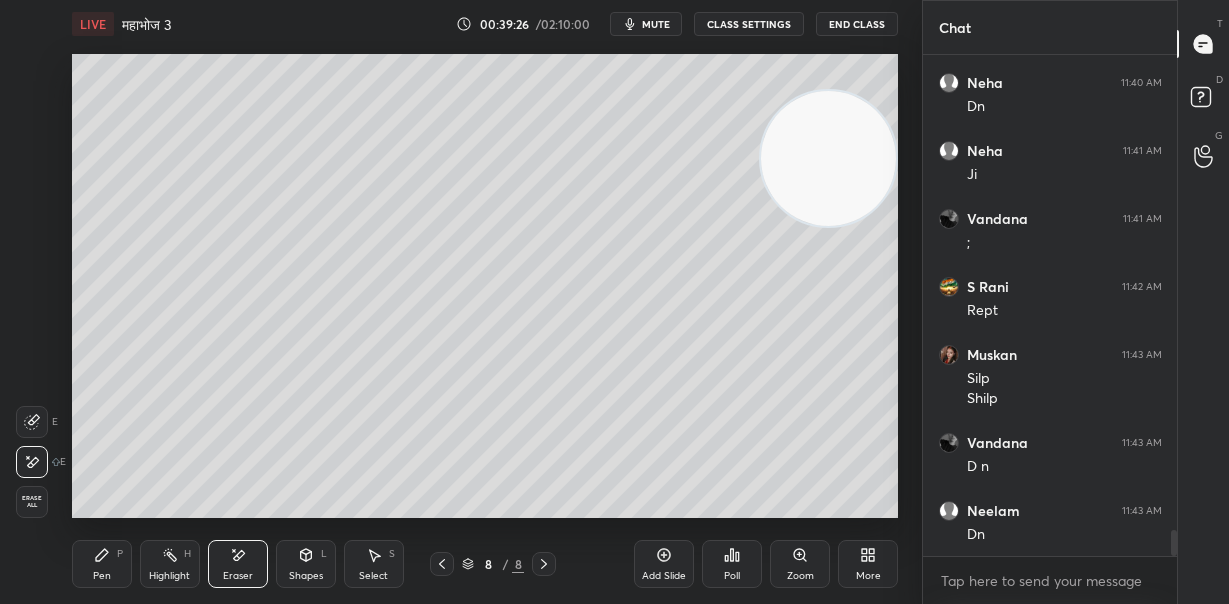 drag, startPoint x: 123, startPoint y: 564, endPoint x: 132, endPoint y: 525, distance: 40.024994 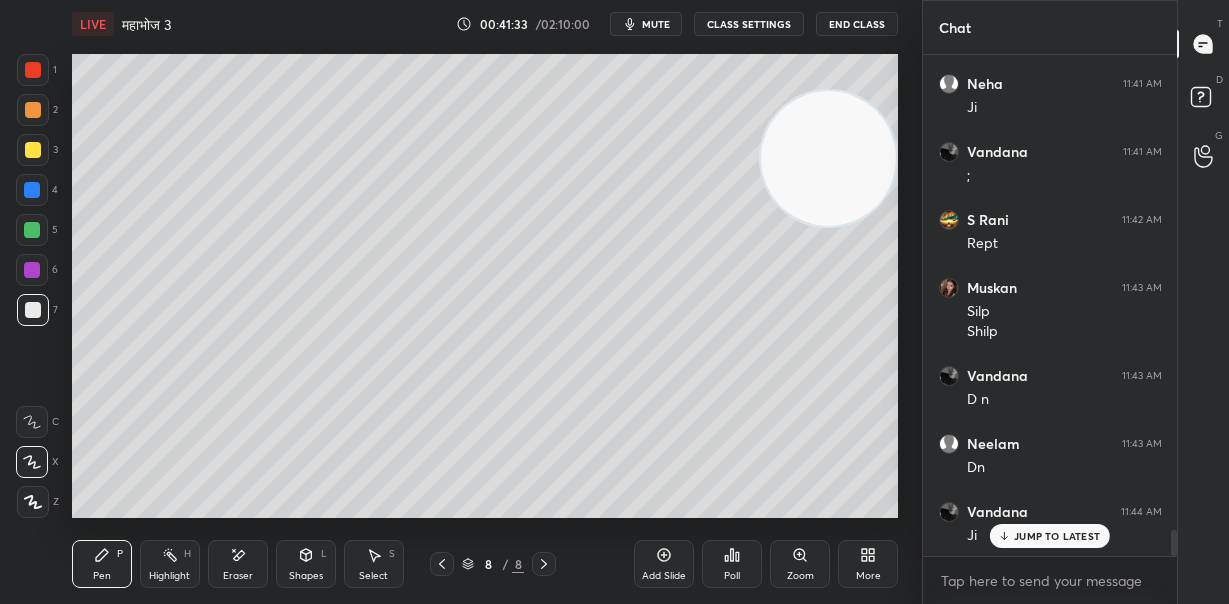 scroll, scrollTop: 9176, scrollLeft: 0, axis: vertical 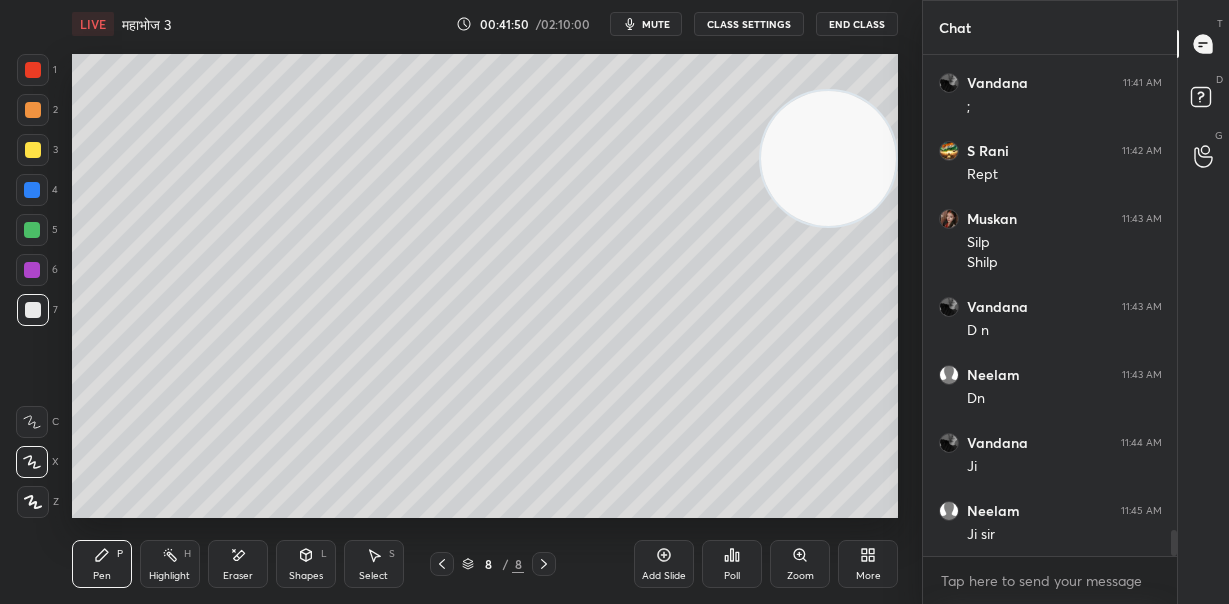 drag, startPoint x: 242, startPoint y: 554, endPoint x: 270, endPoint y: 522, distance: 42.520584 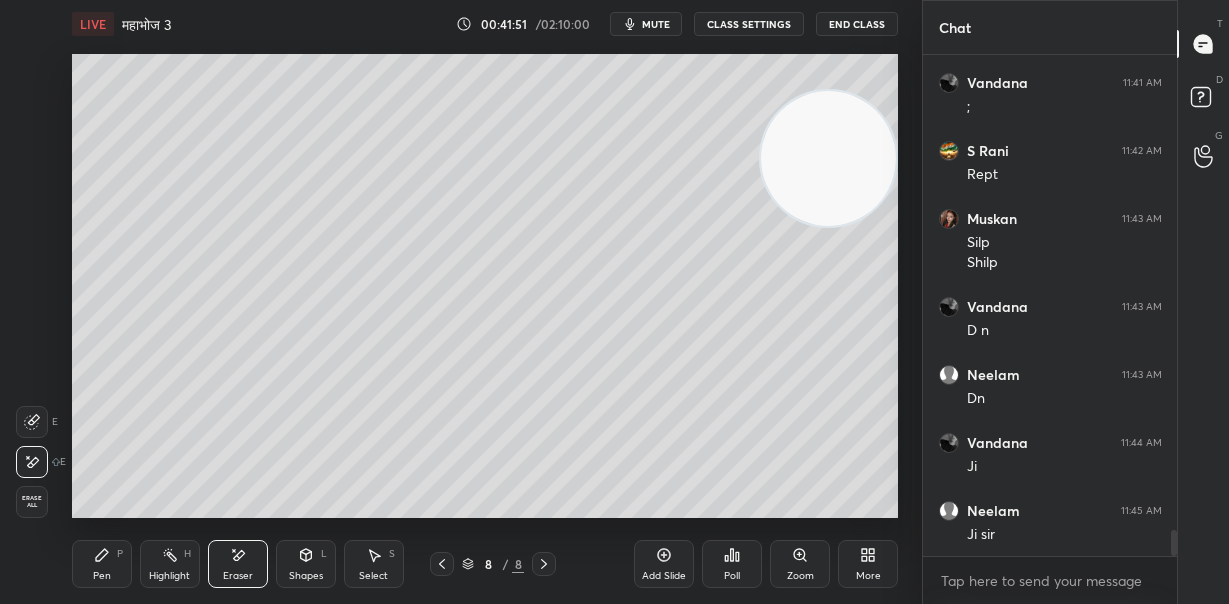 click on "Pen P" at bounding box center [102, 564] 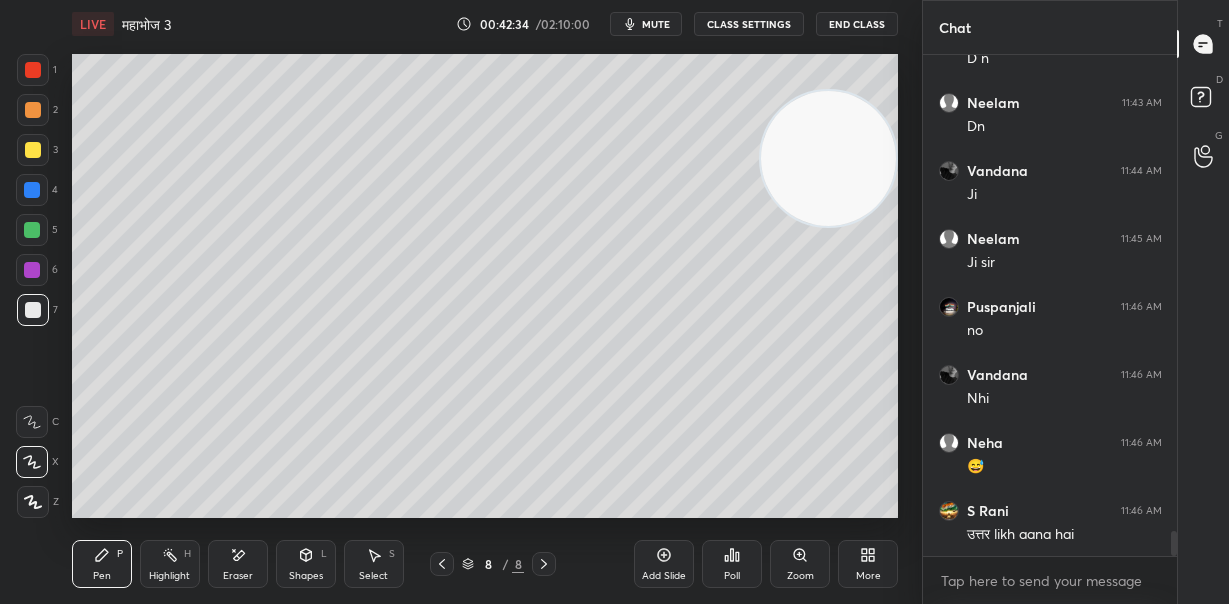 scroll, scrollTop: 9516, scrollLeft: 0, axis: vertical 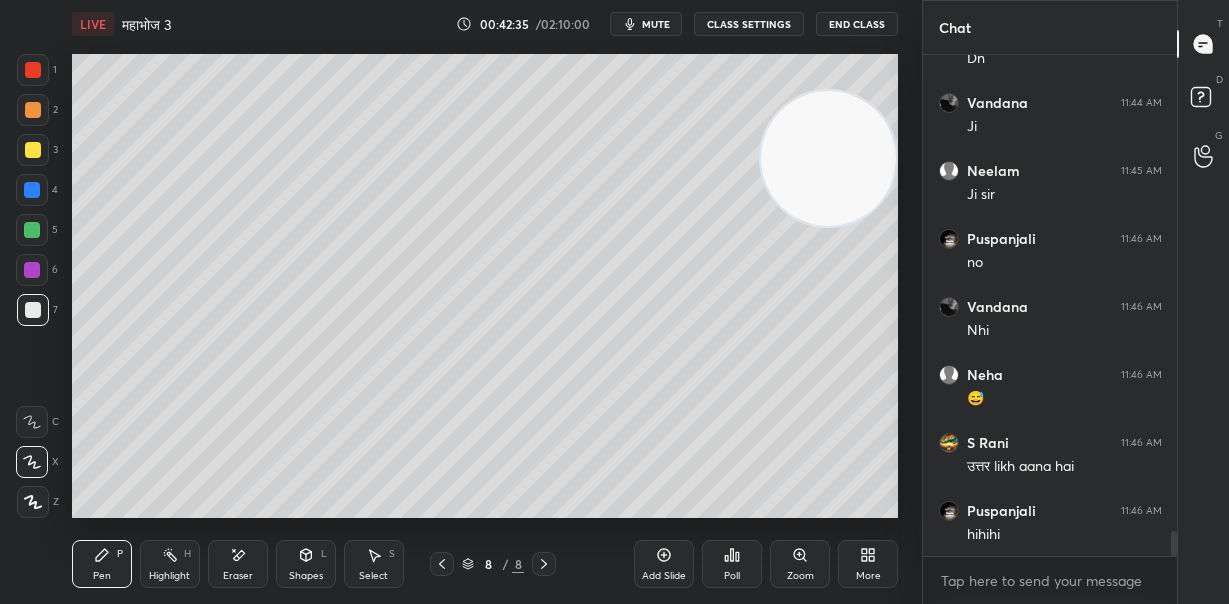 click at bounding box center [32, 230] 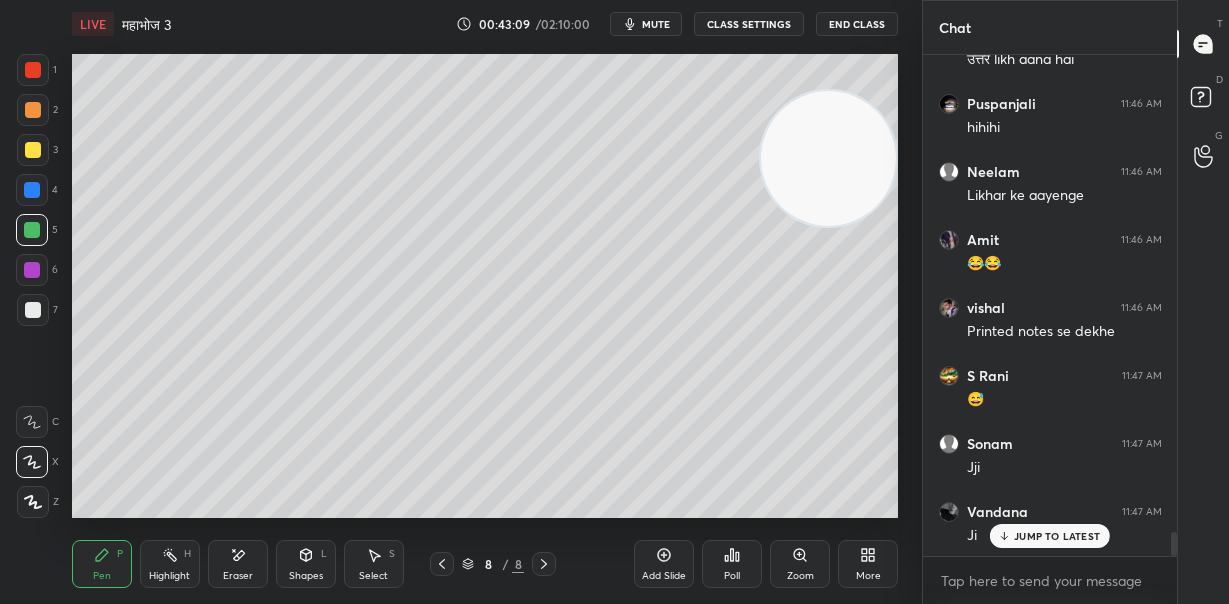 scroll, scrollTop: 9992, scrollLeft: 0, axis: vertical 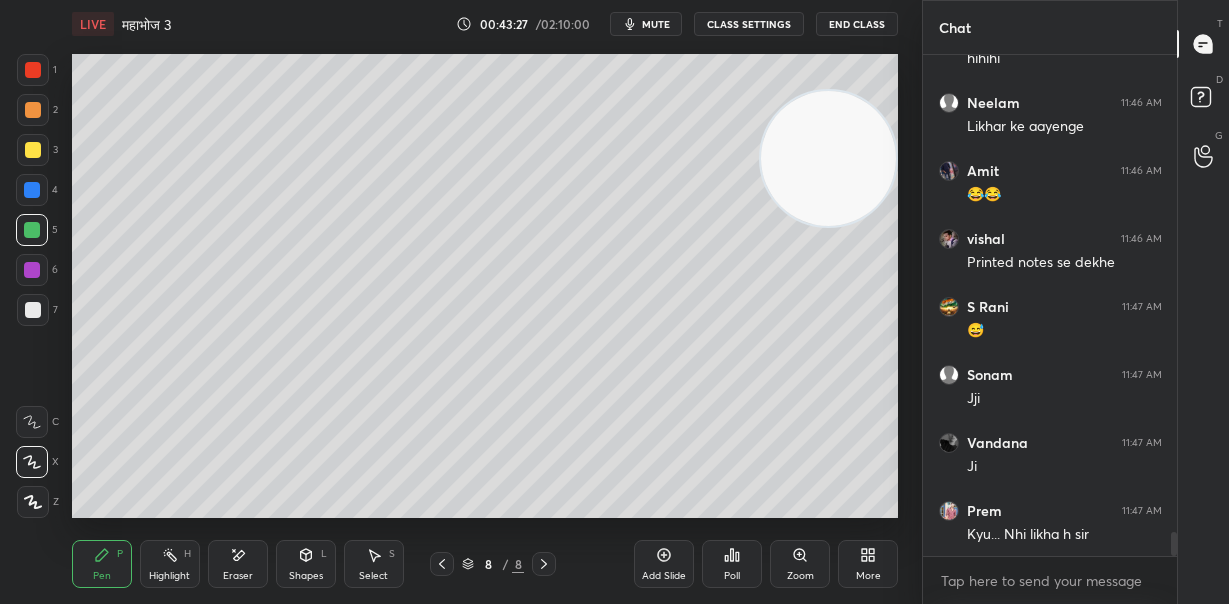 click at bounding box center (33, 310) 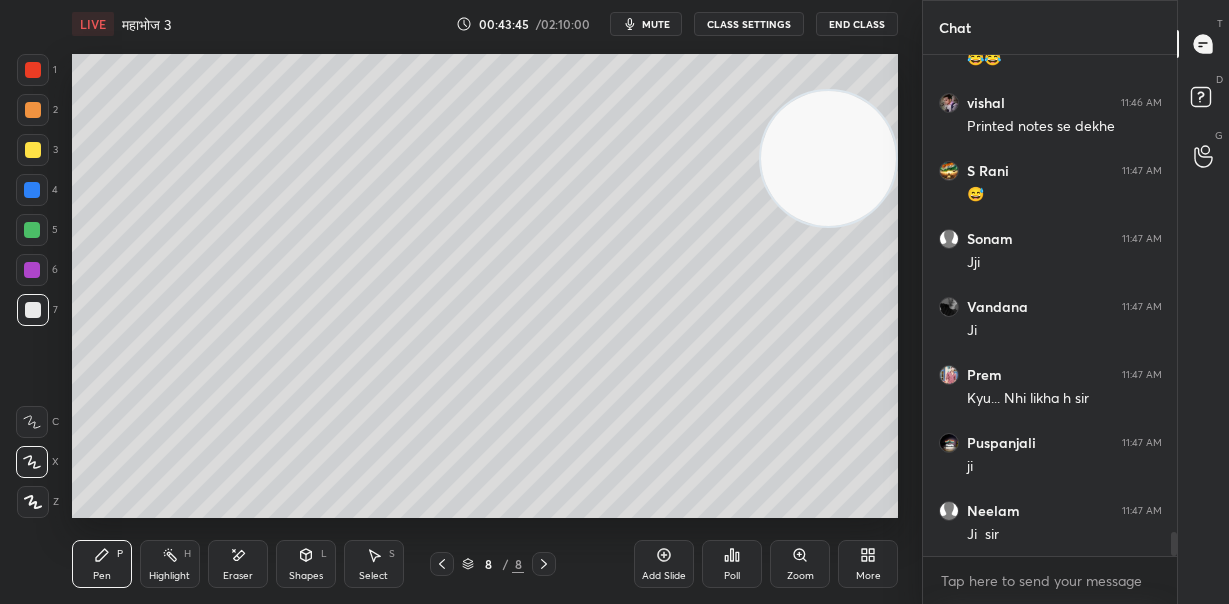 scroll, scrollTop: 10195, scrollLeft: 0, axis: vertical 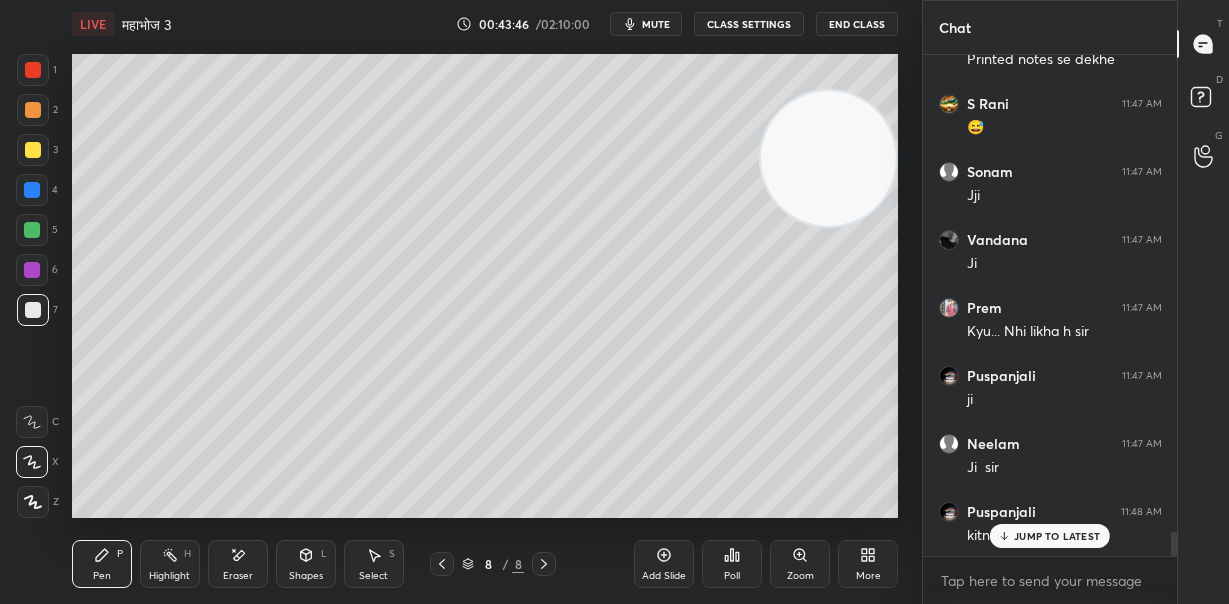 drag, startPoint x: 1050, startPoint y: 535, endPoint x: 1018, endPoint y: 533, distance: 32.06244 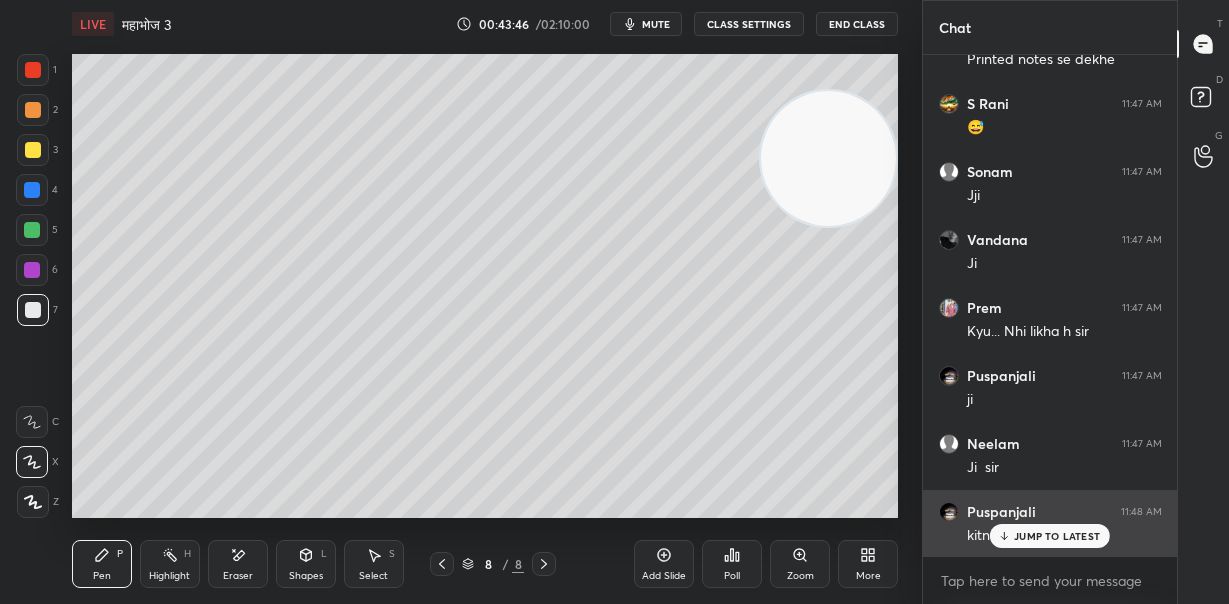 click on "JUMP TO LATEST" at bounding box center [1057, 536] 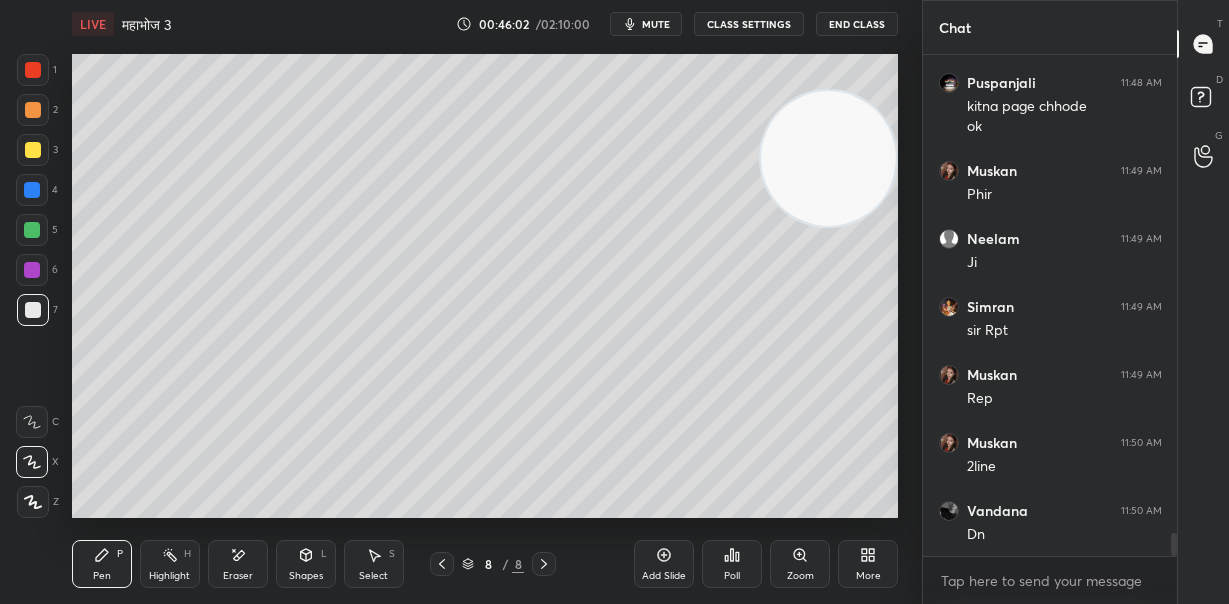 scroll, scrollTop: 10691, scrollLeft: 0, axis: vertical 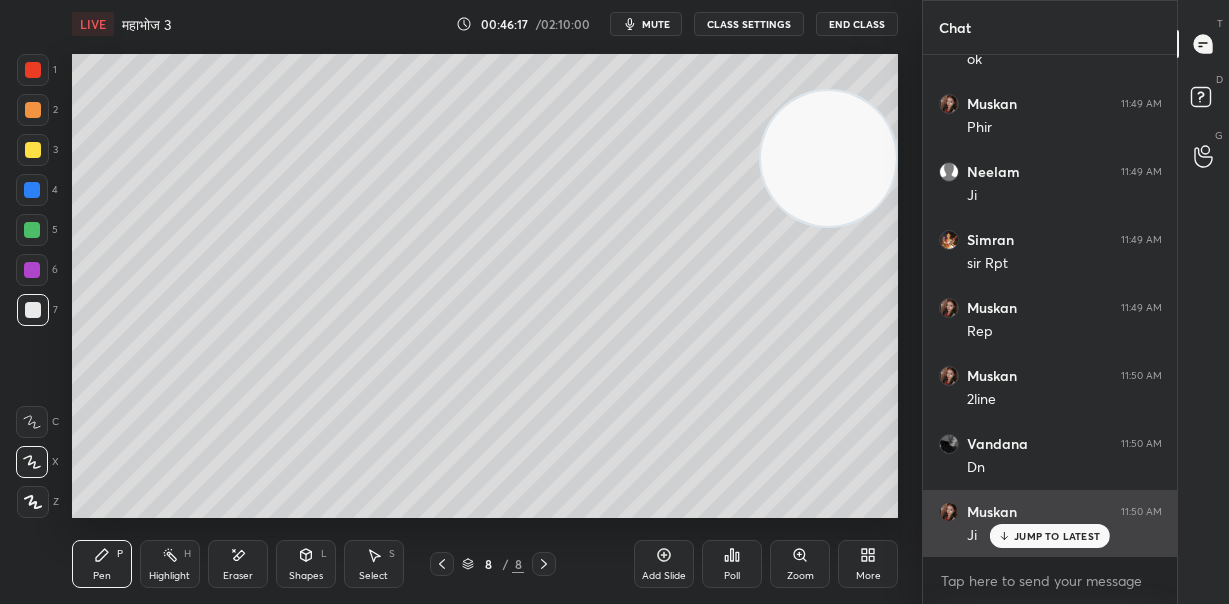 click at bounding box center (949, 512) 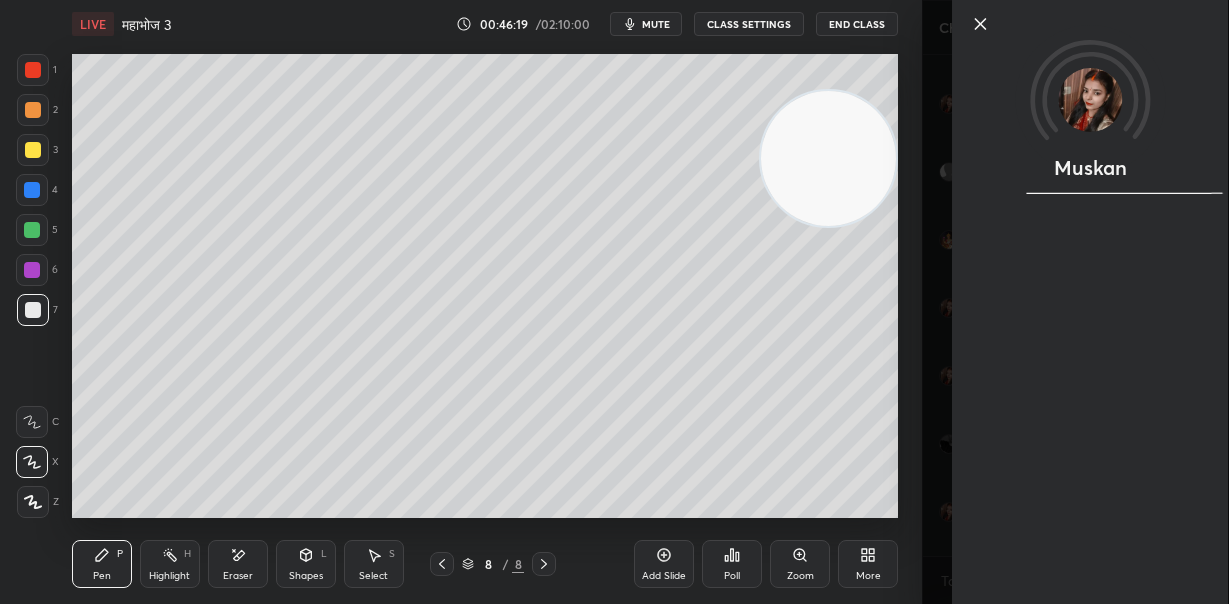 click at bounding box center [1090, 100] 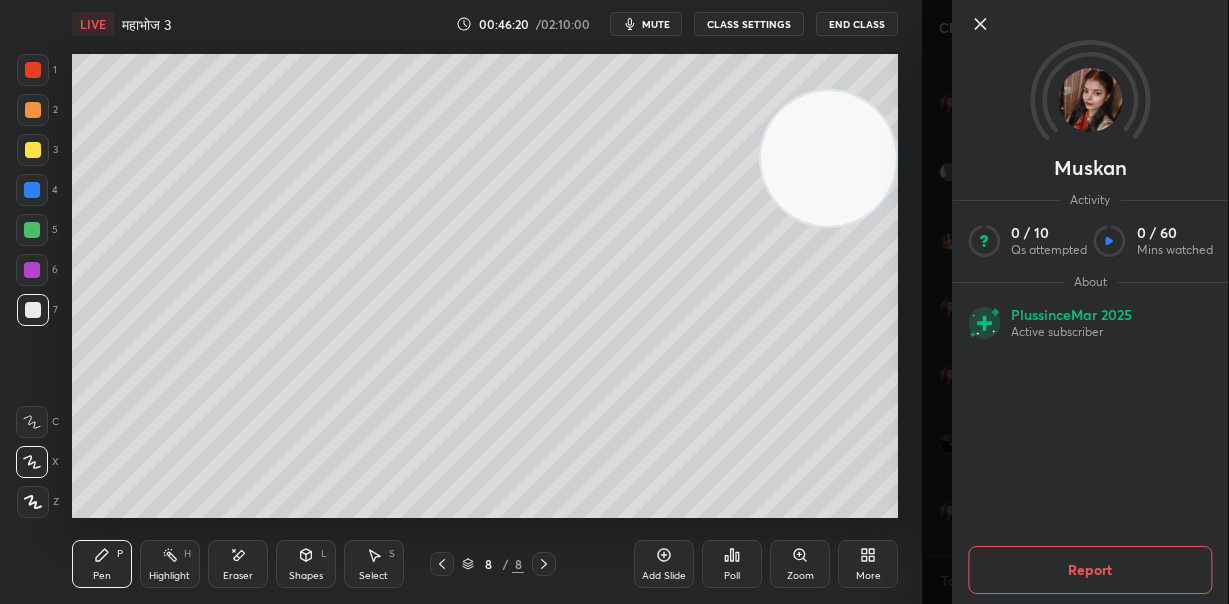 click at bounding box center [1090, 100] 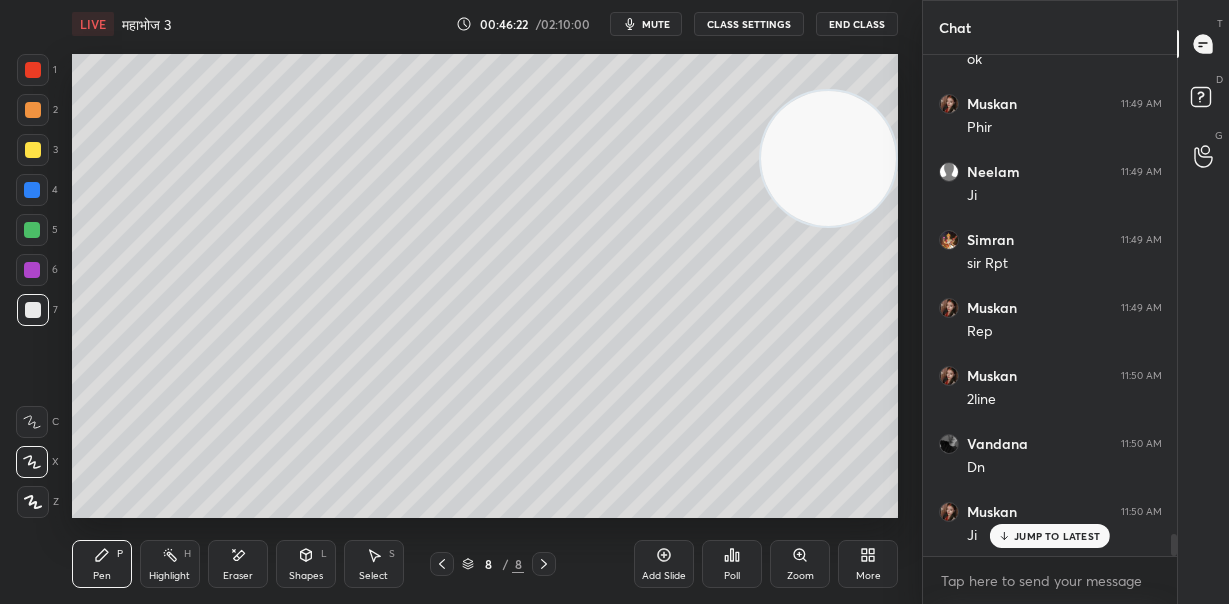 click on "JUMP TO LATEST" at bounding box center [1057, 536] 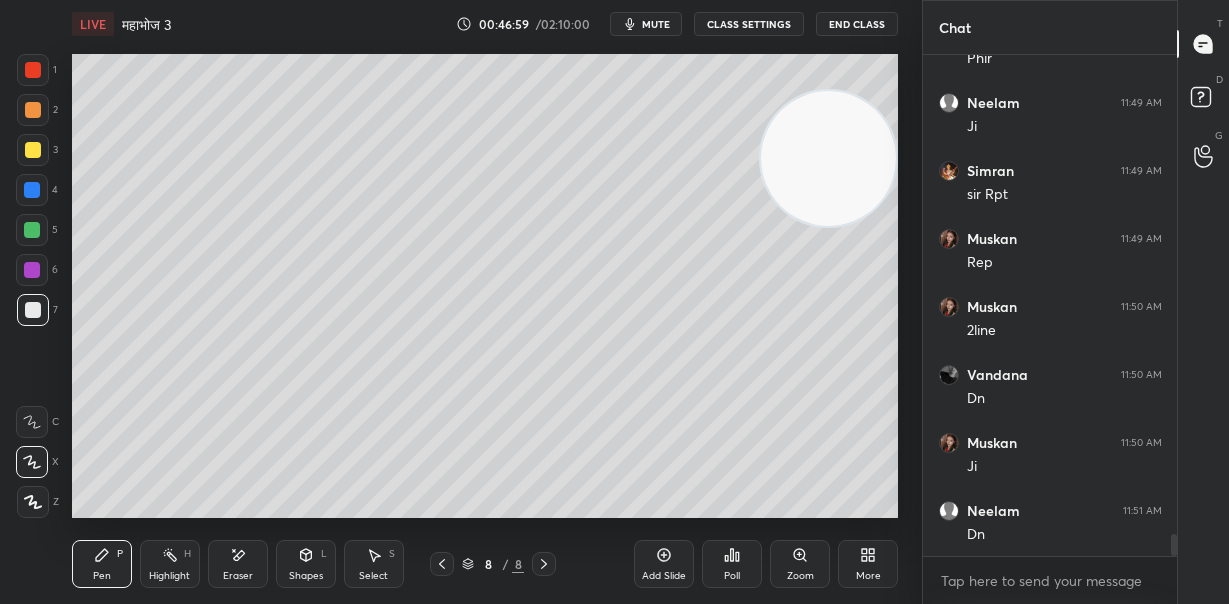 scroll, scrollTop: 10828, scrollLeft: 0, axis: vertical 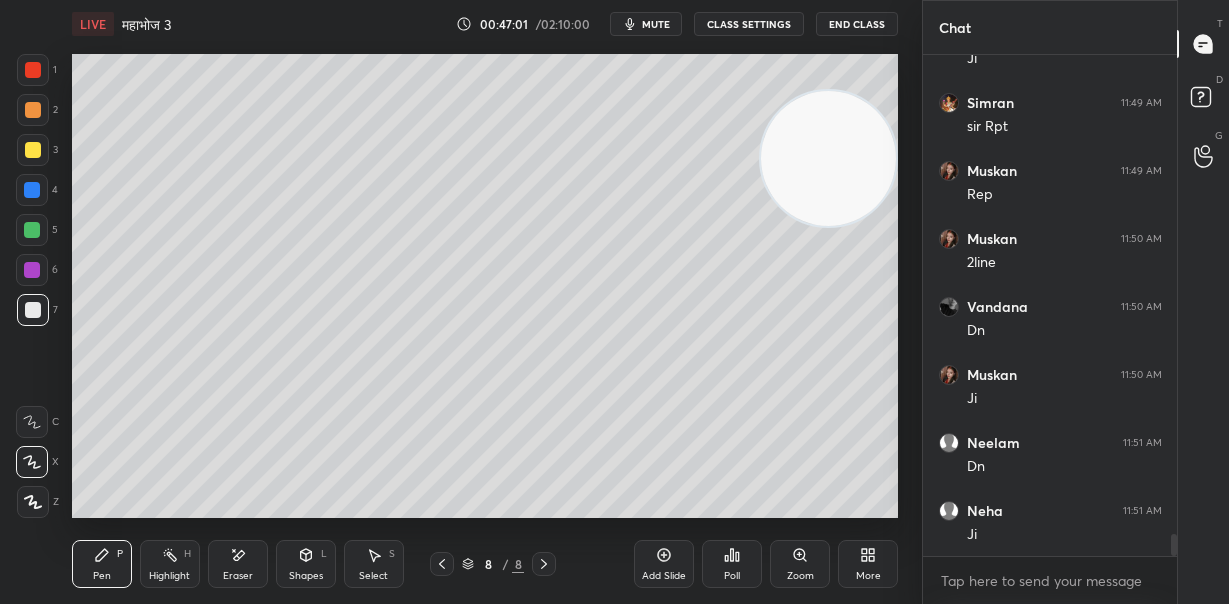 click 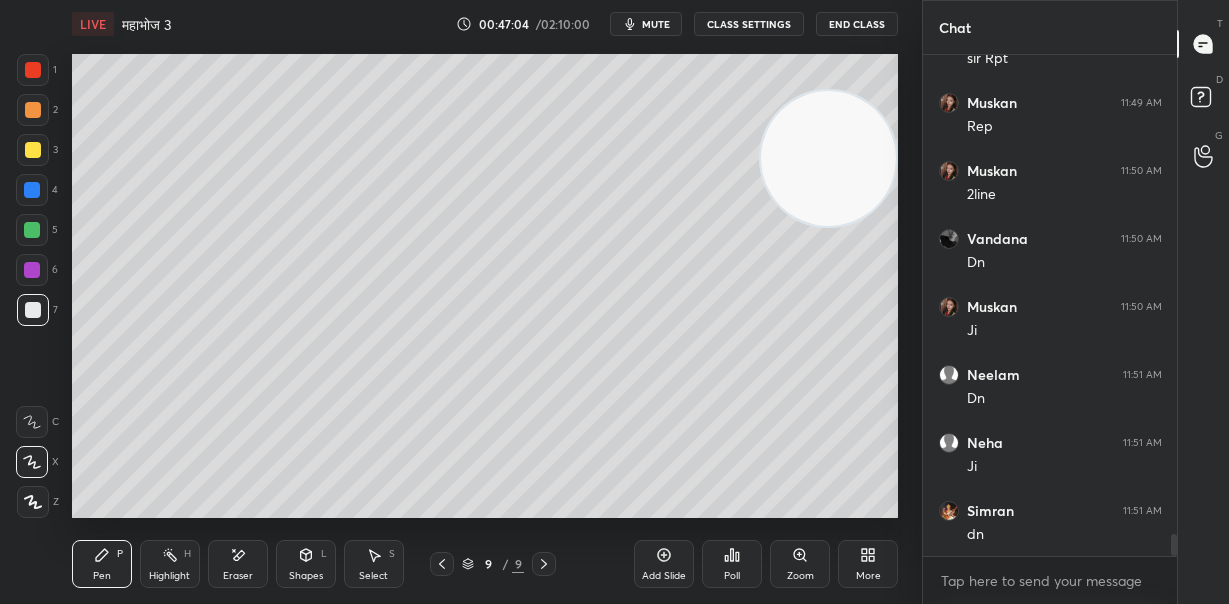 scroll, scrollTop: 10963, scrollLeft: 0, axis: vertical 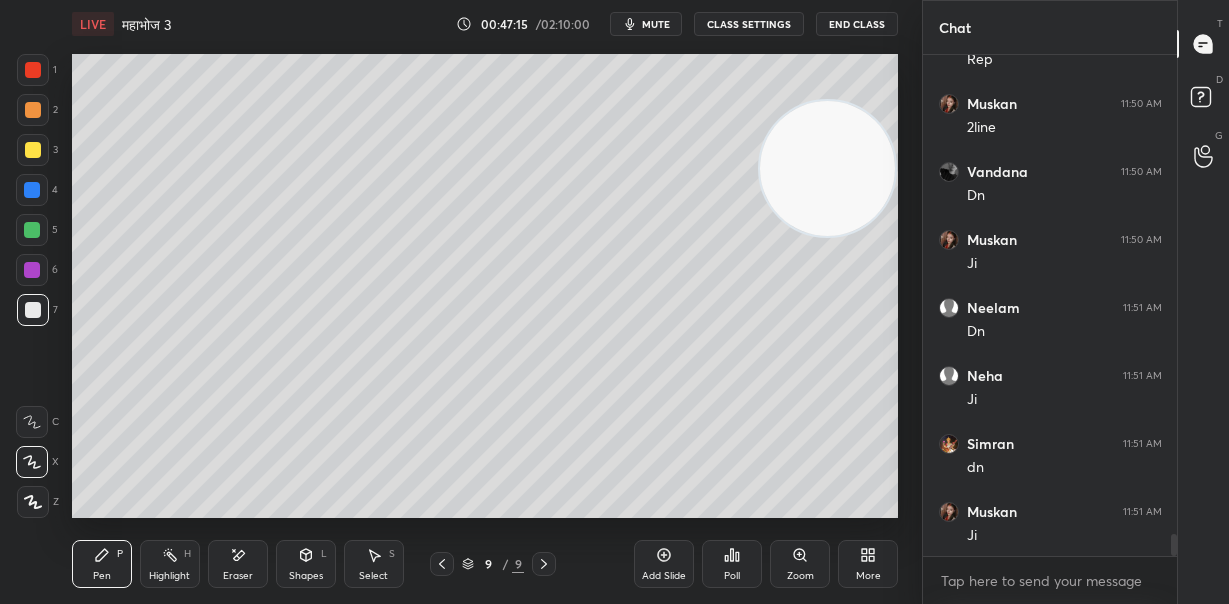drag, startPoint x: 842, startPoint y: 171, endPoint x: 678, endPoint y: 305, distance: 211.78291 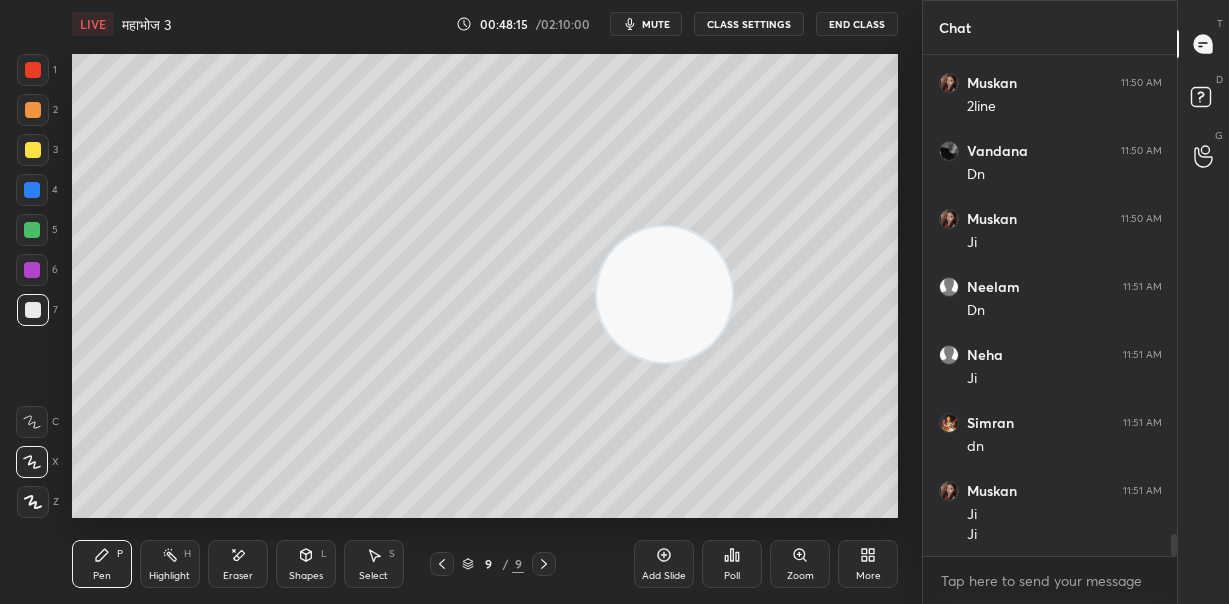 scroll, scrollTop: 11052, scrollLeft: 0, axis: vertical 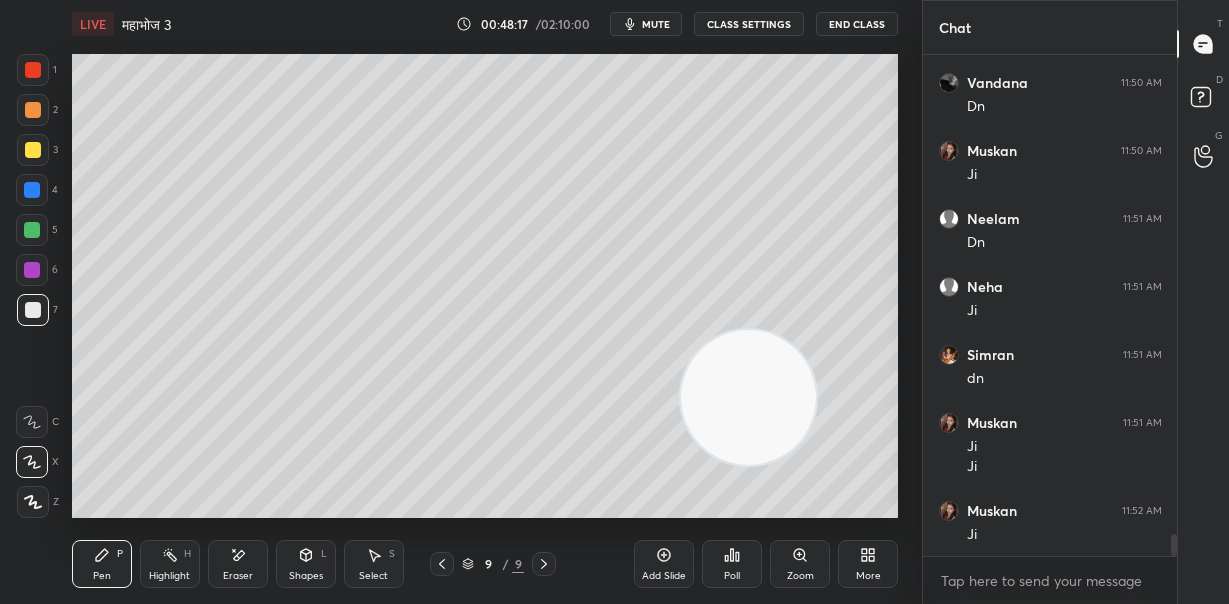 drag, startPoint x: 736, startPoint y: 384, endPoint x: 754, endPoint y: 409, distance: 30.805843 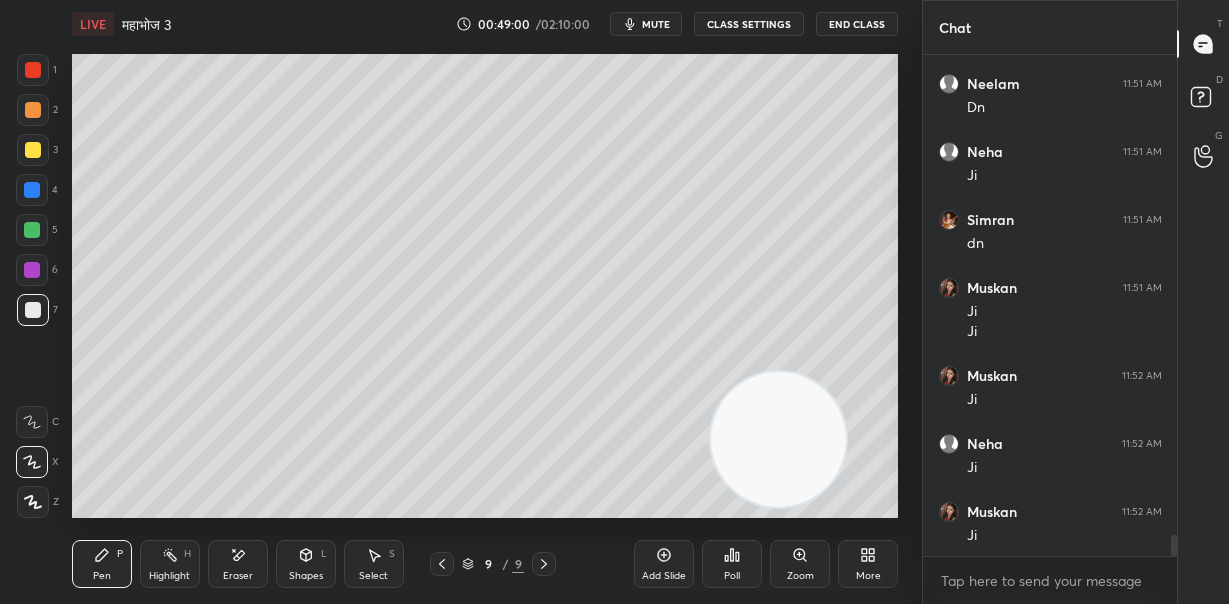 scroll, scrollTop: 11256, scrollLeft: 0, axis: vertical 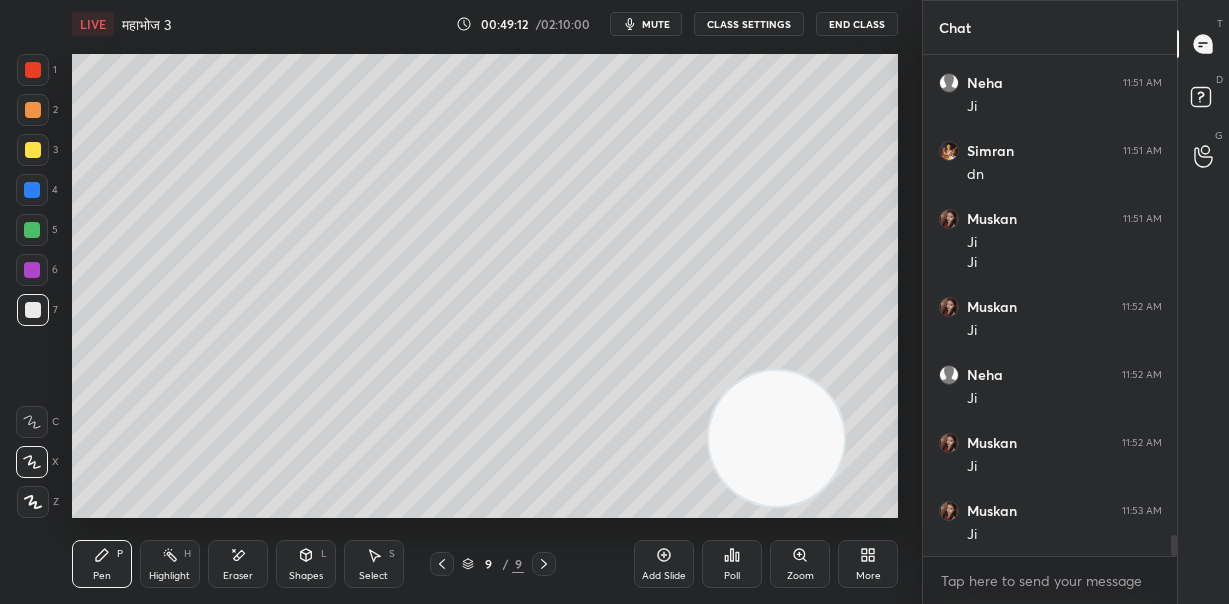 drag, startPoint x: 782, startPoint y: 462, endPoint x: 921, endPoint y: 146, distance: 345.2202 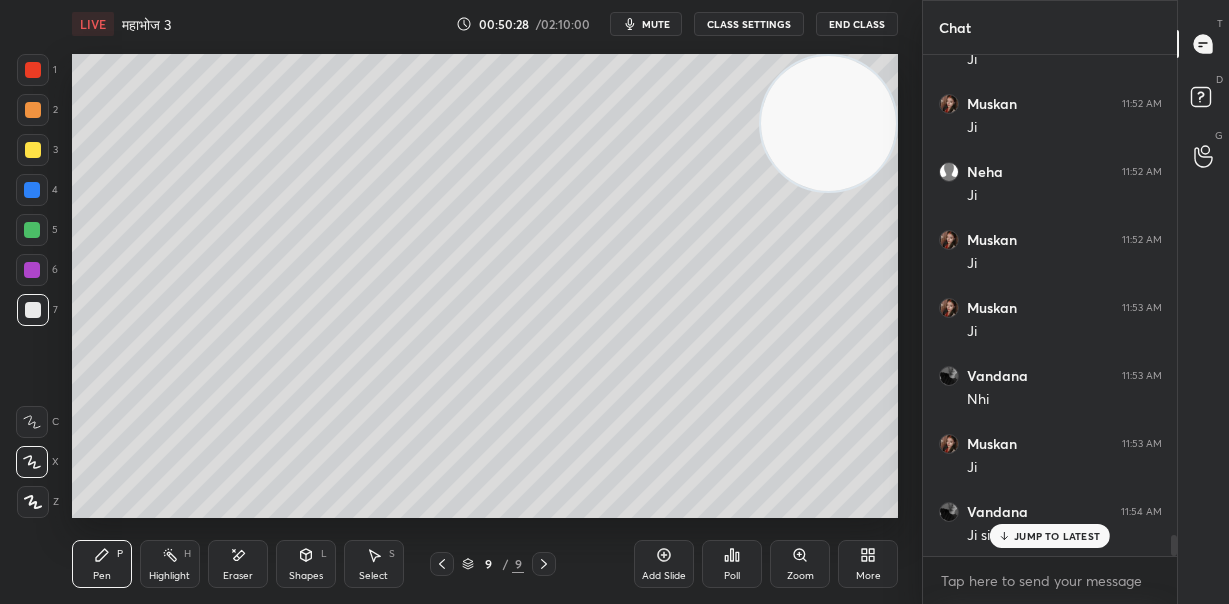 scroll, scrollTop: 11528, scrollLeft: 0, axis: vertical 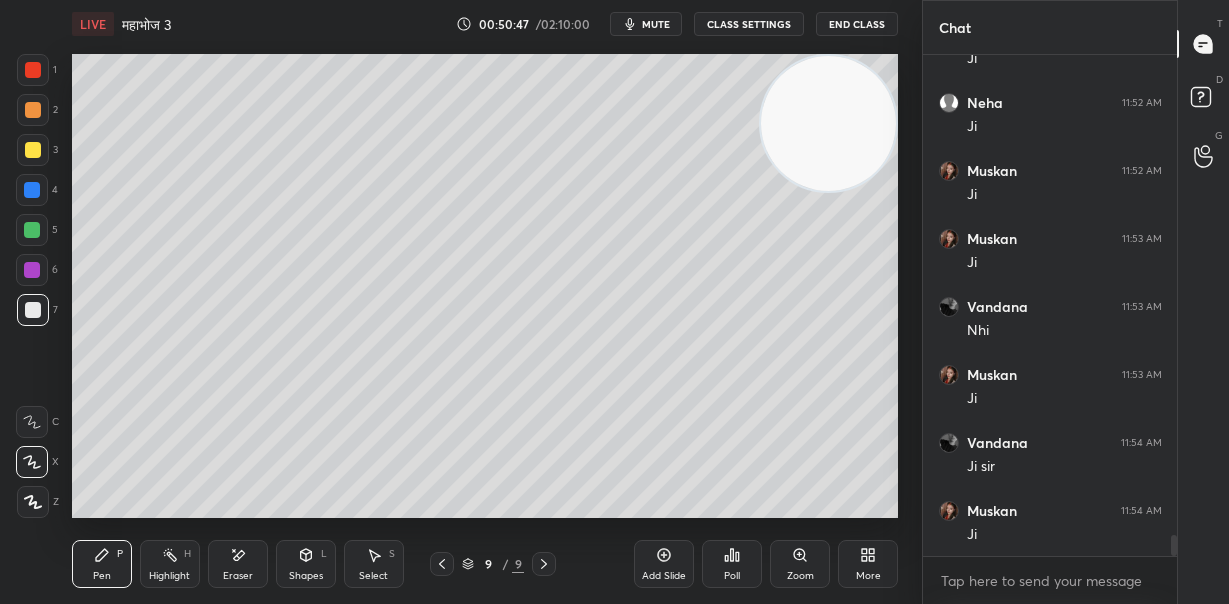 click at bounding box center [33, 150] 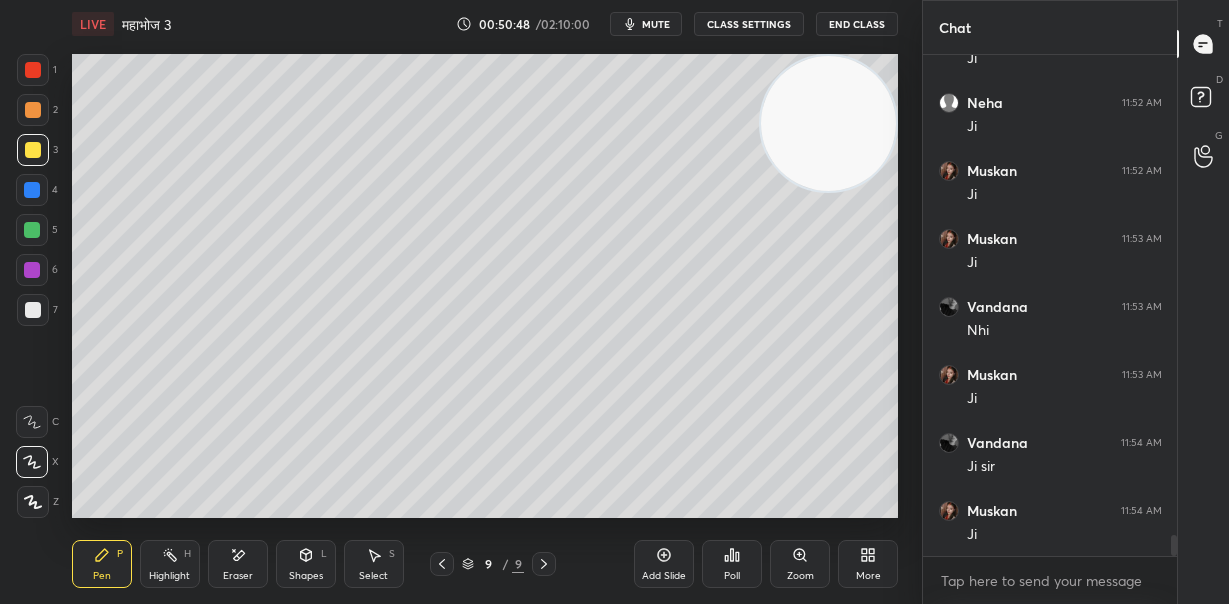 scroll, scrollTop: 11614, scrollLeft: 0, axis: vertical 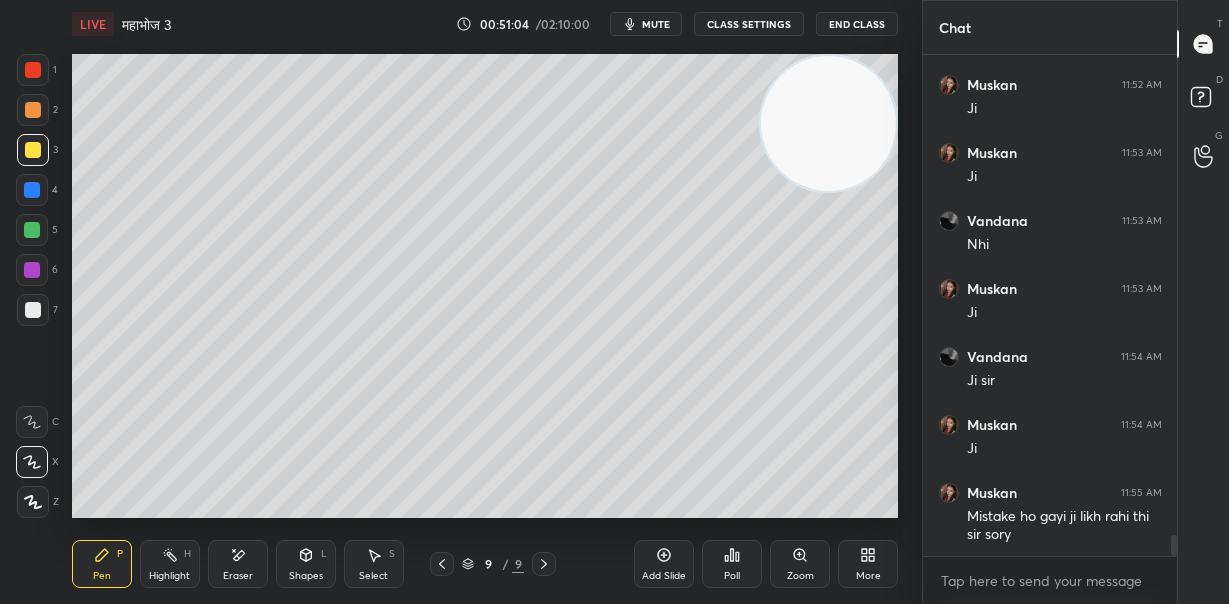 click on "Eraser" at bounding box center [238, 576] 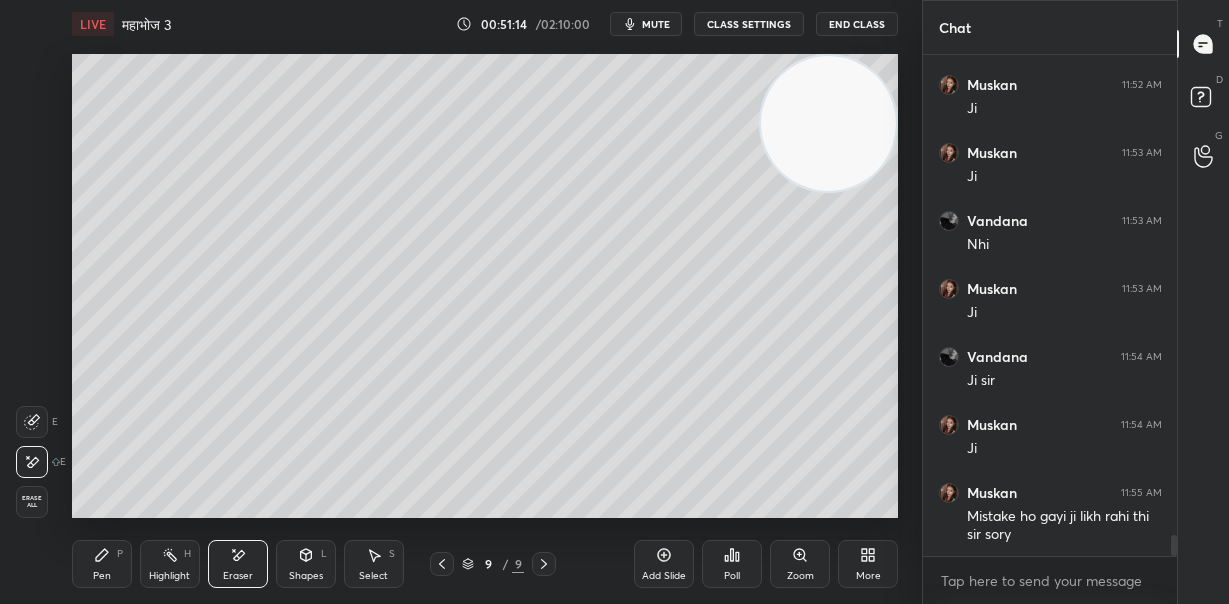 click on "Pen P" at bounding box center (102, 564) 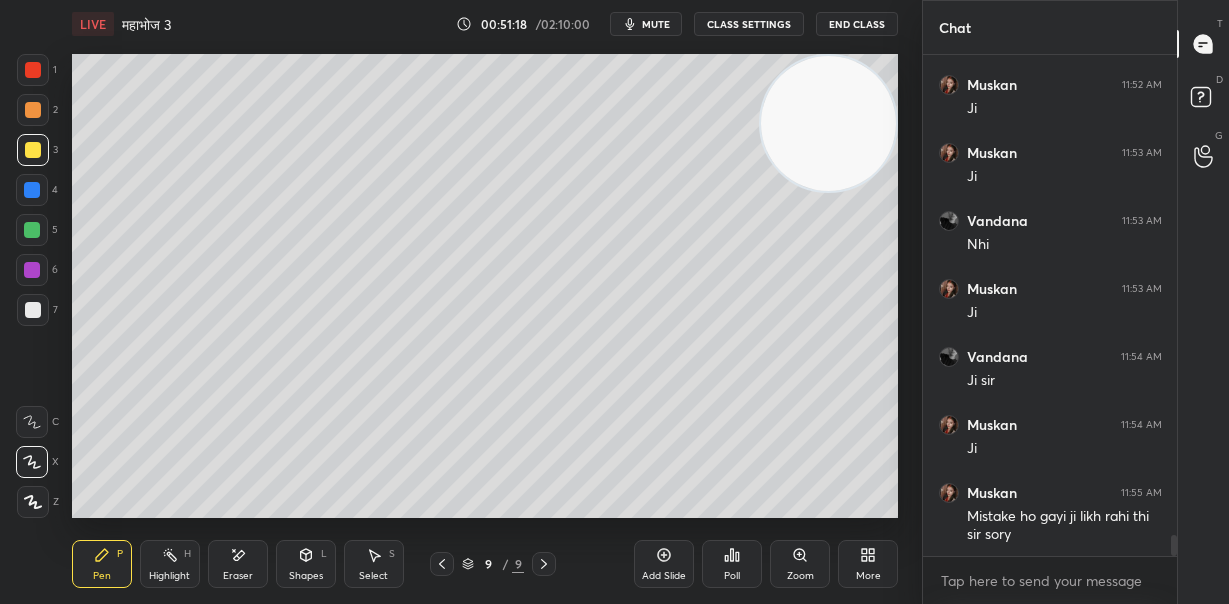 scroll, scrollTop: 11633, scrollLeft: 0, axis: vertical 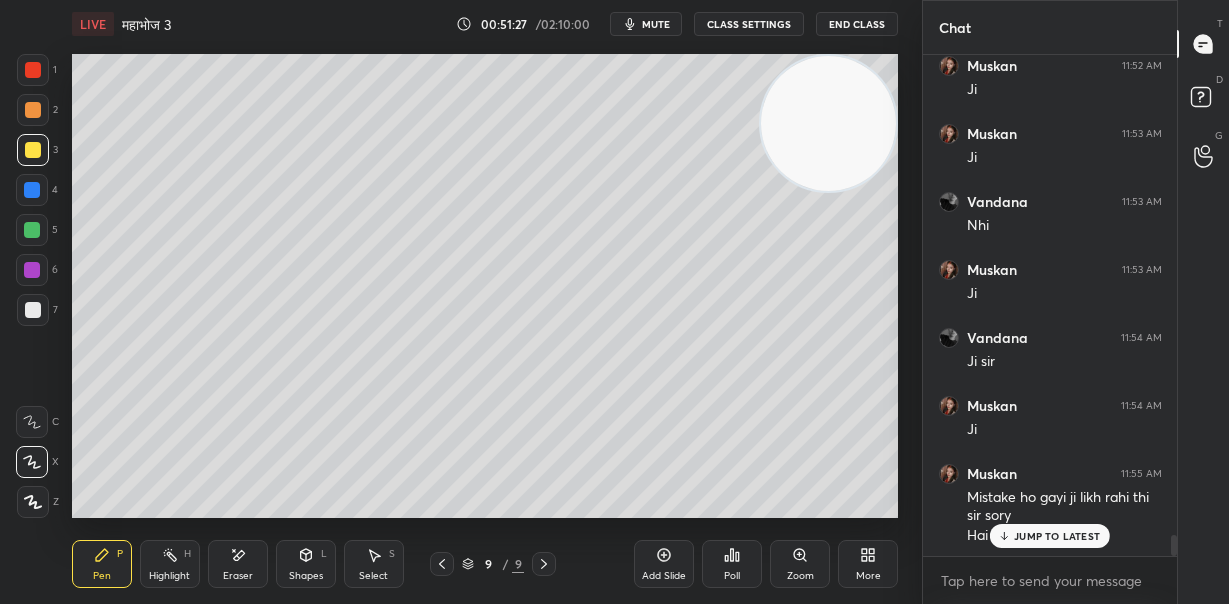 click on "JUMP TO LATEST" at bounding box center [1057, 536] 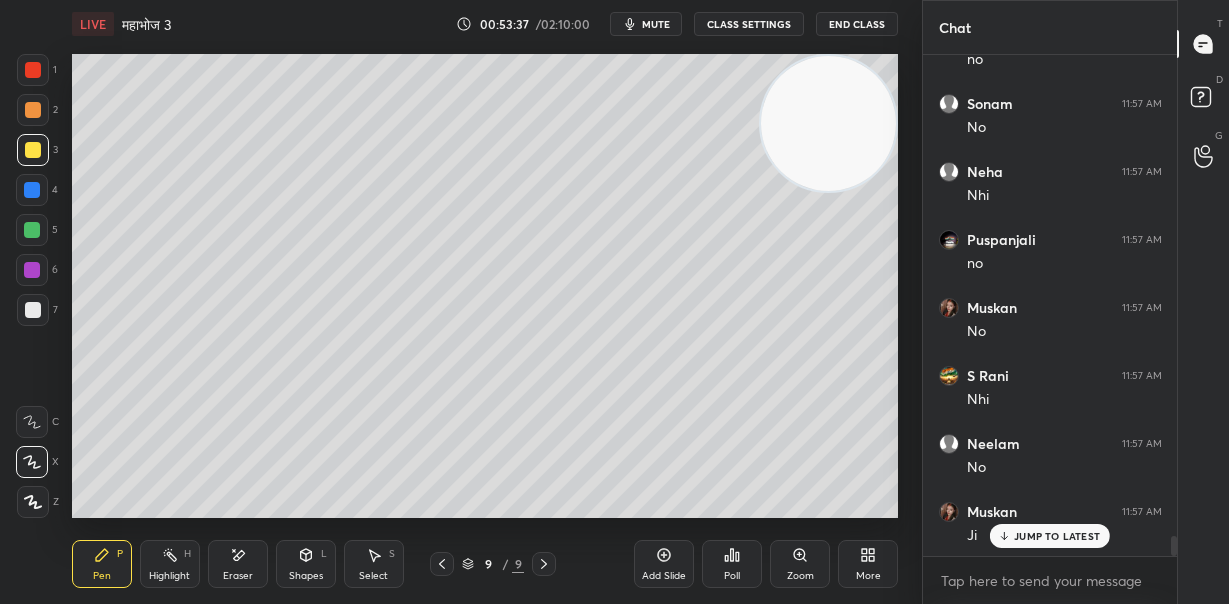 scroll, scrollTop: 12314, scrollLeft: 0, axis: vertical 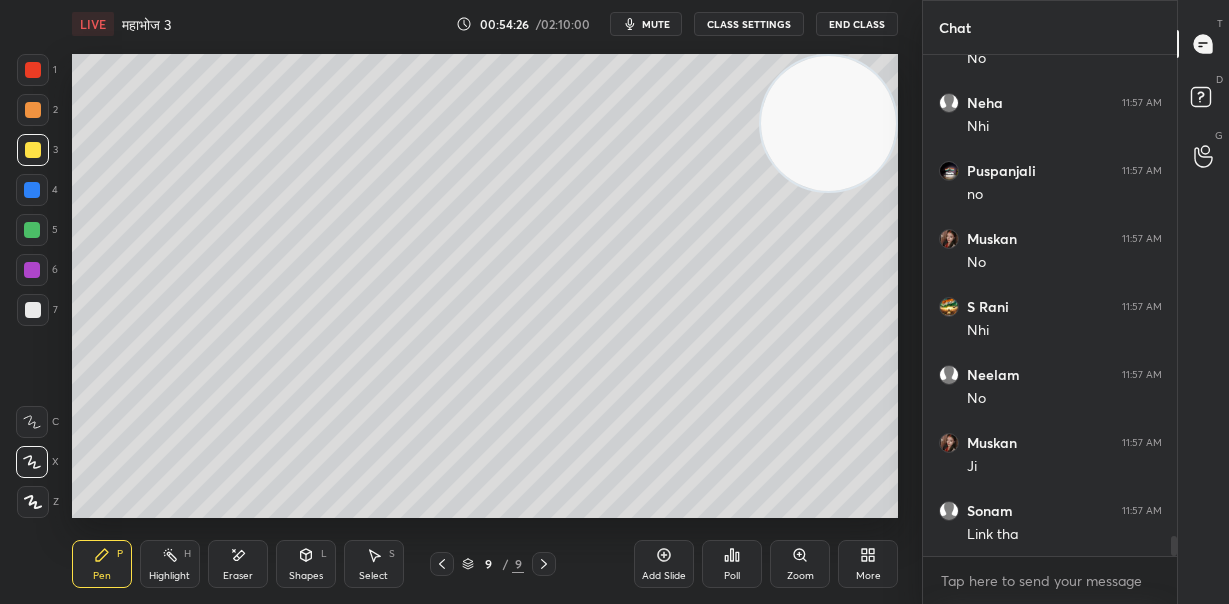 click at bounding box center (33, 310) 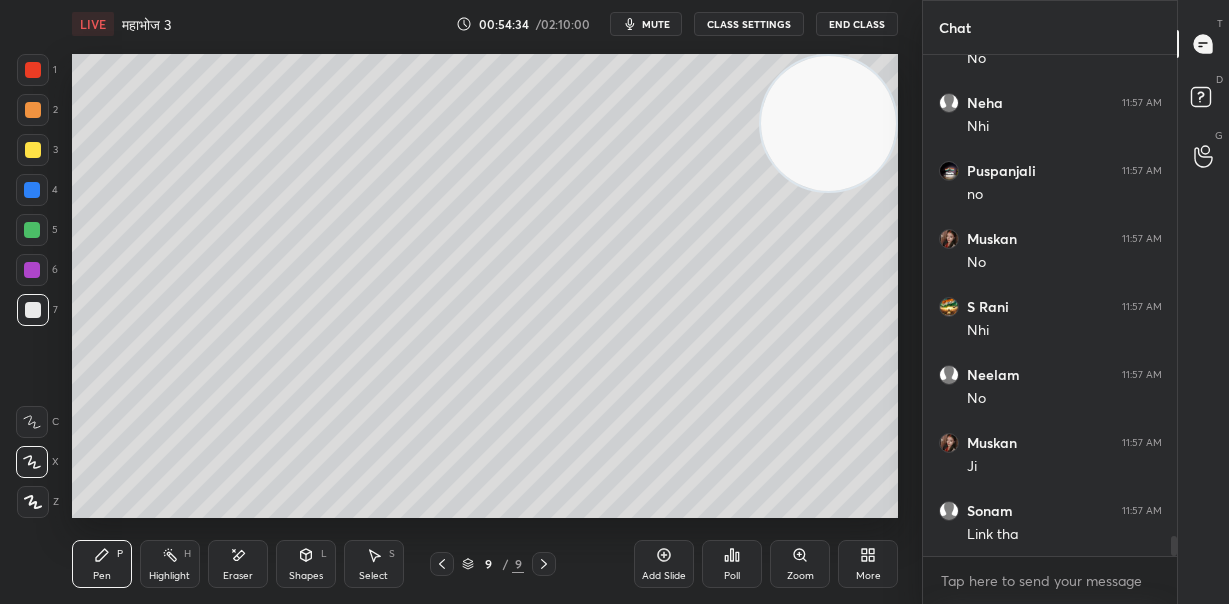 click 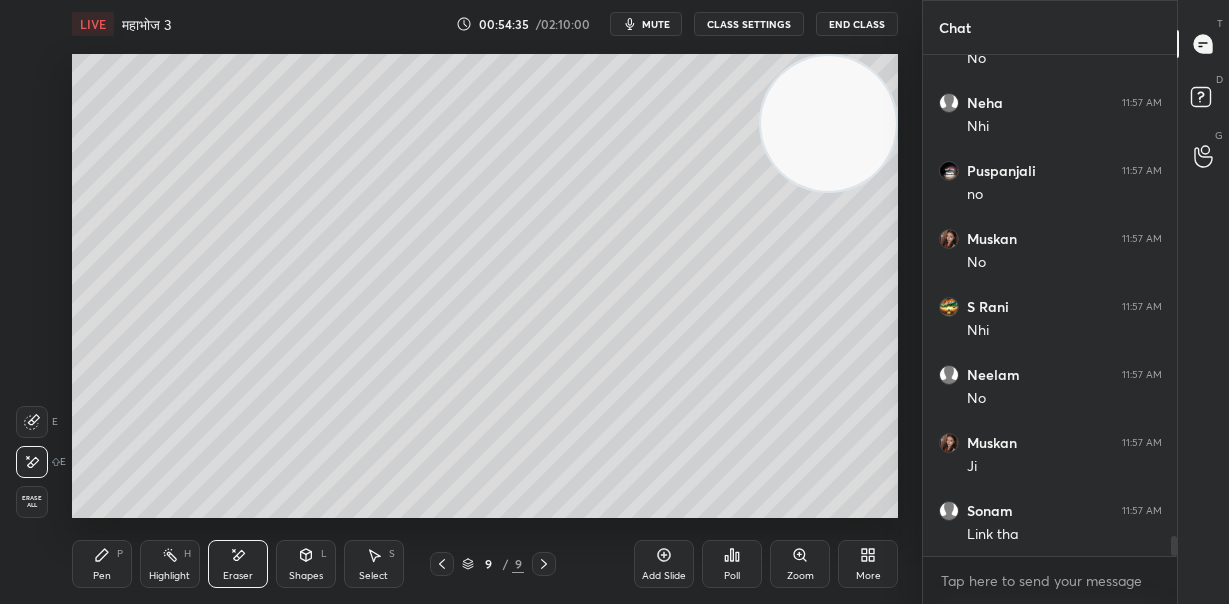 click on "Pen P" at bounding box center [102, 564] 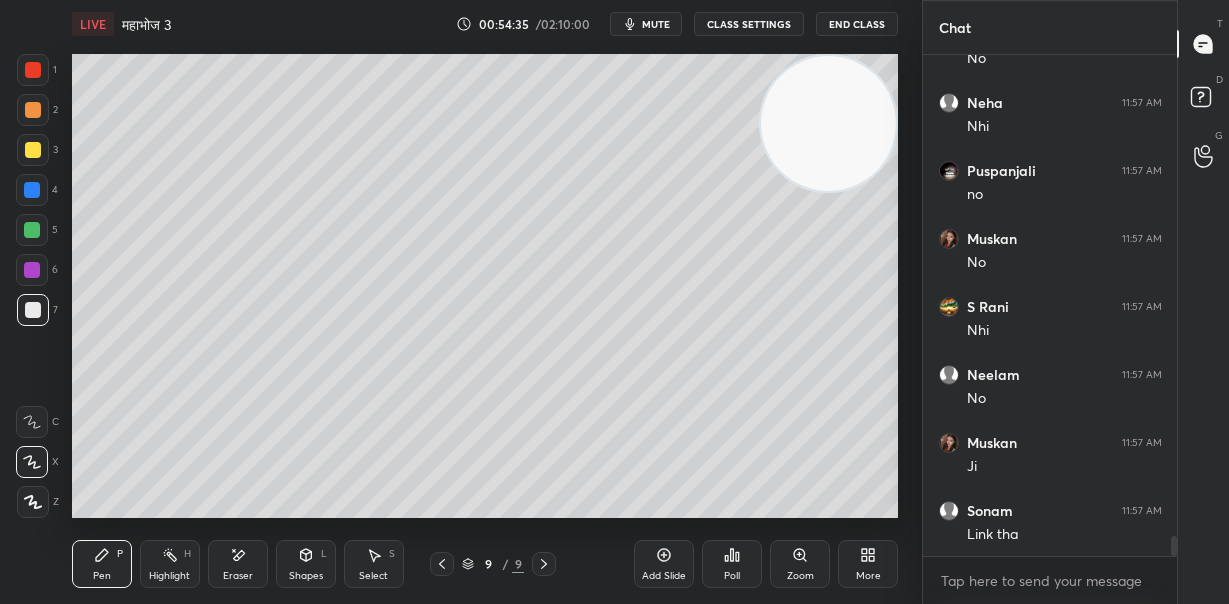 drag, startPoint x: 119, startPoint y: 545, endPoint x: 128, endPoint y: 533, distance: 15 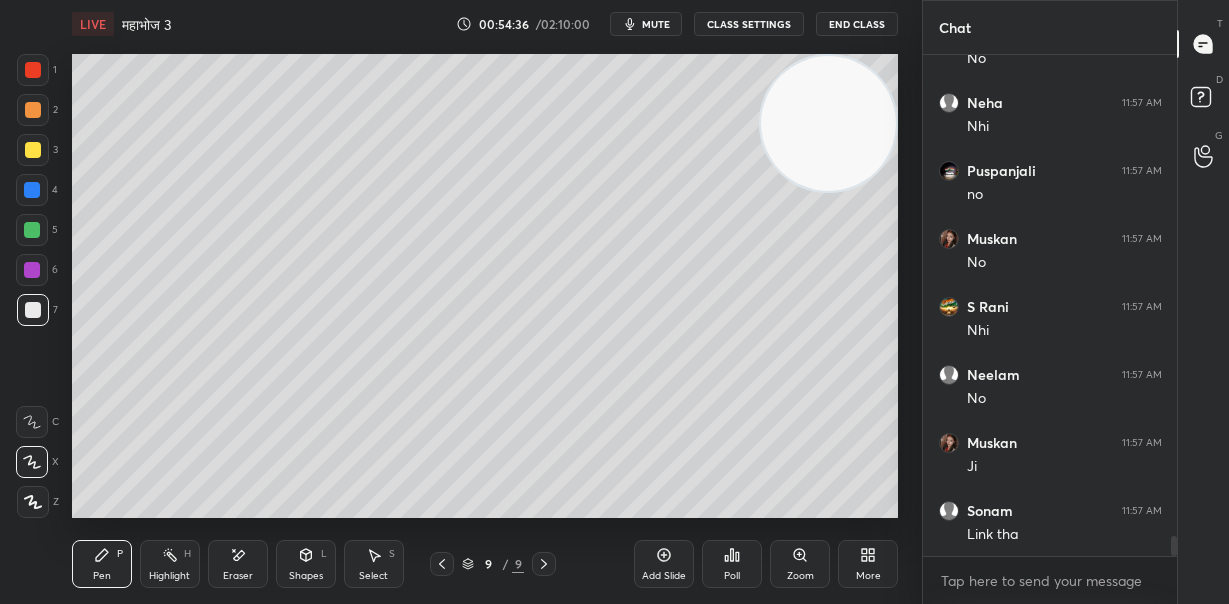 scroll, scrollTop: 12385, scrollLeft: 0, axis: vertical 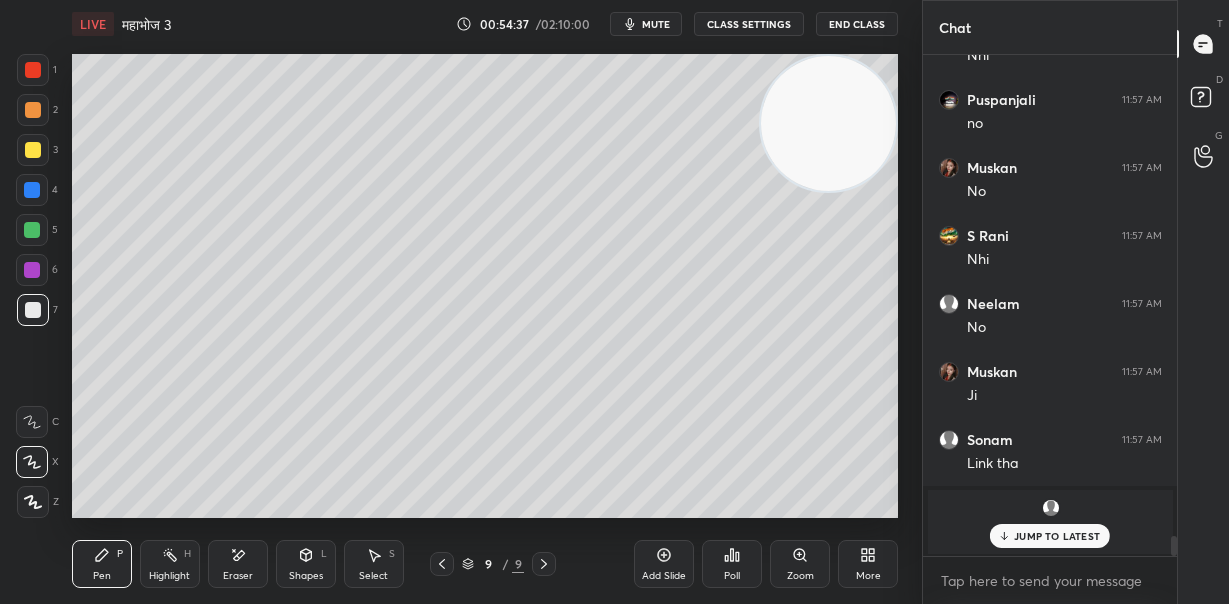 click on "JUMP TO LATEST" at bounding box center (1057, 536) 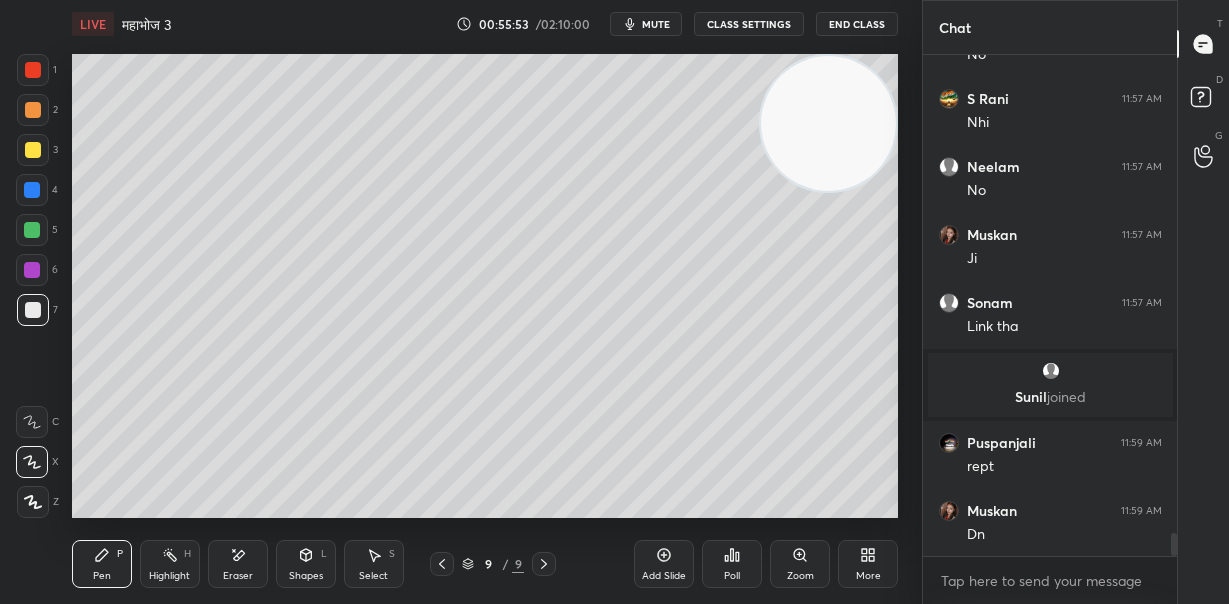 scroll, scrollTop: 10467, scrollLeft: 0, axis: vertical 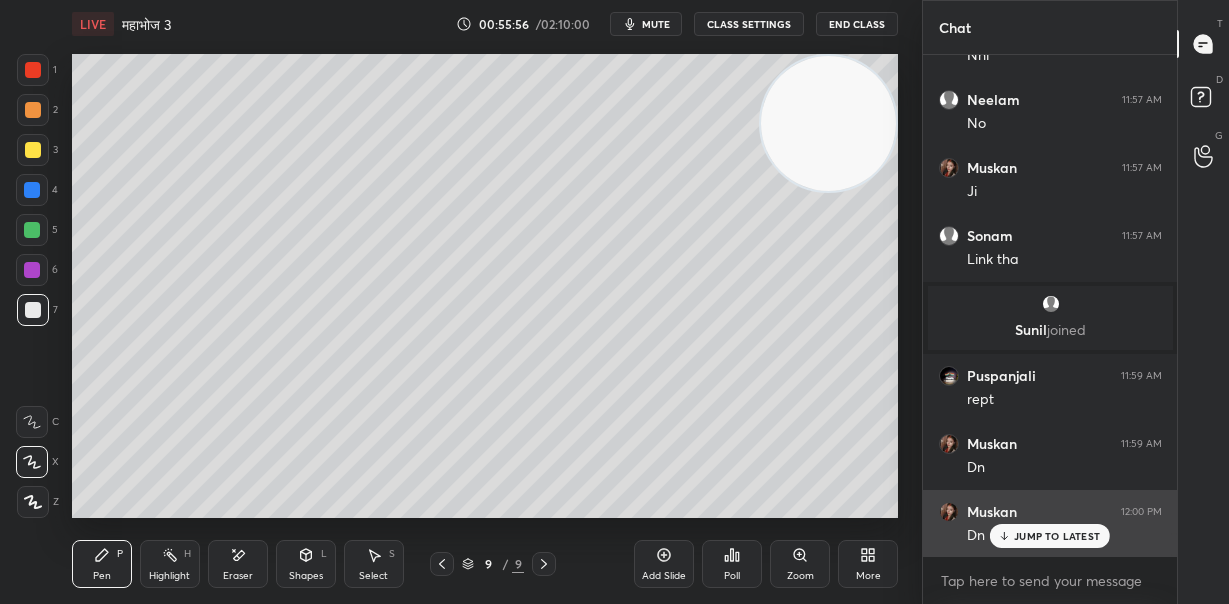 click on "JUMP TO LATEST" at bounding box center [1057, 536] 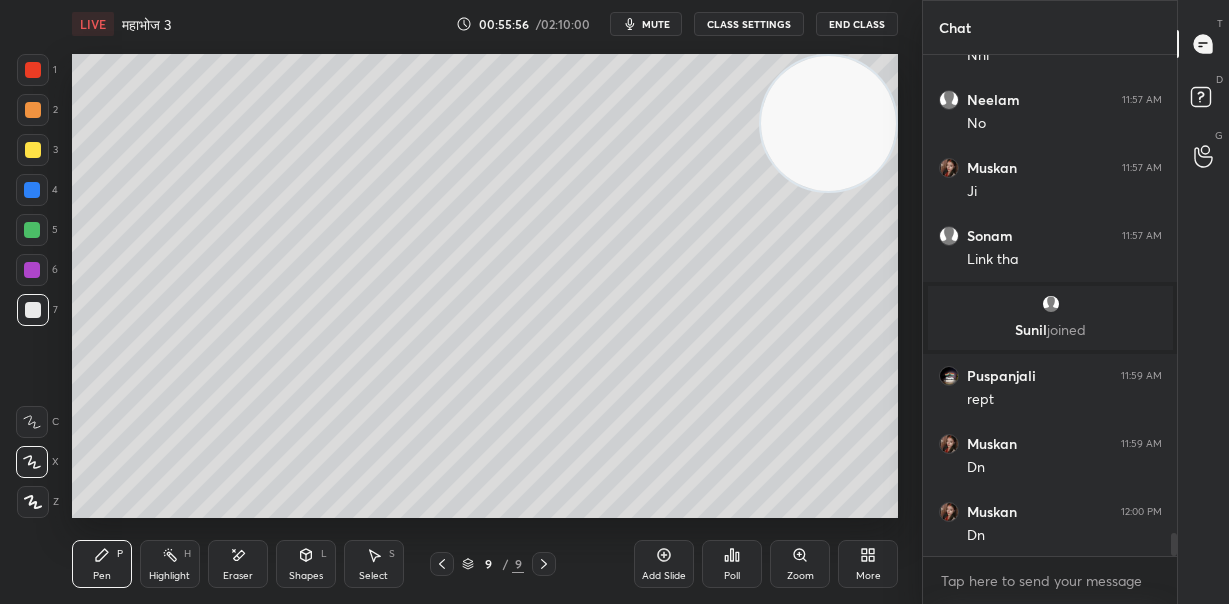 scroll, scrollTop: 10536, scrollLeft: 0, axis: vertical 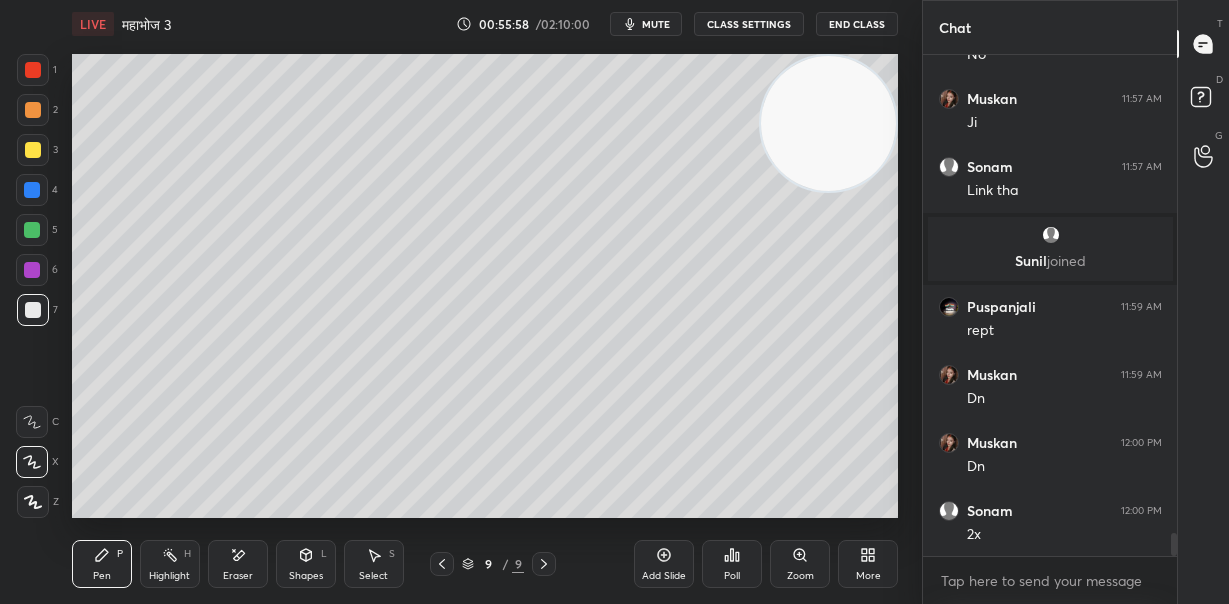 click at bounding box center (33, 110) 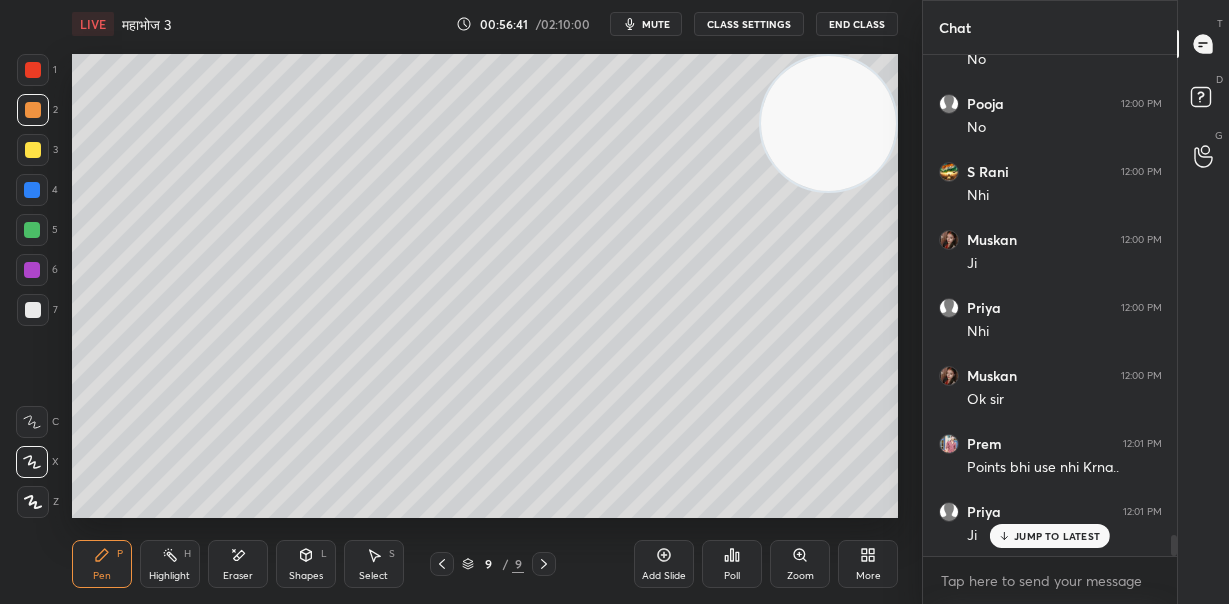 scroll, scrollTop: 11576, scrollLeft: 0, axis: vertical 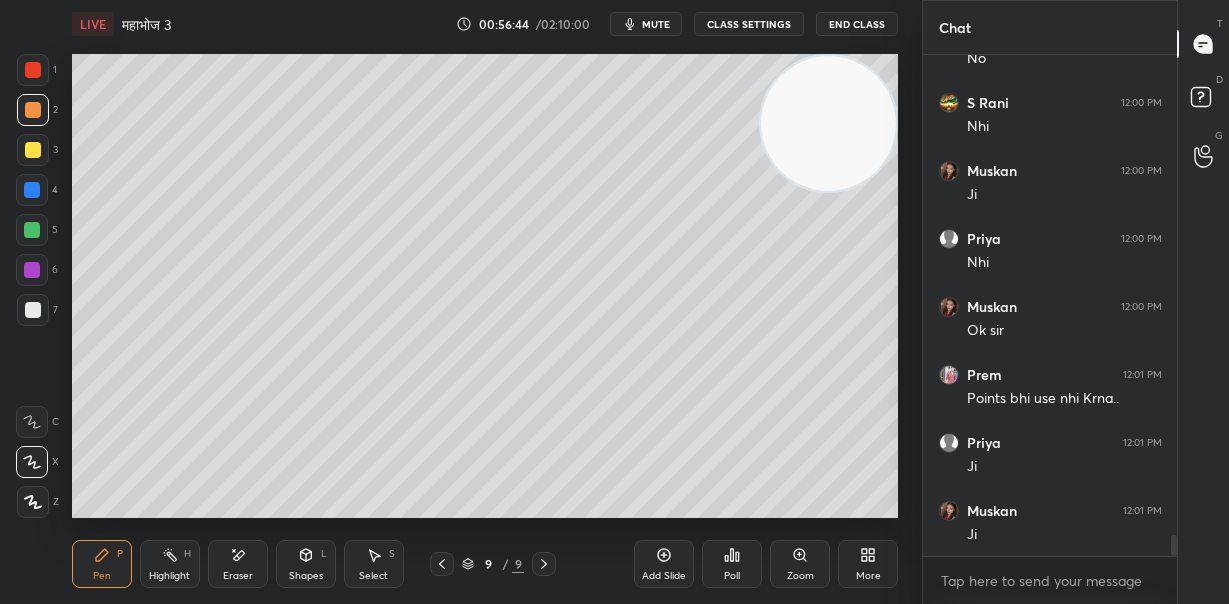 click 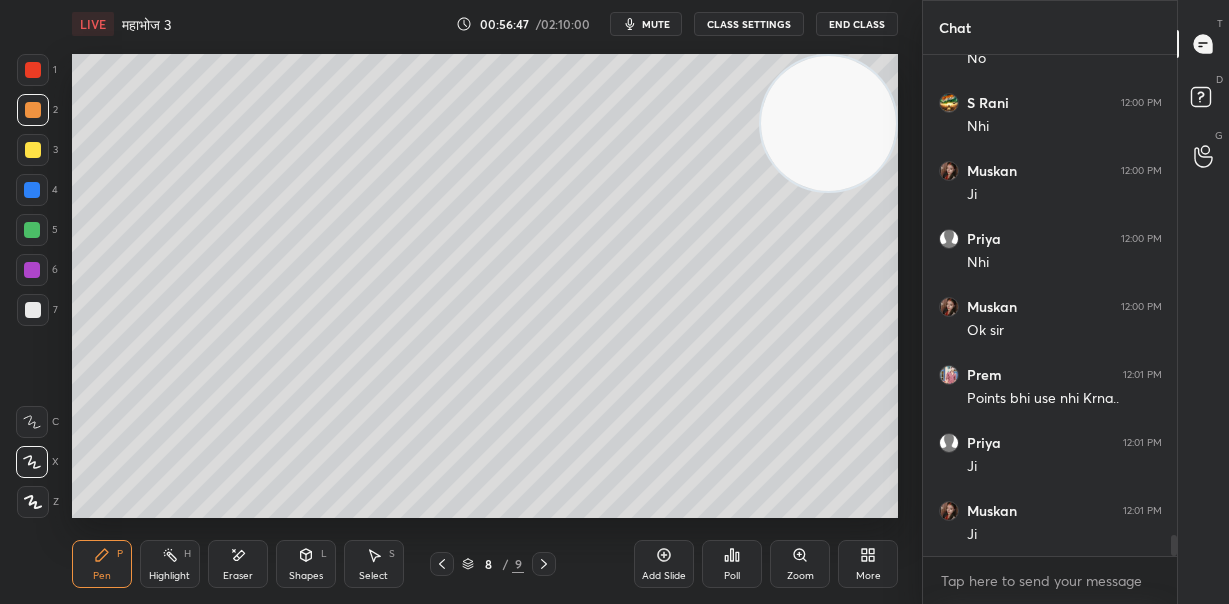 click 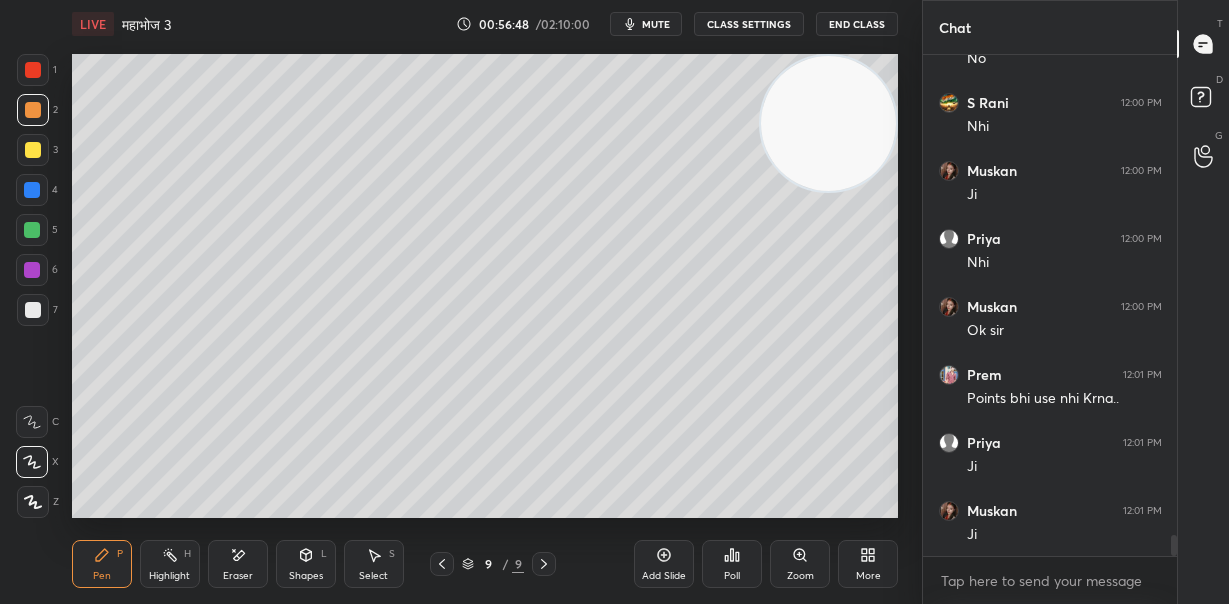 click 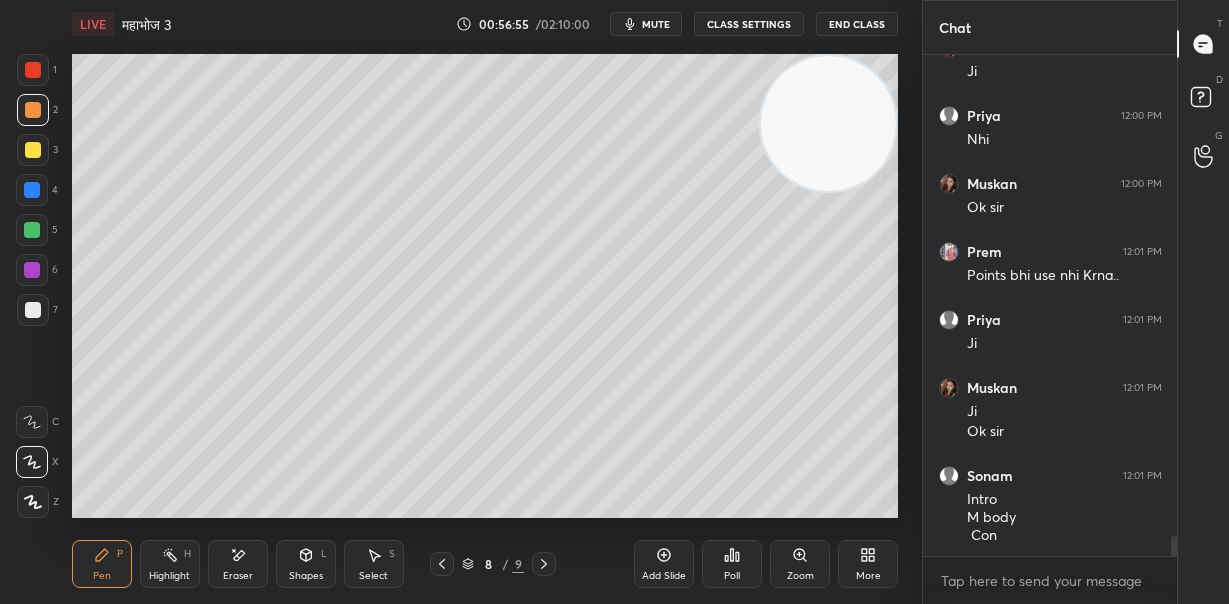 scroll, scrollTop: 11768, scrollLeft: 0, axis: vertical 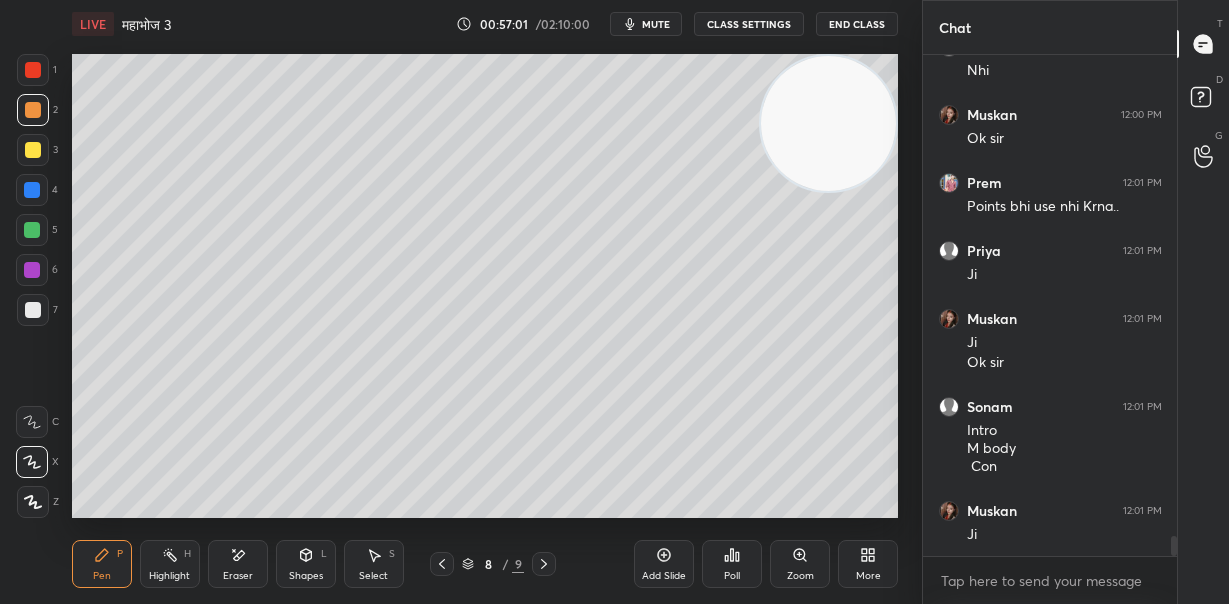 click 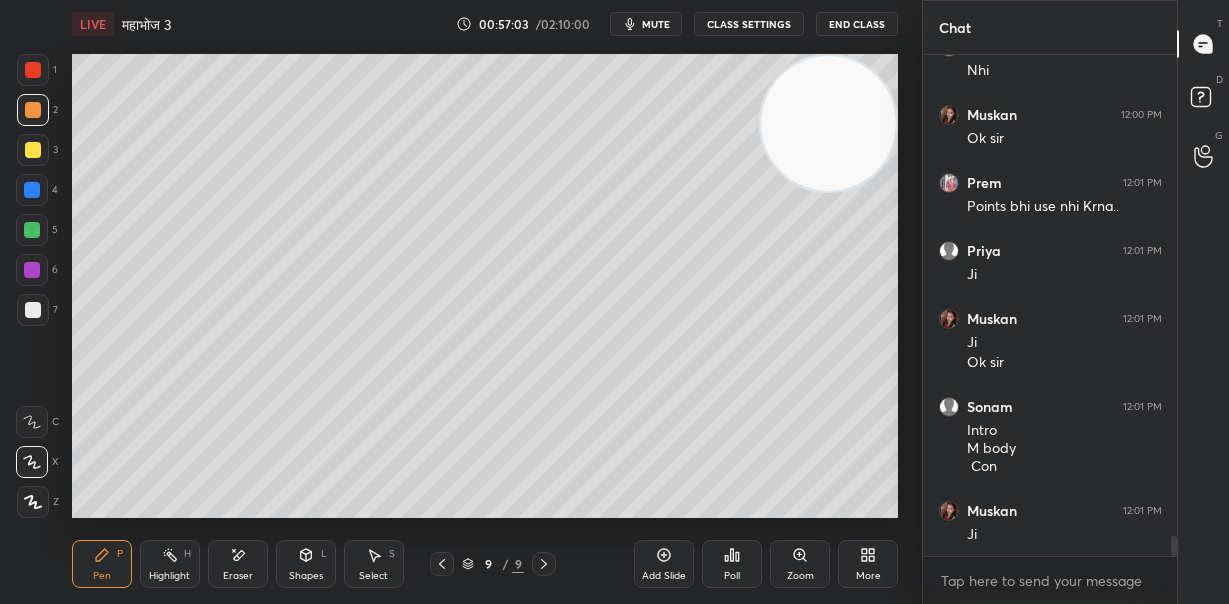 drag, startPoint x: 32, startPoint y: 298, endPoint x: 55, endPoint y: 316, distance: 29.206163 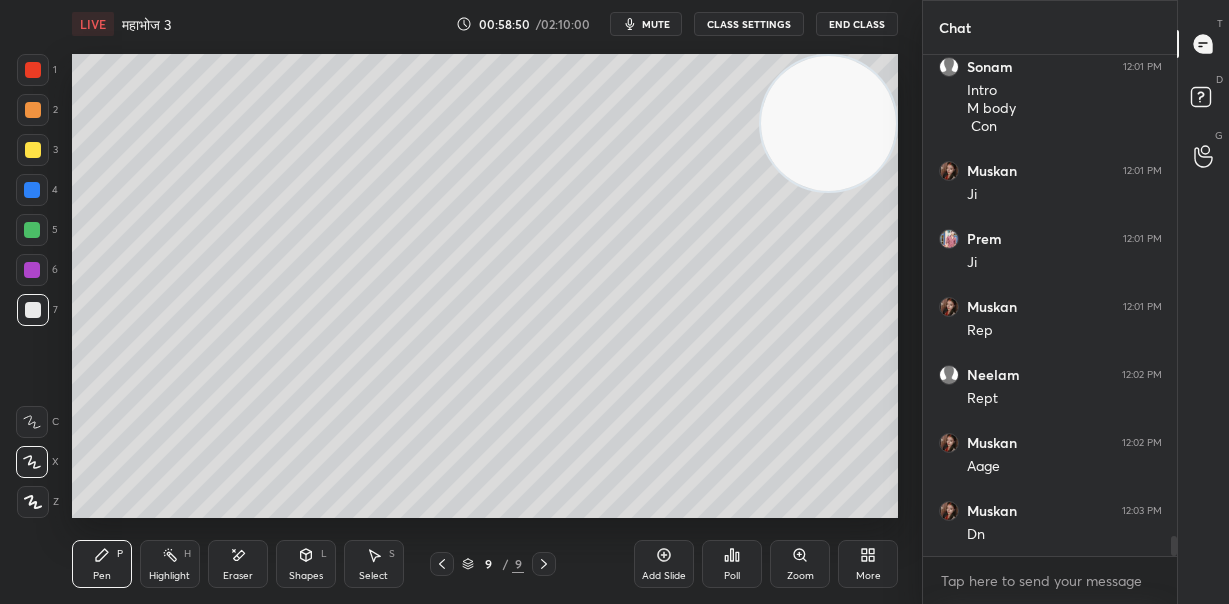 scroll, scrollTop: 12176, scrollLeft: 0, axis: vertical 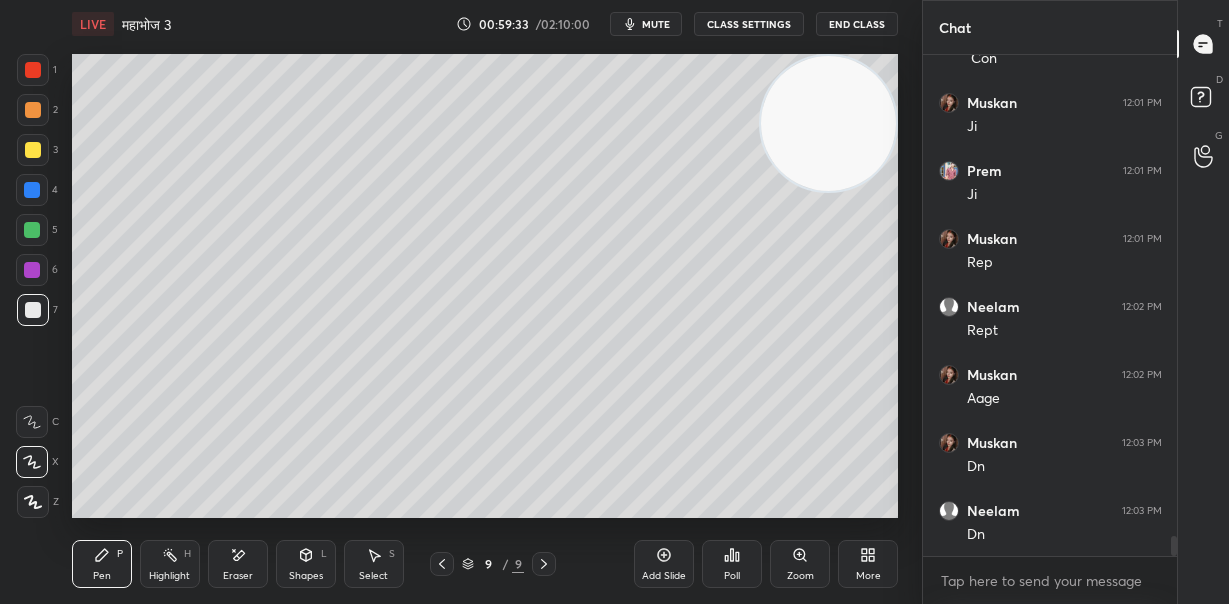click 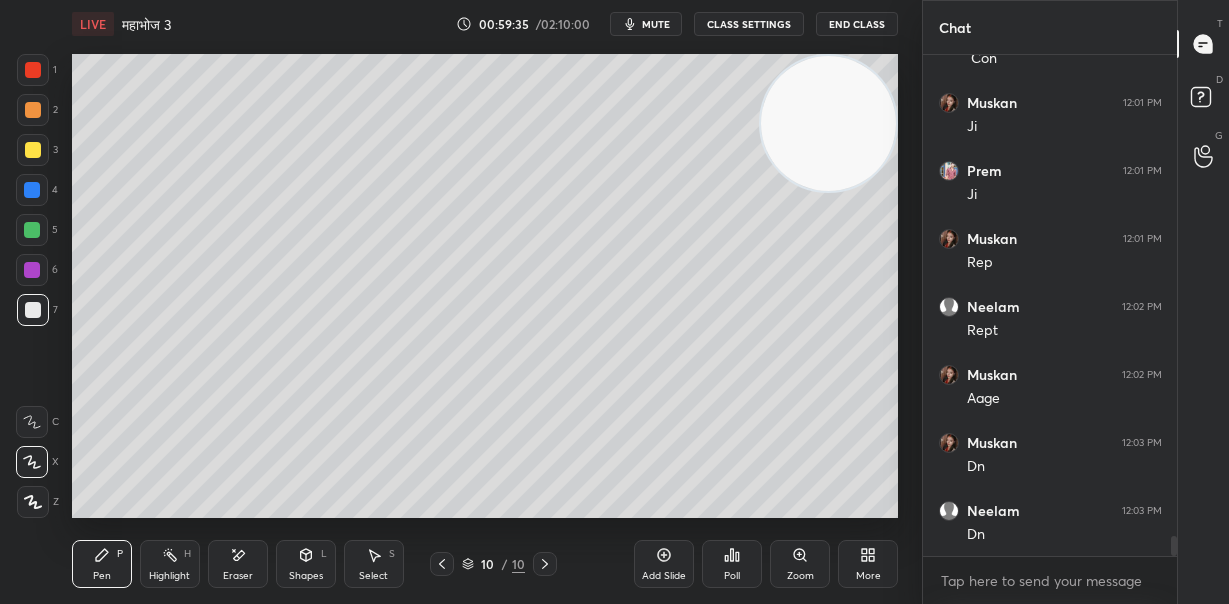 click at bounding box center [33, 110] 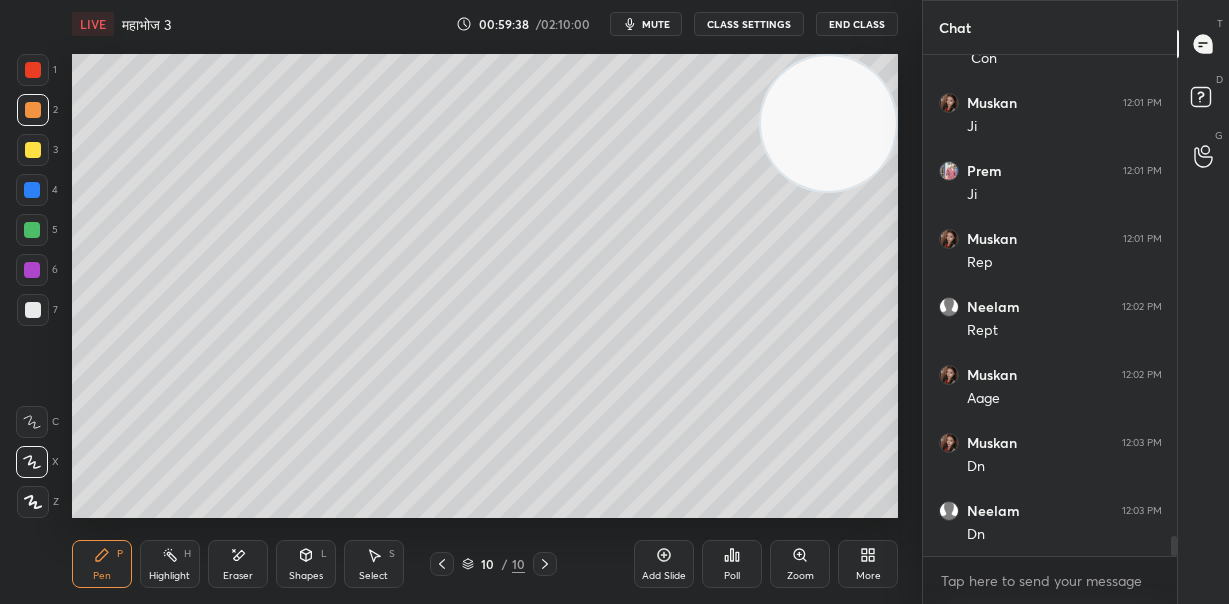scroll, scrollTop: 12243, scrollLeft: 0, axis: vertical 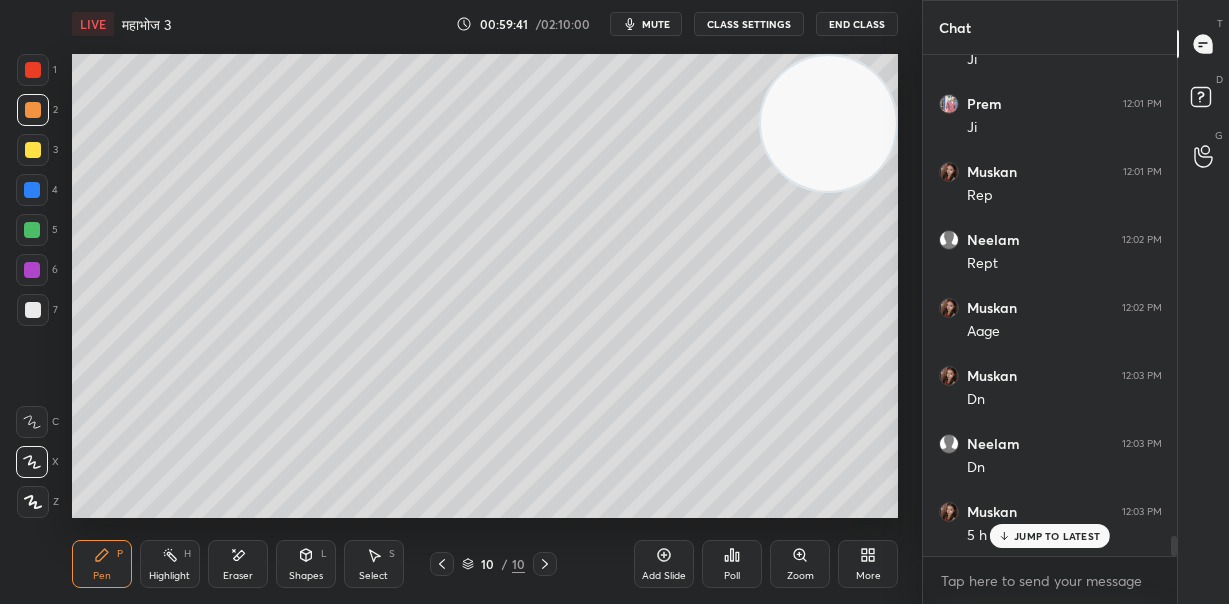 click on "JUMP TO LATEST" at bounding box center (1057, 536) 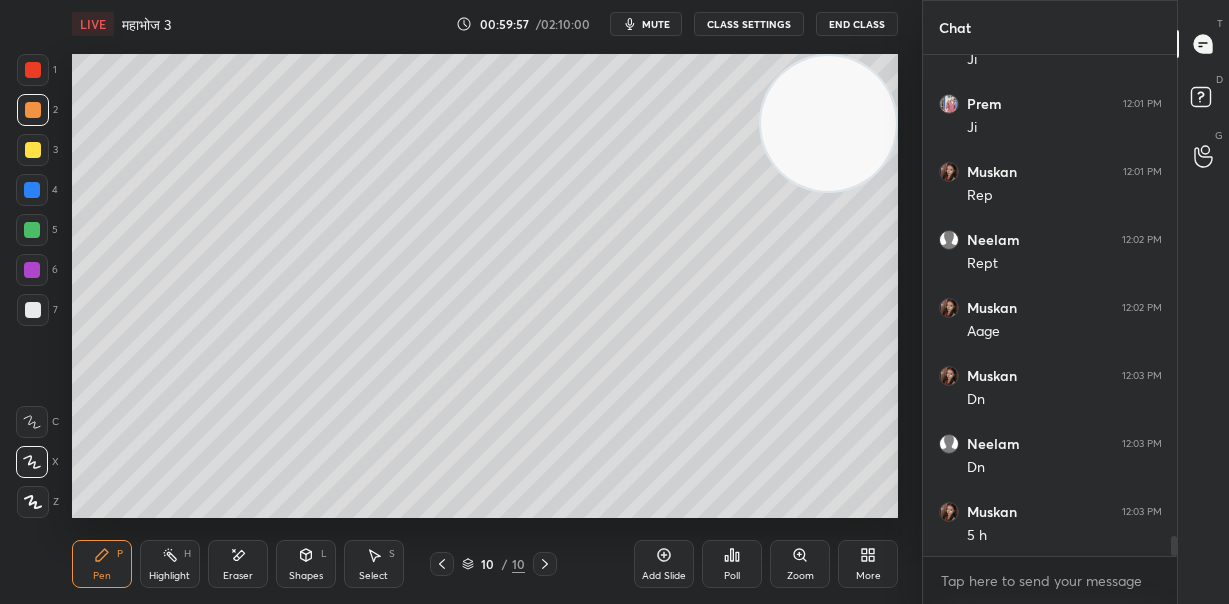 scroll, scrollTop: 12312, scrollLeft: 0, axis: vertical 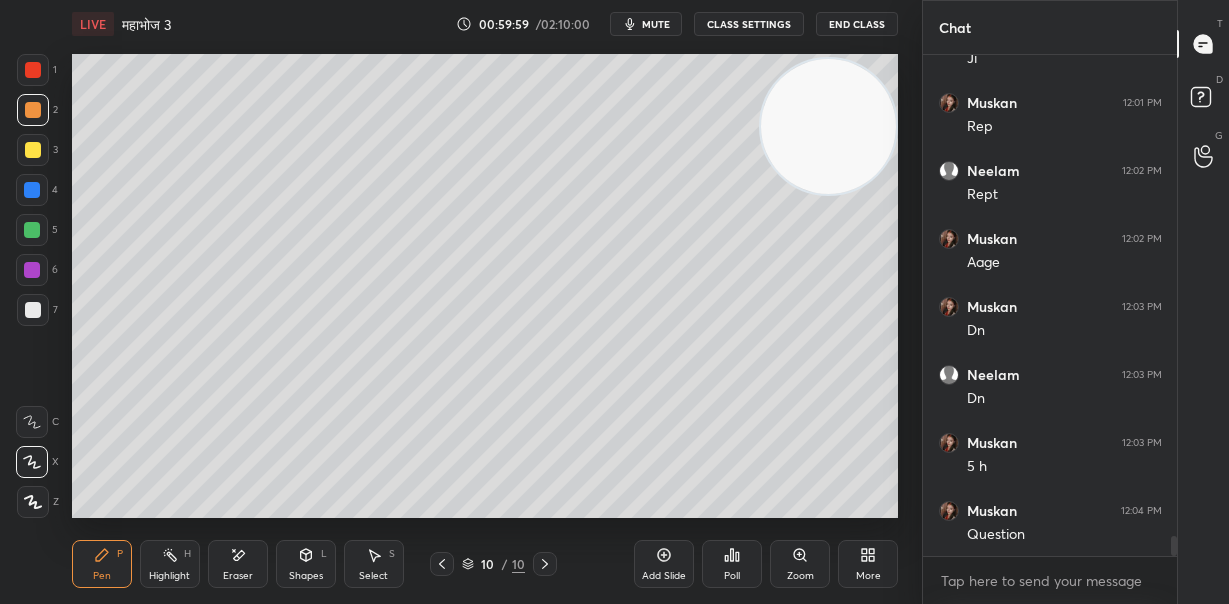 drag, startPoint x: 828, startPoint y: 153, endPoint x: 860, endPoint y: 430, distance: 278.84225 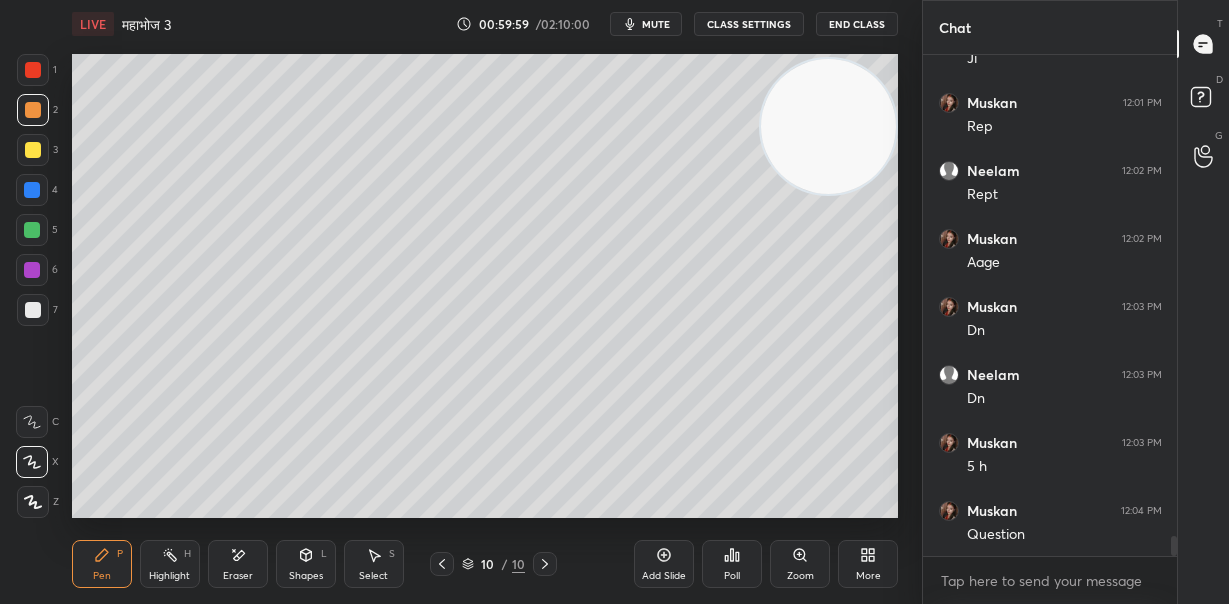 click at bounding box center [828, 126] 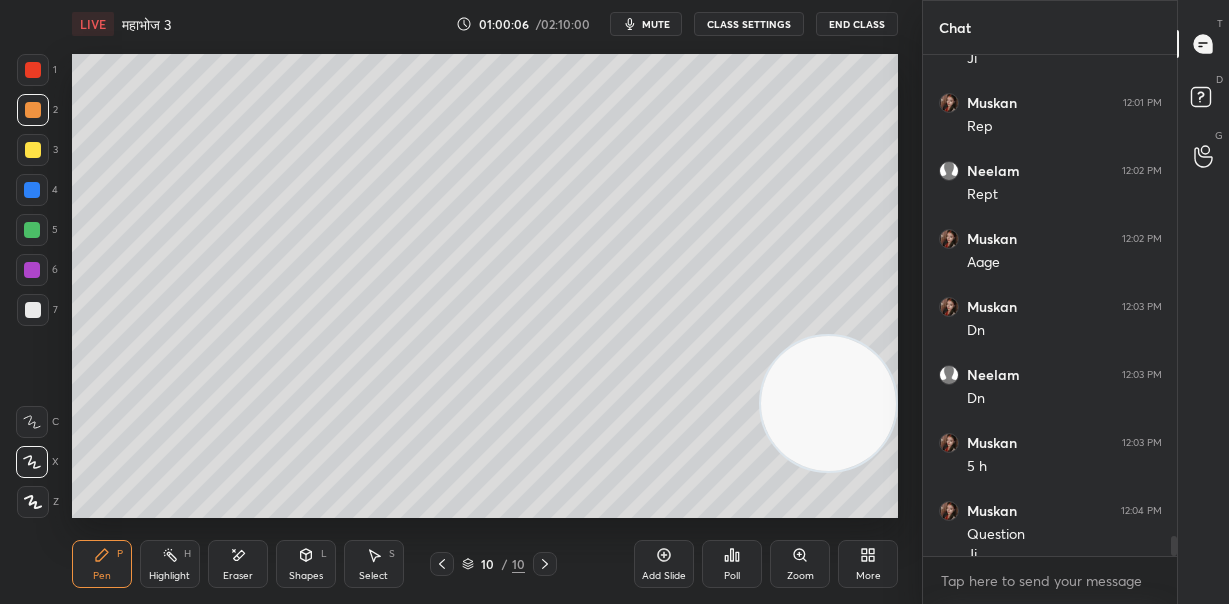 scroll, scrollTop: 12332, scrollLeft: 0, axis: vertical 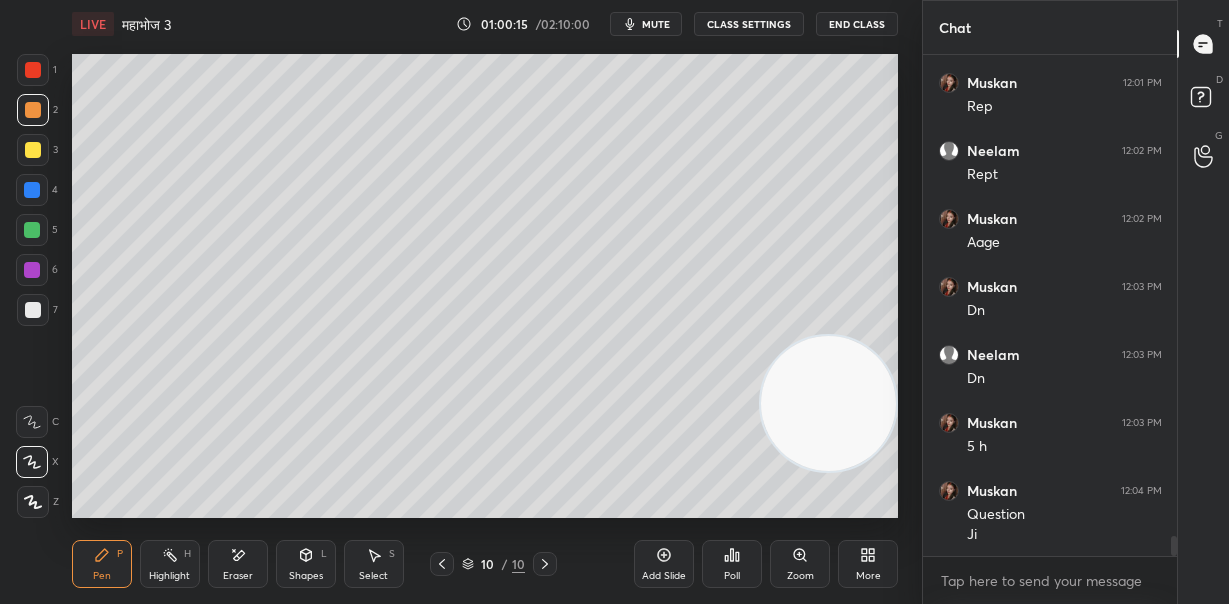 drag, startPoint x: 245, startPoint y: 571, endPoint x: 251, endPoint y: 551, distance: 20.880613 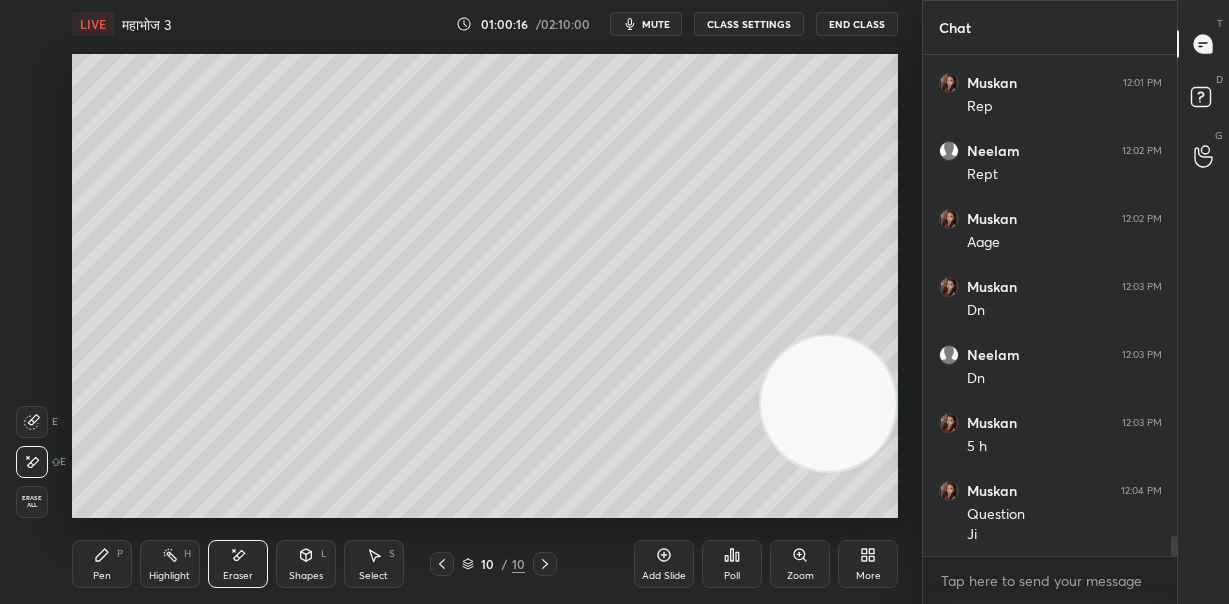click 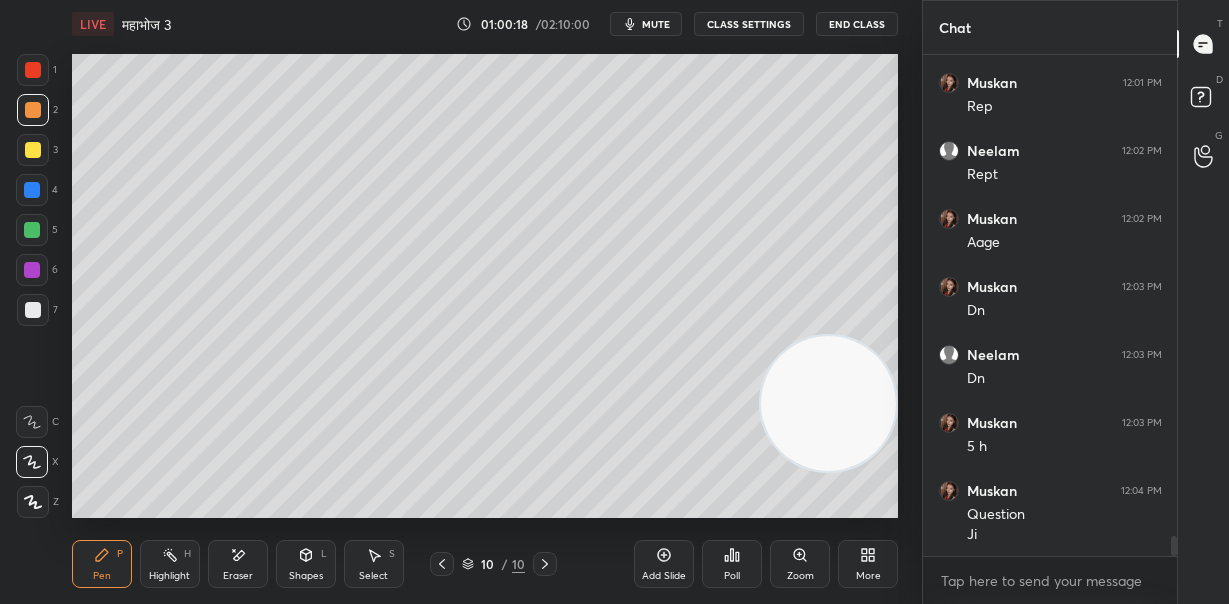 click on "Setting up your live class Poll for   secs No correct answer Start poll" at bounding box center (485, 286) 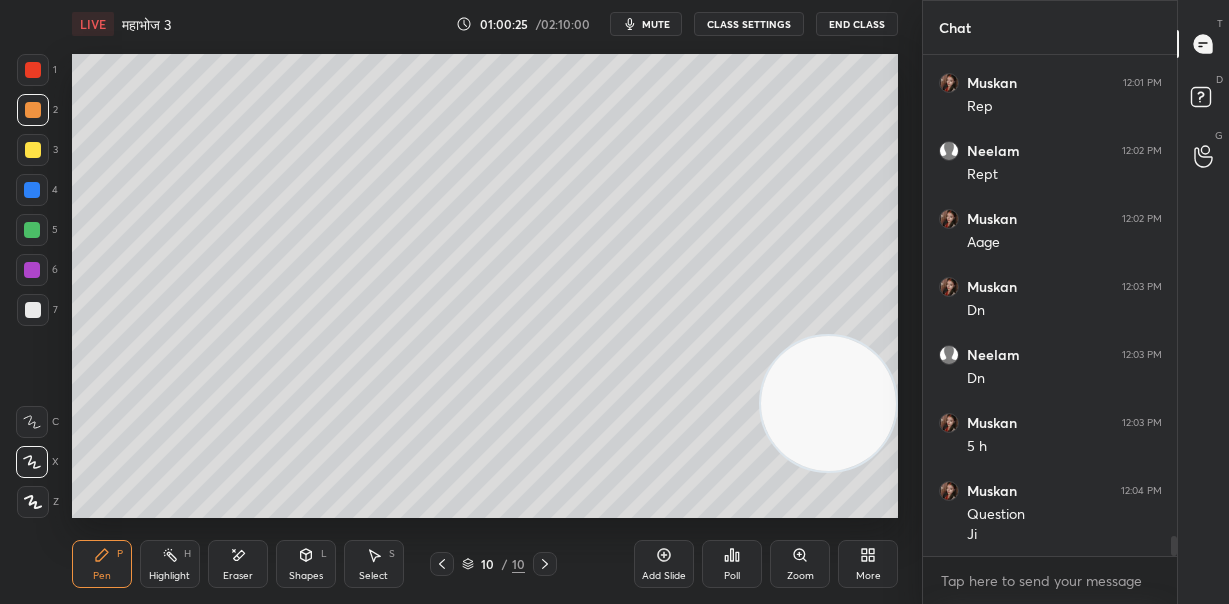 click at bounding box center [33, 150] 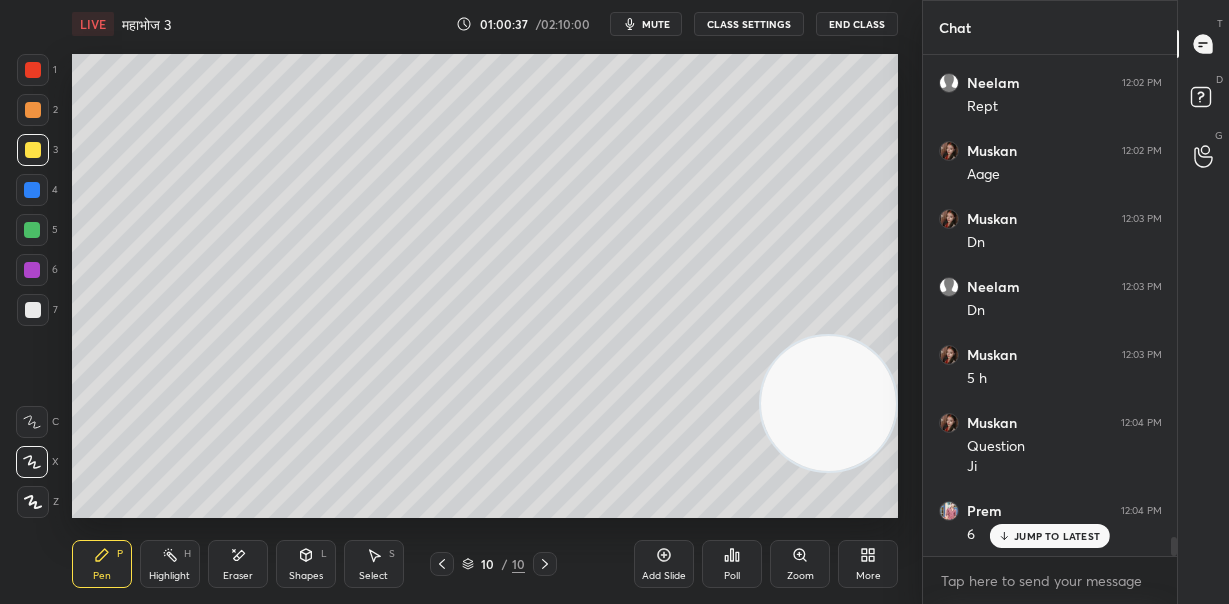 scroll, scrollTop: 12467, scrollLeft: 0, axis: vertical 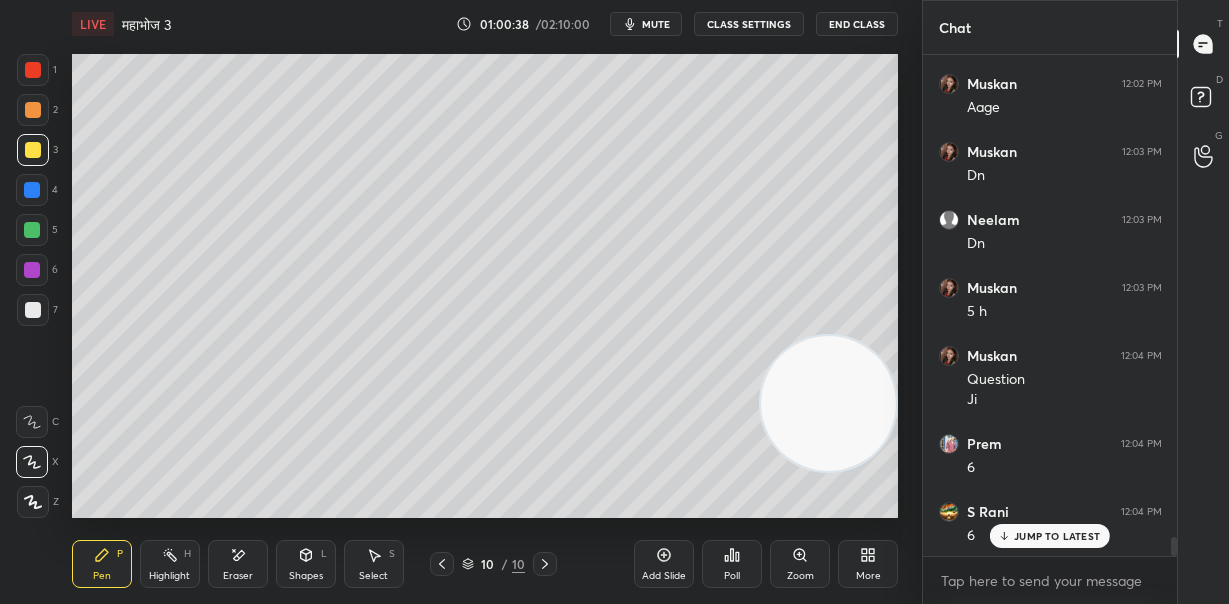 click at bounding box center [33, 310] 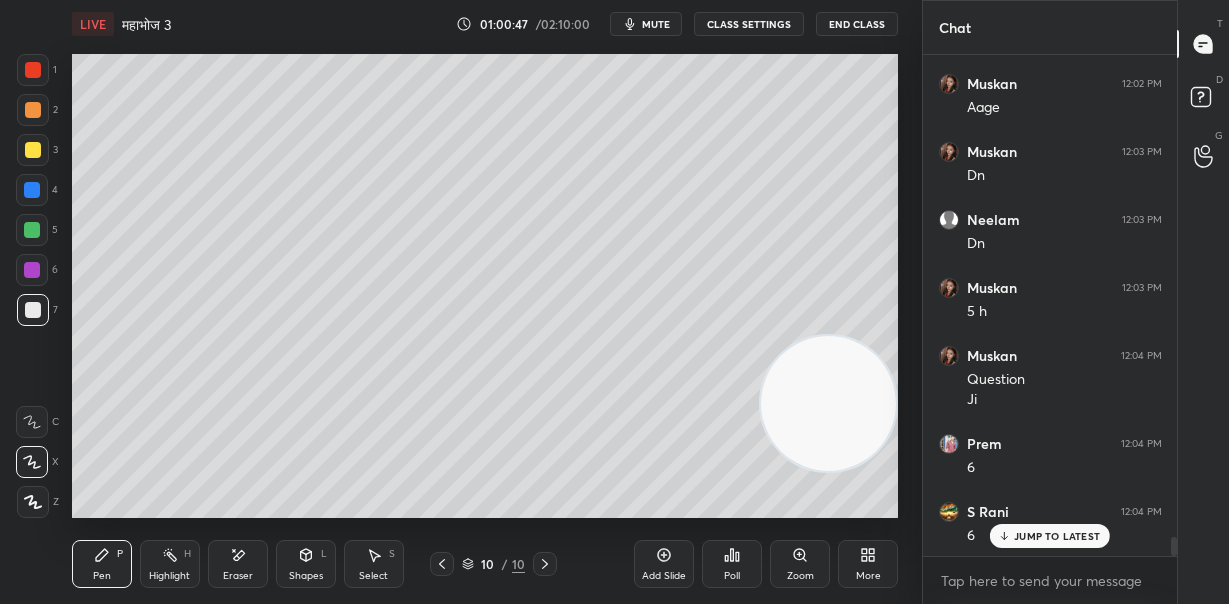 click on "Eraser" at bounding box center (238, 564) 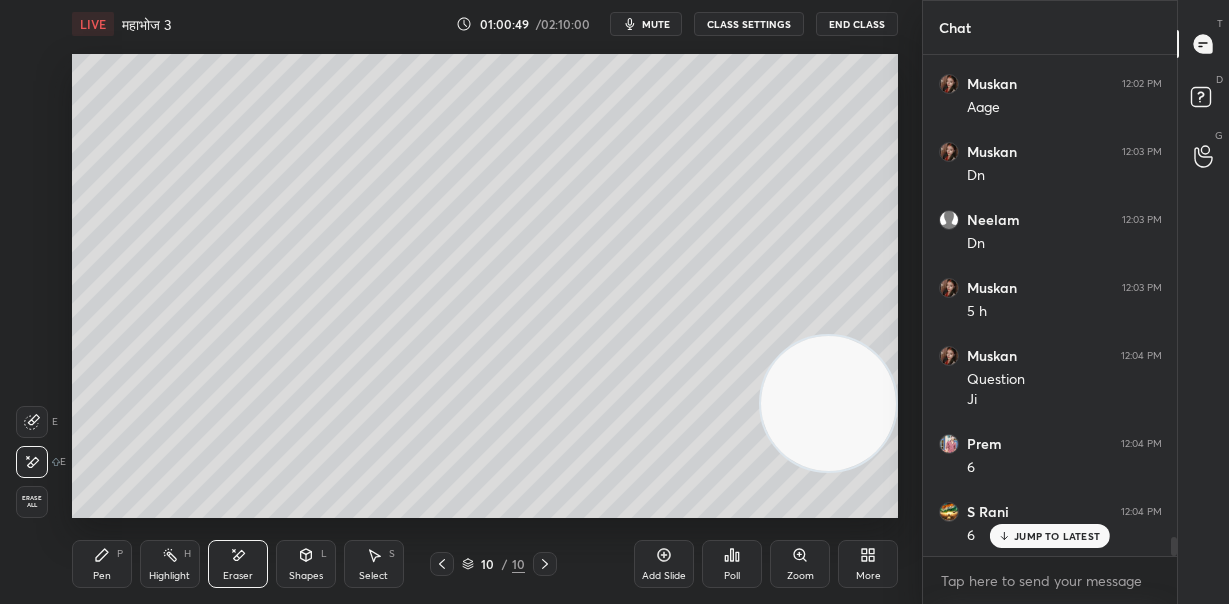 click on "Pen P" at bounding box center (102, 564) 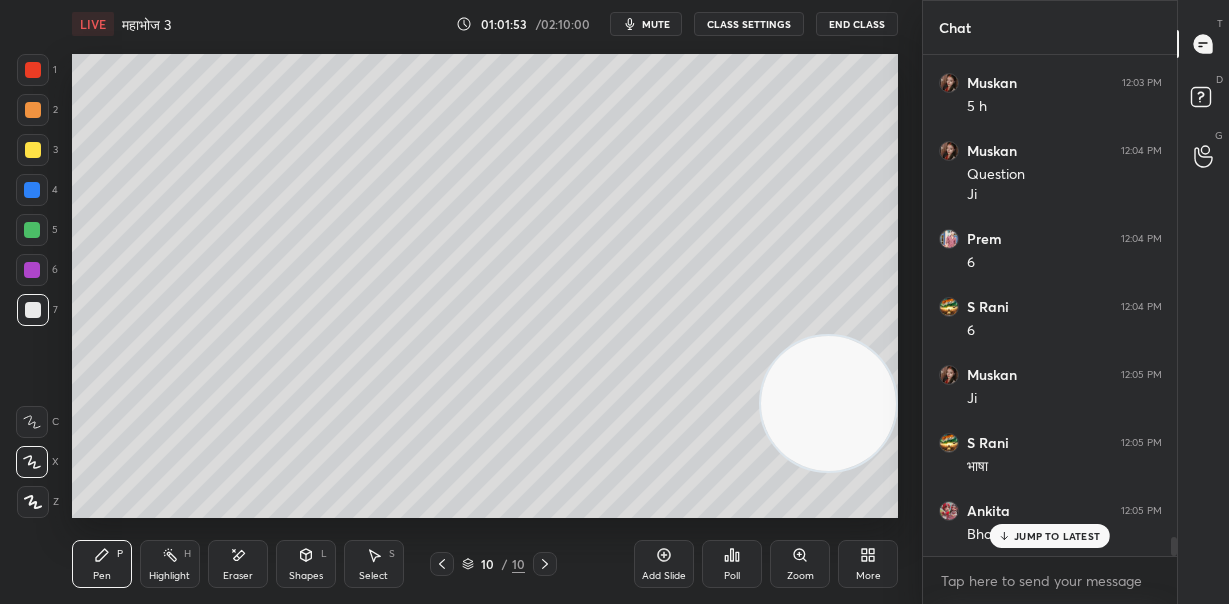 scroll, scrollTop: 12739, scrollLeft: 0, axis: vertical 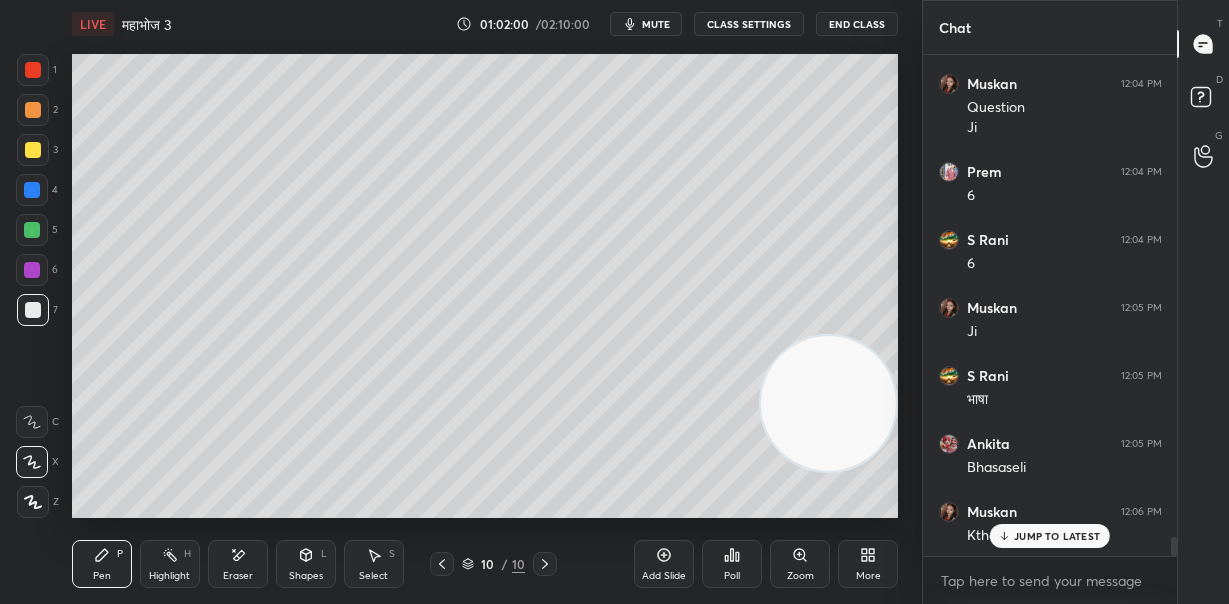 click at bounding box center [32, 190] 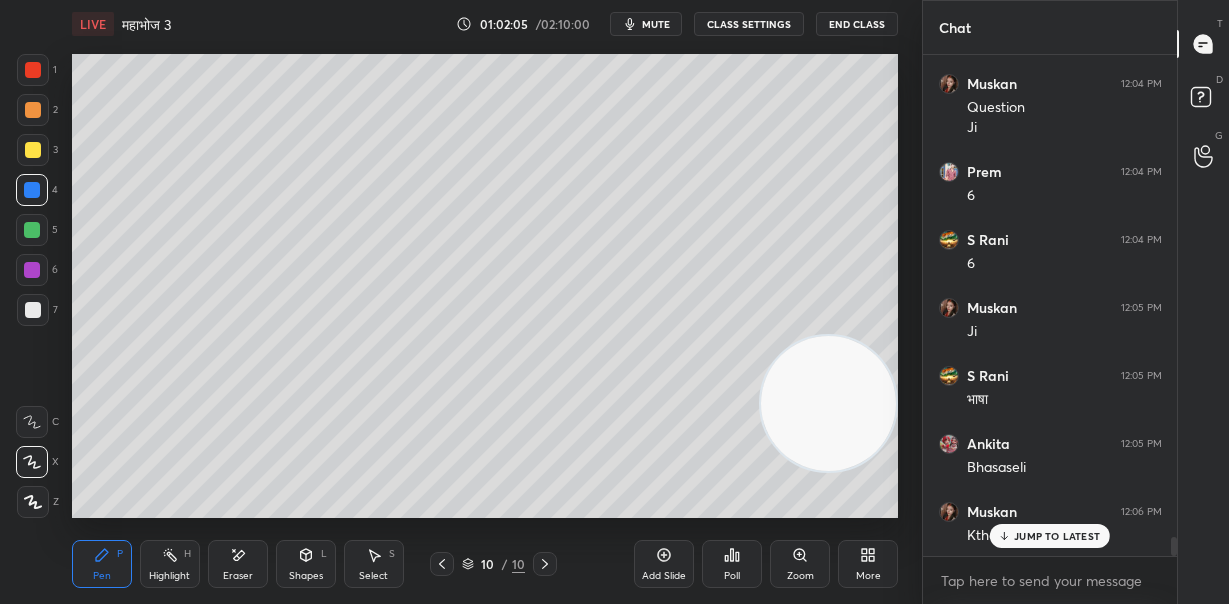 click on "JUMP TO LATEST" at bounding box center (1050, 536) 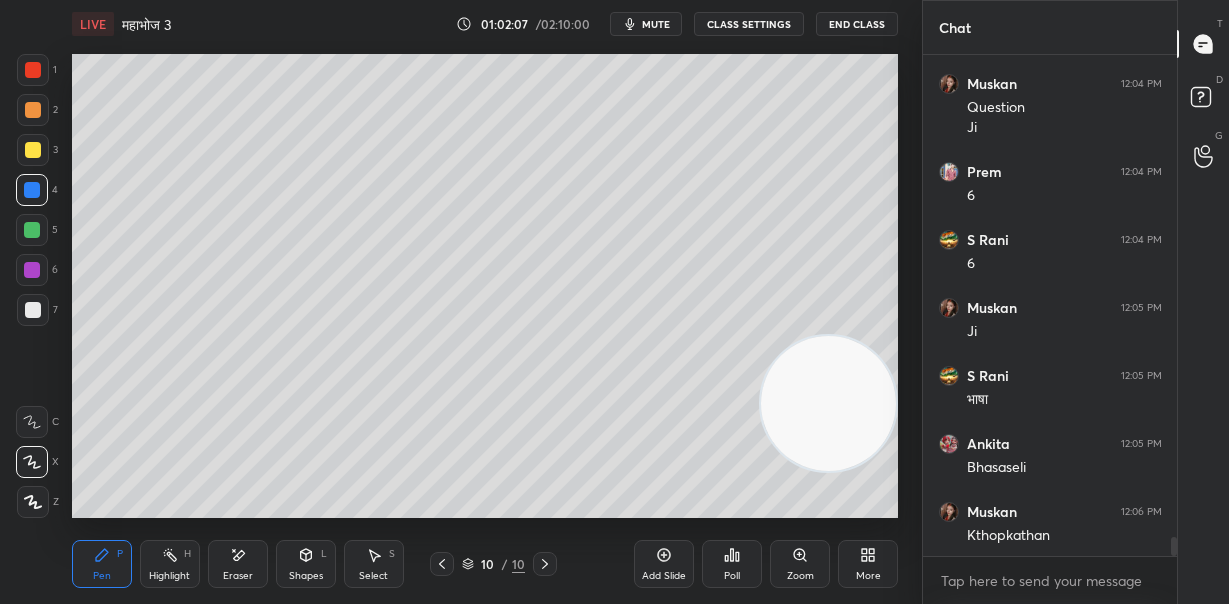 drag, startPoint x: 831, startPoint y: 422, endPoint x: 882, endPoint y: 62, distance: 363.59454 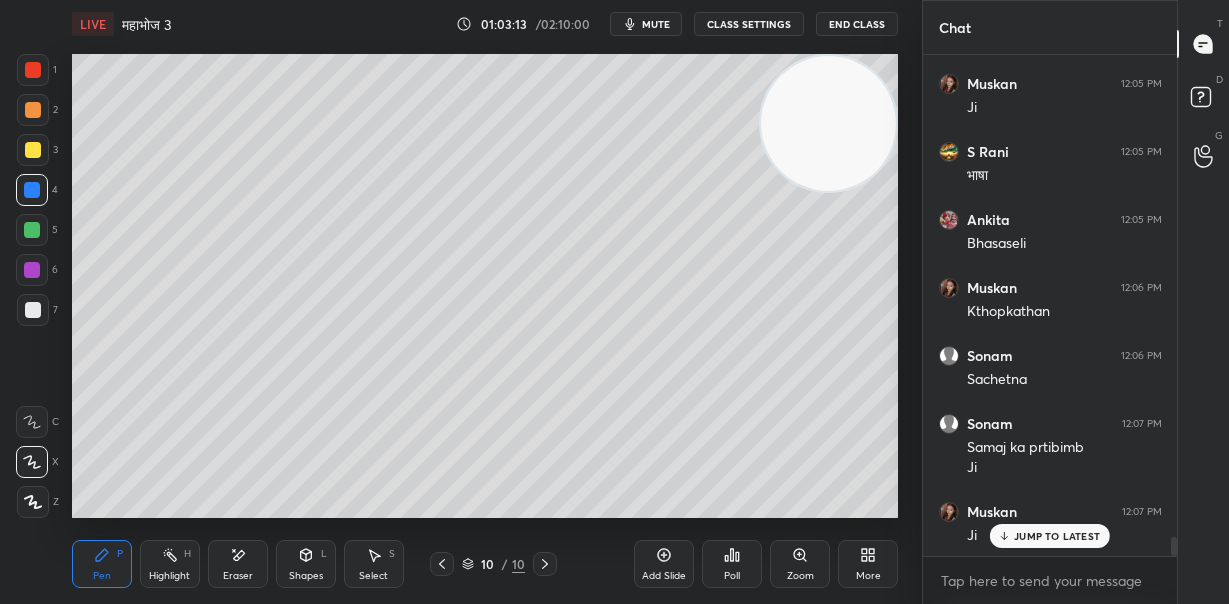 scroll, scrollTop: 13032, scrollLeft: 0, axis: vertical 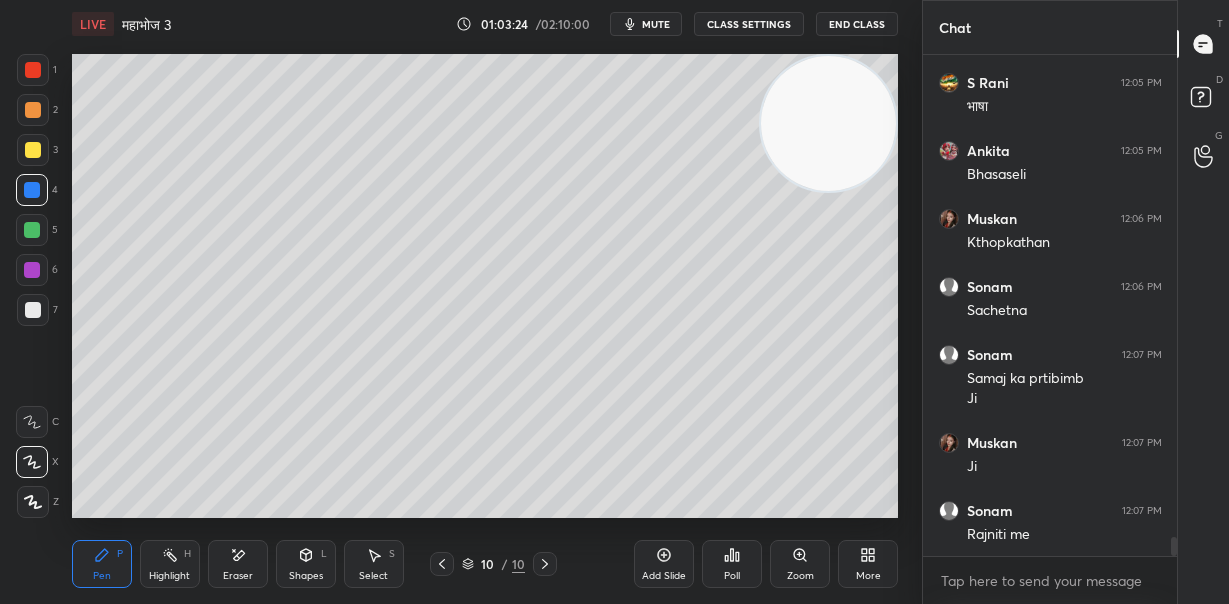click on "Eraser" at bounding box center (238, 564) 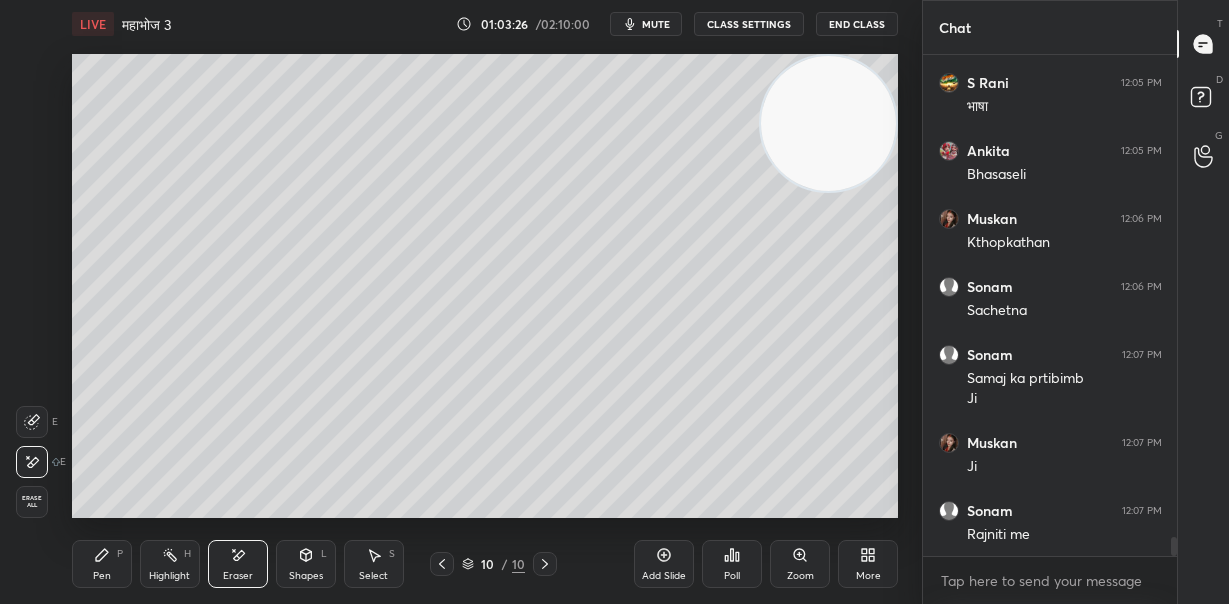 click on "Pen P" at bounding box center [102, 564] 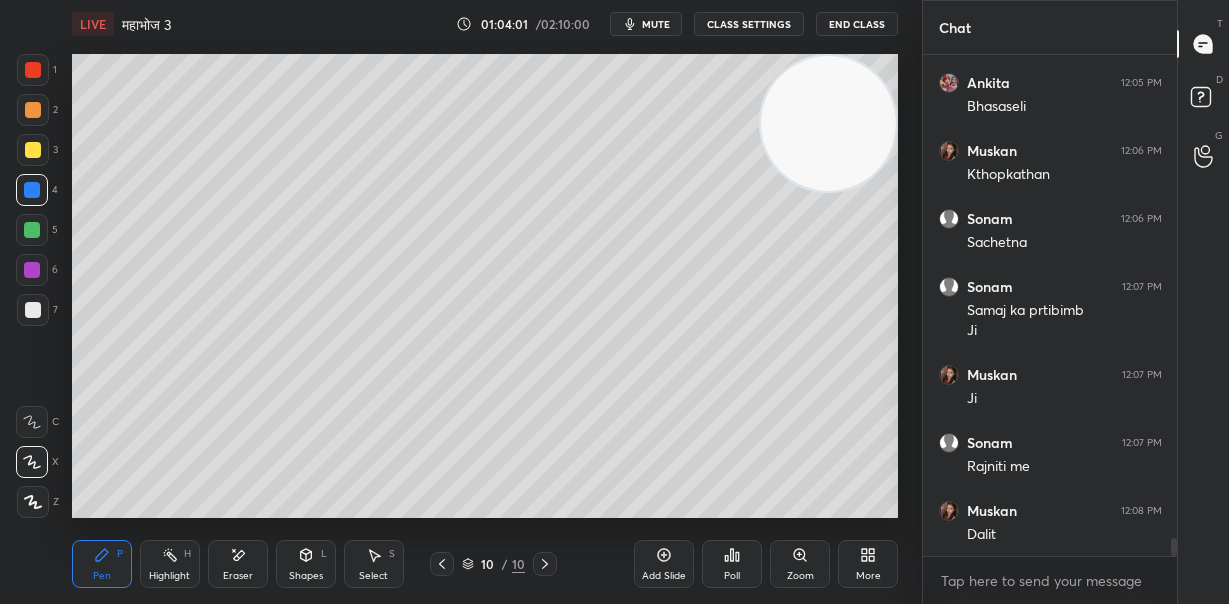 scroll, scrollTop: 13120, scrollLeft: 0, axis: vertical 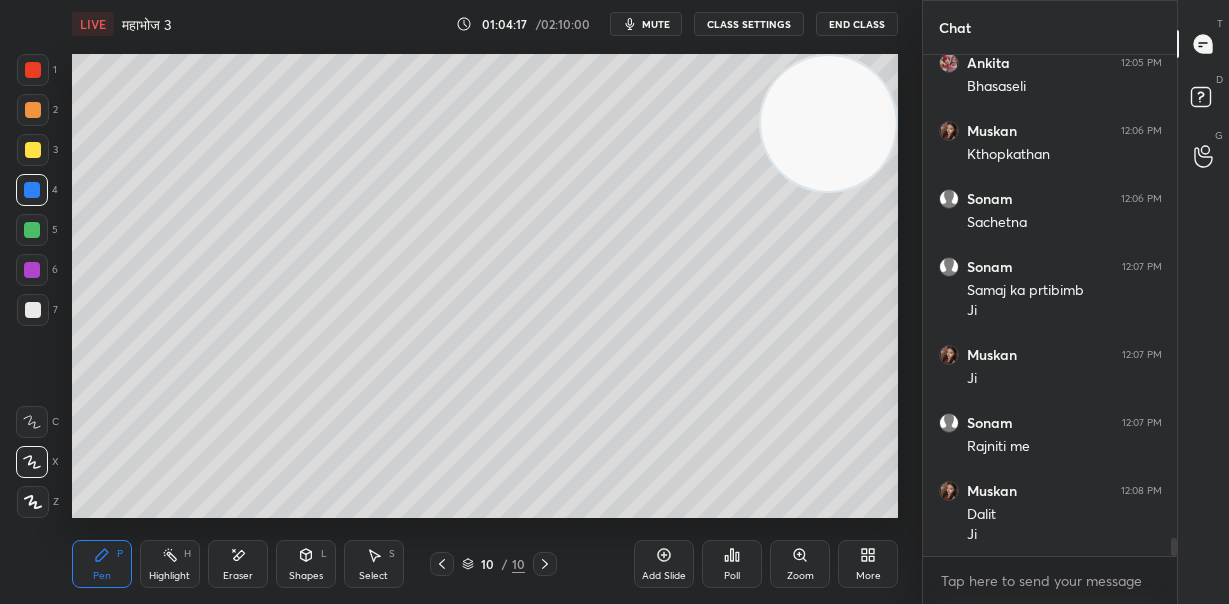 drag, startPoint x: 33, startPoint y: 314, endPoint x: 59, endPoint y: 318, distance: 26.305893 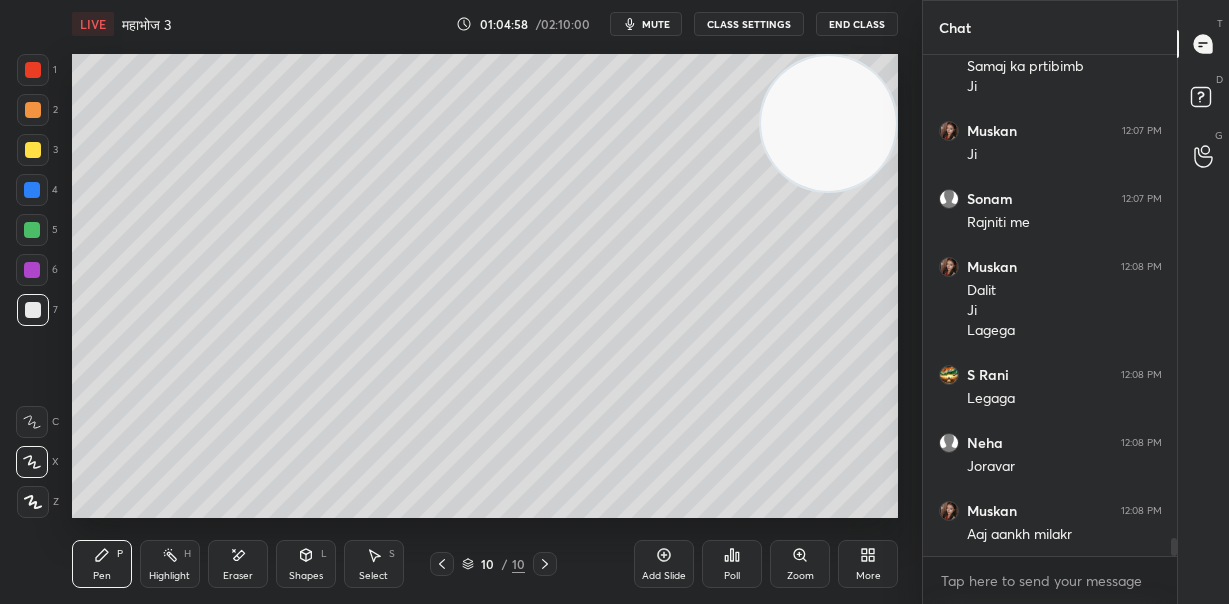 scroll, scrollTop: 13411, scrollLeft: 0, axis: vertical 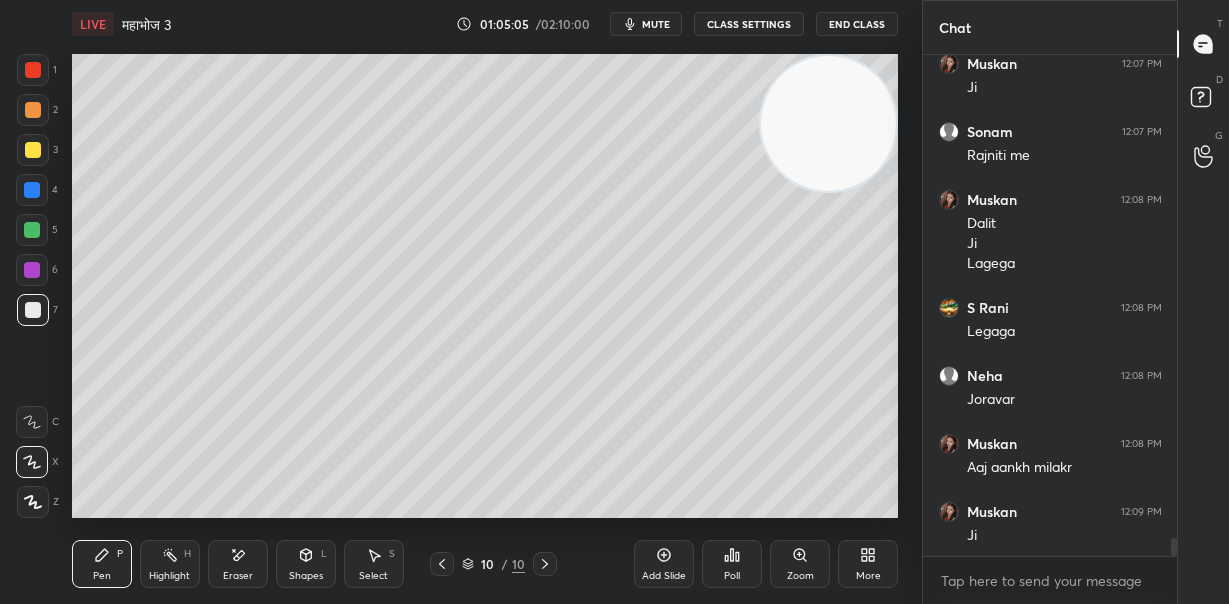 click at bounding box center (32, 230) 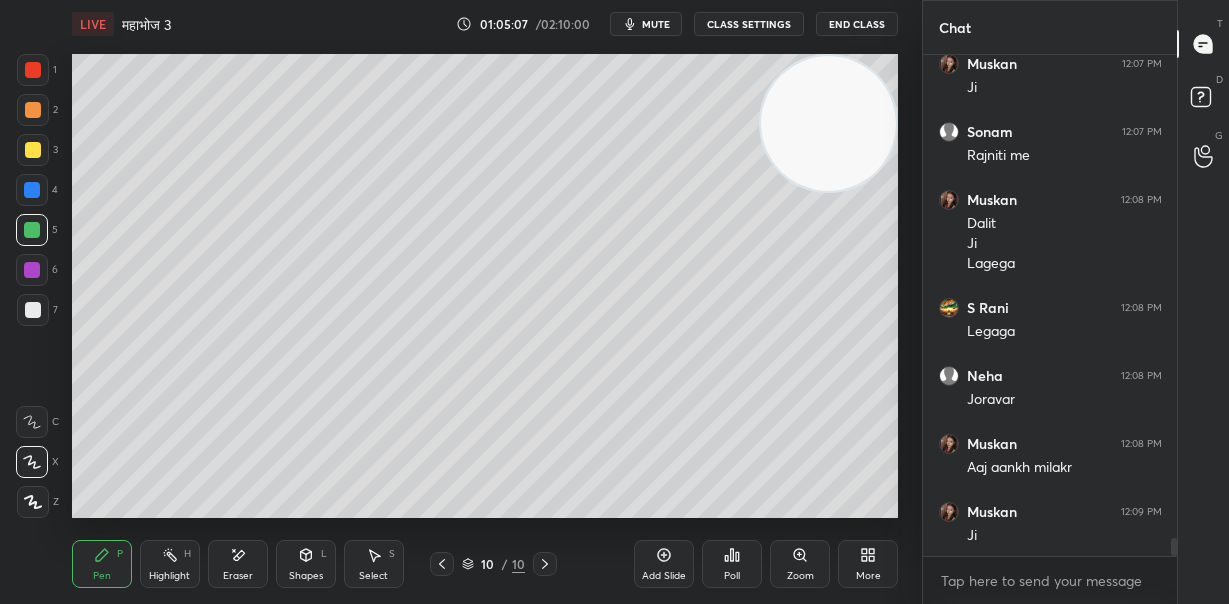 scroll, scrollTop: 13534, scrollLeft: 0, axis: vertical 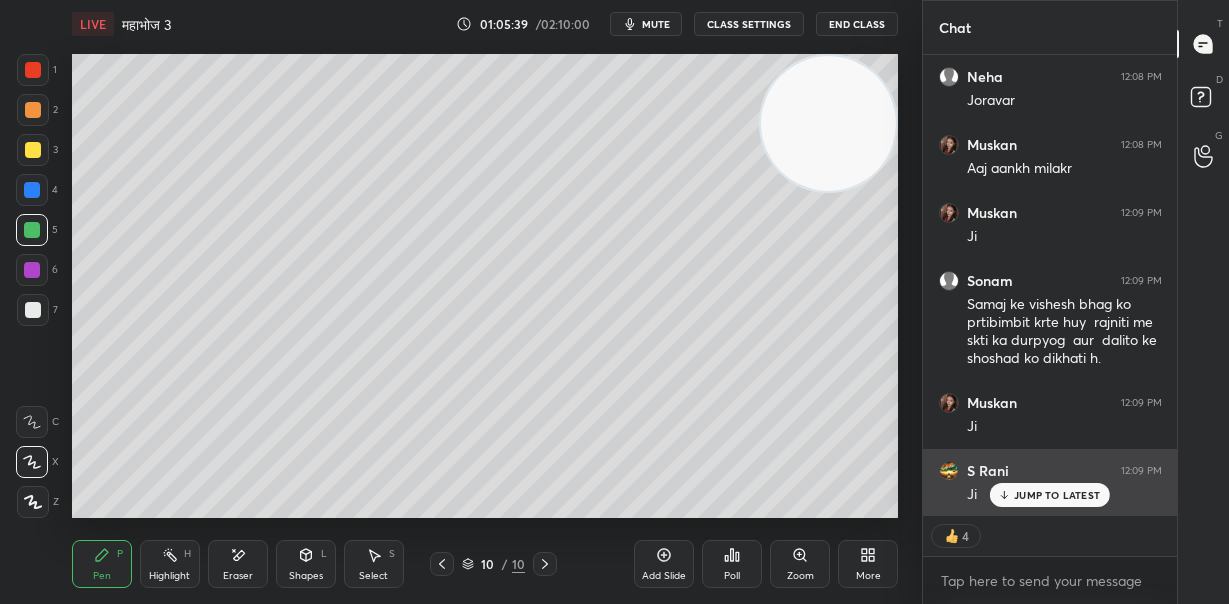 click on "JUMP TO LATEST" at bounding box center [1057, 495] 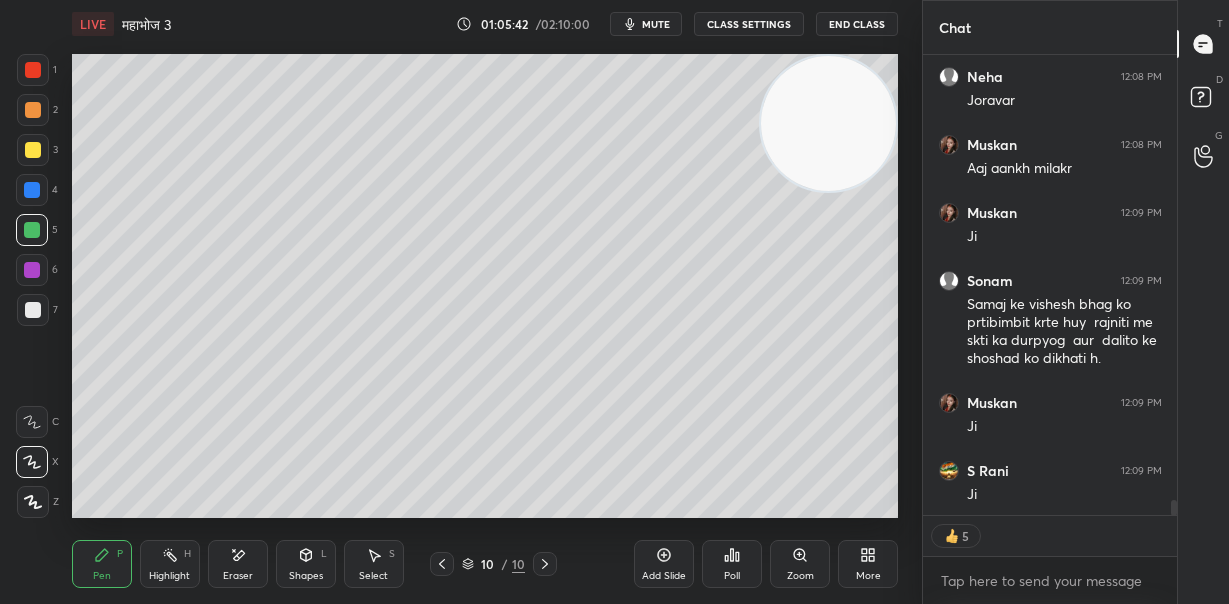 click on "Eraser" at bounding box center [238, 564] 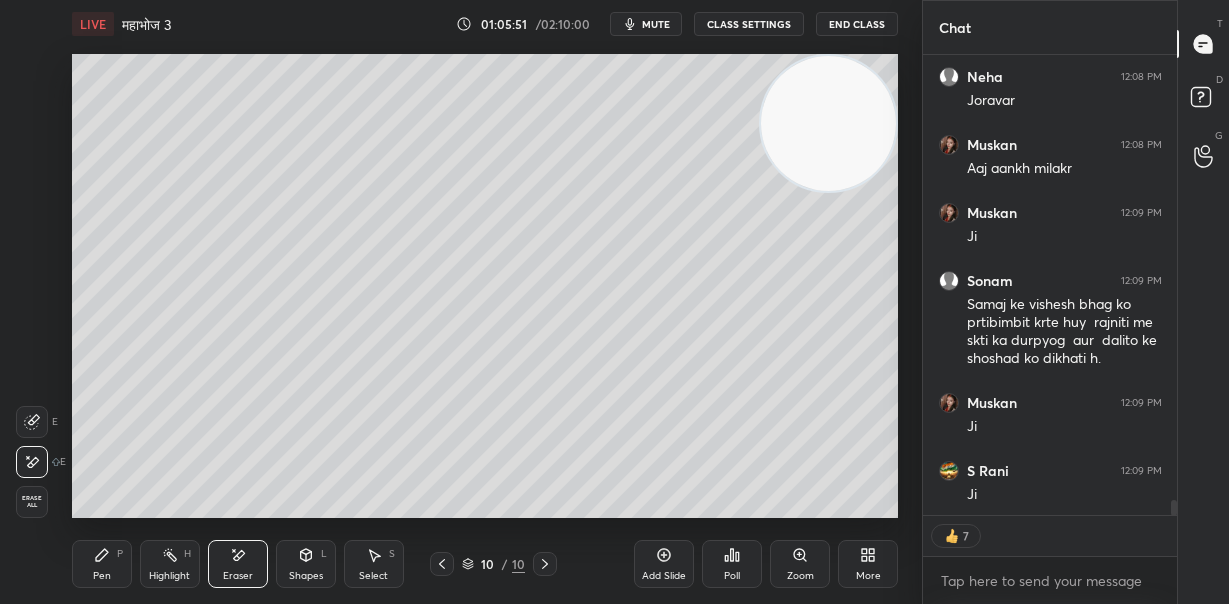 click on "Pen" at bounding box center [102, 576] 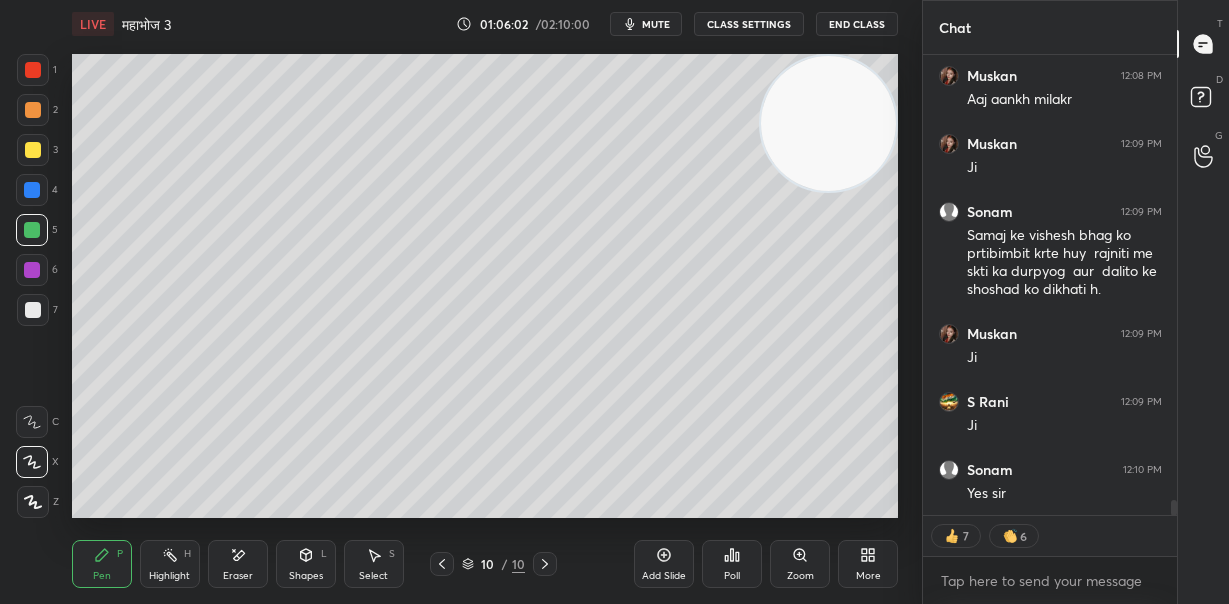 scroll, scrollTop: 13847, scrollLeft: 0, axis: vertical 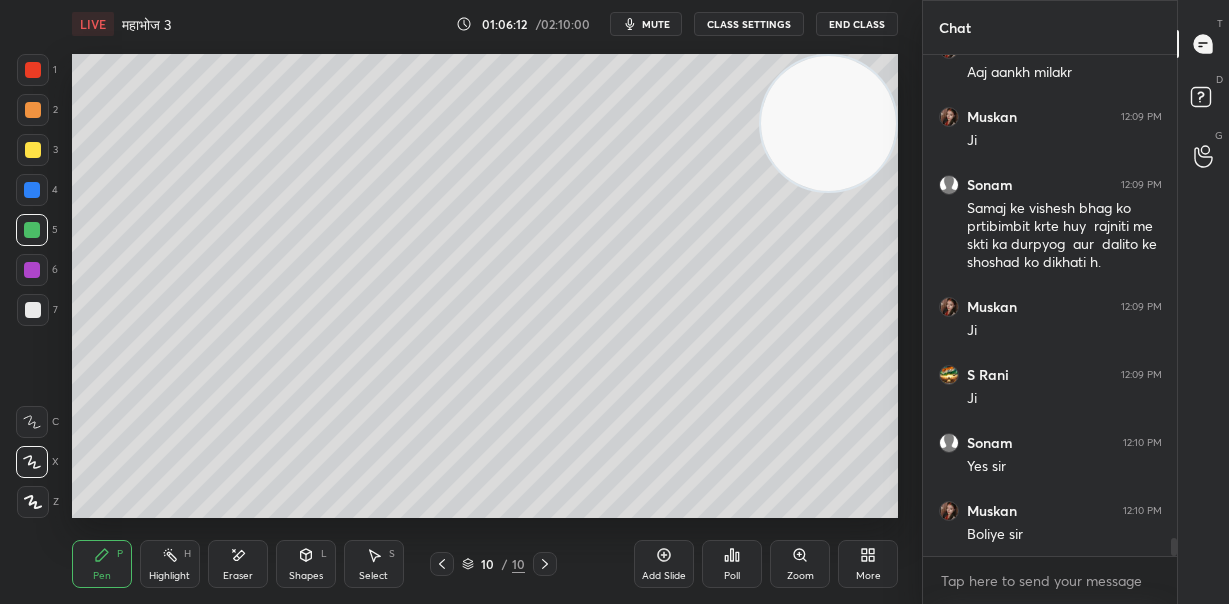 click at bounding box center [33, 310] 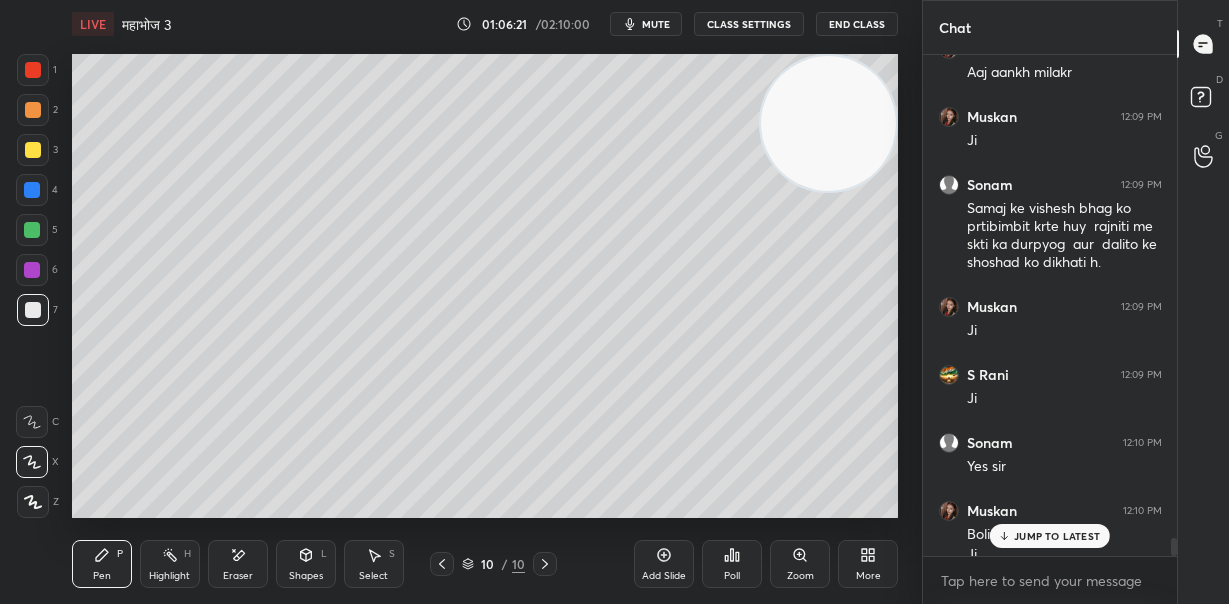 scroll, scrollTop: 13825, scrollLeft: 0, axis: vertical 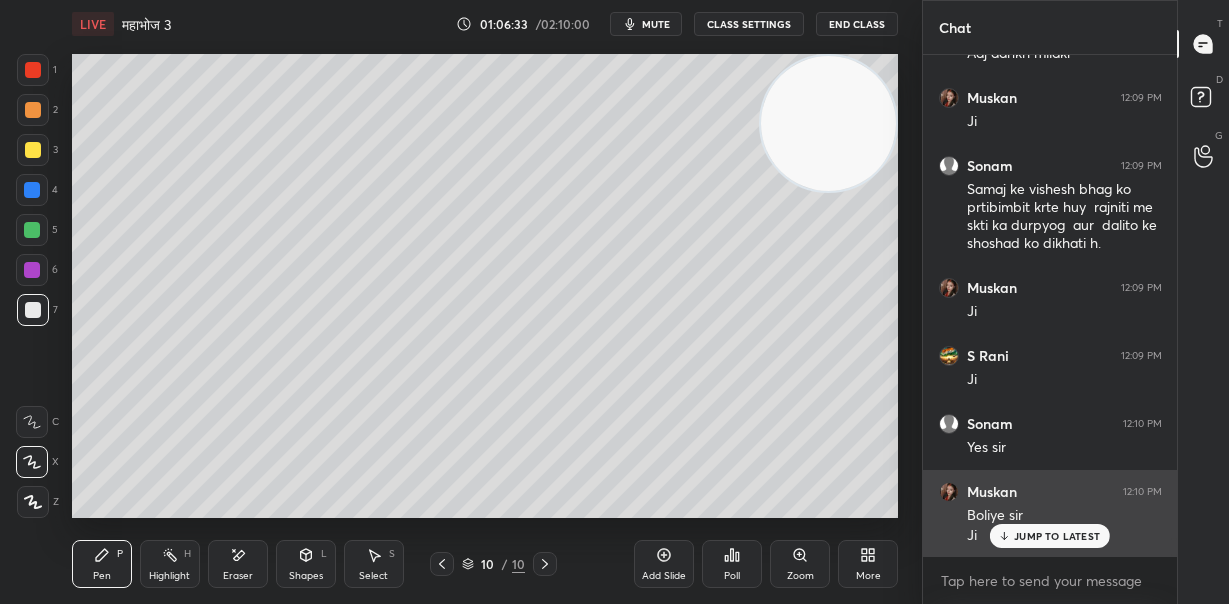click on "JUMP TO LATEST" at bounding box center [1057, 536] 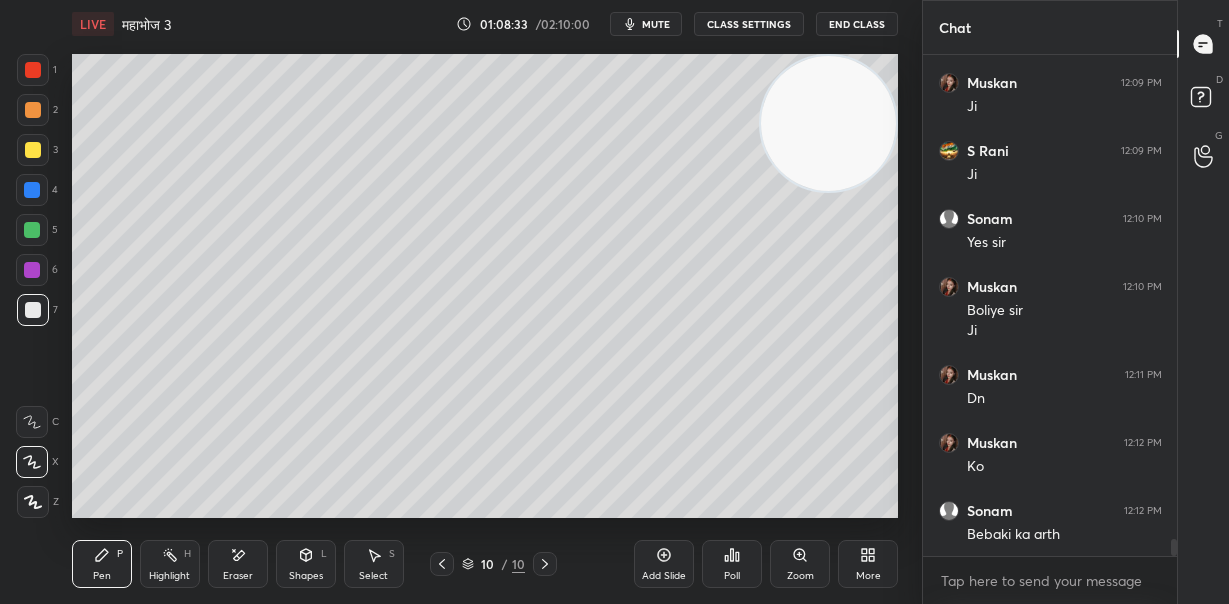scroll, scrollTop: 14097, scrollLeft: 0, axis: vertical 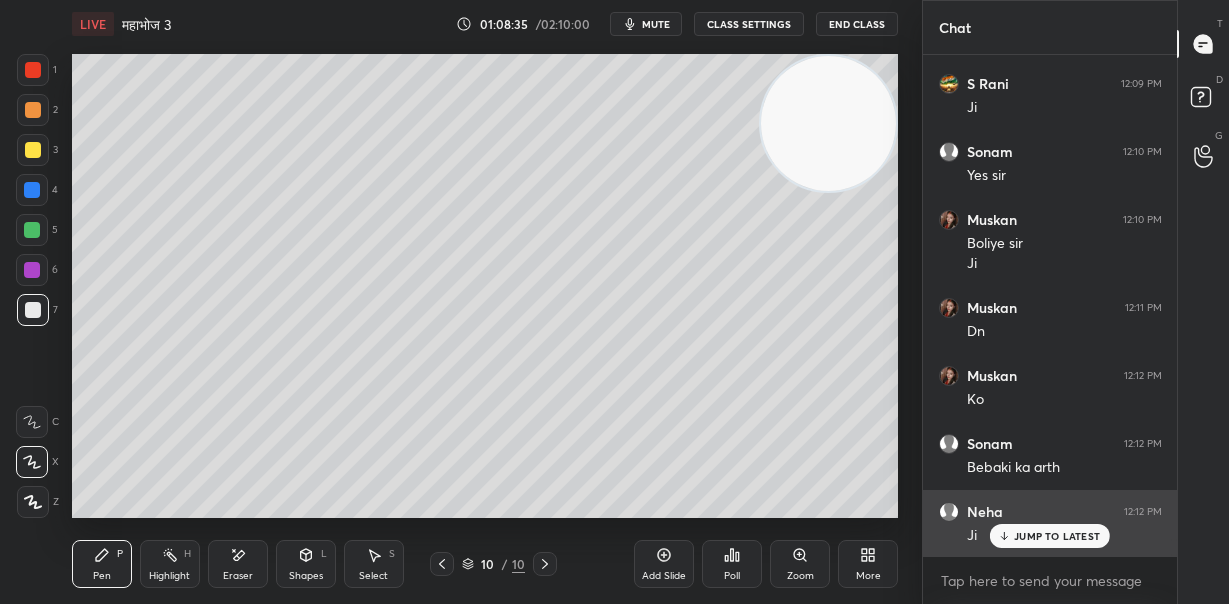 click on "JUMP TO LATEST" at bounding box center [1057, 536] 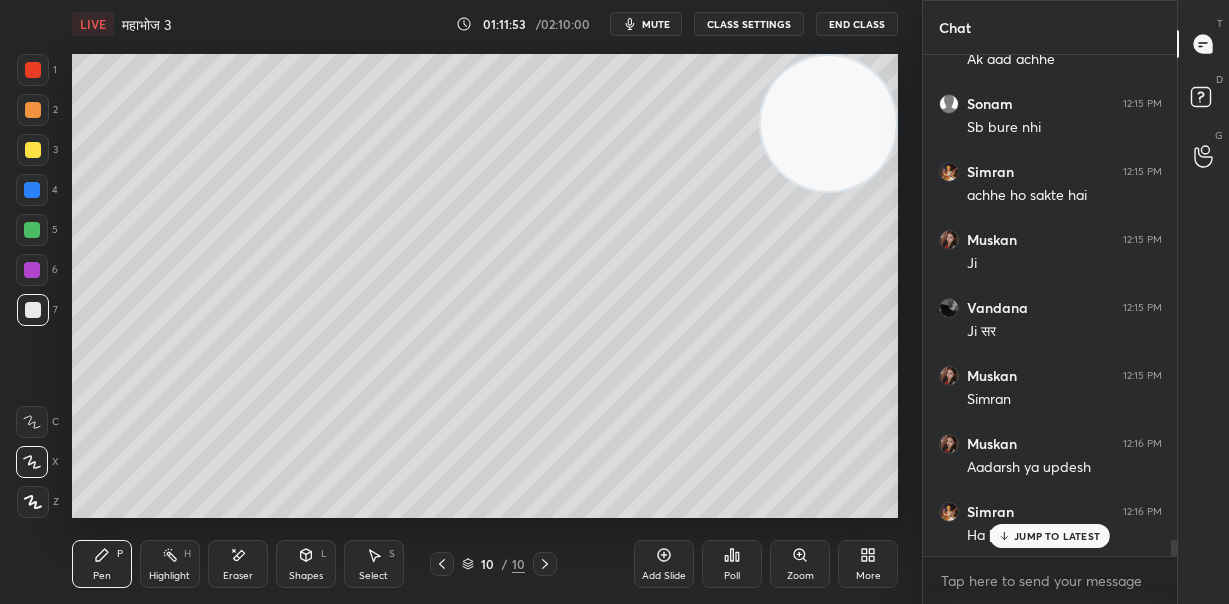 scroll, scrollTop: 15205, scrollLeft: 0, axis: vertical 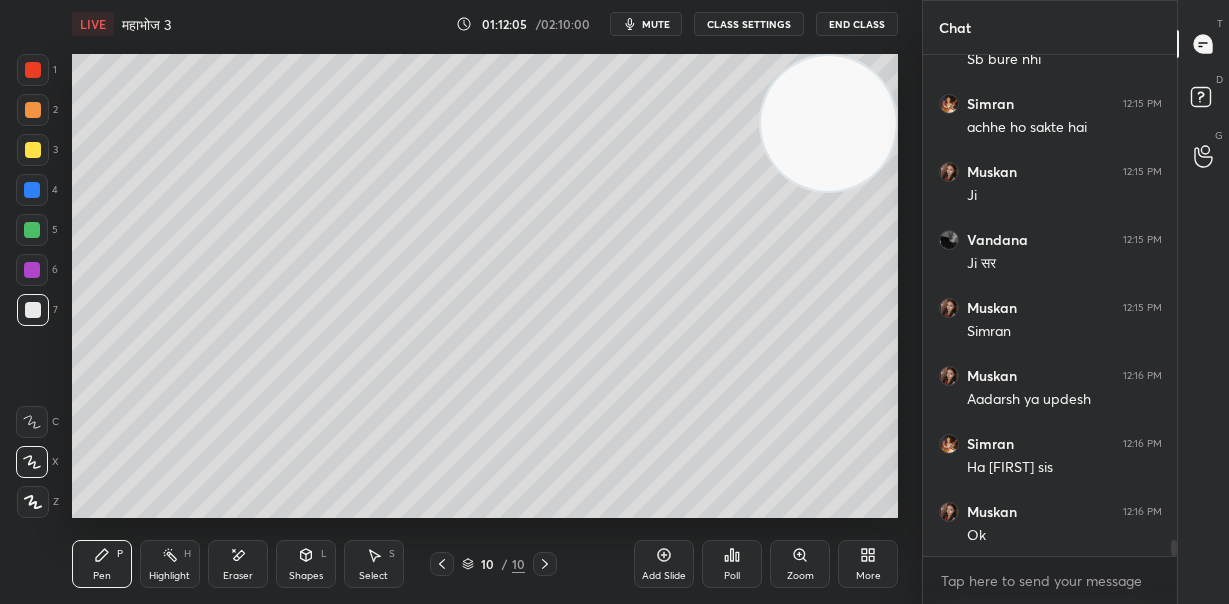 click on "Shapes L" at bounding box center (306, 564) 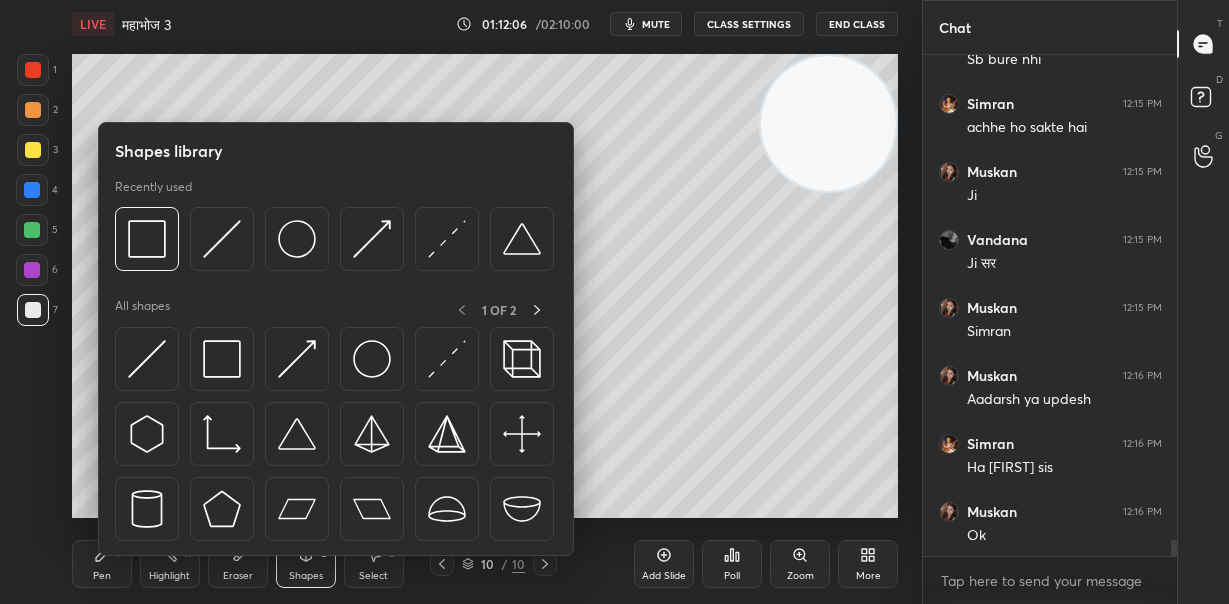 click on "Shapes L" at bounding box center [306, 564] 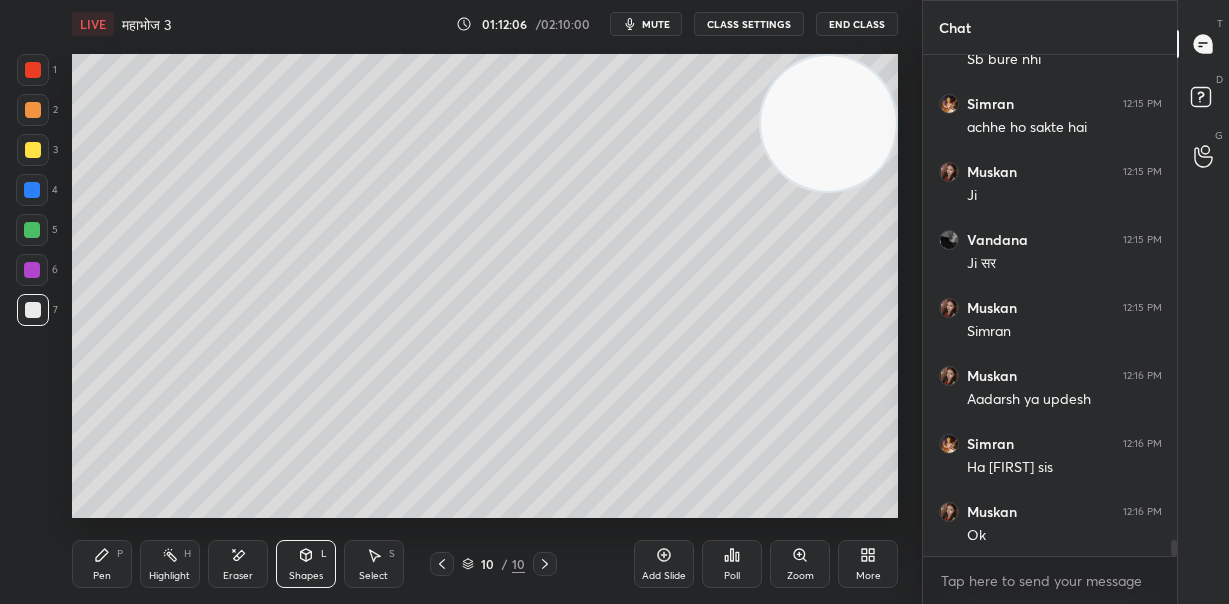 click on "Eraser" at bounding box center (238, 564) 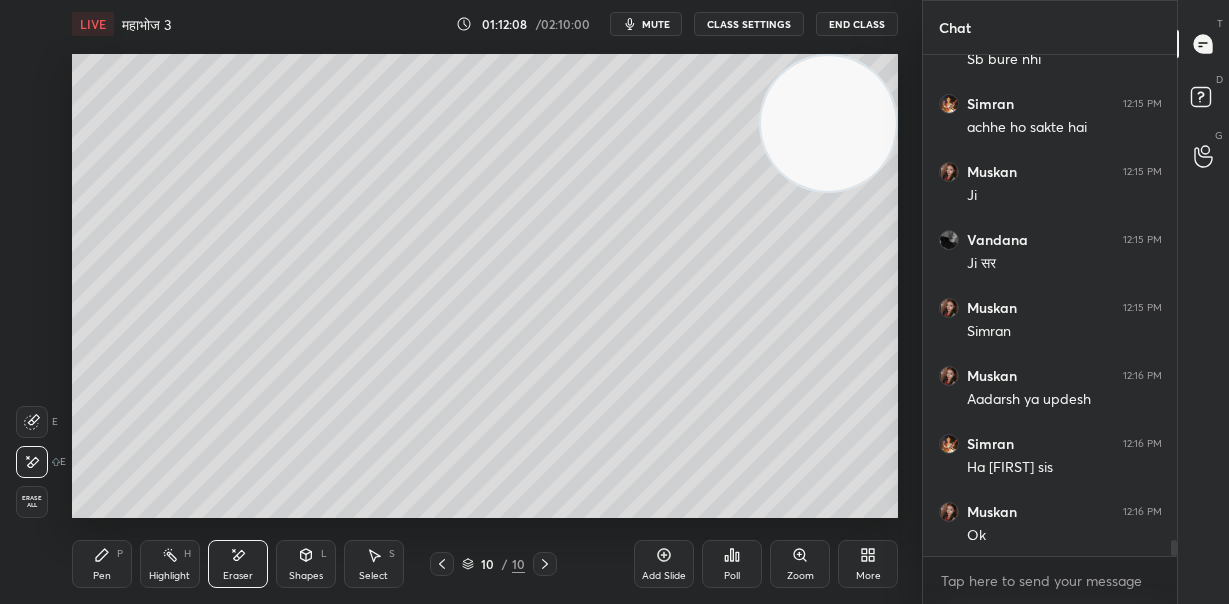 drag, startPoint x: 106, startPoint y: 564, endPoint x: 238, endPoint y: 519, distance: 139.45967 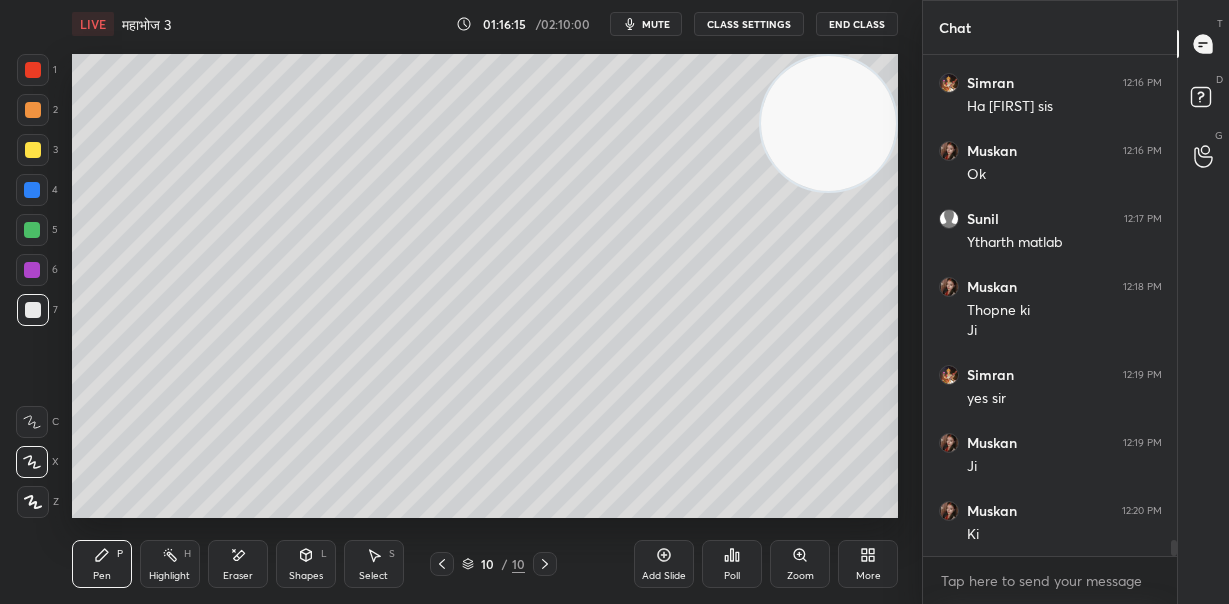 scroll, scrollTop: 15633, scrollLeft: 0, axis: vertical 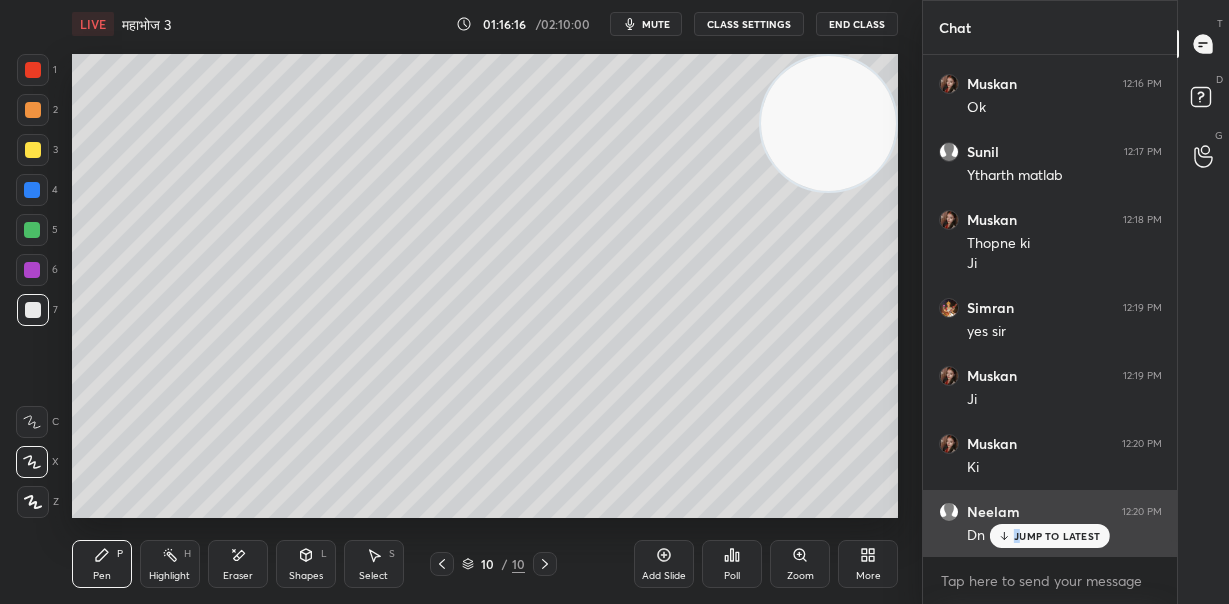 click on "JUMP TO LATEST" at bounding box center (1057, 536) 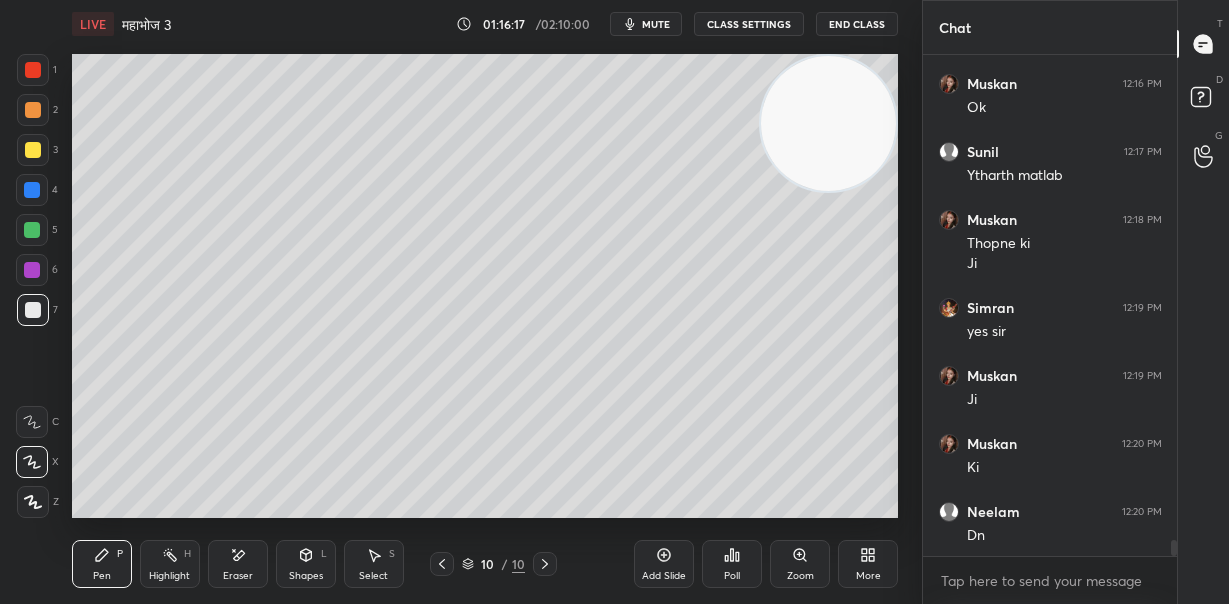 scroll, scrollTop: 15701, scrollLeft: 0, axis: vertical 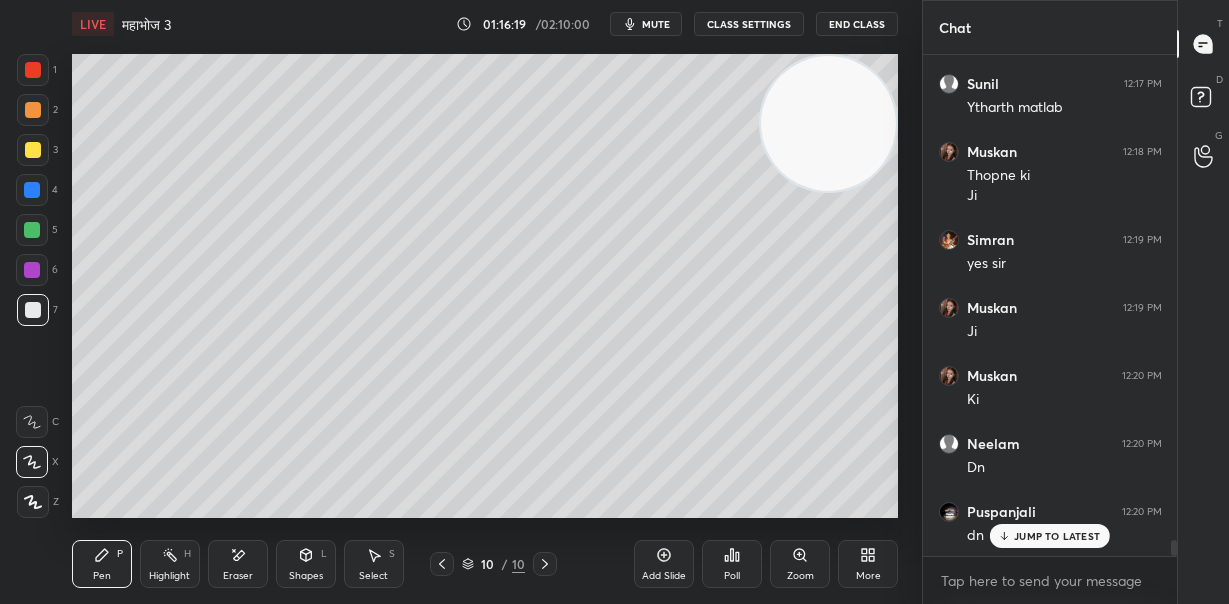 click at bounding box center (32, 230) 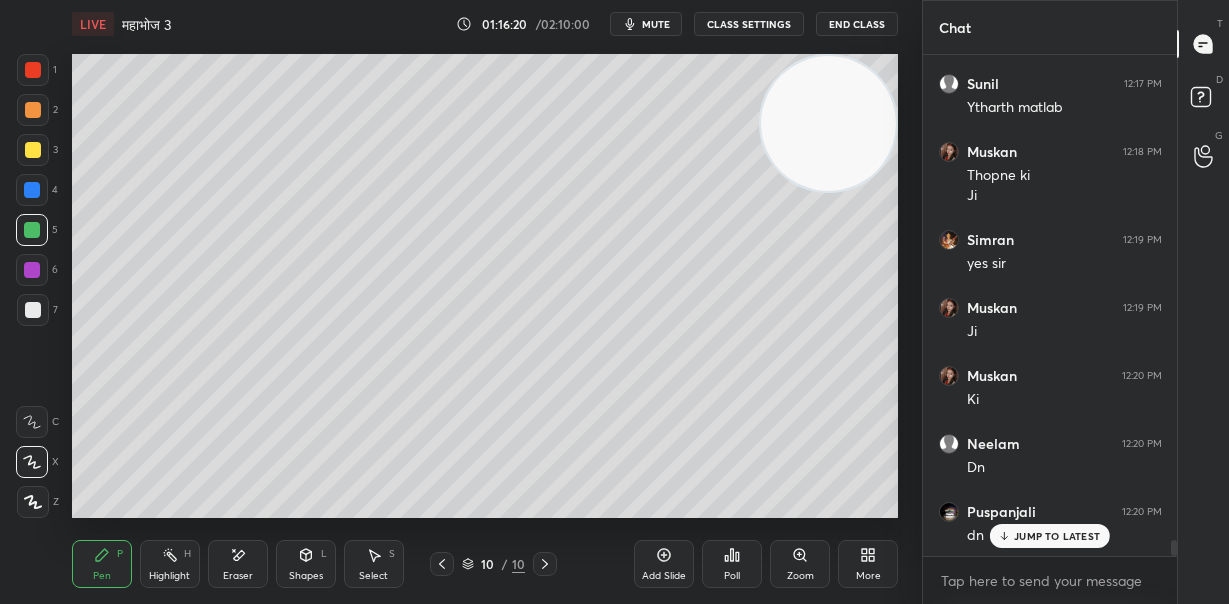 click at bounding box center (32, 190) 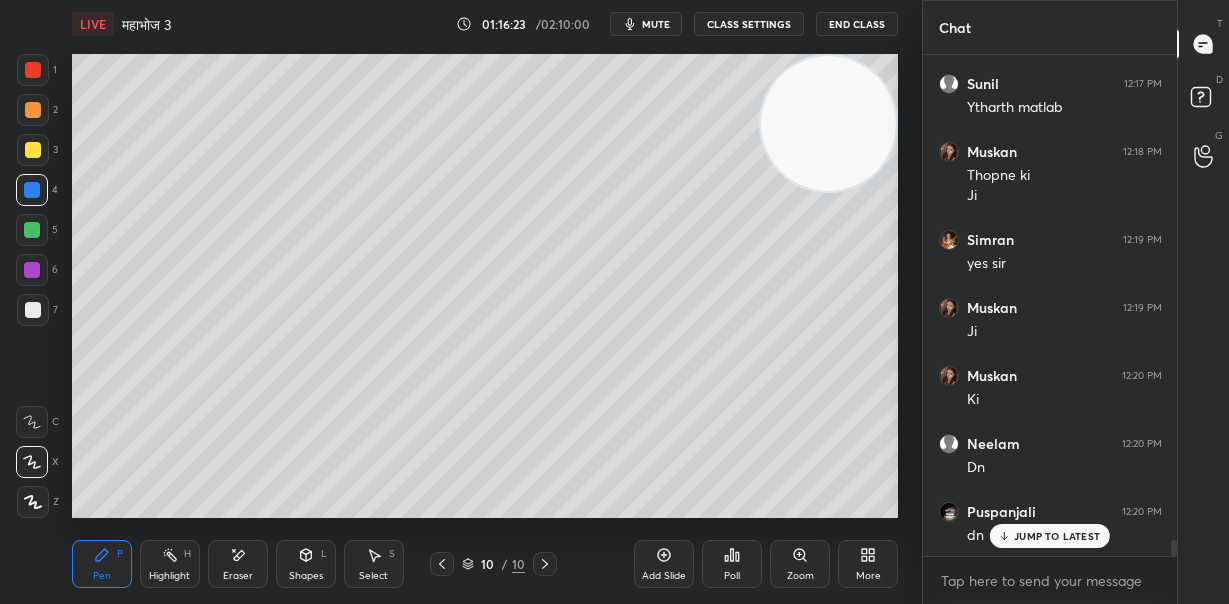 scroll, scrollTop: 469, scrollLeft: 248, axis: both 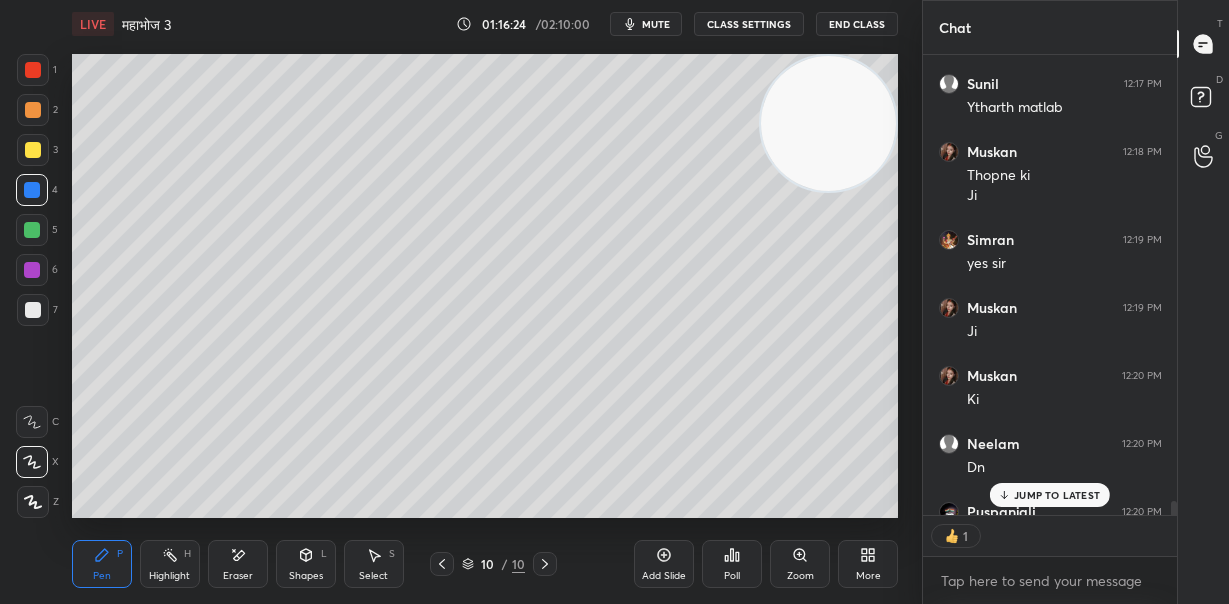 click on "JUMP TO LATEST" at bounding box center (1057, 495) 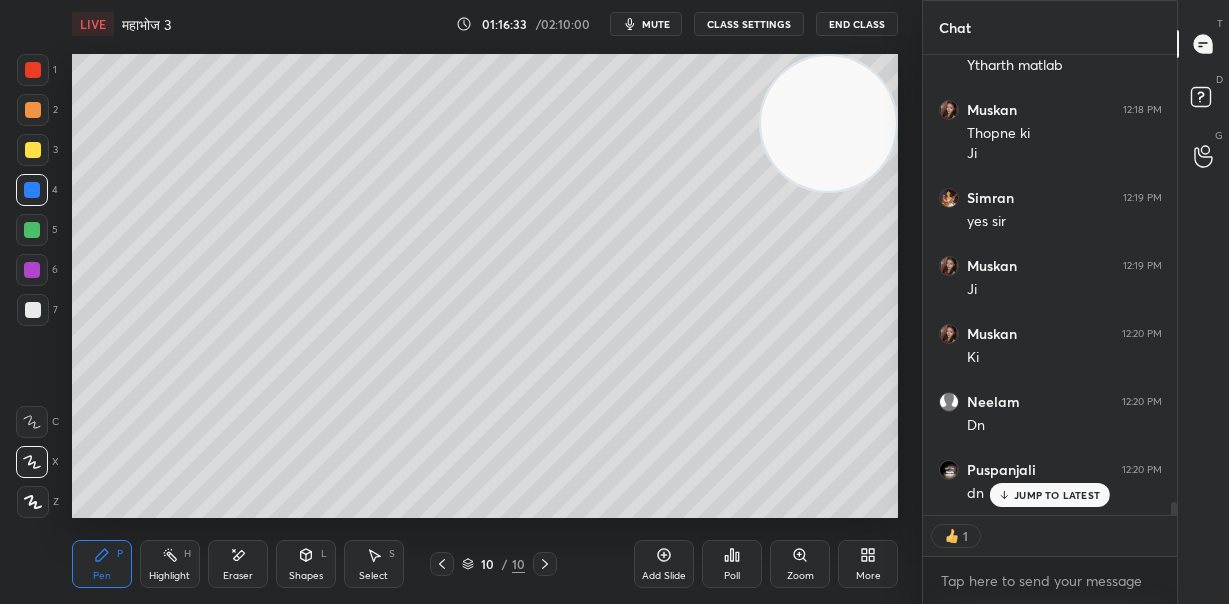 scroll, scrollTop: 15579, scrollLeft: 0, axis: vertical 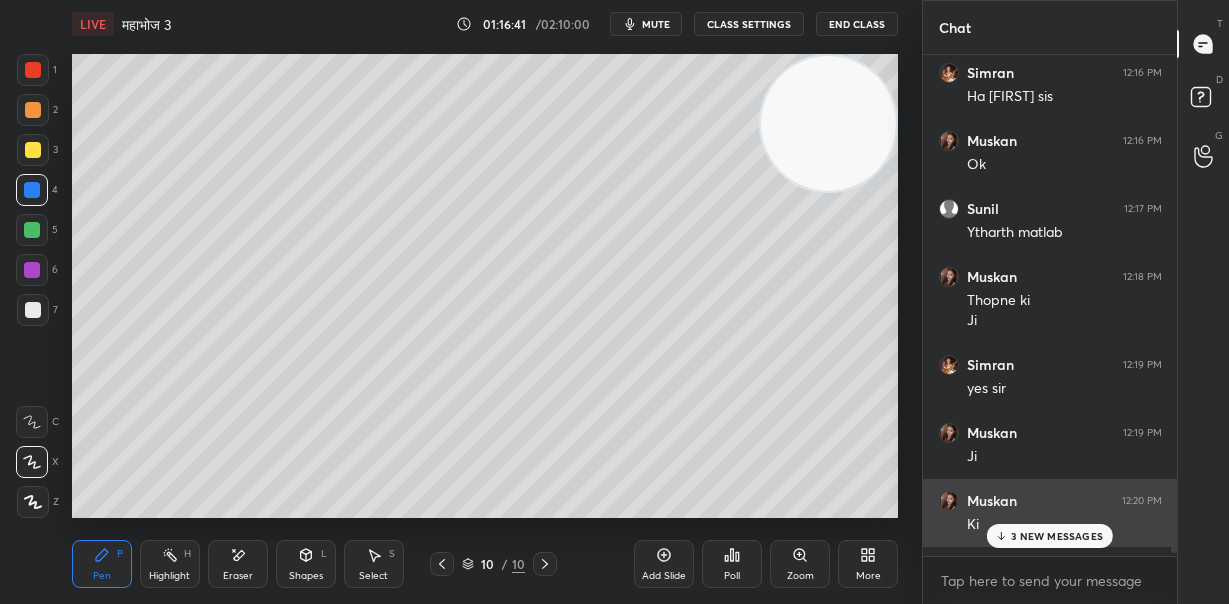 click on "Ki" at bounding box center [1064, 525] 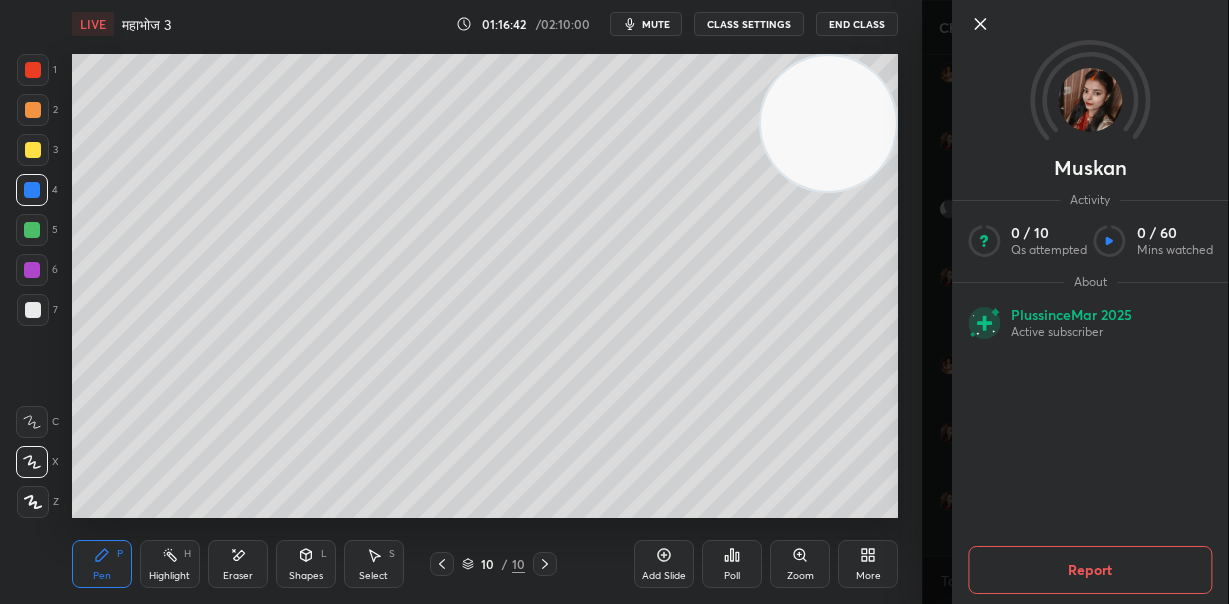 click 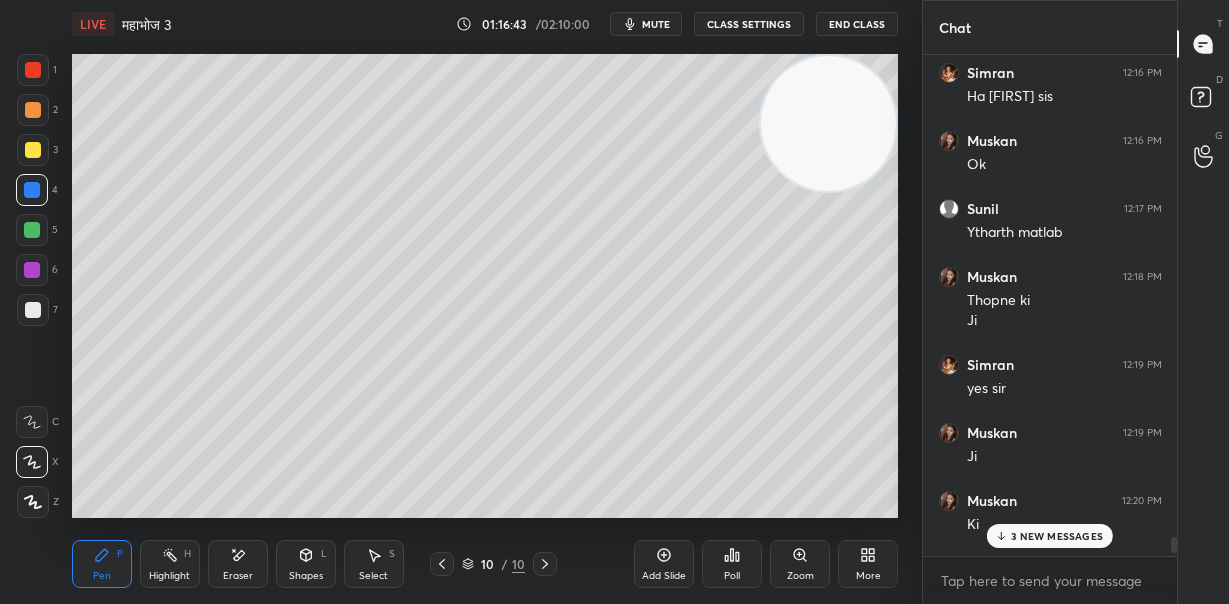 click on "3 NEW MESSAGES" at bounding box center [1057, 536] 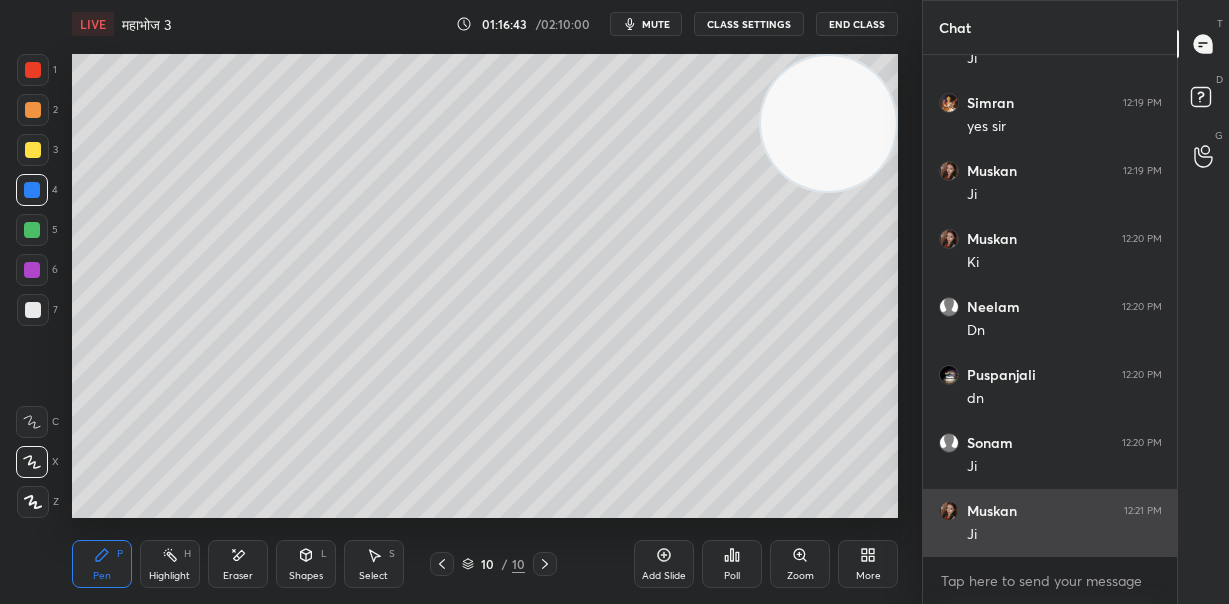 scroll, scrollTop: 15857, scrollLeft: 0, axis: vertical 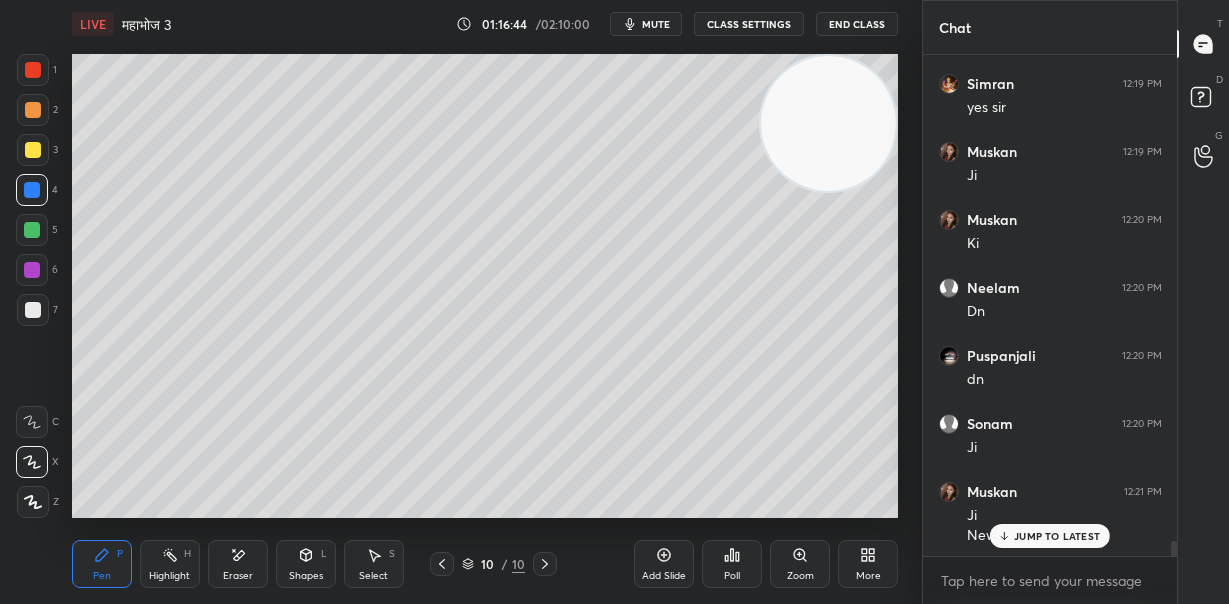 click on "JUMP TO LATEST" at bounding box center [1057, 536] 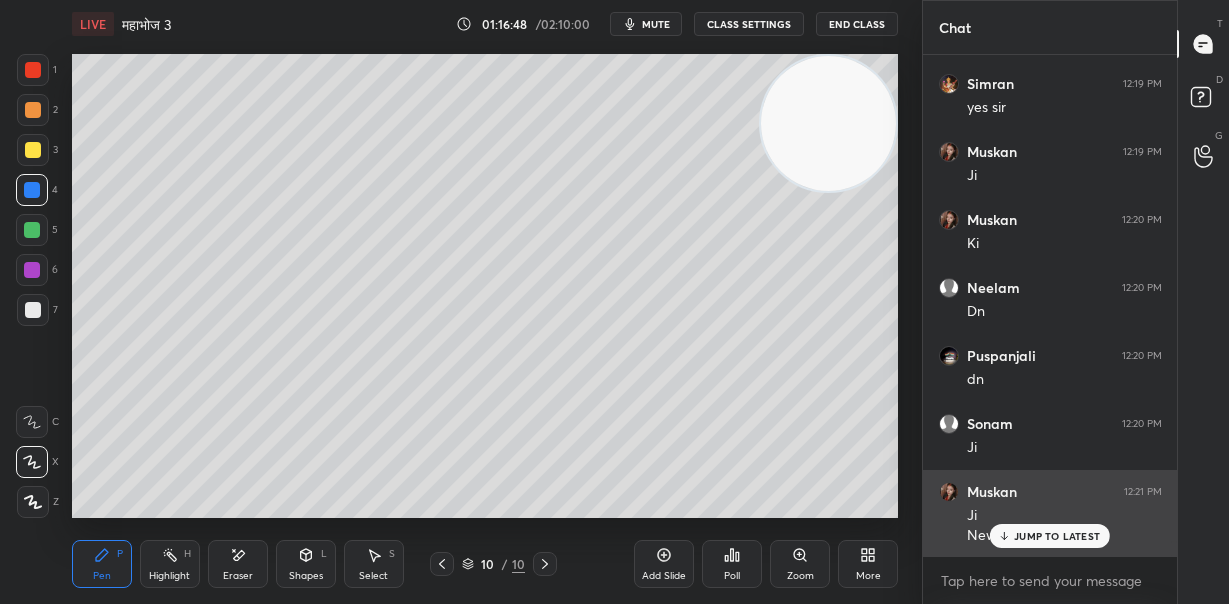 scroll, scrollTop: 15925, scrollLeft: 0, axis: vertical 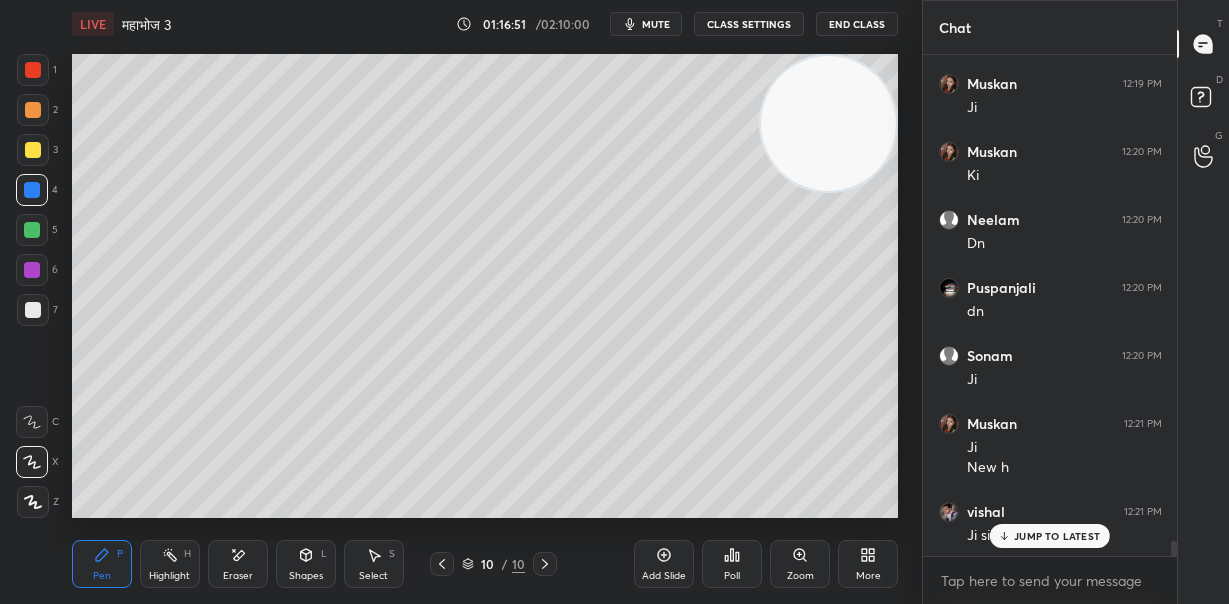 click on "JUMP TO LATEST" at bounding box center [1050, 536] 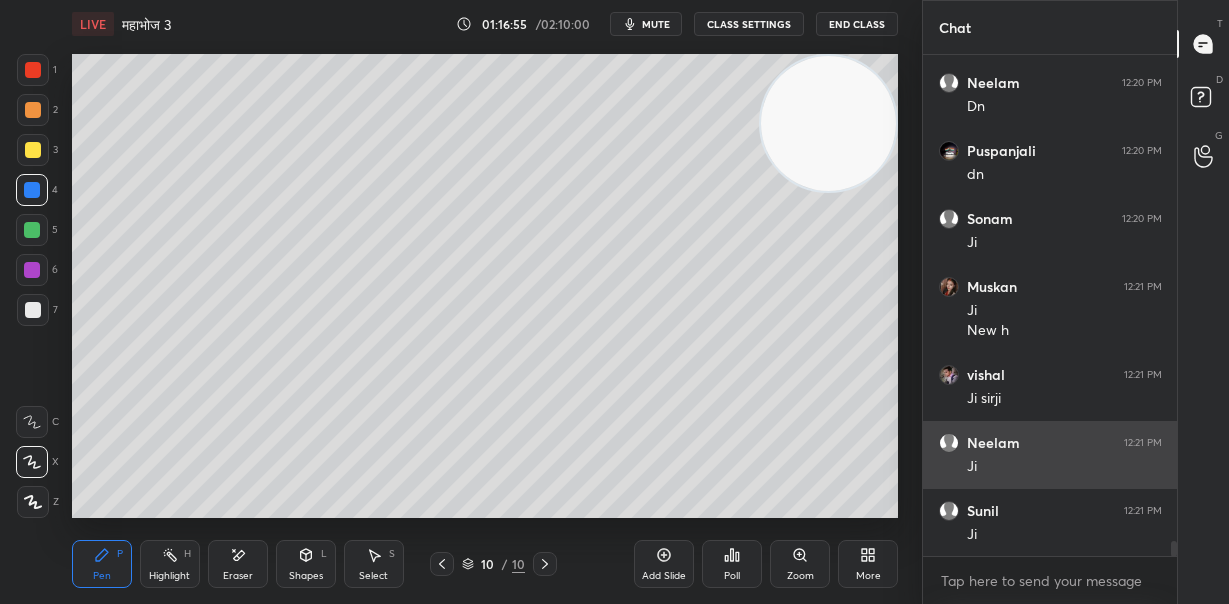 scroll, scrollTop: 16129, scrollLeft: 0, axis: vertical 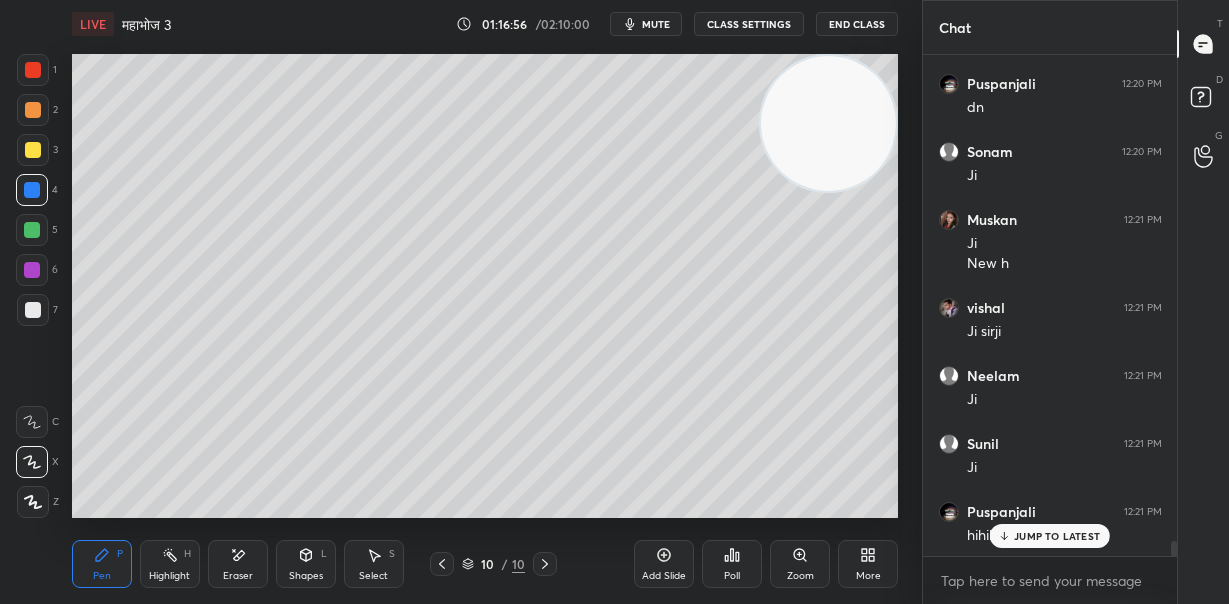 click on "JUMP TO LATEST" at bounding box center [1057, 536] 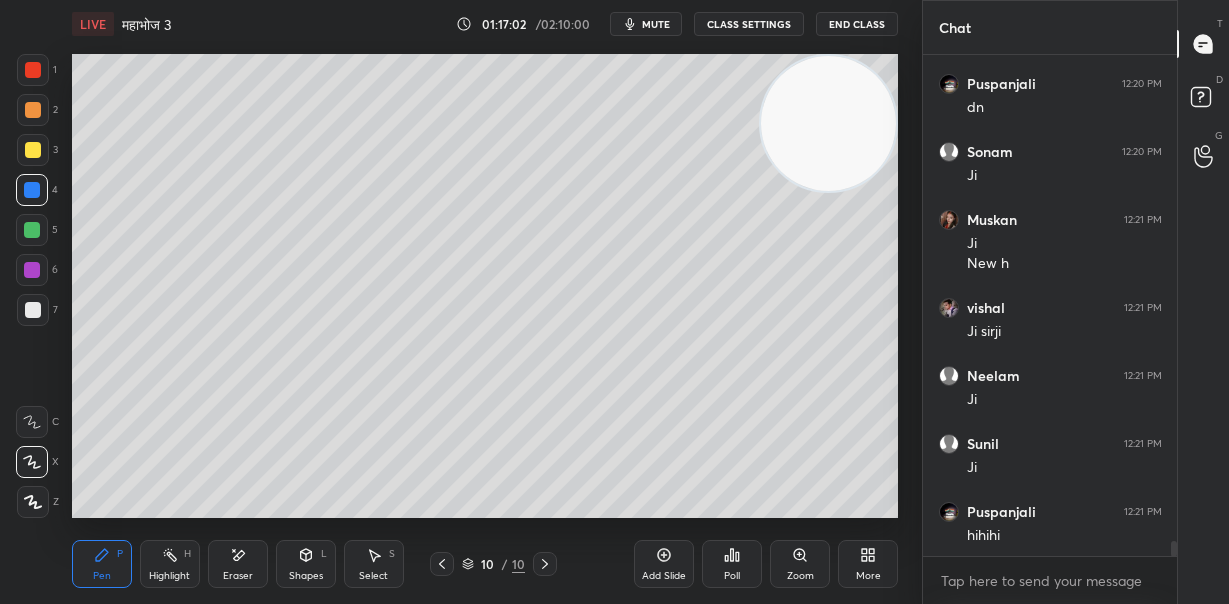 scroll, scrollTop: 16197, scrollLeft: 0, axis: vertical 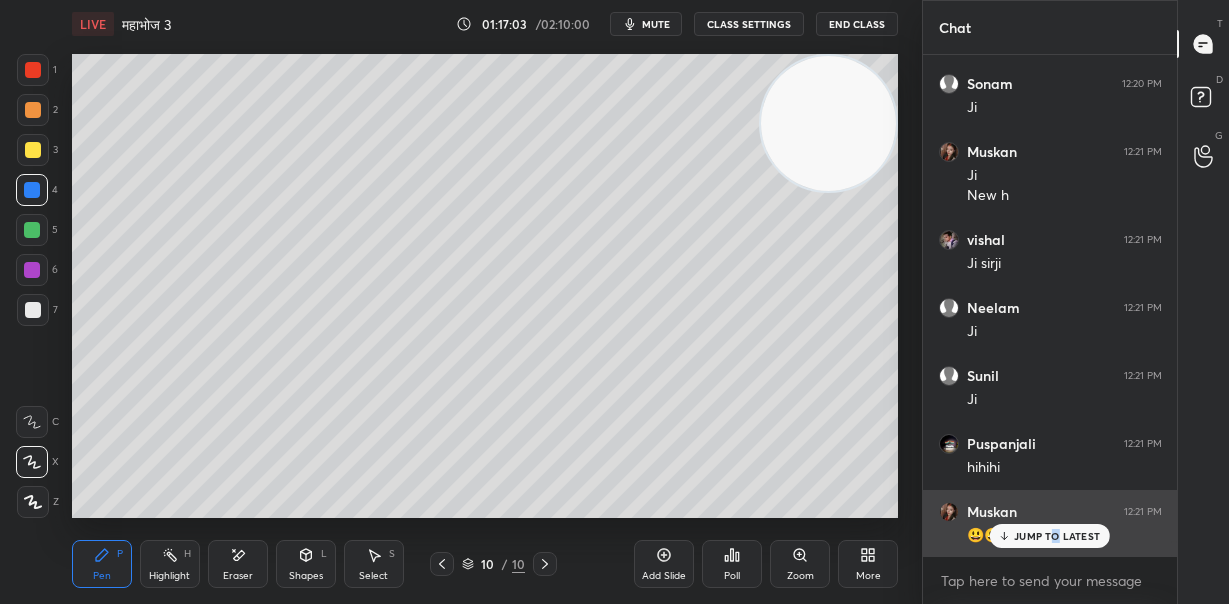 drag, startPoint x: 1056, startPoint y: 537, endPoint x: 1038, endPoint y: 537, distance: 18 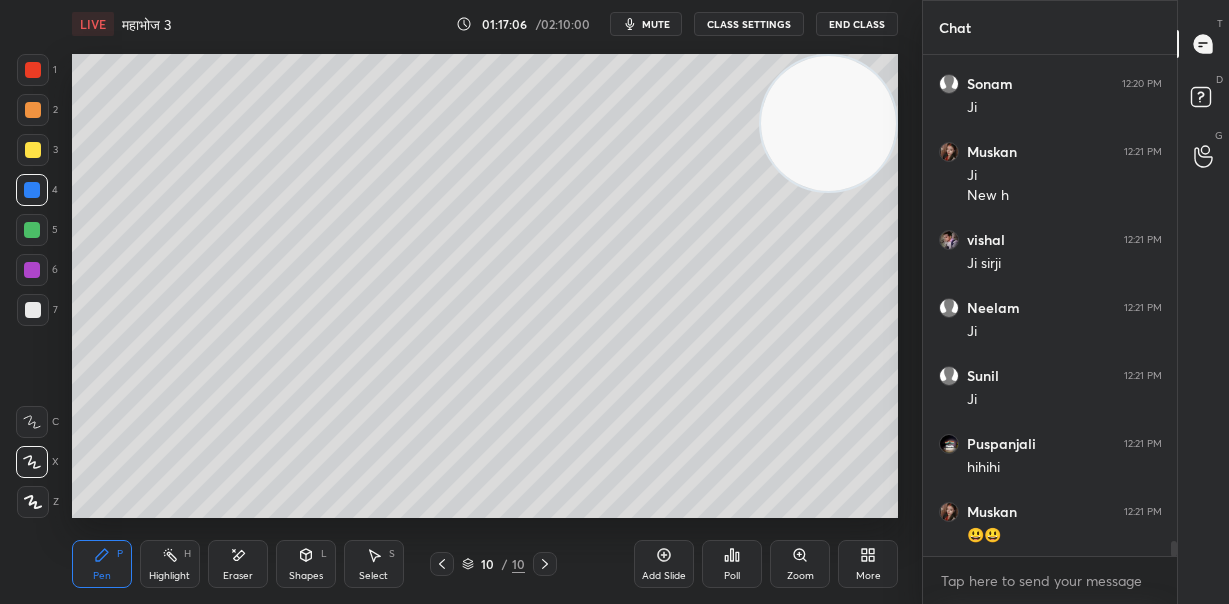 click at bounding box center (614, 604) 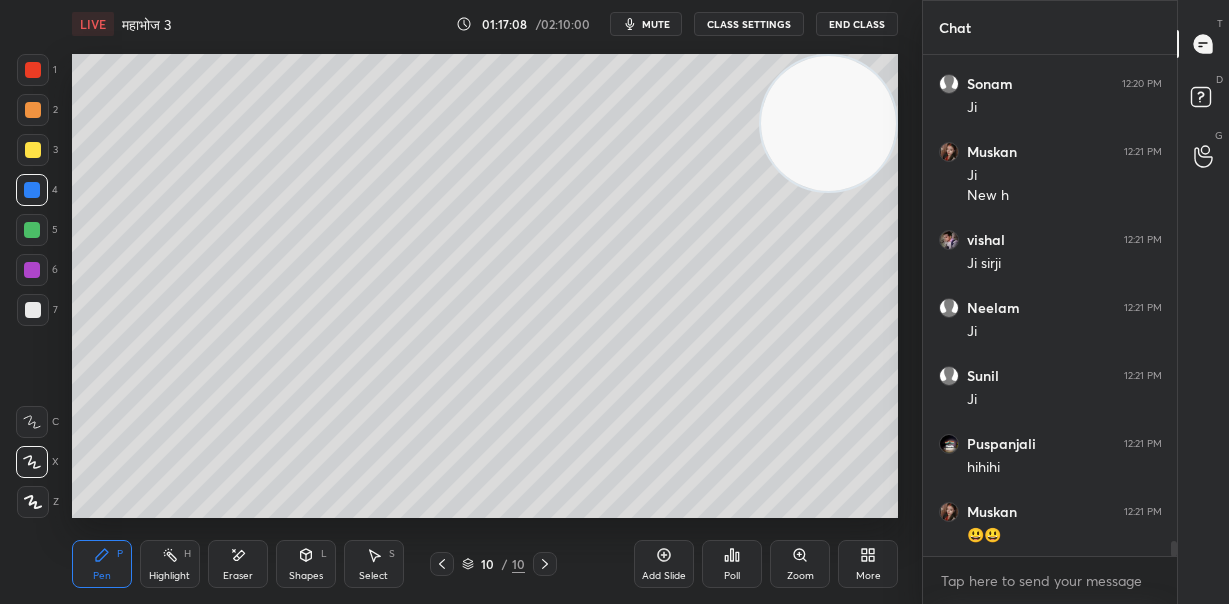 click on "Add Slide" at bounding box center (664, 564) 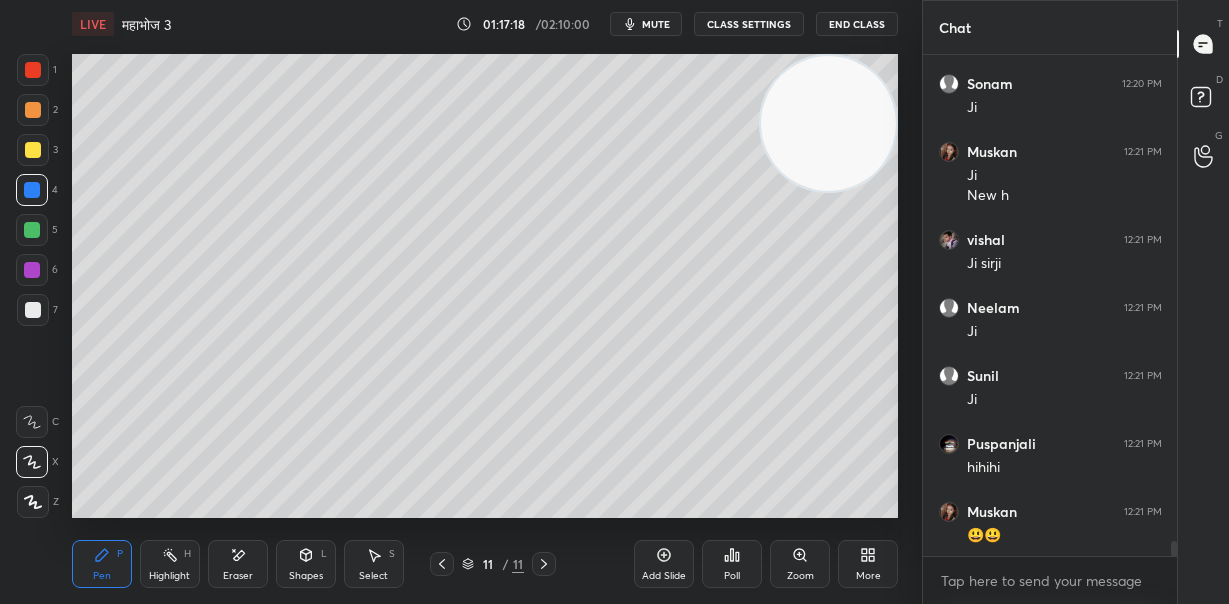 scroll, scrollTop: 16266, scrollLeft: 0, axis: vertical 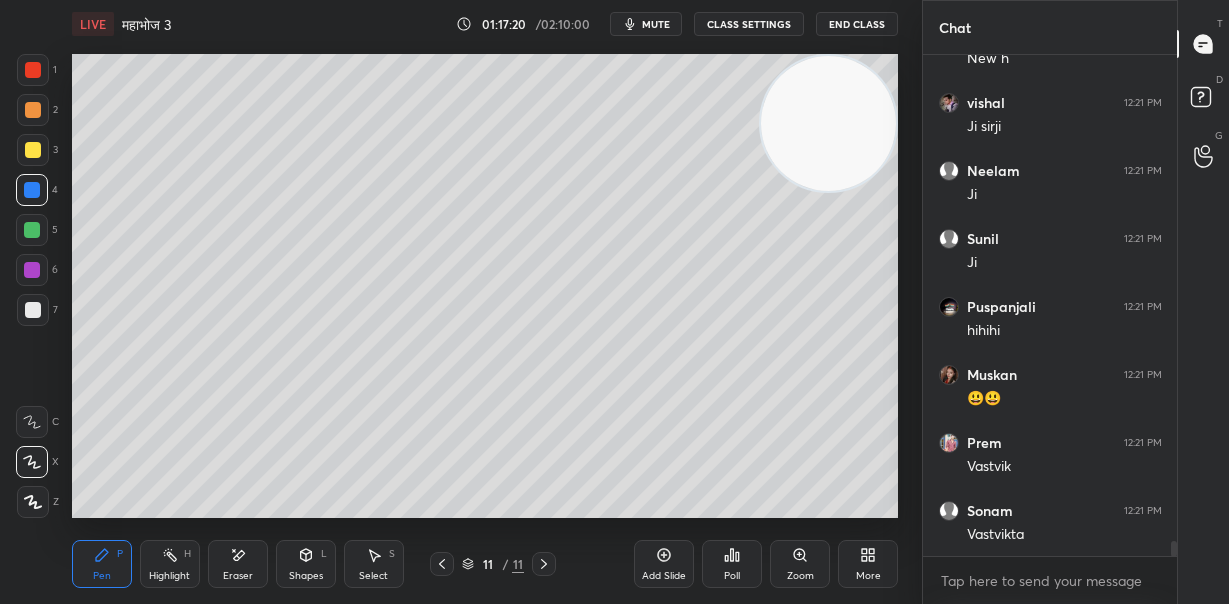 drag, startPoint x: 36, startPoint y: 311, endPoint x: 62, endPoint y: 311, distance: 26 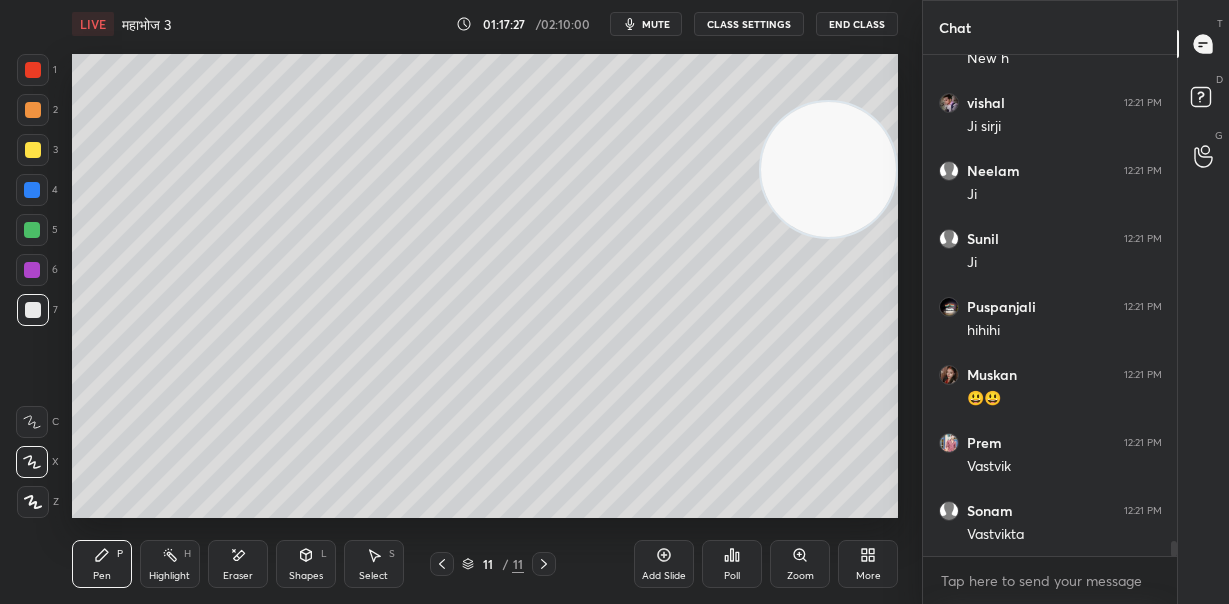 drag, startPoint x: 836, startPoint y: 192, endPoint x: 836, endPoint y: 341, distance: 149 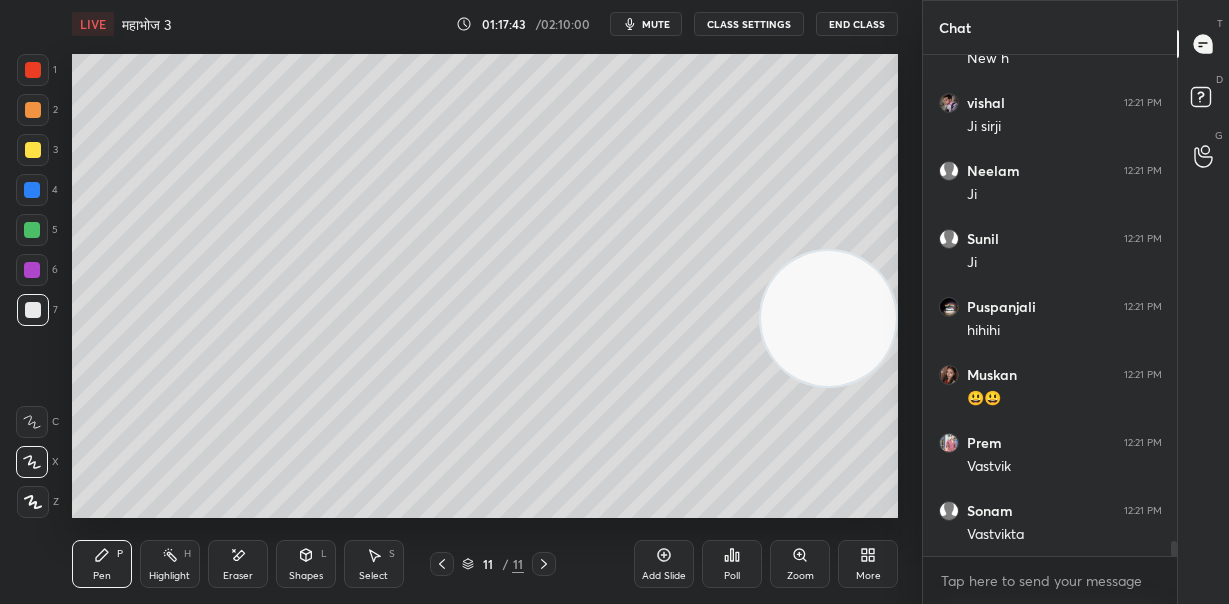click at bounding box center (33, 110) 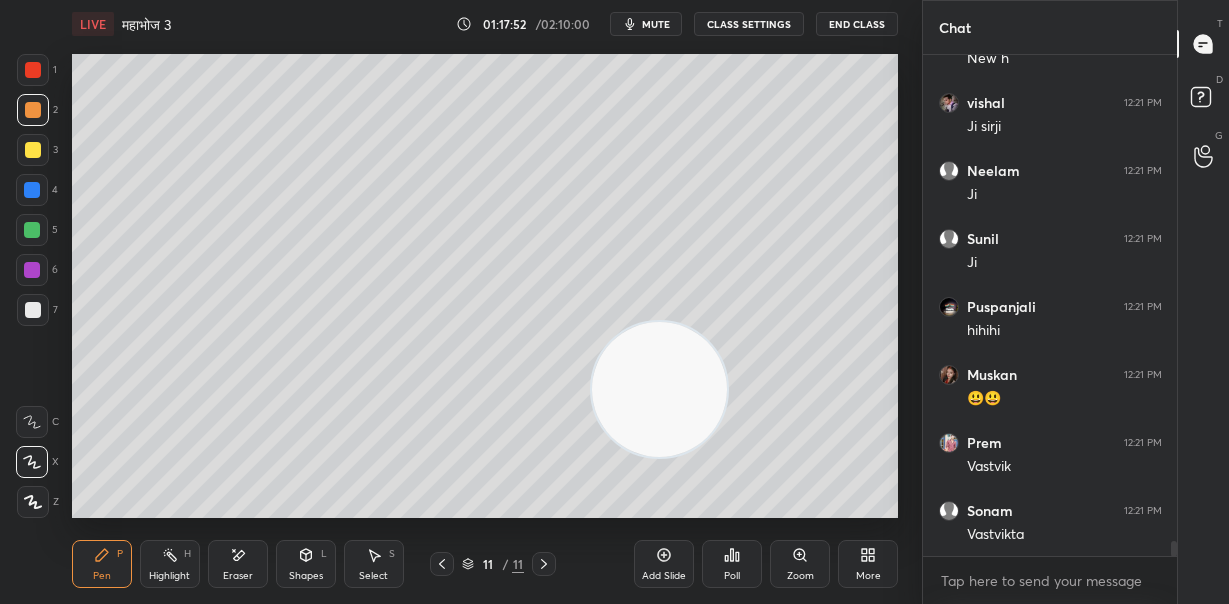 drag, startPoint x: 843, startPoint y: 333, endPoint x: 506, endPoint y: 468, distance: 363.03442 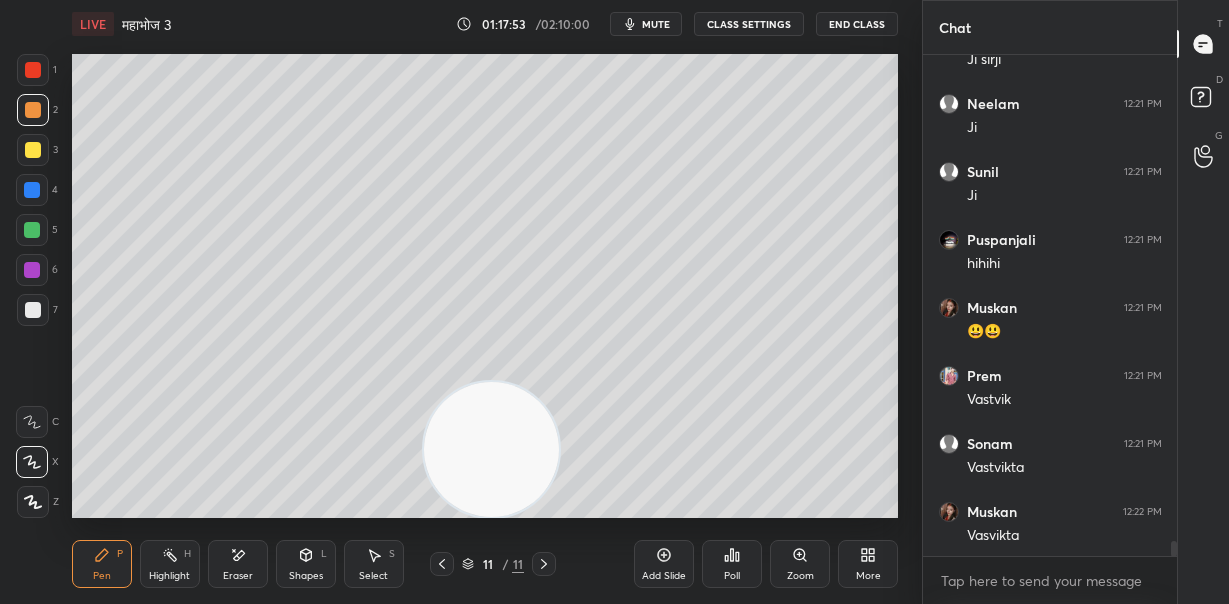 scroll, scrollTop: 16469, scrollLeft: 0, axis: vertical 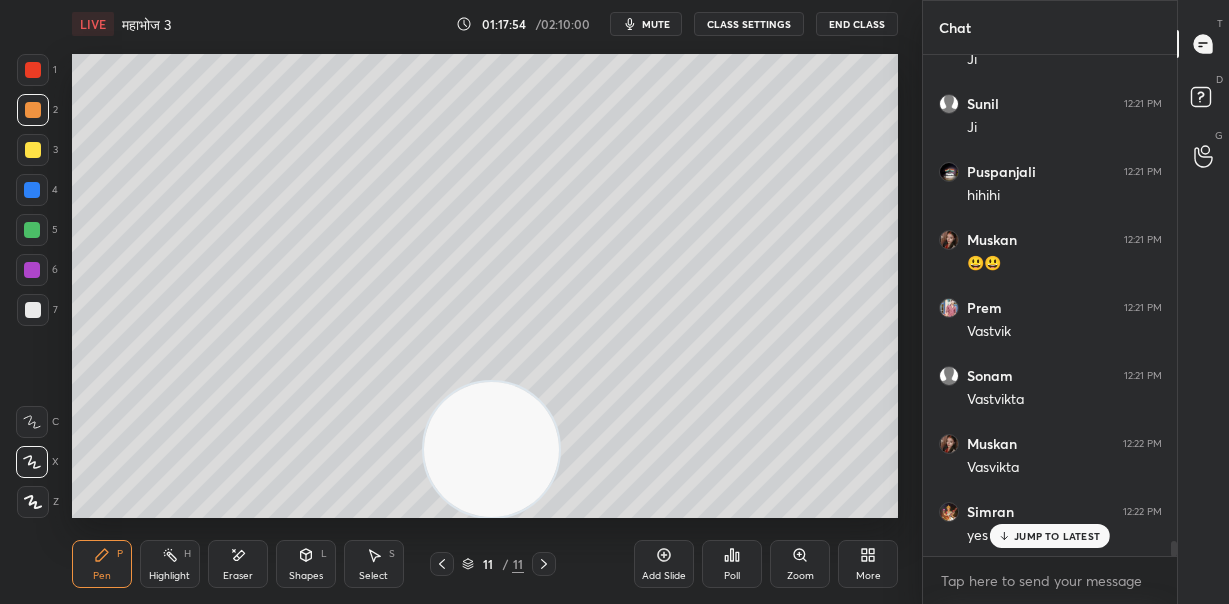click on "JUMP TO LATEST" at bounding box center [1057, 536] 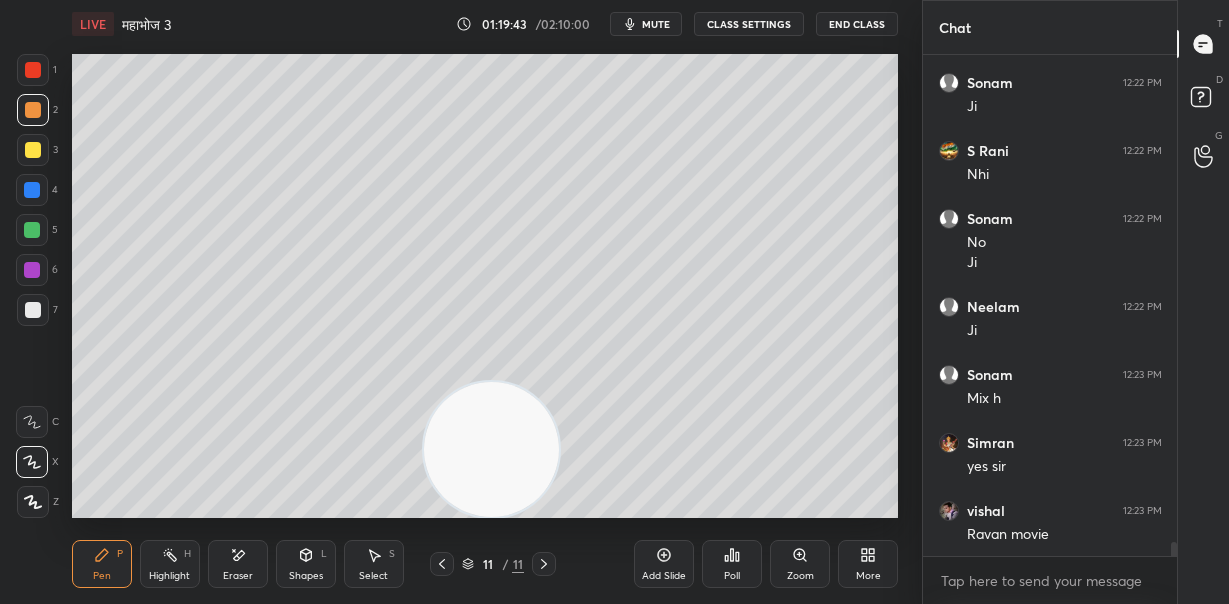 scroll, scrollTop: 17324, scrollLeft: 0, axis: vertical 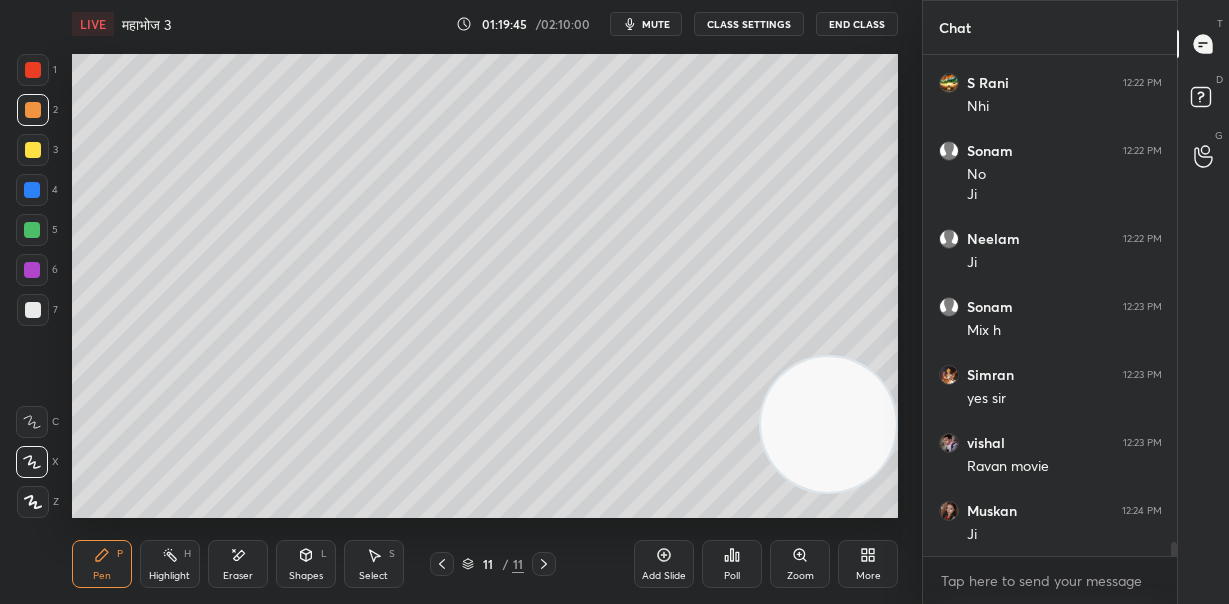 drag, startPoint x: 510, startPoint y: 443, endPoint x: 805, endPoint y: 423, distance: 295.6772 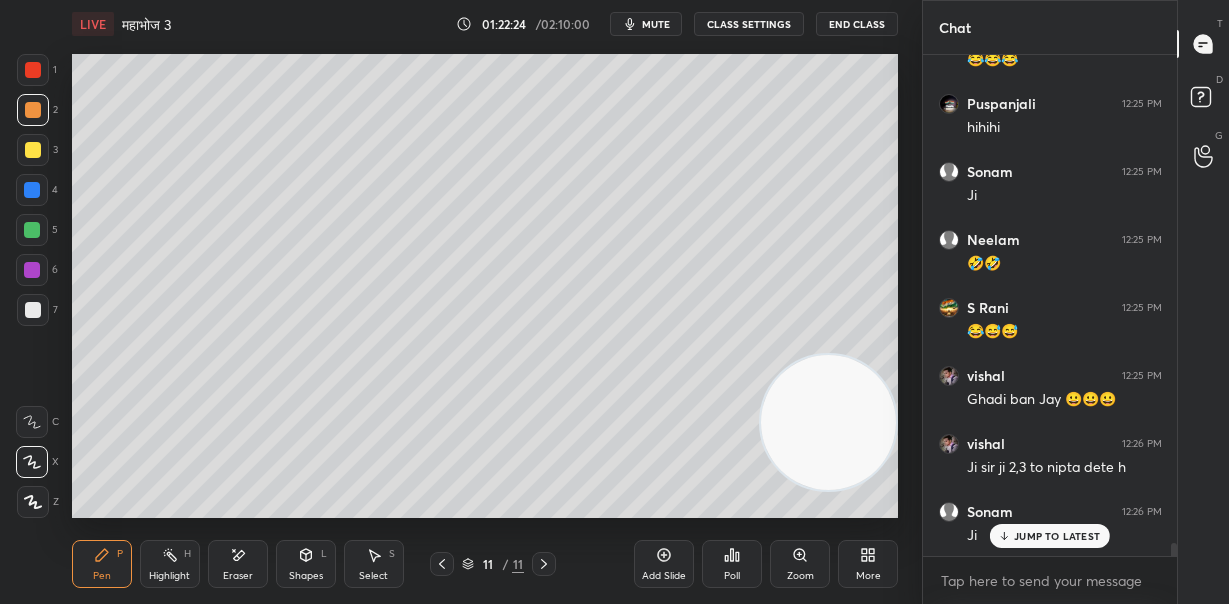 scroll, scrollTop: 18856, scrollLeft: 0, axis: vertical 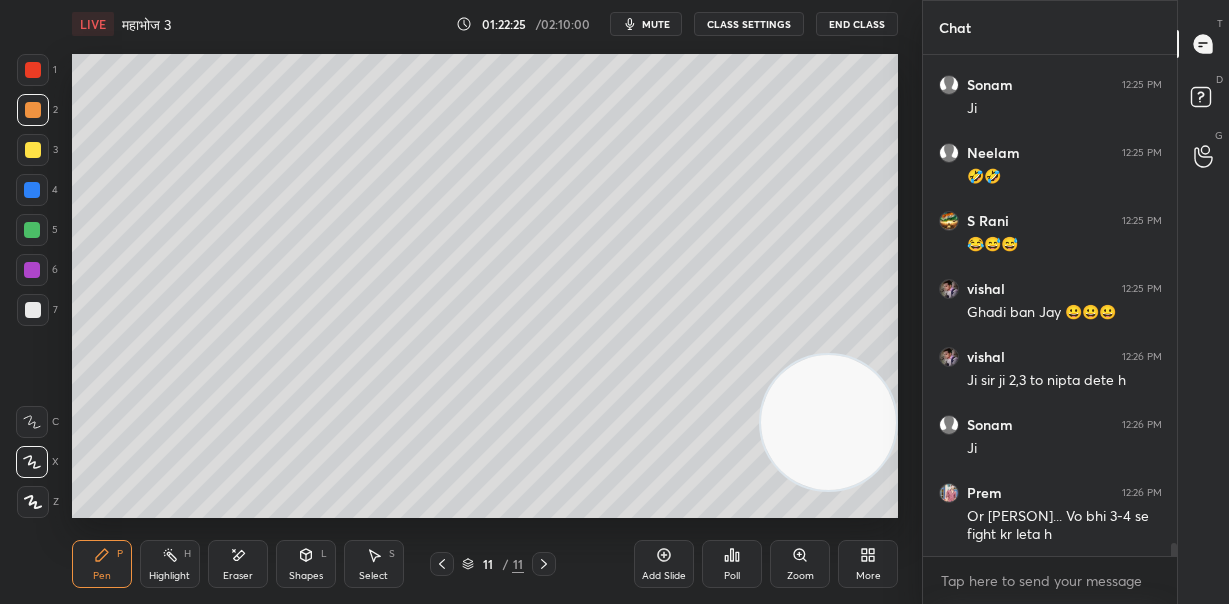 click on "Shapes L" at bounding box center [306, 564] 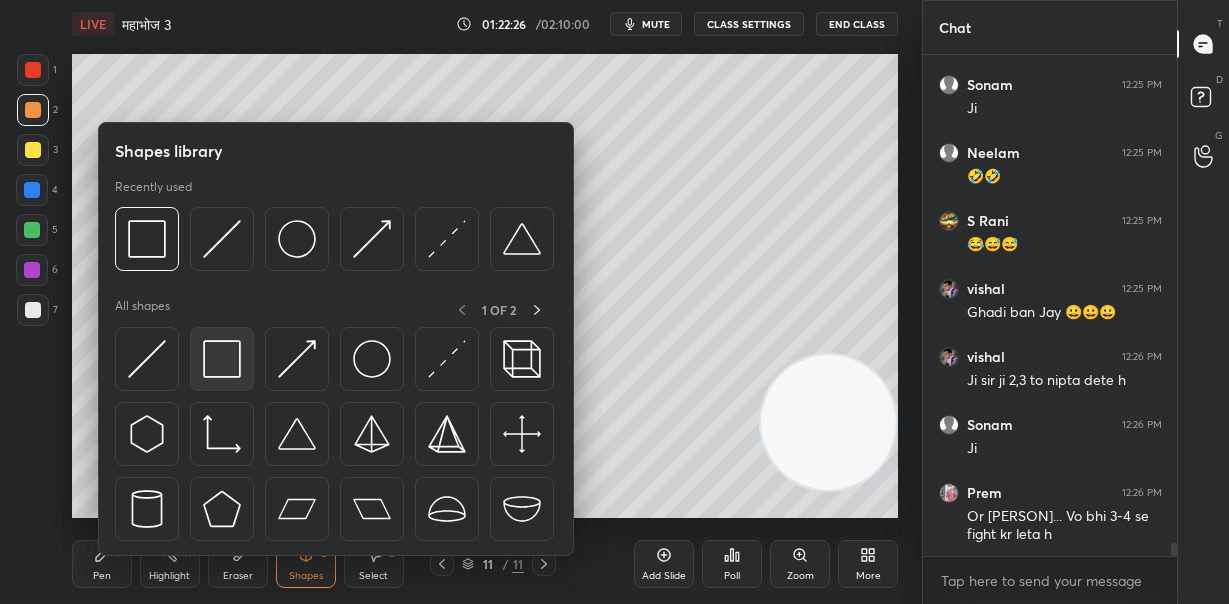 click at bounding box center [222, 359] 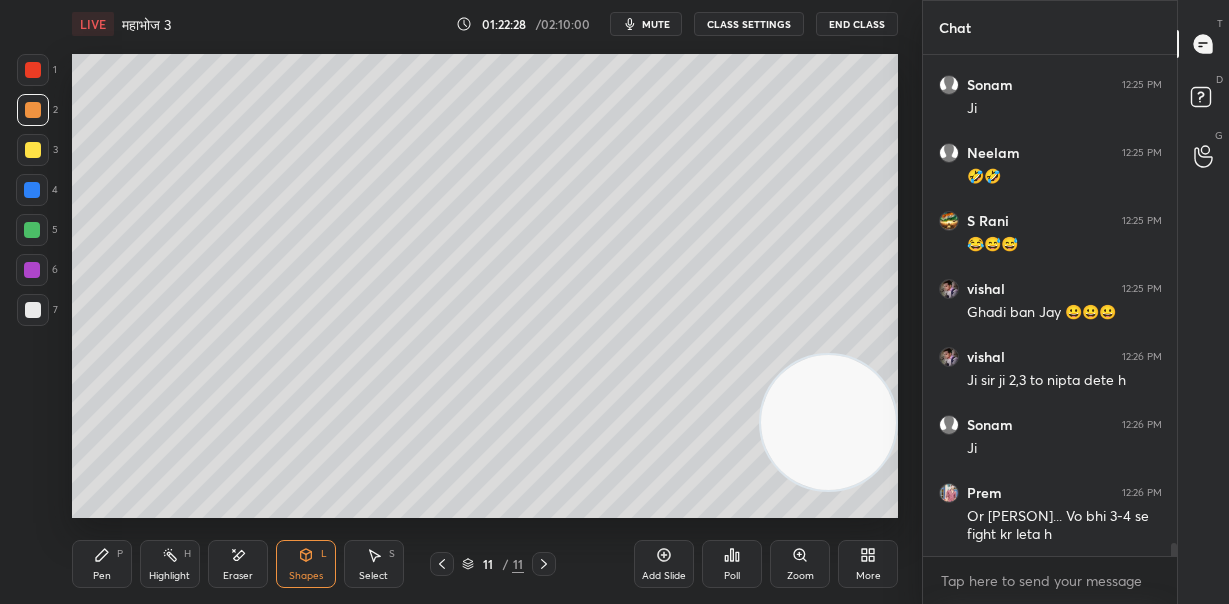 click at bounding box center (33, 310) 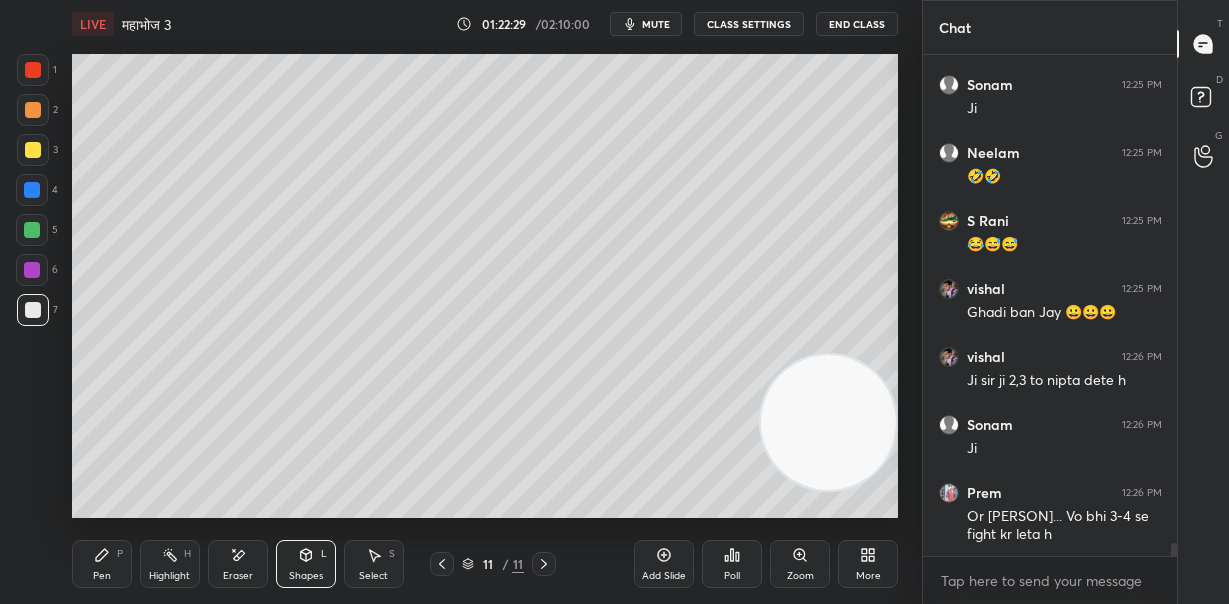 scroll, scrollTop: 18924, scrollLeft: 0, axis: vertical 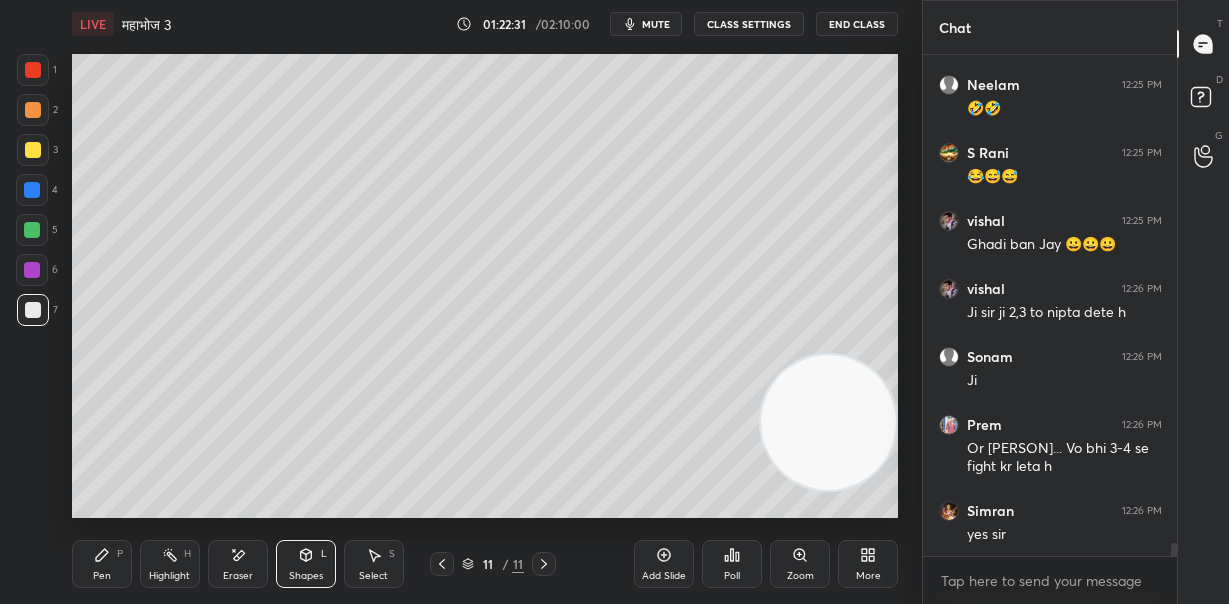 click on "Pen P" at bounding box center [102, 564] 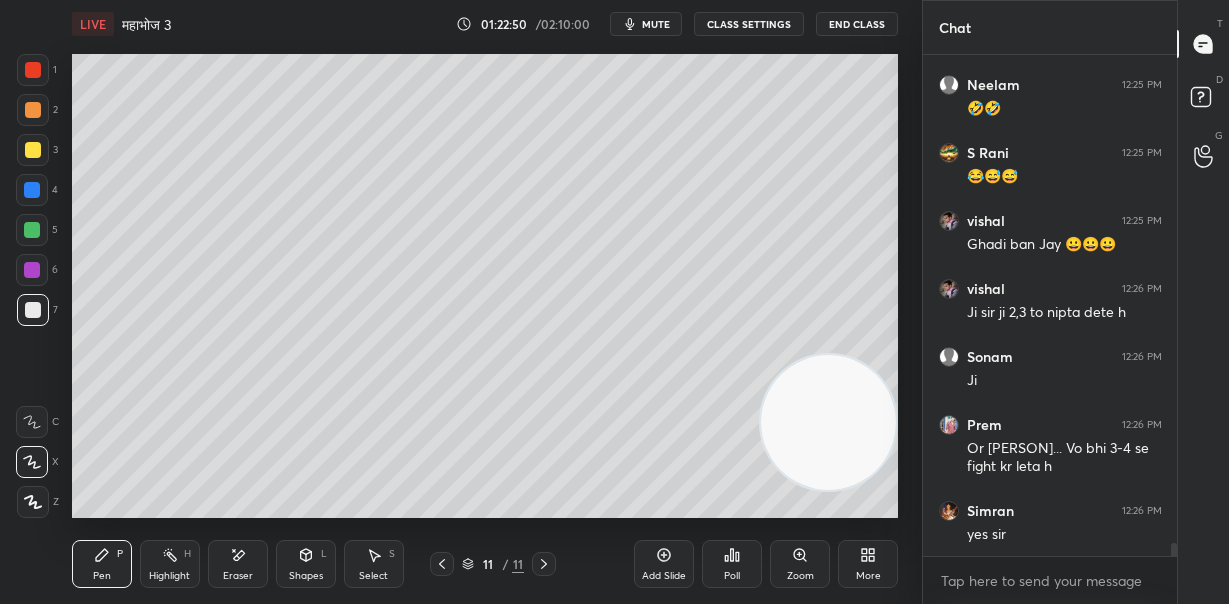 scroll, scrollTop: 18992, scrollLeft: 0, axis: vertical 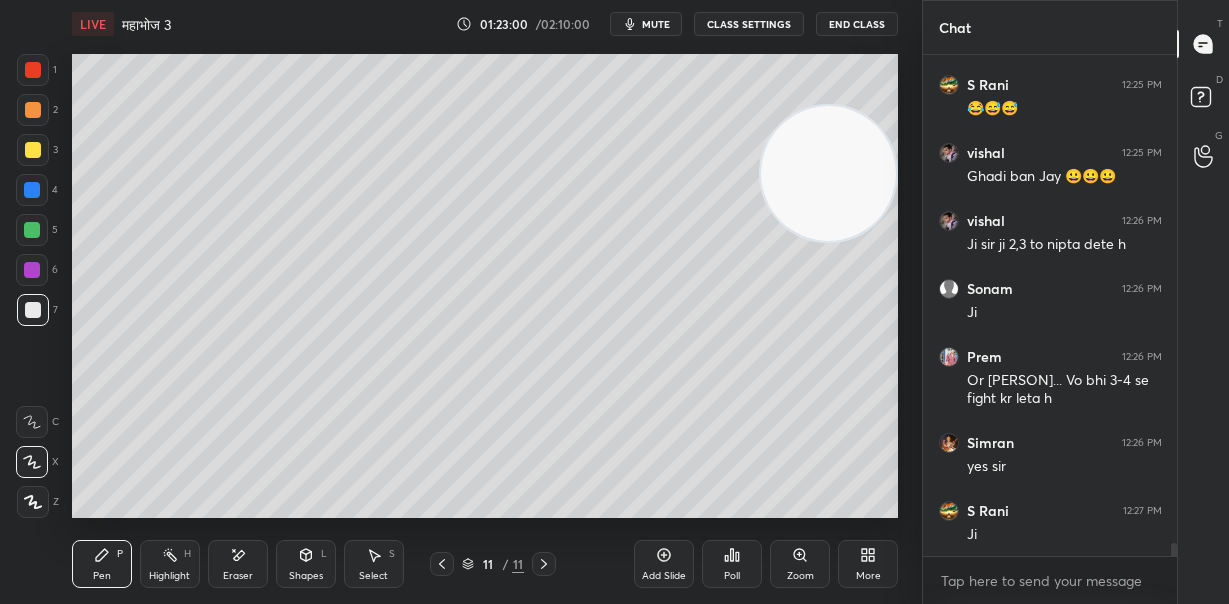 click on "Setting up your live class Poll for   secs No correct answer Start poll" at bounding box center [485, 286] 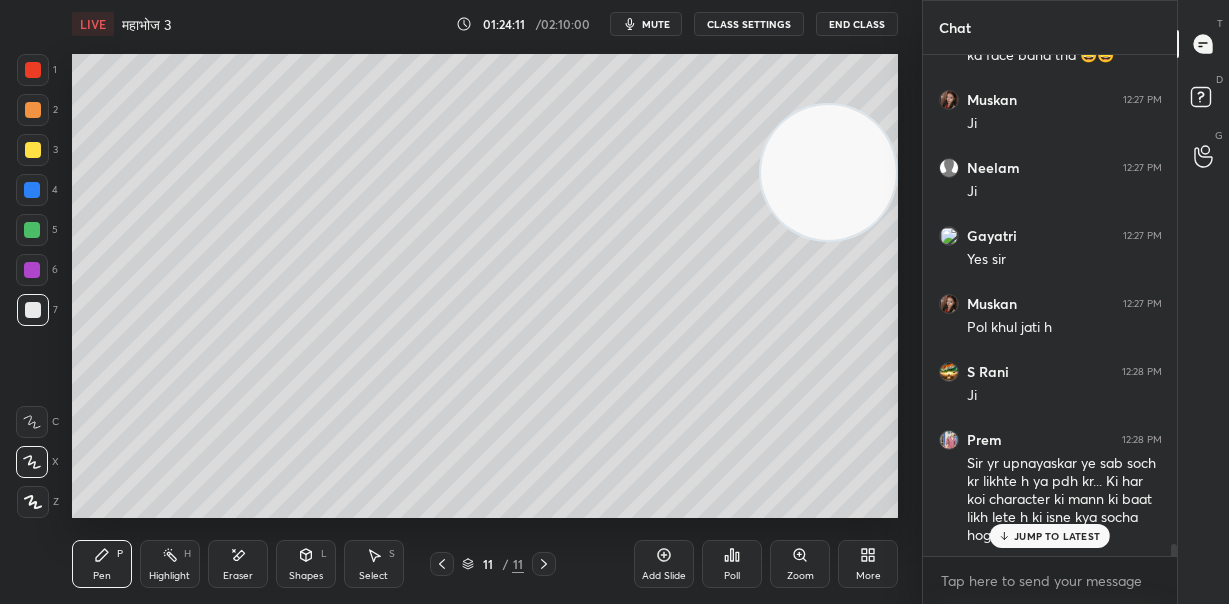 scroll, scrollTop: 19850, scrollLeft: 0, axis: vertical 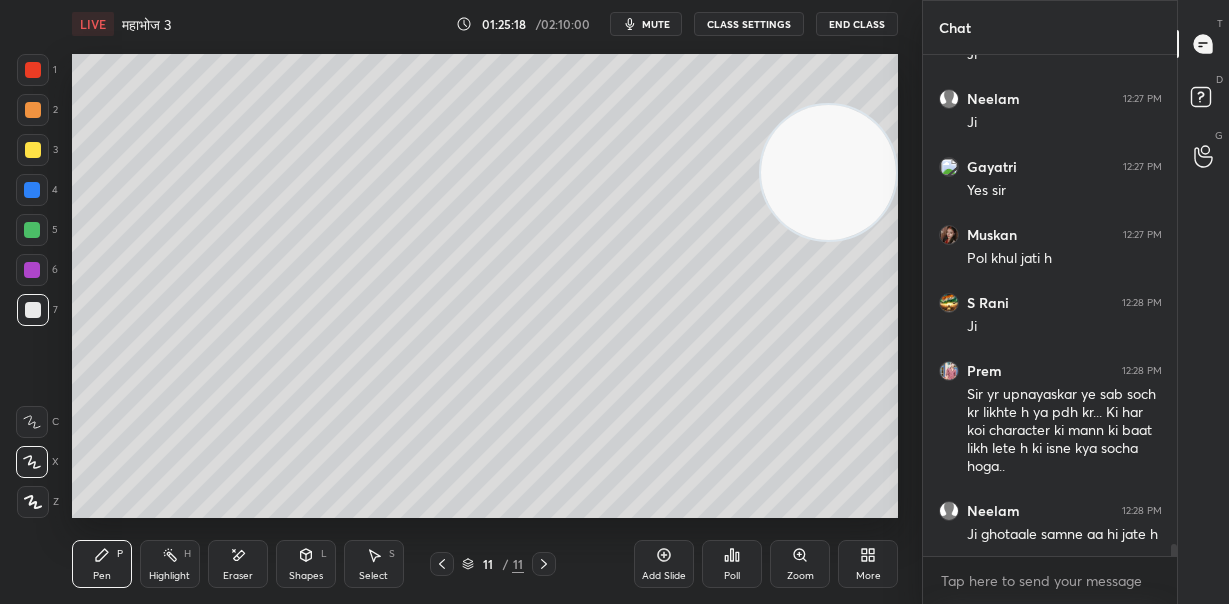 click on "Eraser" at bounding box center (238, 564) 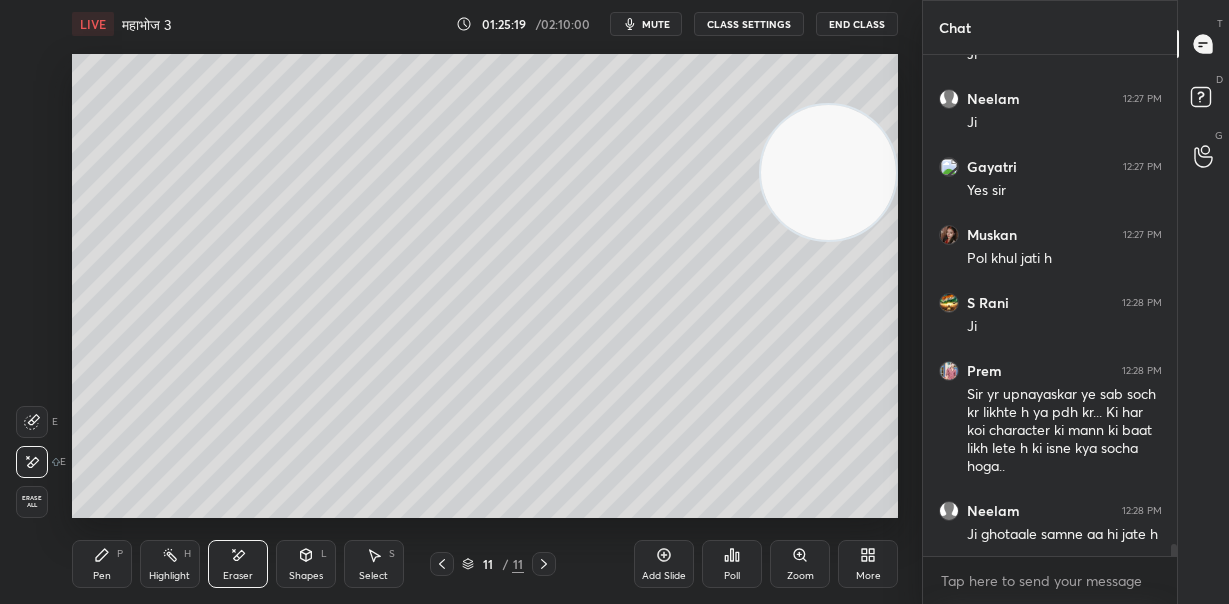 click on "Erase all" at bounding box center (32, 502) 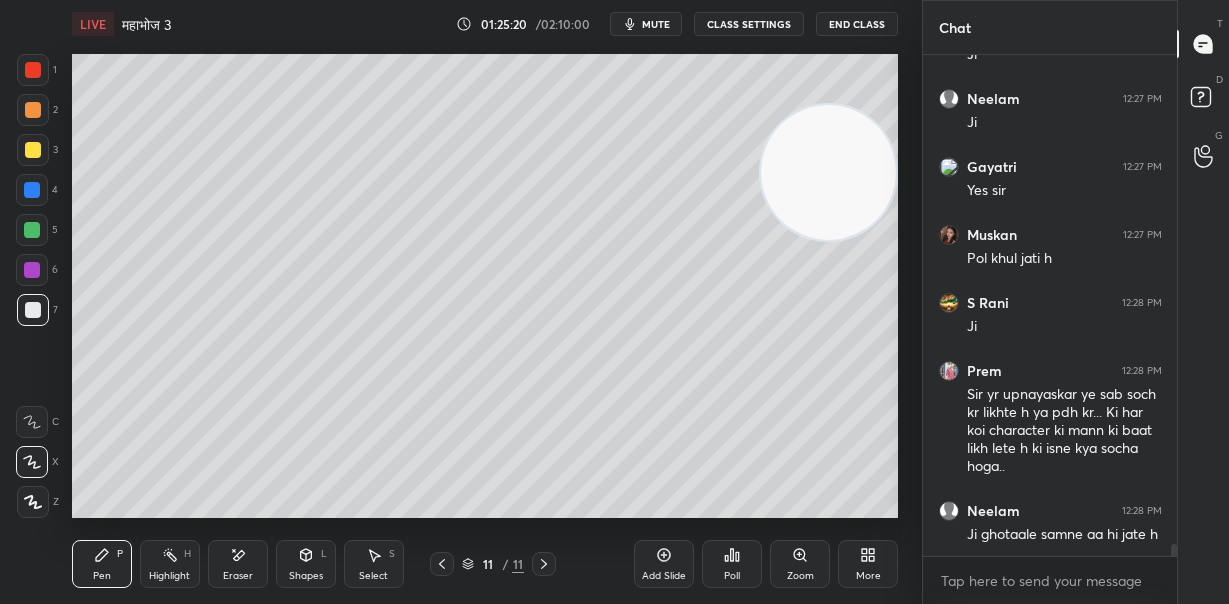 click on "mute" at bounding box center (646, 24) 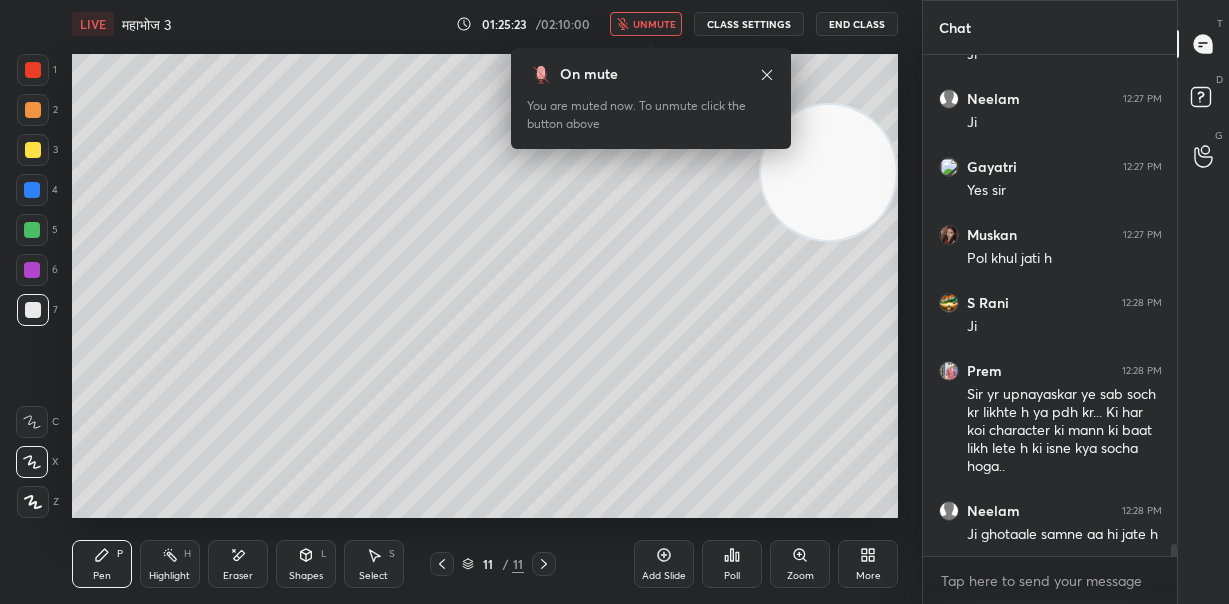 click on "unmute" at bounding box center [654, 24] 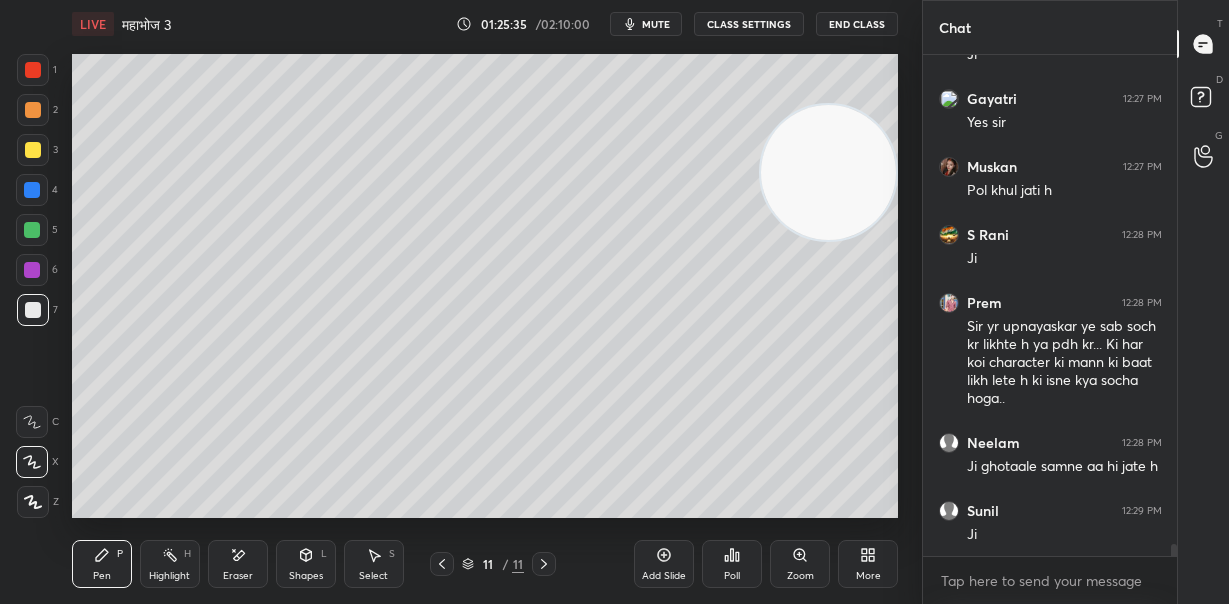 scroll, scrollTop: 19985, scrollLeft: 0, axis: vertical 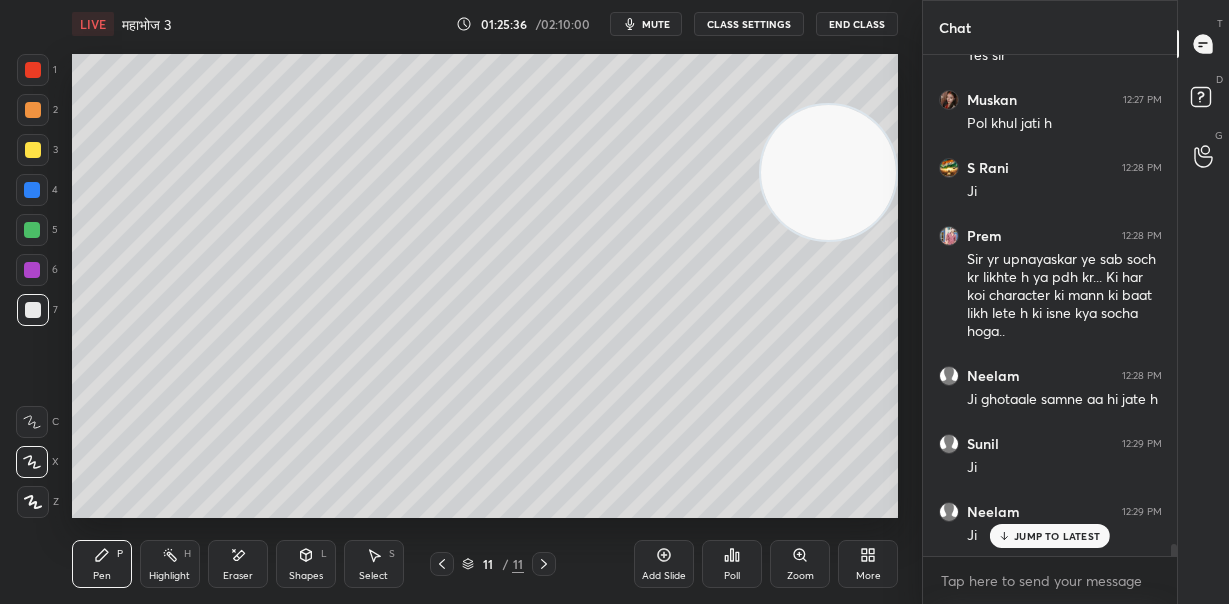 click at bounding box center (828, 172) 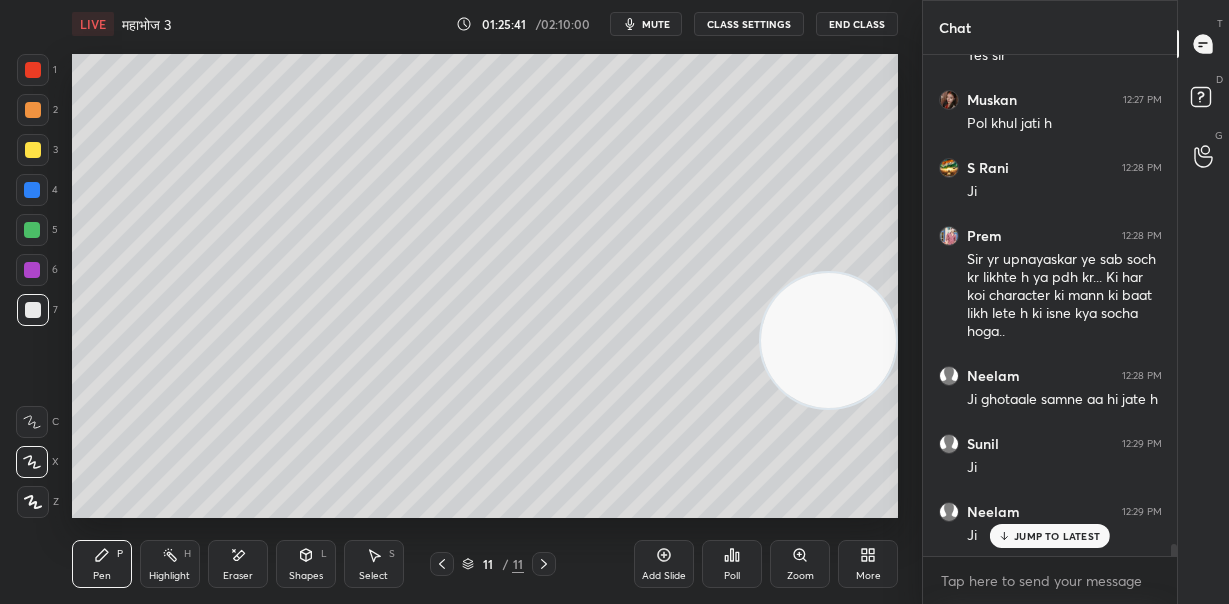 click 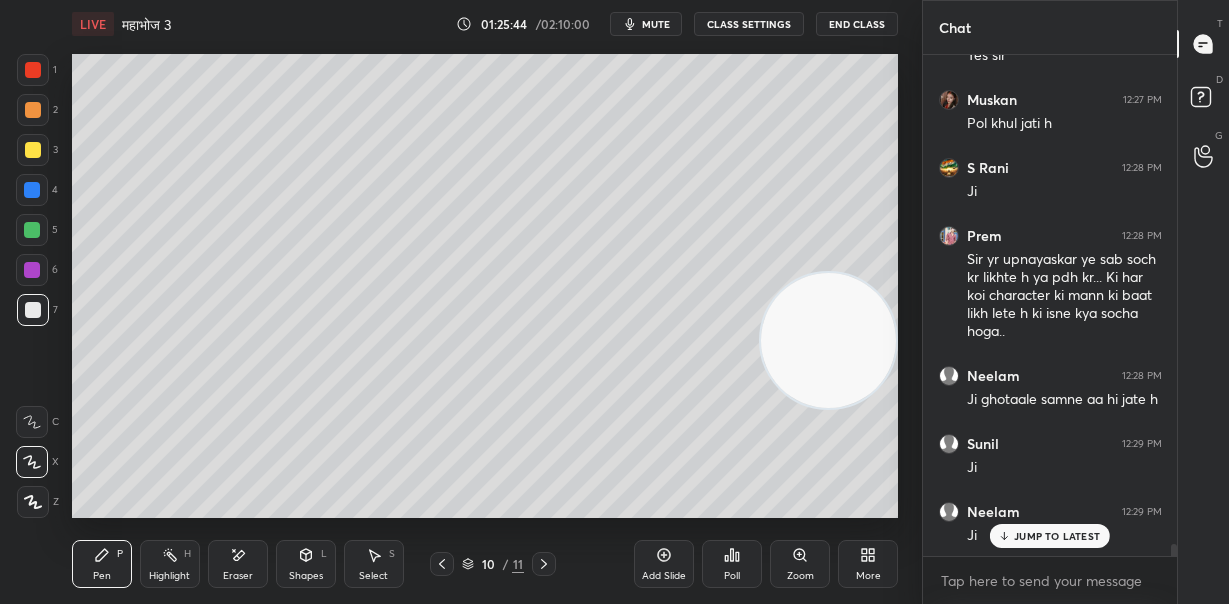 click 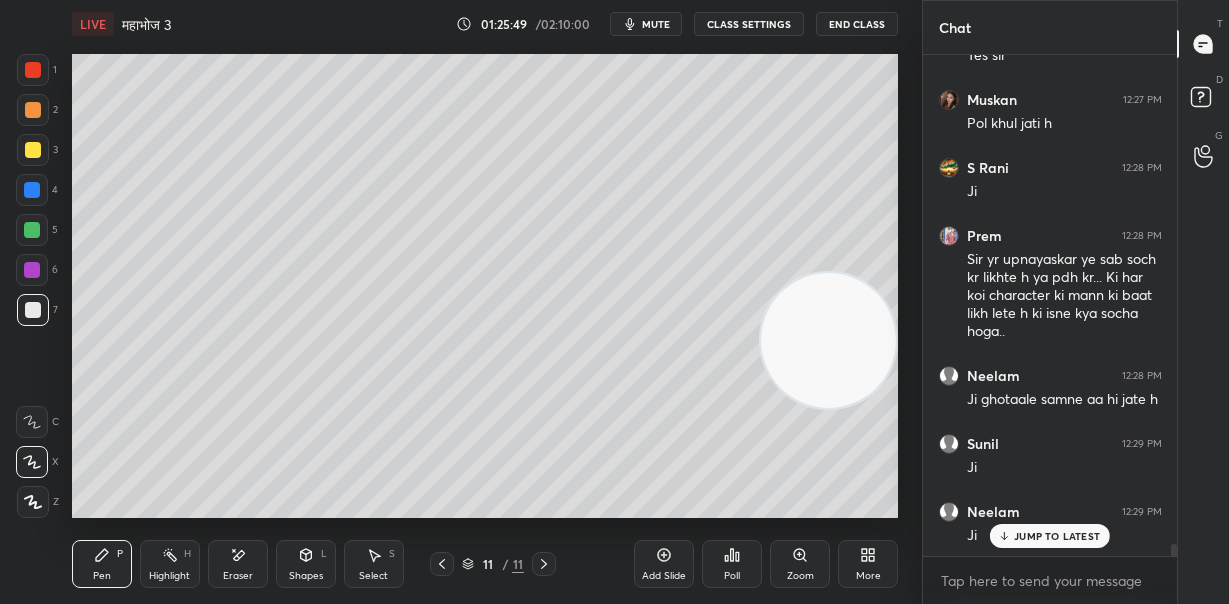scroll, scrollTop: 20053, scrollLeft: 0, axis: vertical 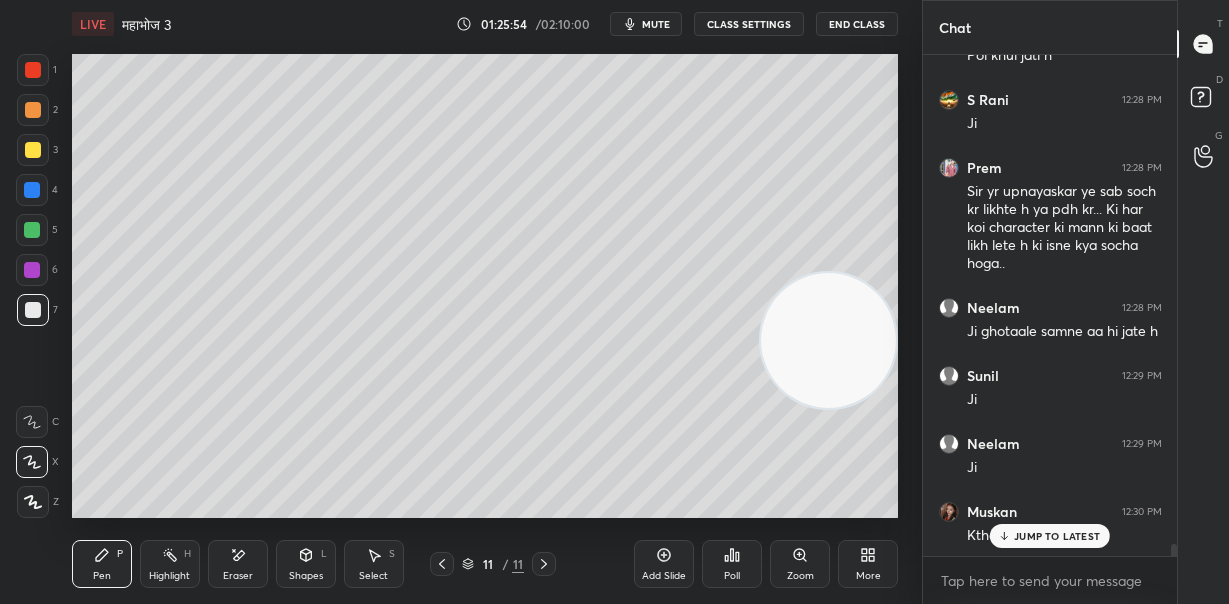 click on "JUMP TO LATEST" at bounding box center (1057, 536) 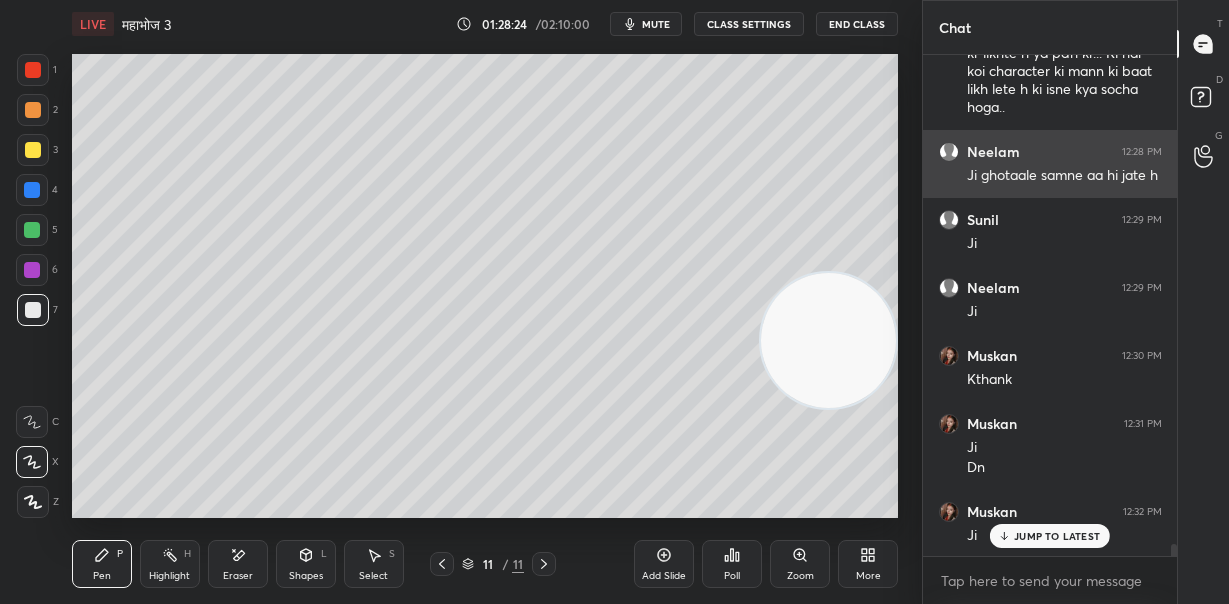 scroll, scrollTop: 20277, scrollLeft: 0, axis: vertical 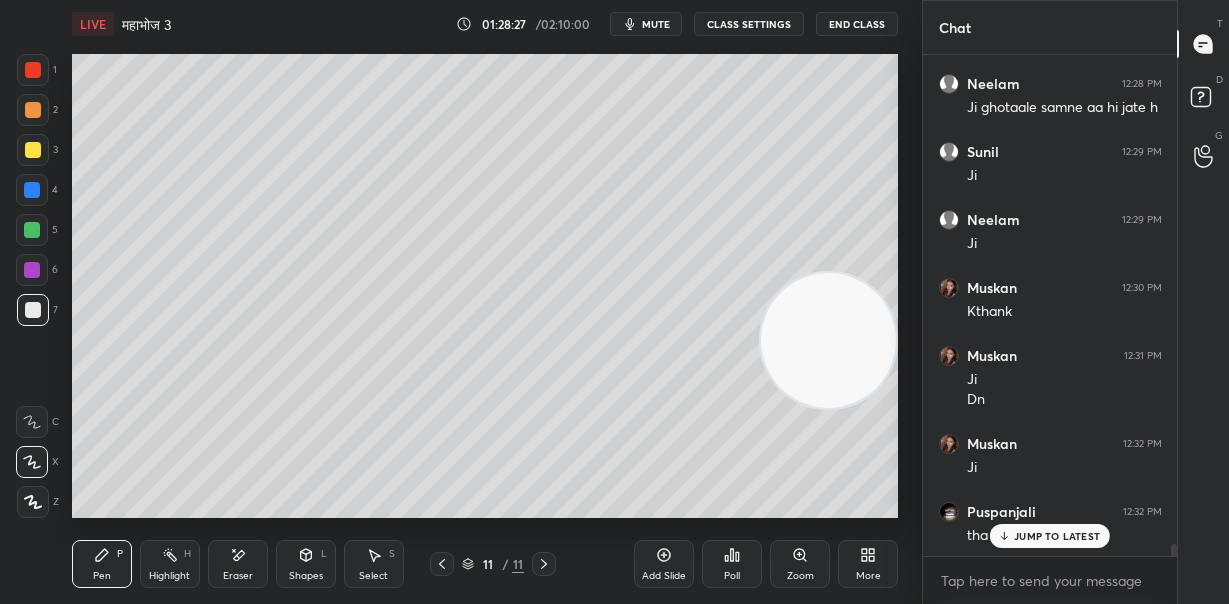 click on "JUMP TO LATEST" at bounding box center [1057, 536] 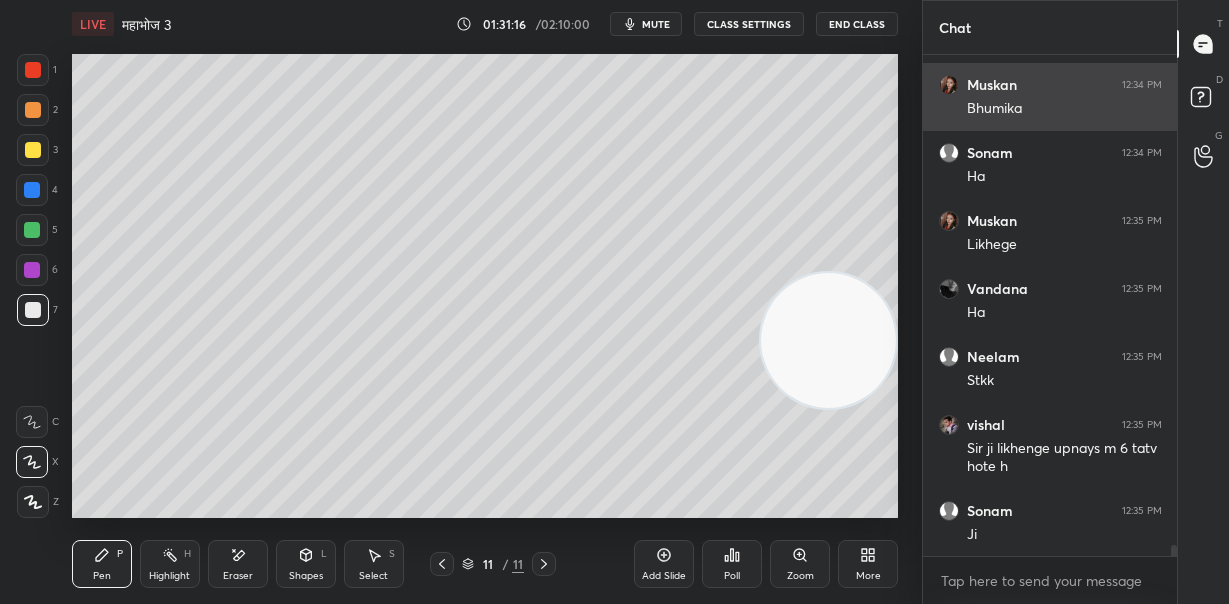scroll, scrollTop: 21859, scrollLeft: 0, axis: vertical 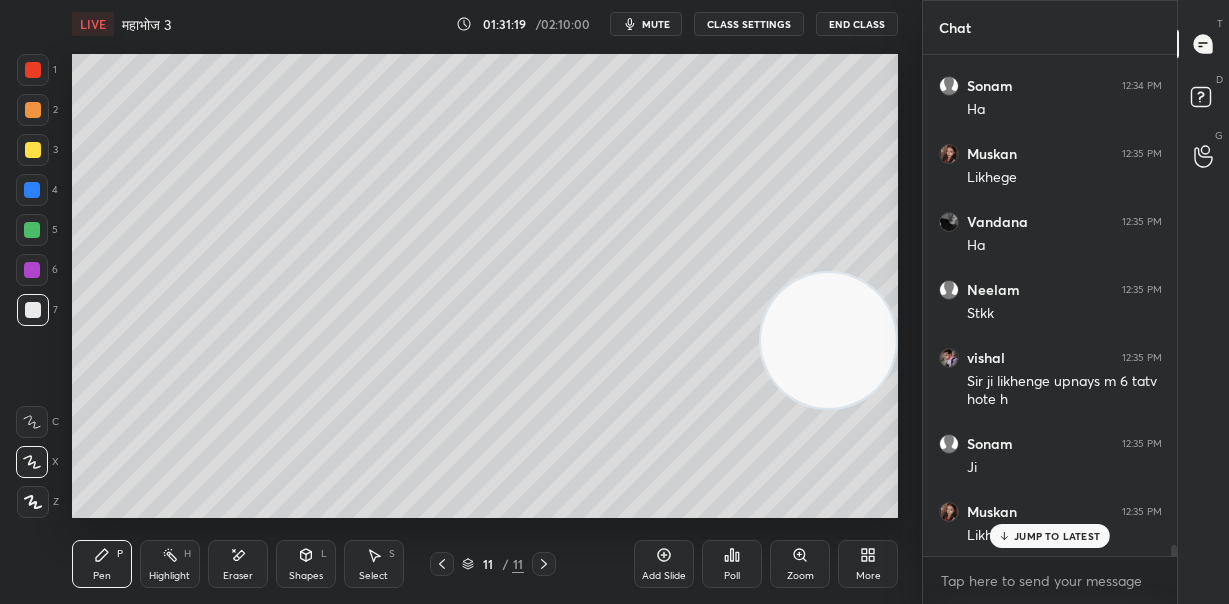 click on "JUMP TO LATEST" at bounding box center (1050, 536) 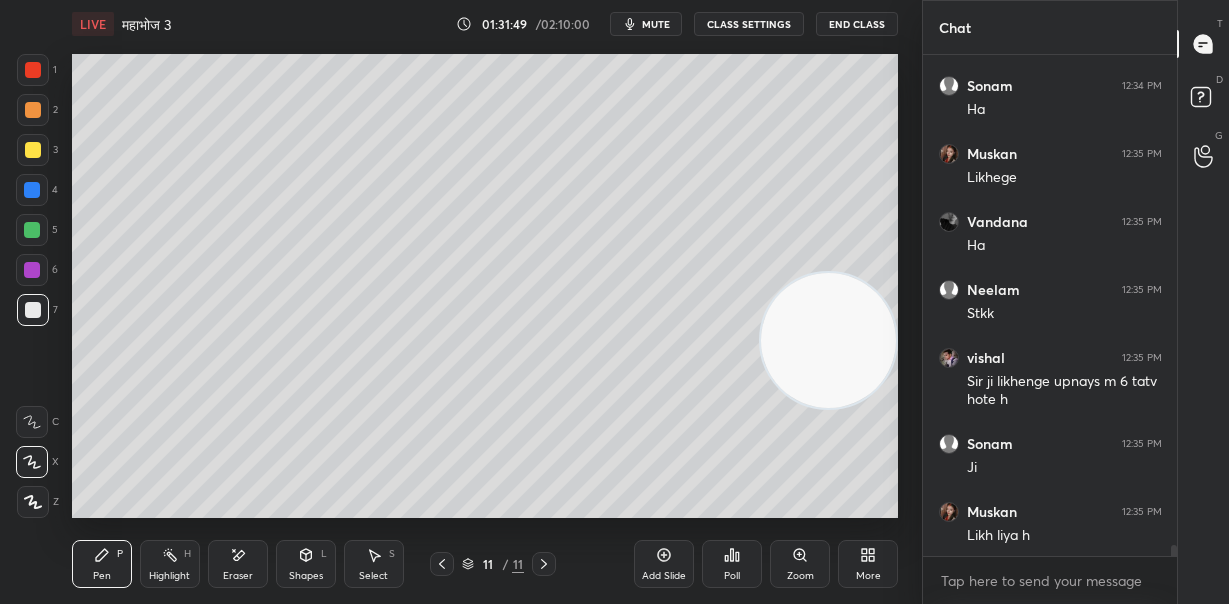 click on "Eraser" at bounding box center (238, 576) 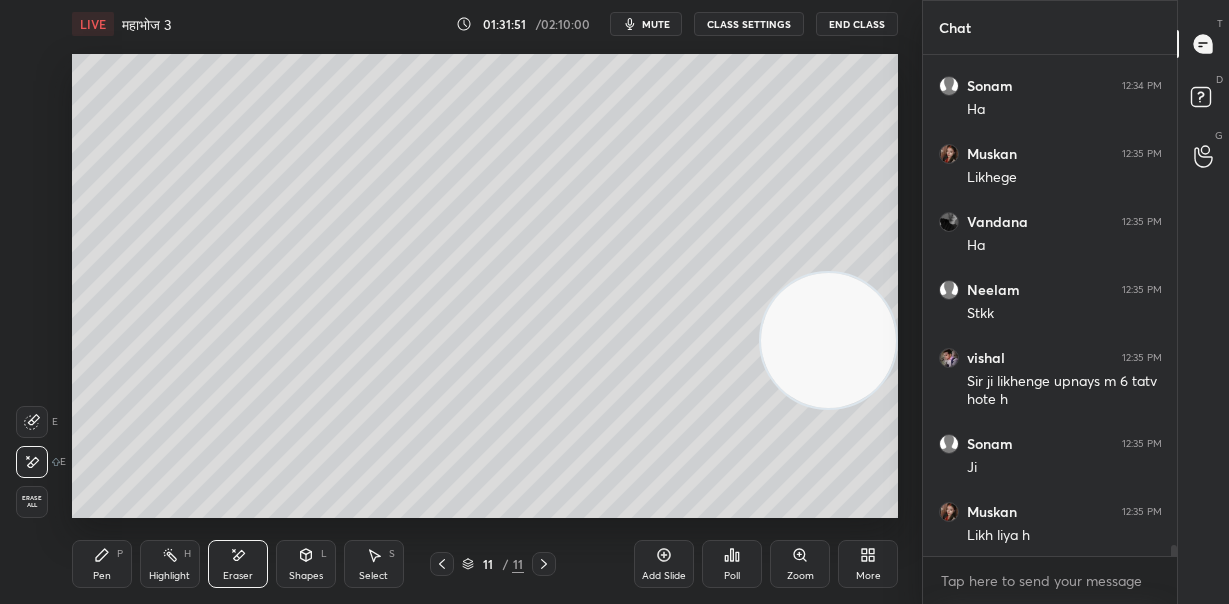 drag, startPoint x: 113, startPoint y: 561, endPoint x: 121, endPoint y: 536, distance: 26.24881 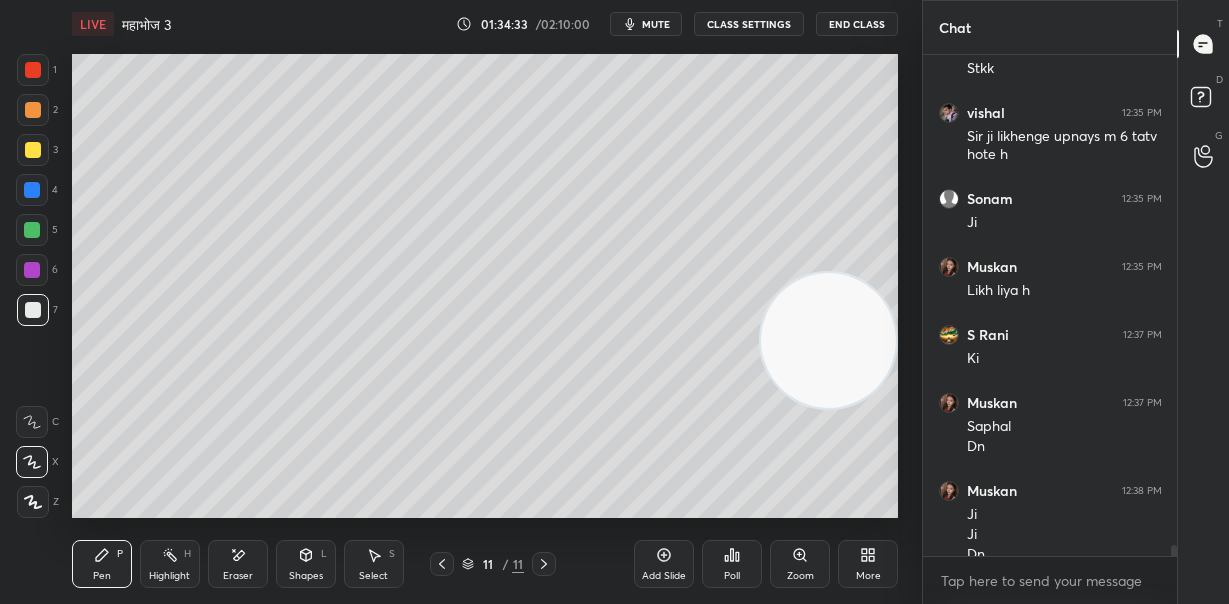 scroll, scrollTop: 22124, scrollLeft: 0, axis: vertical 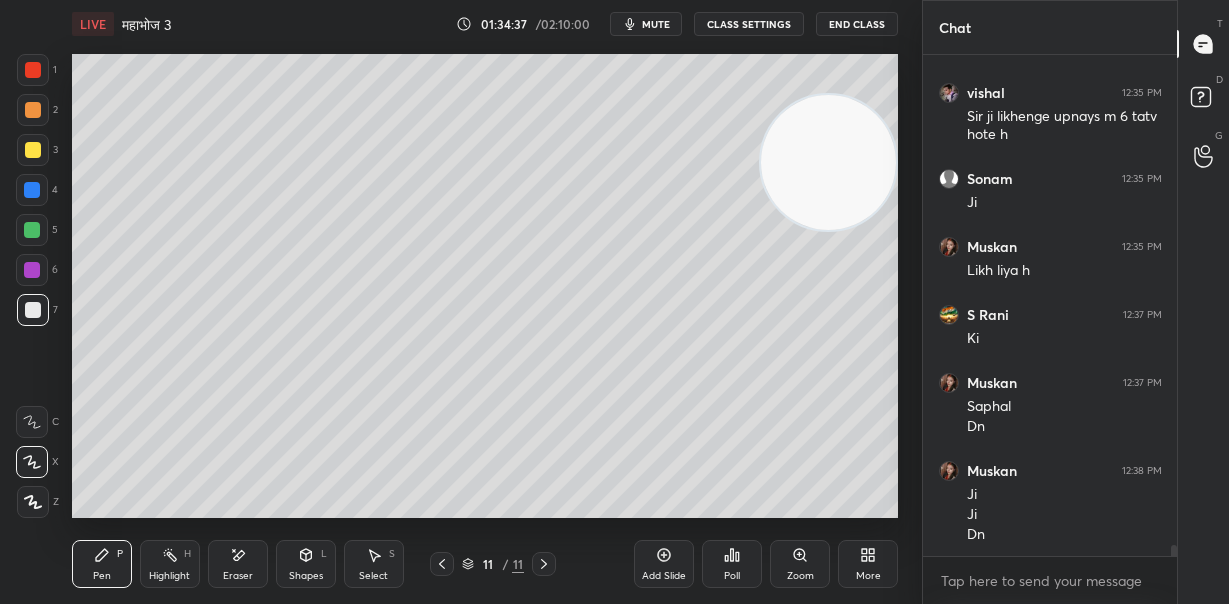 drag, startPoint x: 830, startPoint y: 176, endPoint x: 830, endPoint y: 112, distance: 64 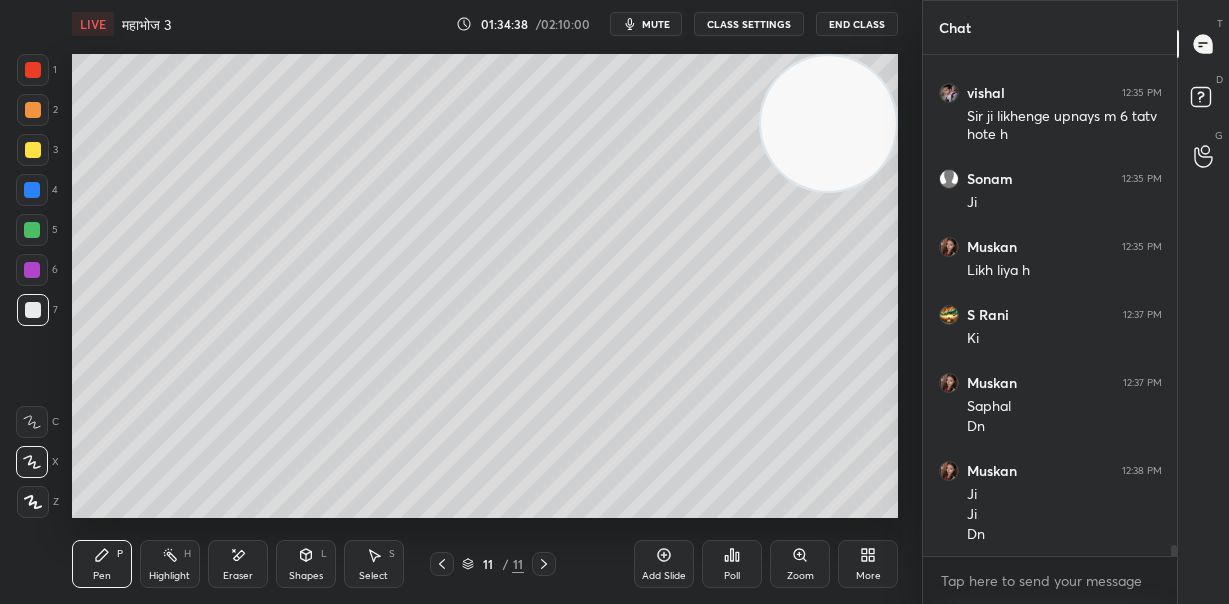 click on "Eraser" at bounding box center (238, 564) 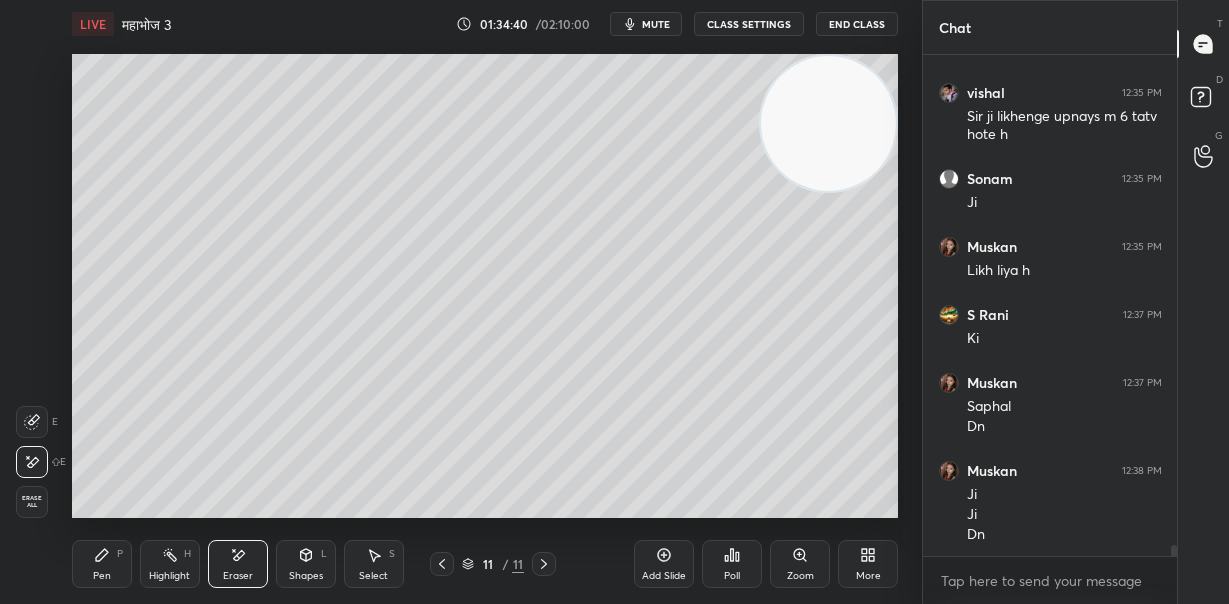 click on "Pen P" at bounding box center [102, 564] 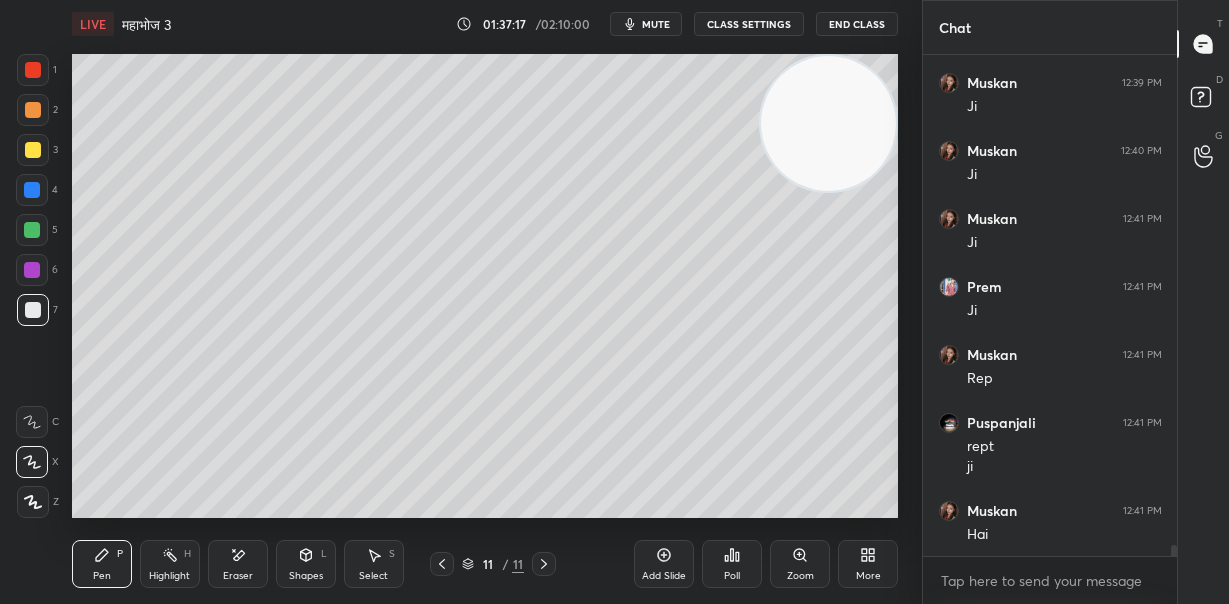 scroll, scrollTop: 22688, scrollLeft: 0, axis: vertical 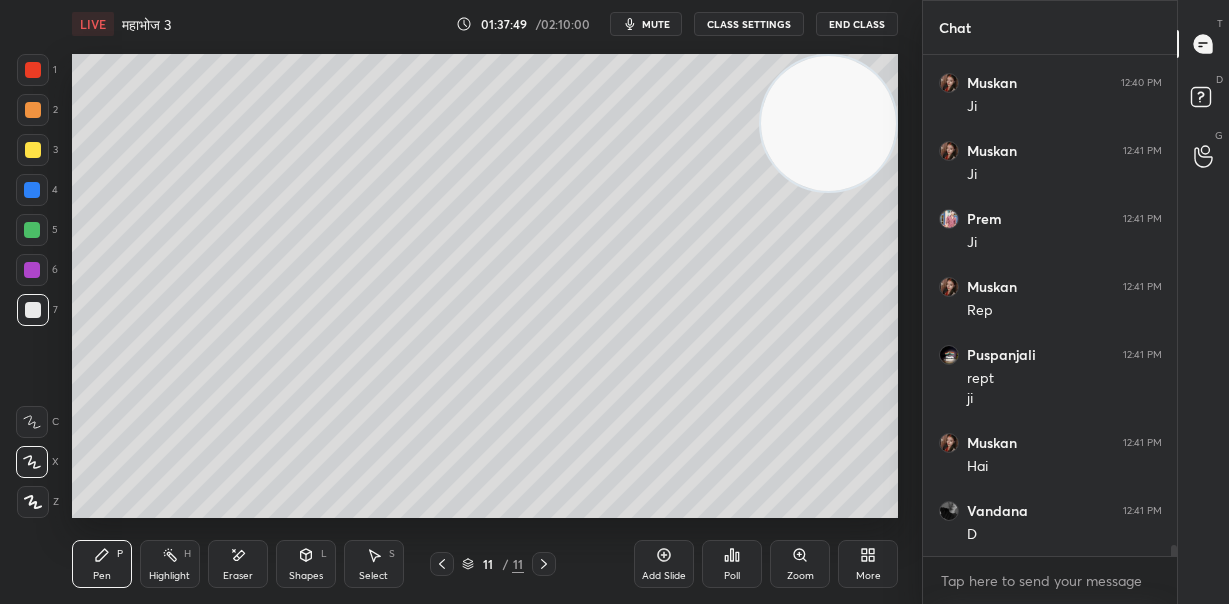 click on "mute" at bounding box center (656, 24) 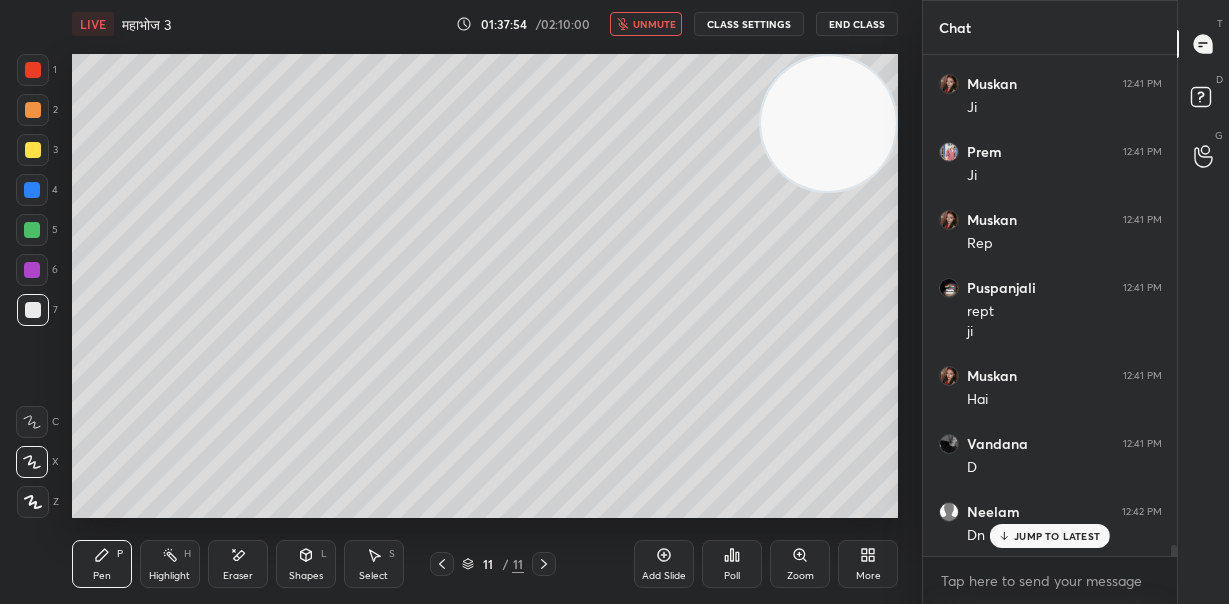 scroll, scrollTop: 22824, scrollLeft: 0, axis: vertical 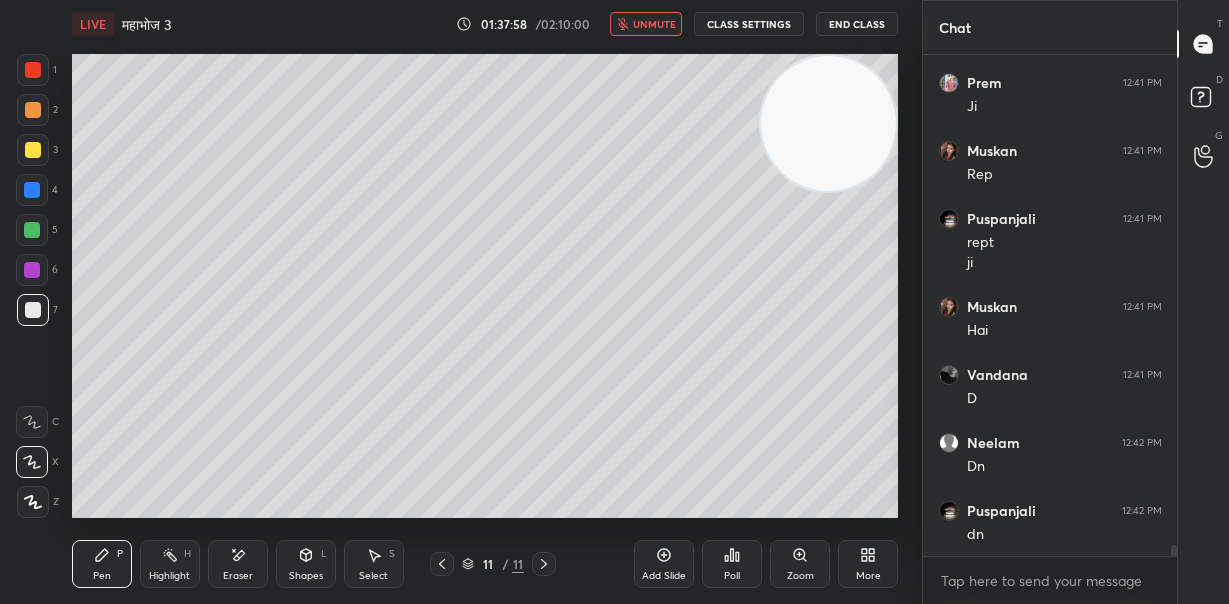 click on "unmute" at bounding box center [646, 24] 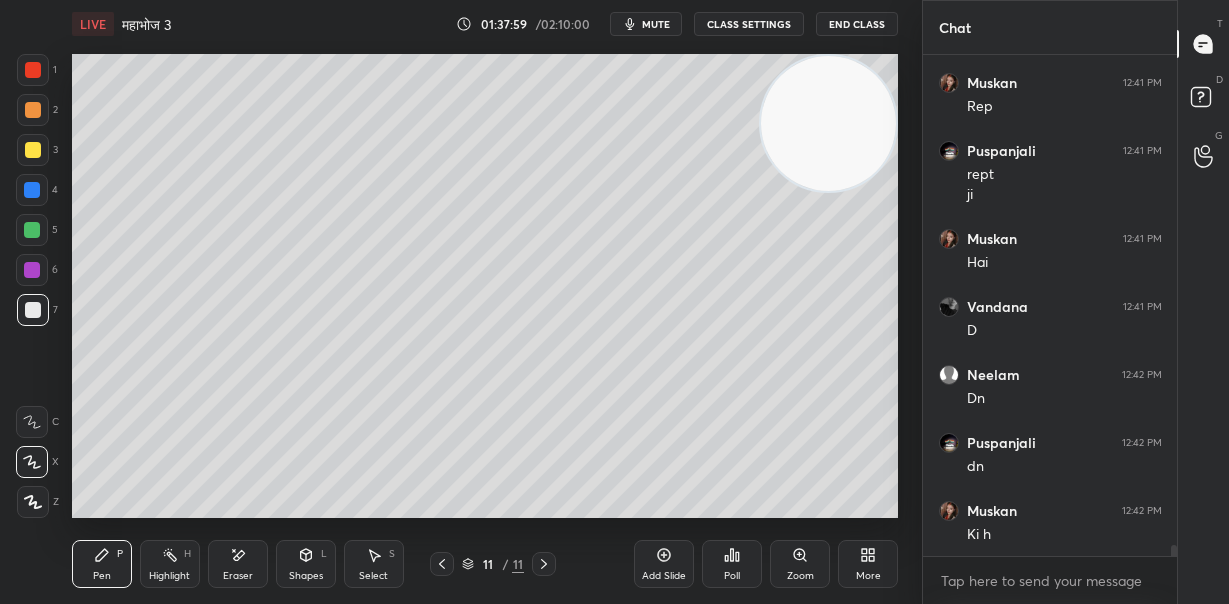 scroll, scrollTop: 22960, scrollLeft: 0, axis: vertical 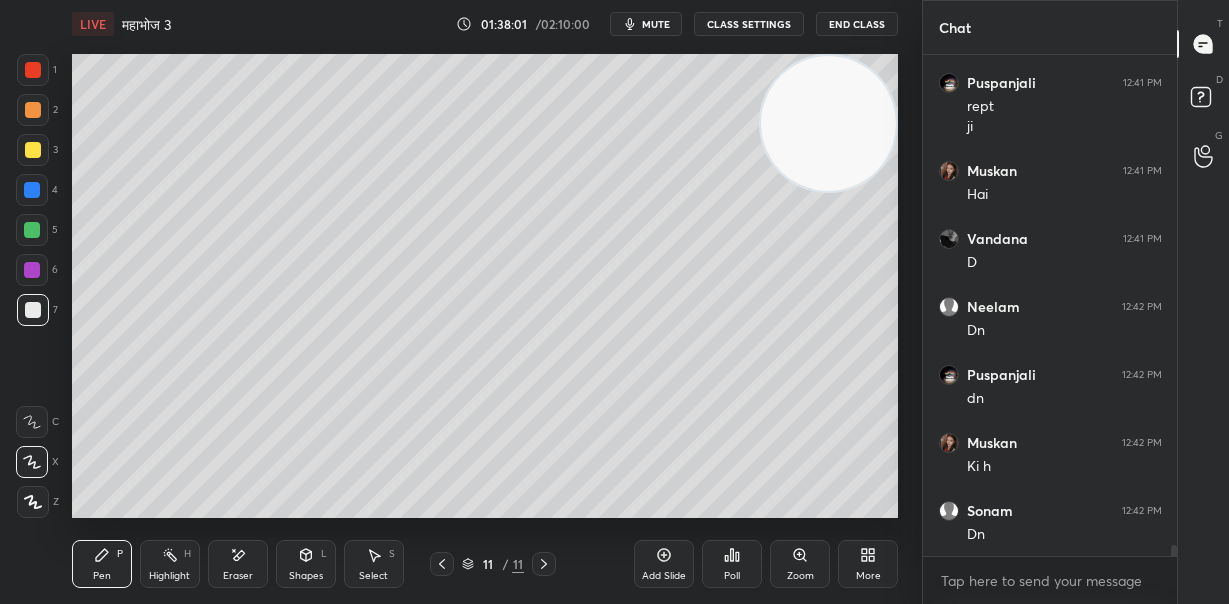 click on "mute" at bounding box center [646, 24] 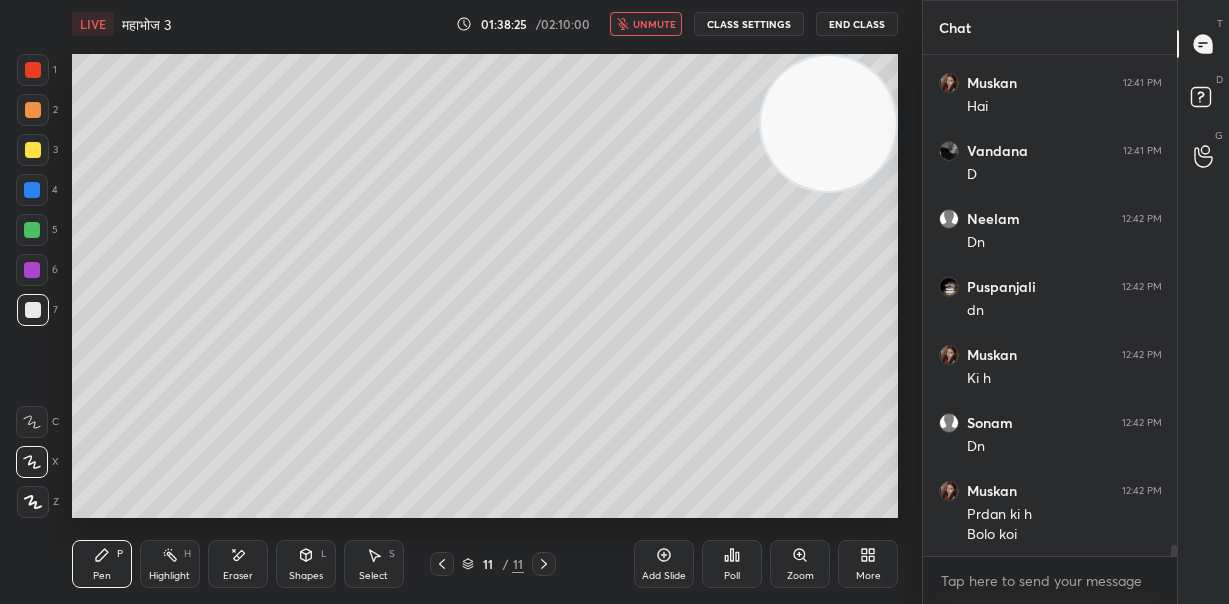 scroll, scrollTop: 23116, scrollLeft: 0, axis: vertical 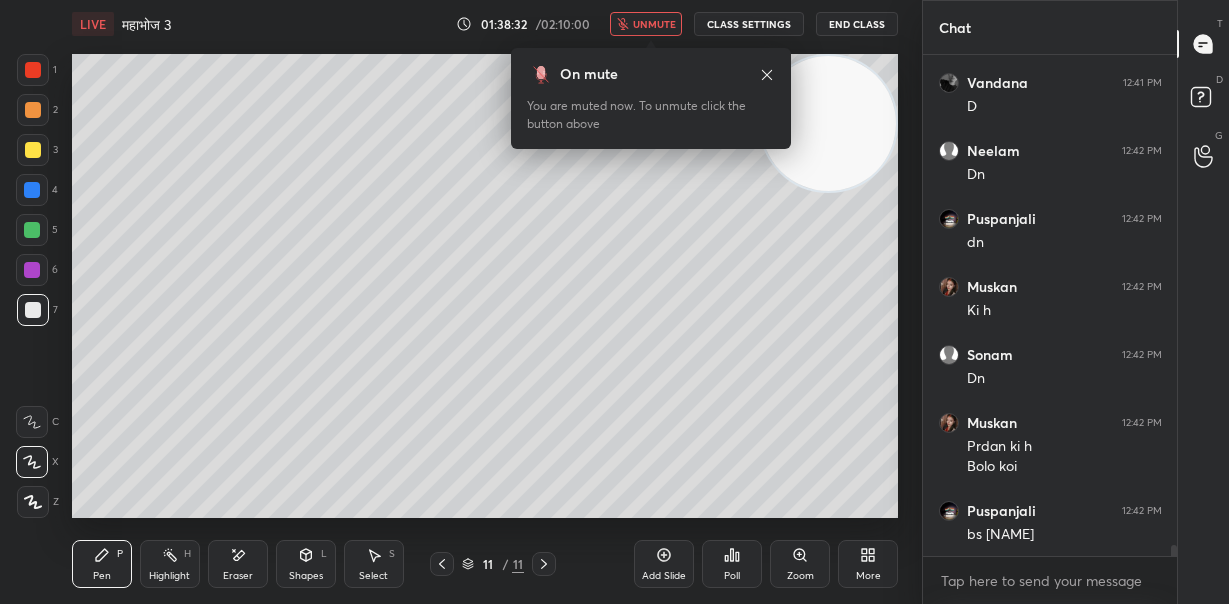 click 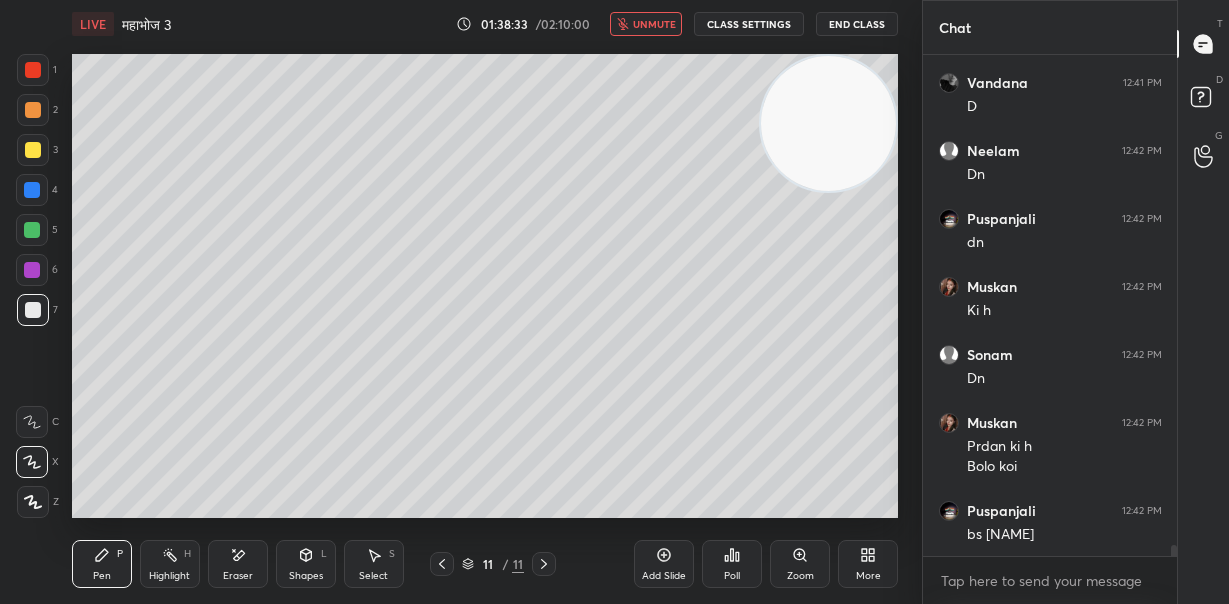 click on "unmute" at bounding box center [654, 24] 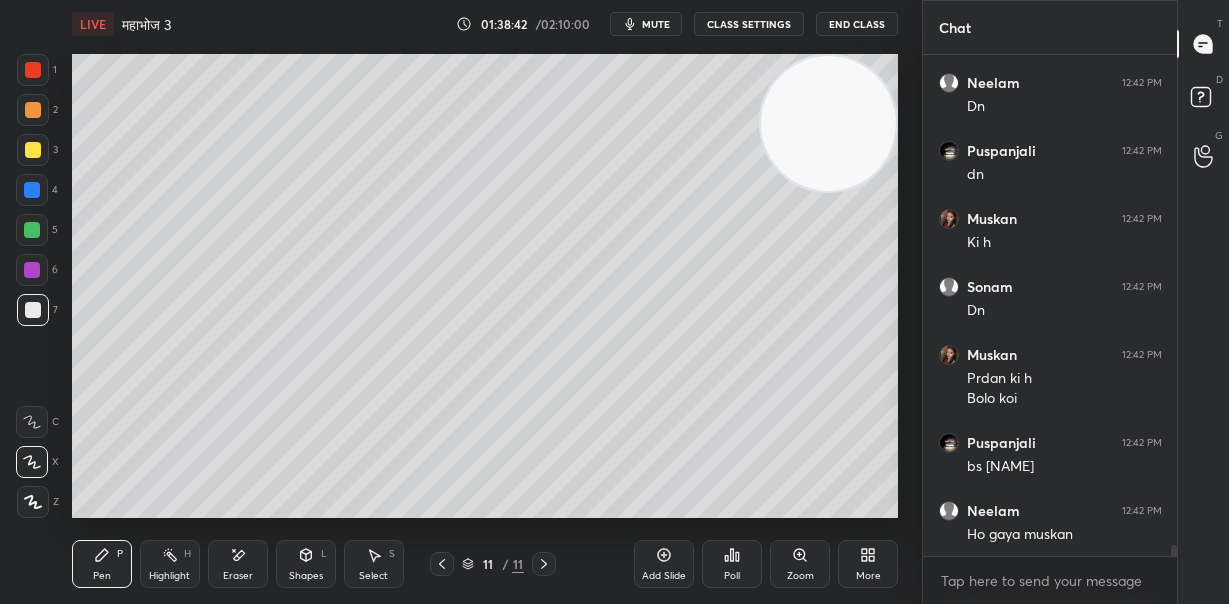 scroll, scrollTop: 23251, scrollLeft: 0, axis: vertical 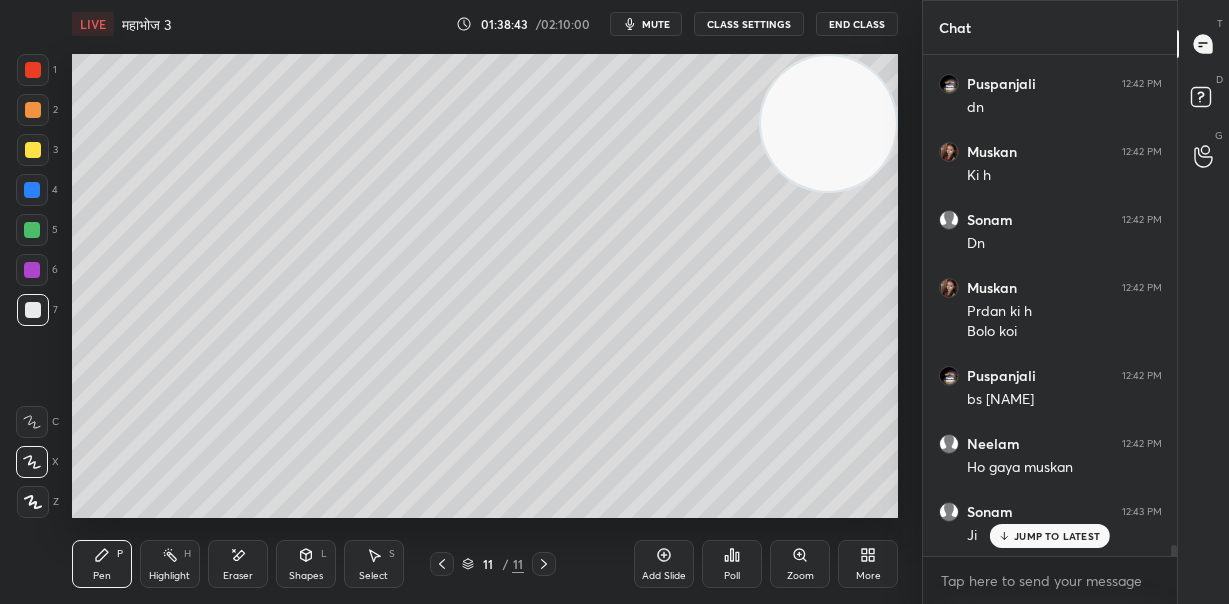 click on "Add Slide" at bounding box center [664, 564] 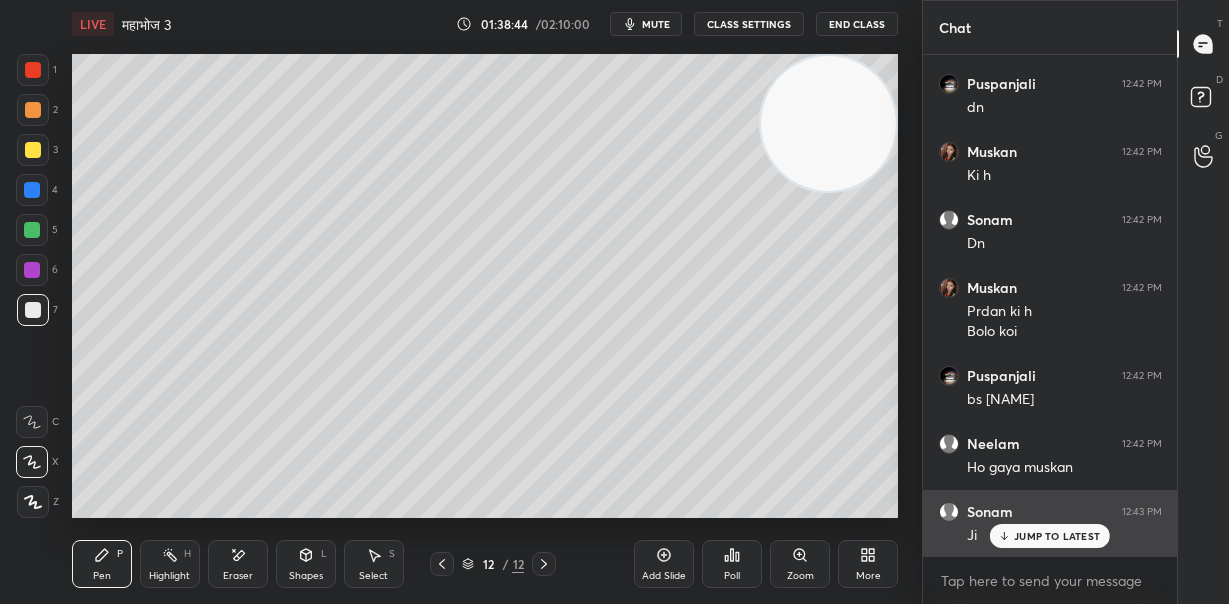 drag, startPoint x: 1011, startPoint y: 540, endPoint x: 944, endPoint y: 506, distance: 75.13322 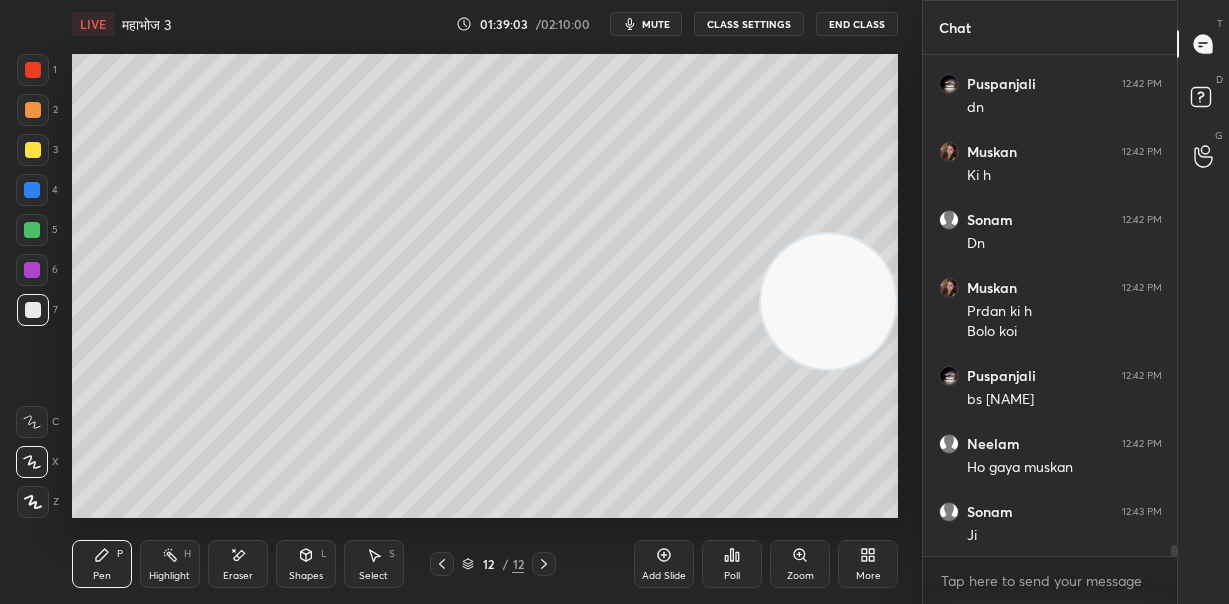 drag, startPoint x: 874, startPoint y: 309, endPoint x: 796, endPoint y: 341, distance: 84.30895 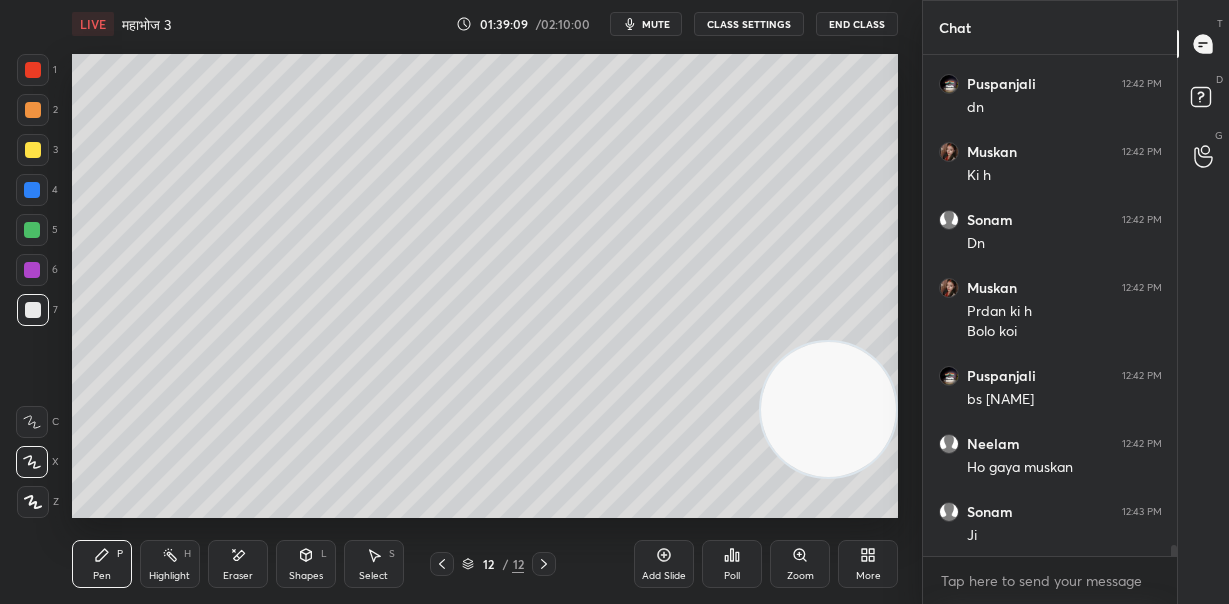 scroll, scrollTop: 23320, scrollLeft: 0, axis: vertical 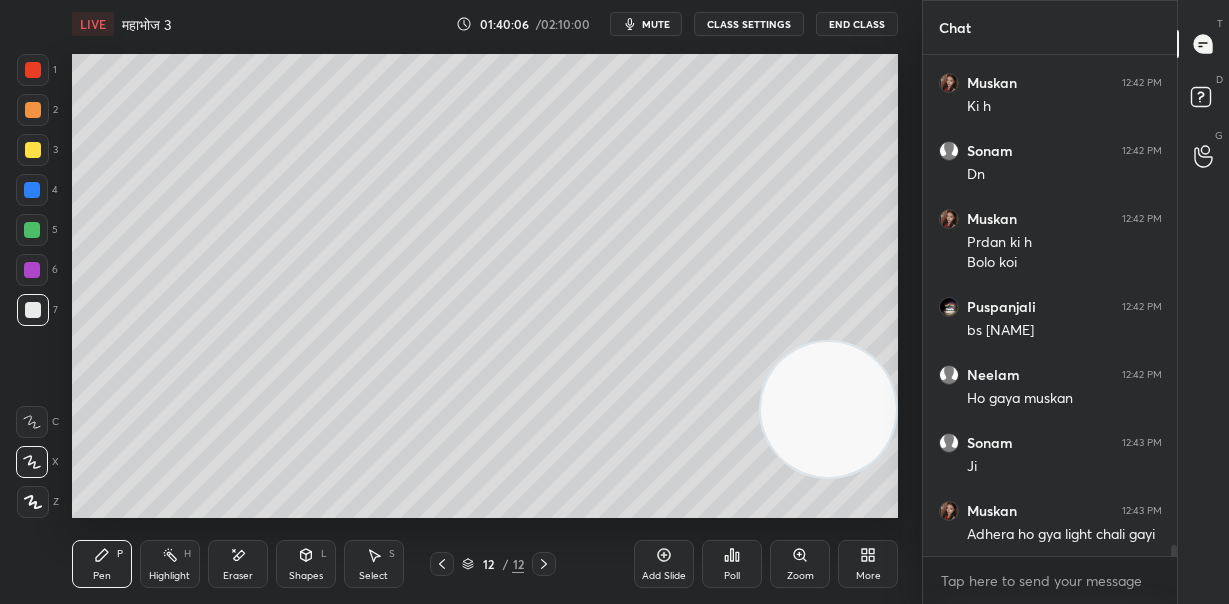 drag, startPoint x: 843, startPoint y: 332, endPoint x: 885, endPoint y: 128, distance: 208.27866 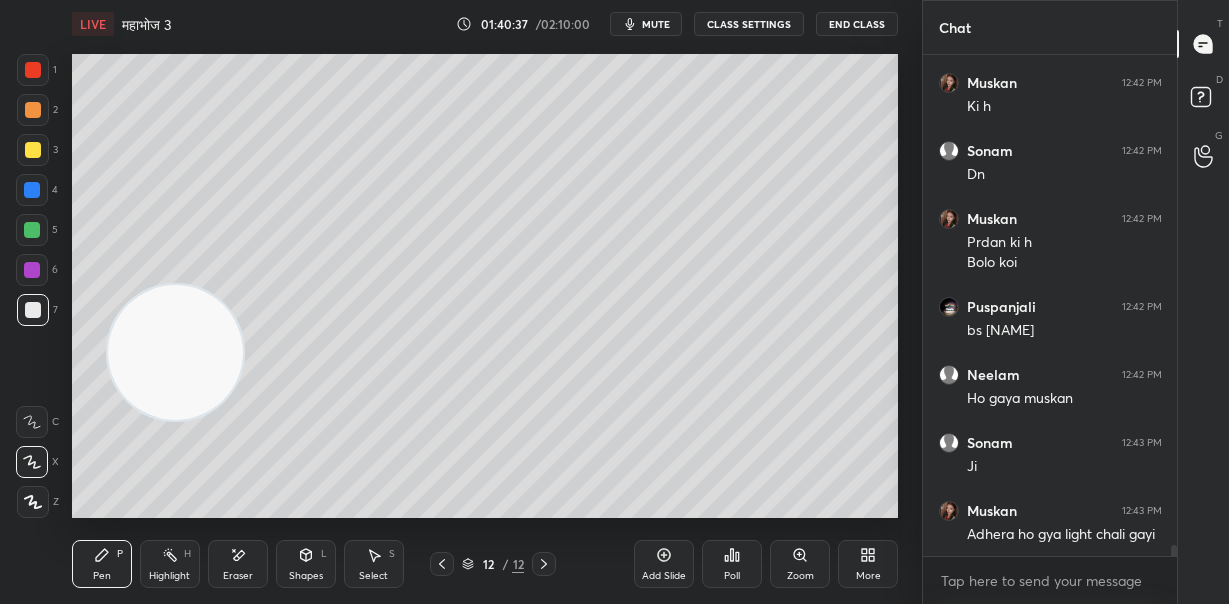 drag, startPoint x: 838, startPoint y: 124, endPoint x: 197, endPoint y: 353, distance: 680.6776 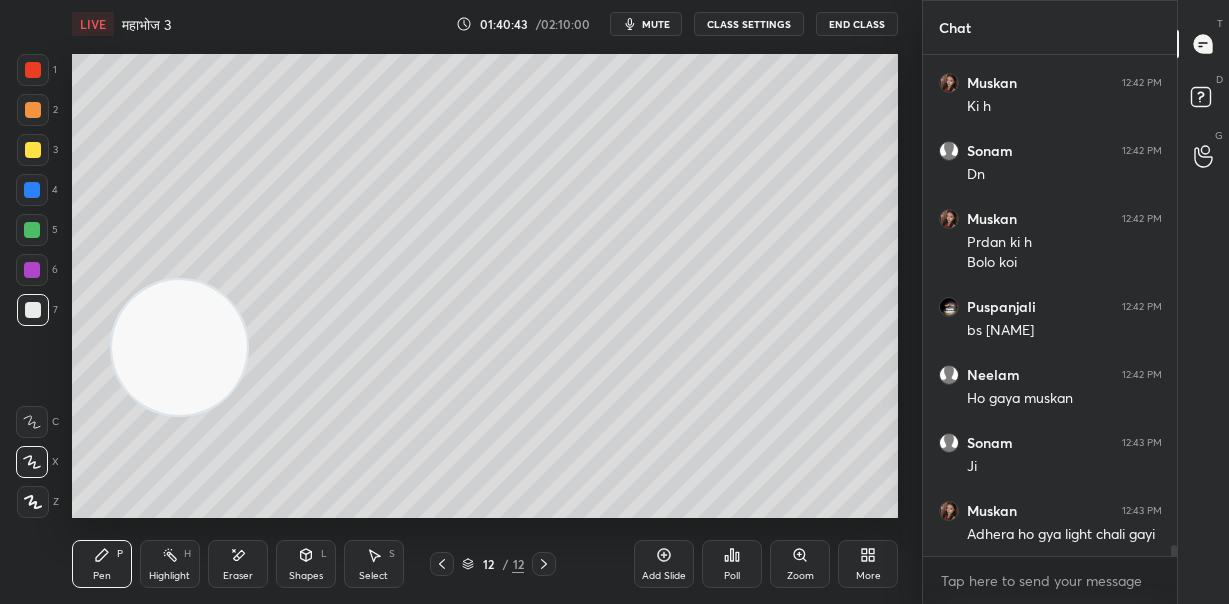 drag, startPoint x: 194, startPoint y: 374, endPoint x: 620, endPoint y: 240, distance: 446.5781 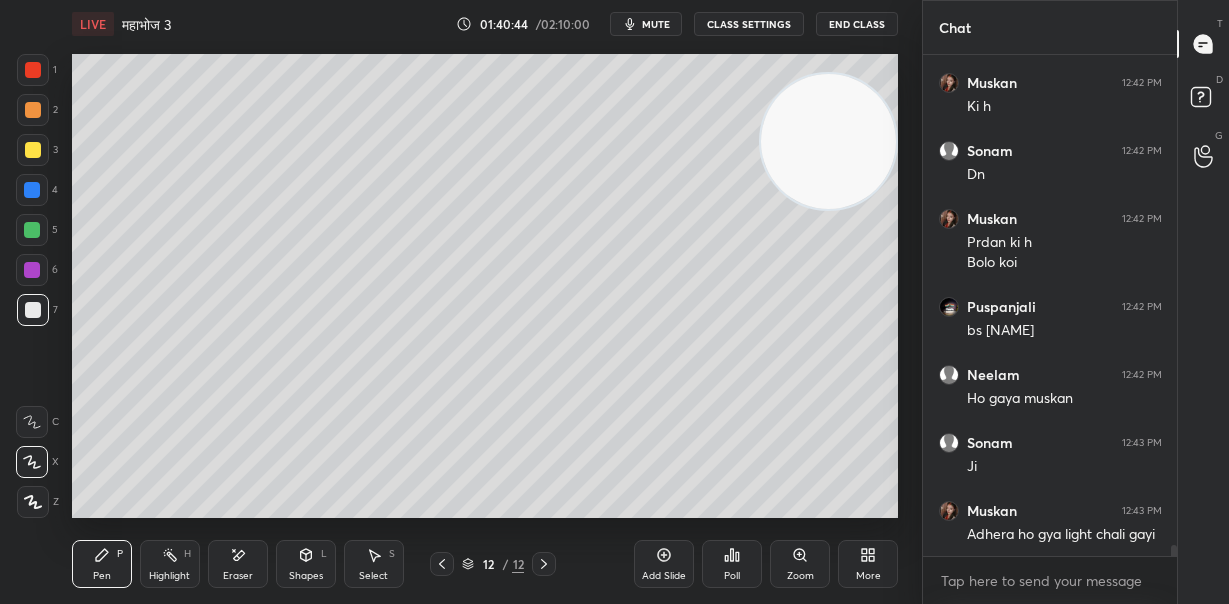drag, startPoint x: 618, startPoint y: 236, endPoint x: 903, endPoint y: 155, distance: 296.28702 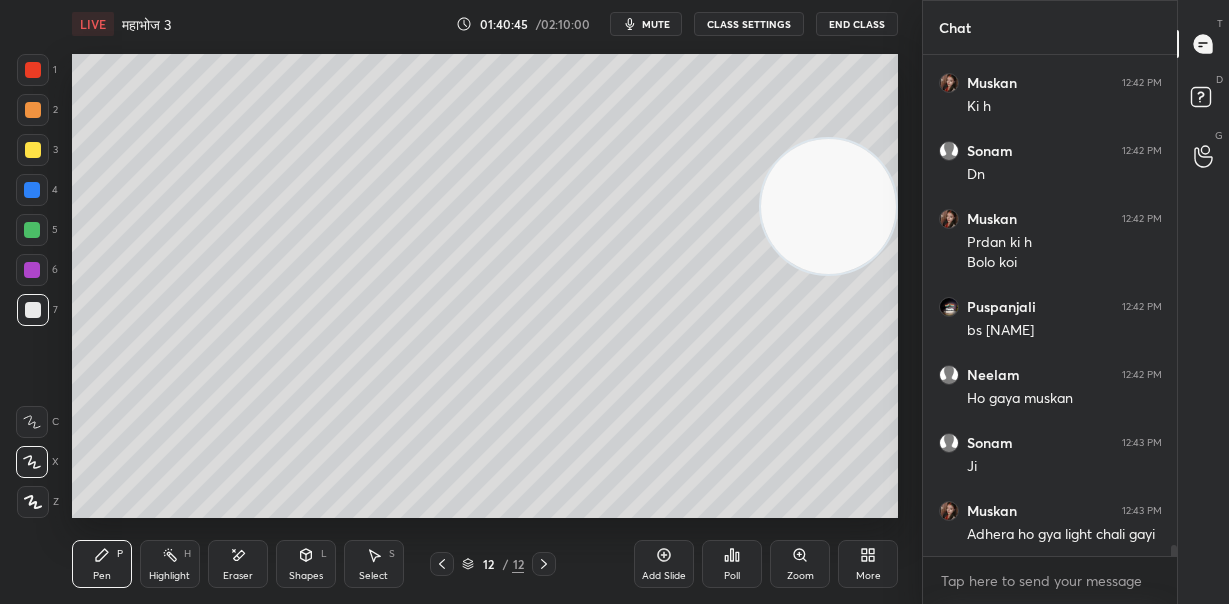 drag, startPoint x: 817, startPoint y: 150, endPoint x: 835, endPoint y: 240, distance: 91.78235 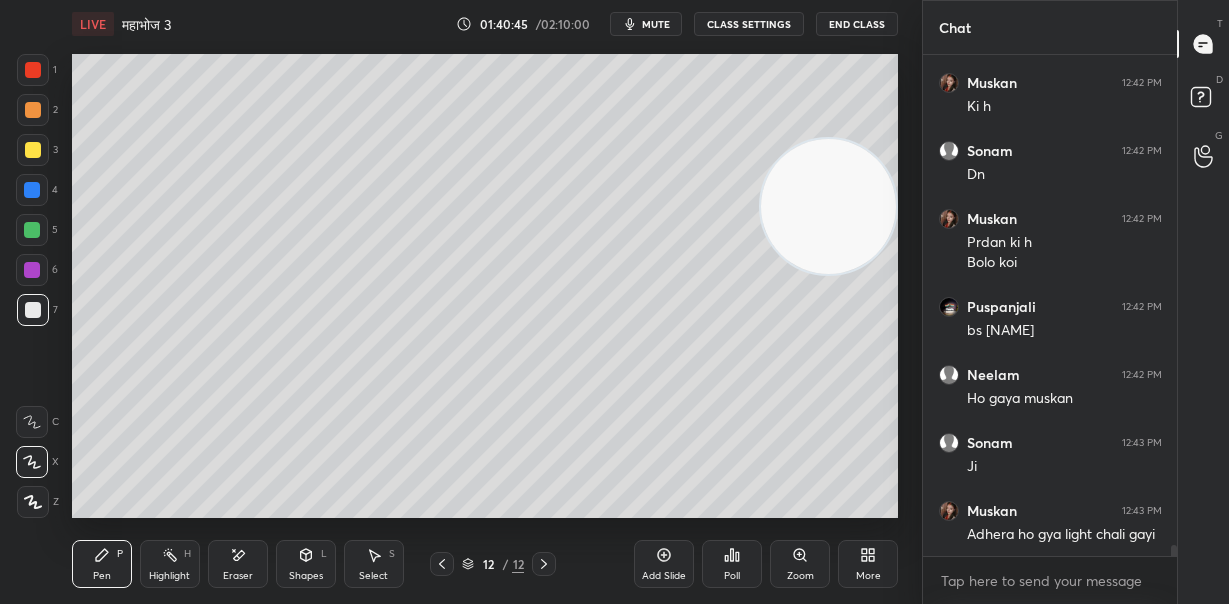 click at bounding box center (828, 206) 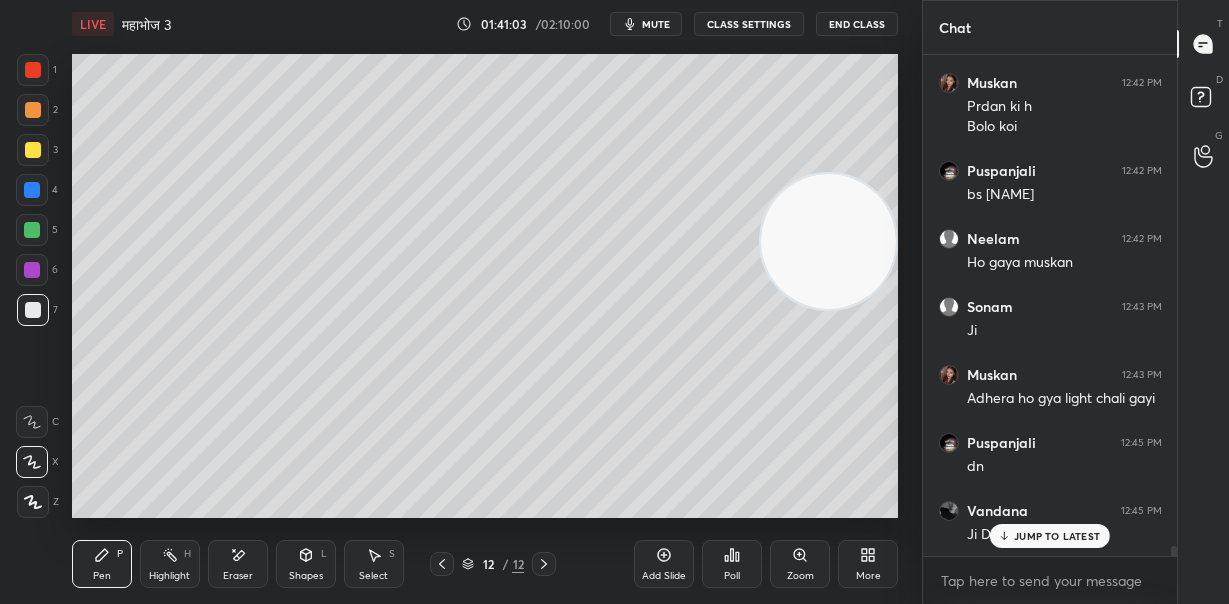 scroll, scrollTop: 23523, scrollLeft: 0, axis: vertical 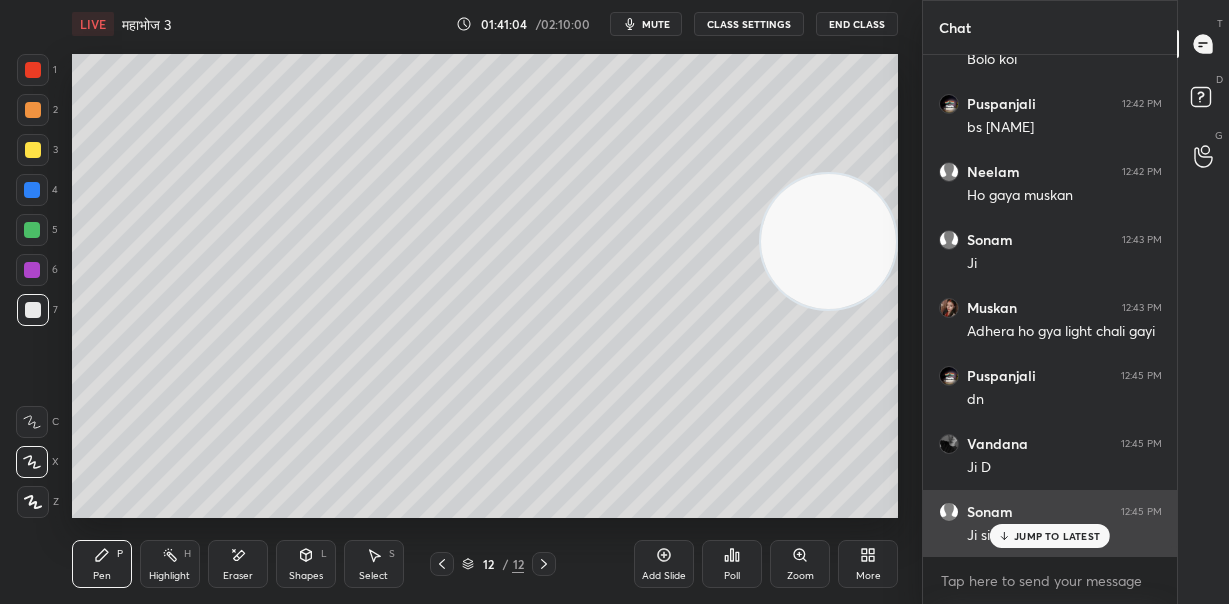 click on "JUMP TO LATEST" at bounding box center (1050, 536) 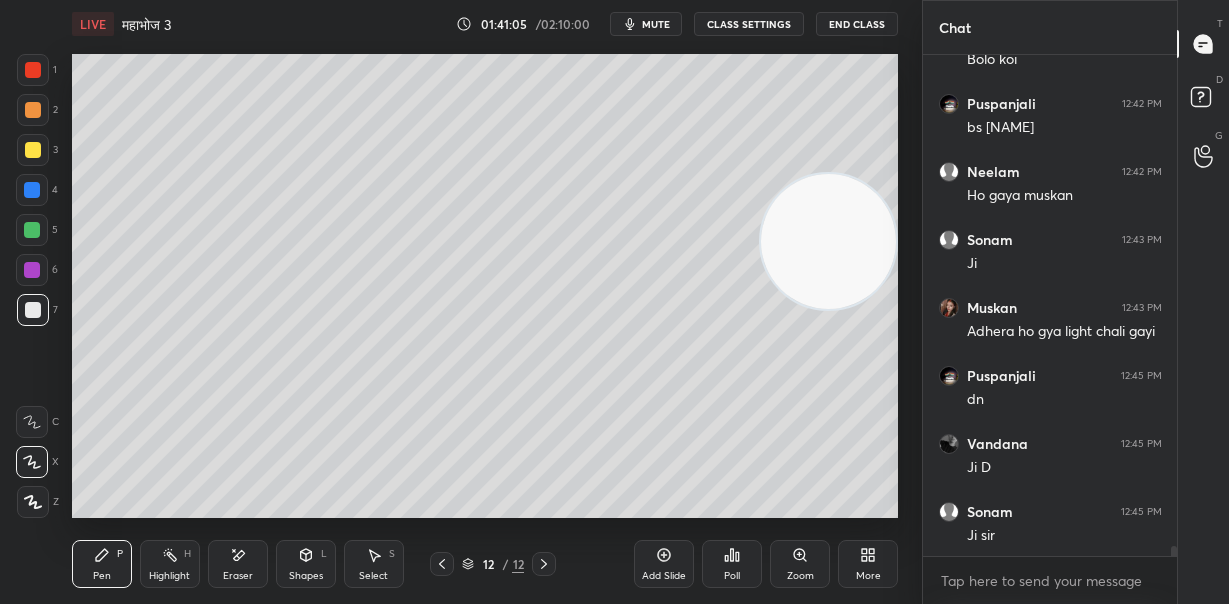 scroll, scrollTop: 23592, scrollLeft: 0, axis: vertical 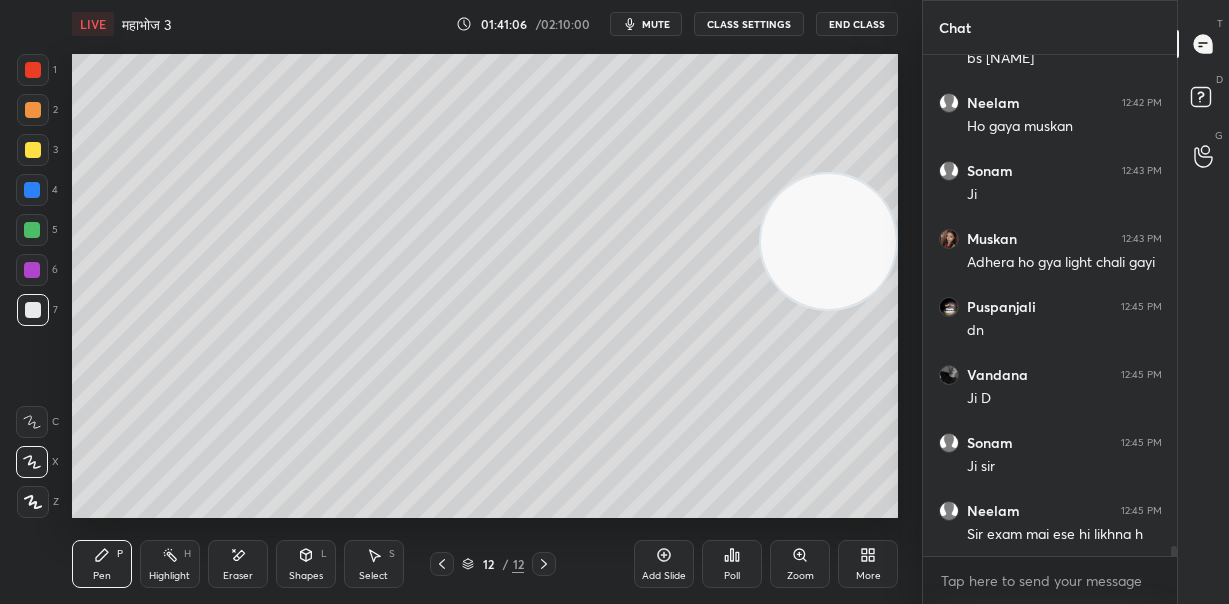 click at bounding box center [614, 604] 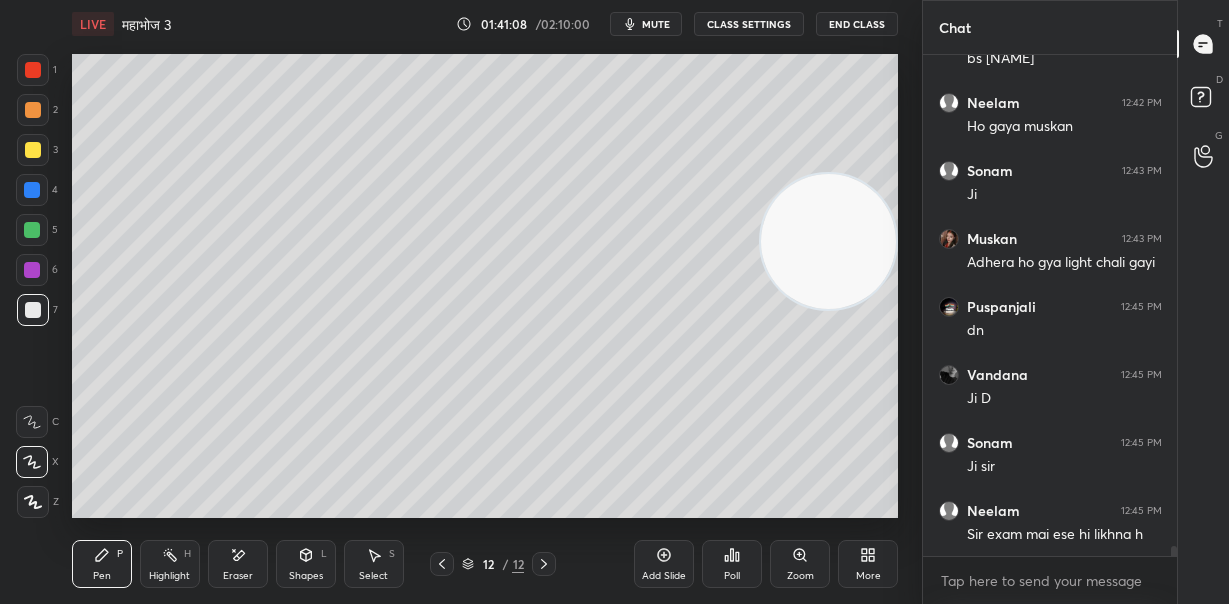 click 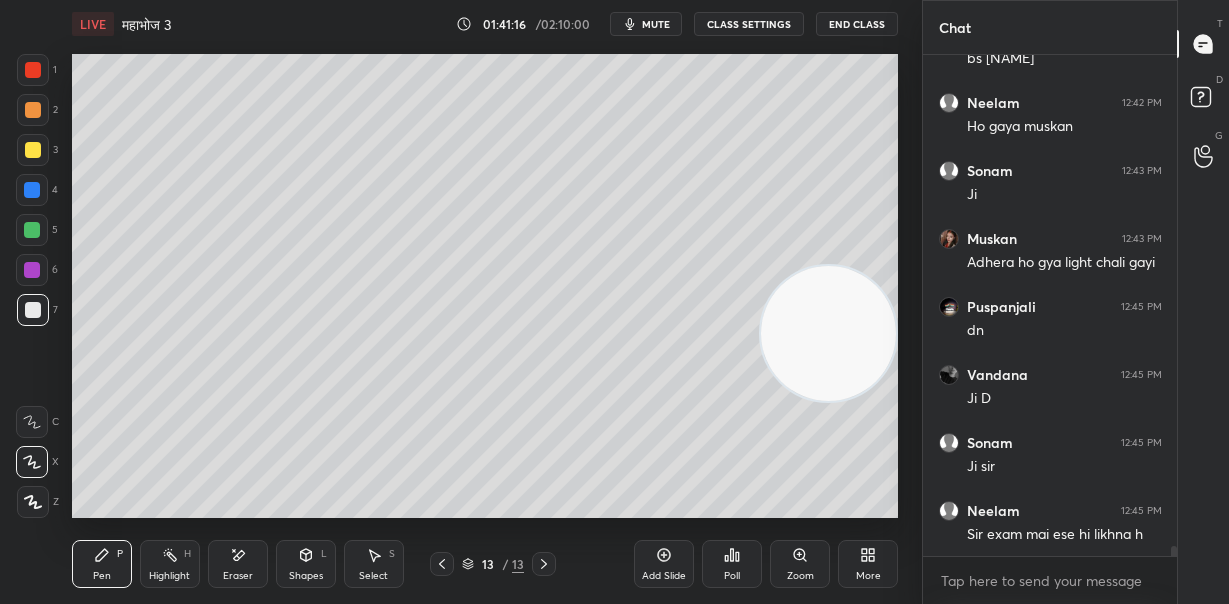 drag, startPoint x: 819, startPoint y: 323, endPoint x: 803, endPoint y: 396, distance: 74.73286 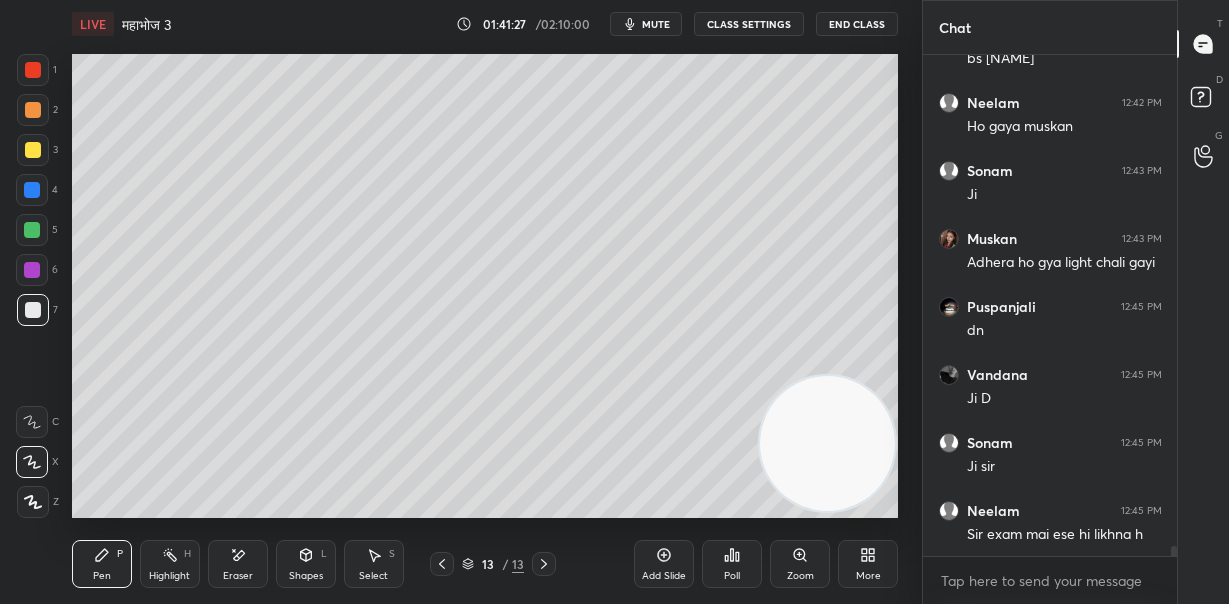 click at bounding box center (32, 230) 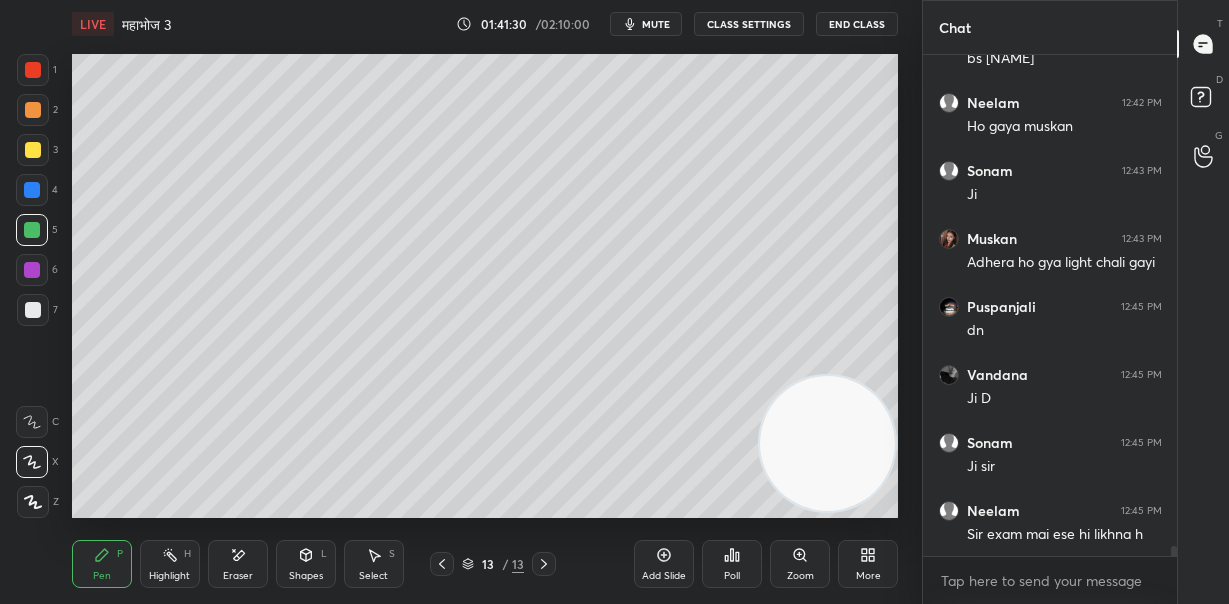 click 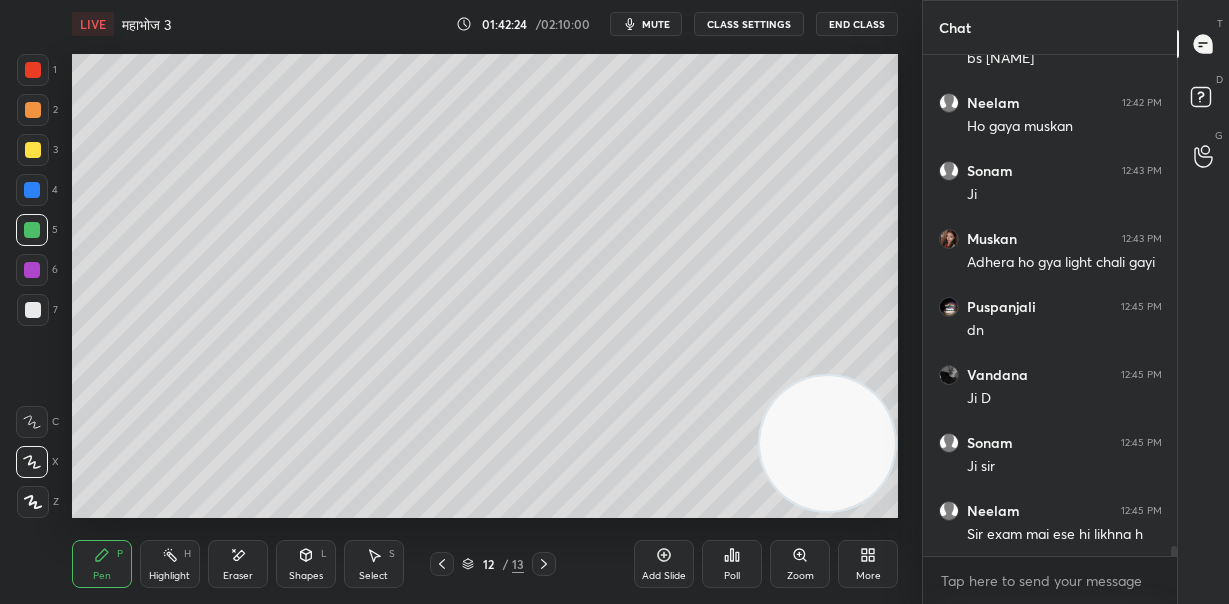 click 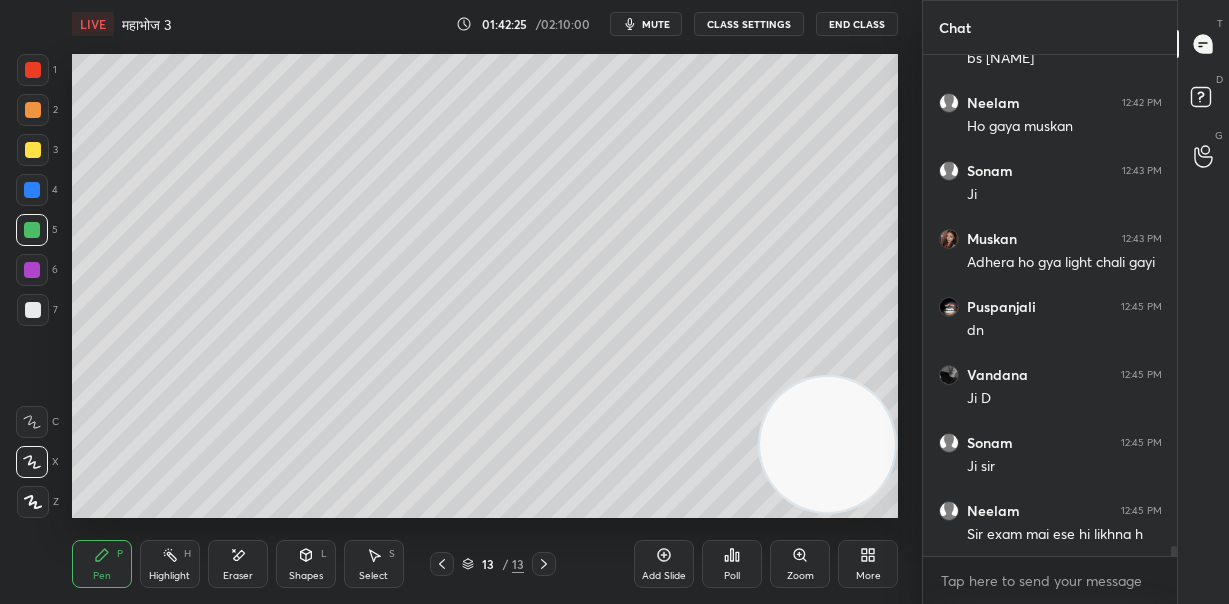 click at bounding box center (827, 444) 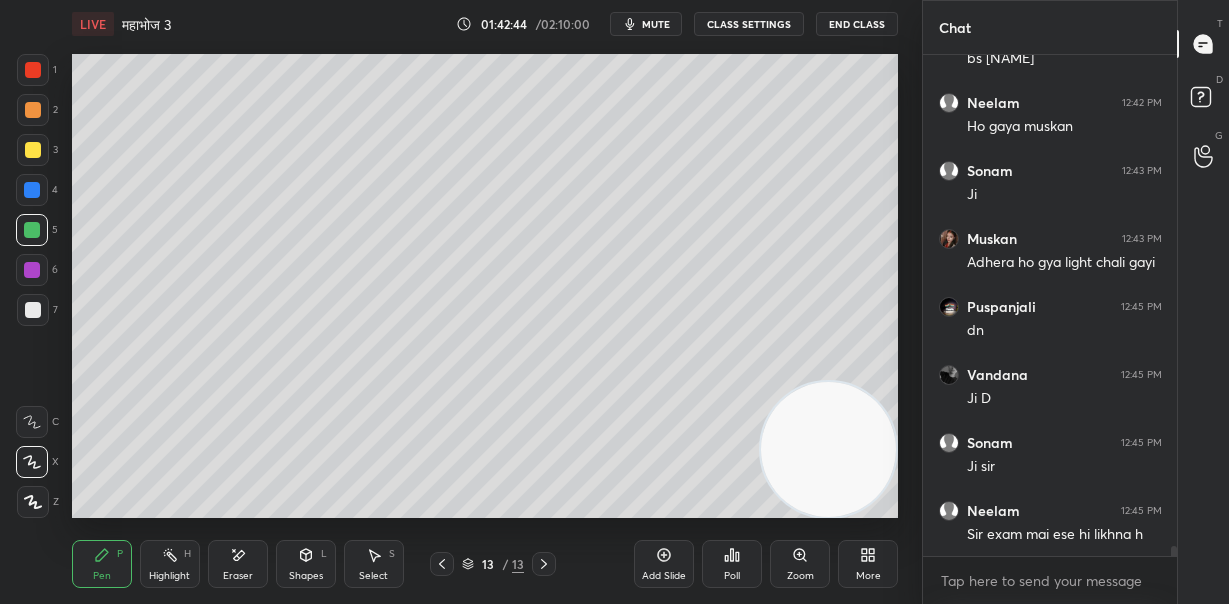 drag, startPoint x: 776, startPoint y: 420, endPoint x: 817, endPoint y: 277, distance: 148.76155 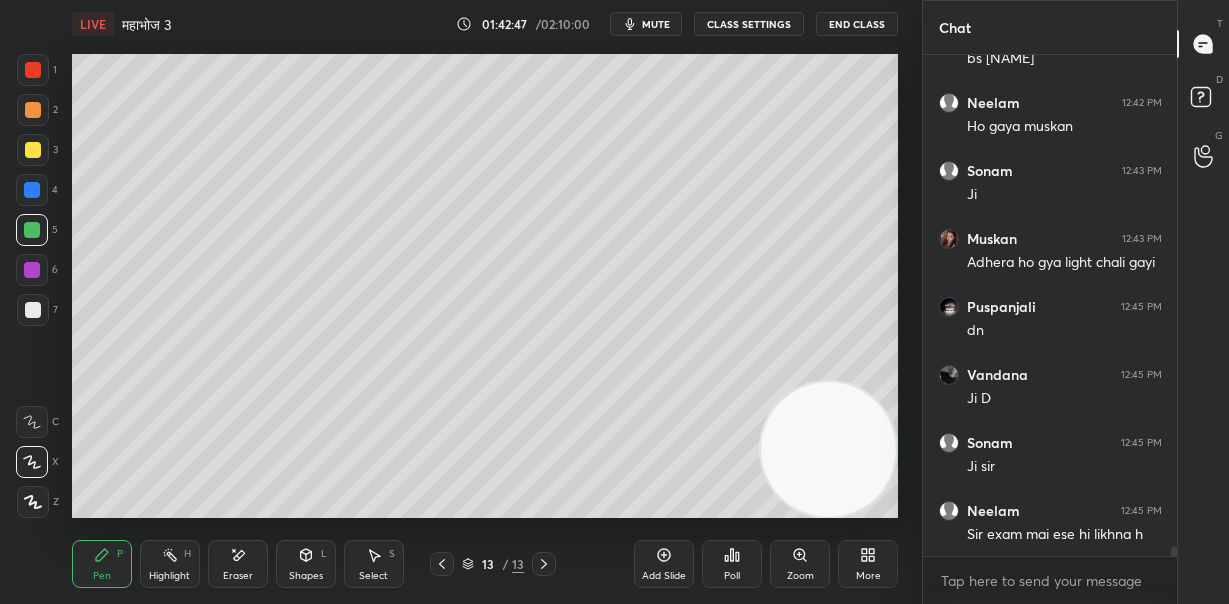 drag, startPoint x: 853, startPoint y: 220, endPoint x: 871, endPoint y: 462, distance: 242.6685 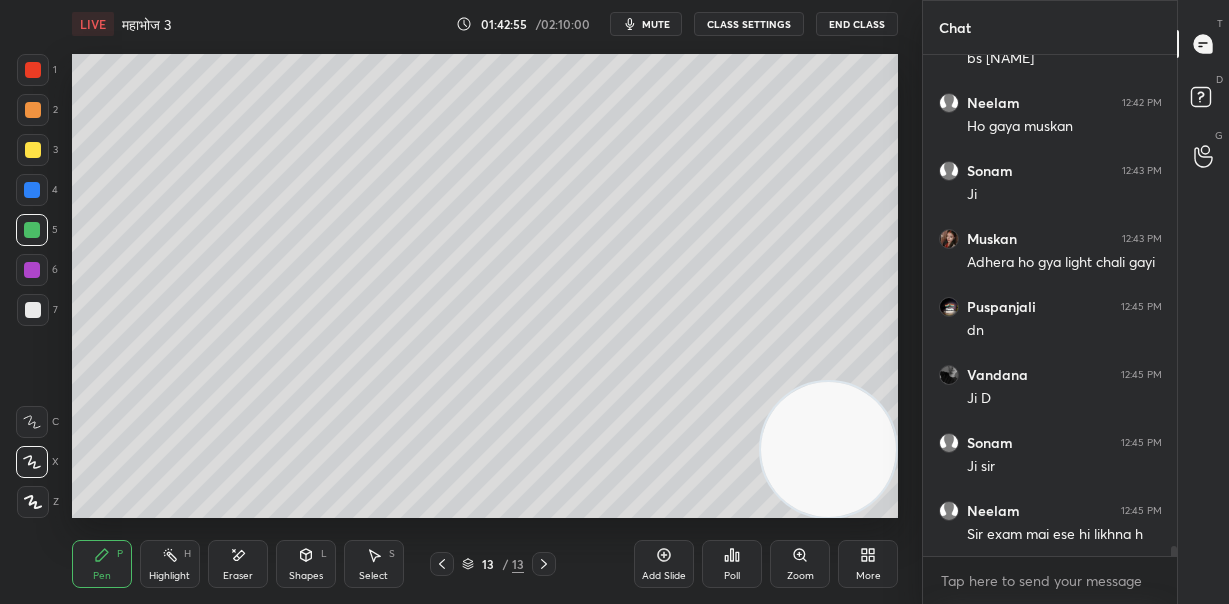 click at bounding box center (33, 310) 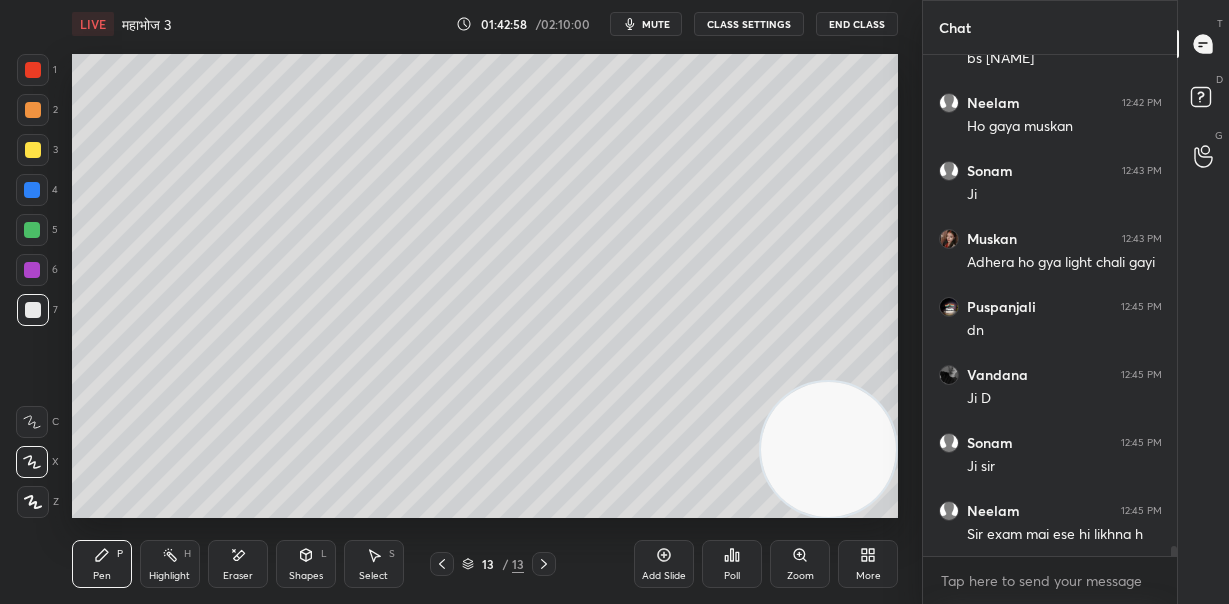 drag, startPoint x: 438, startPoint y: 567, endPoint x: 459, endPoint y: 531, distance: 41.677334 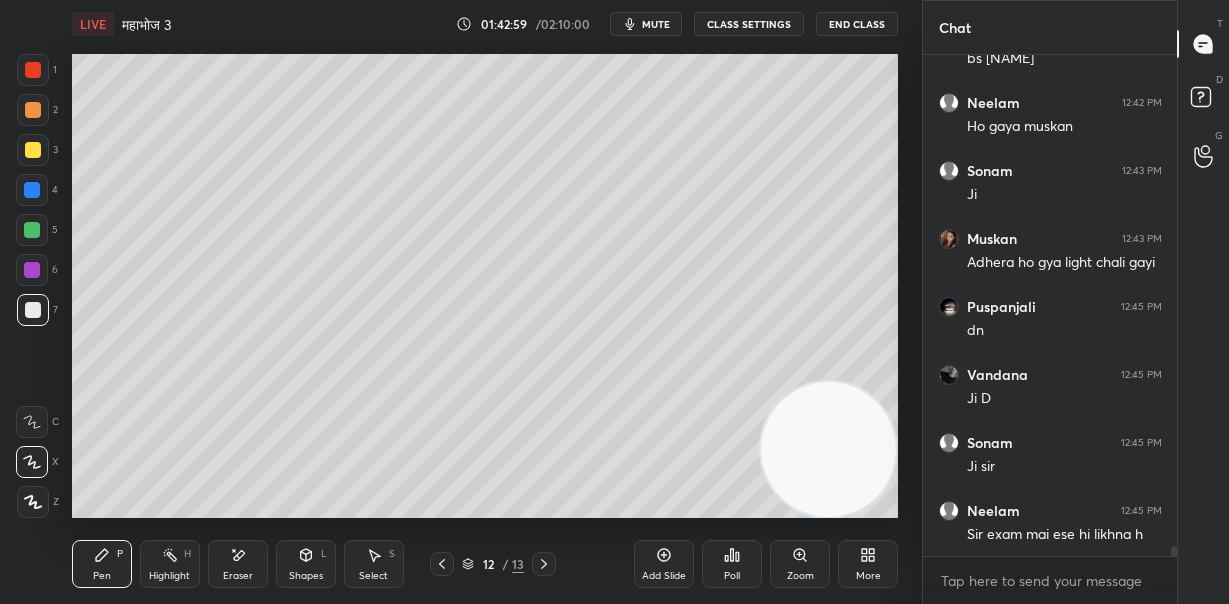 click 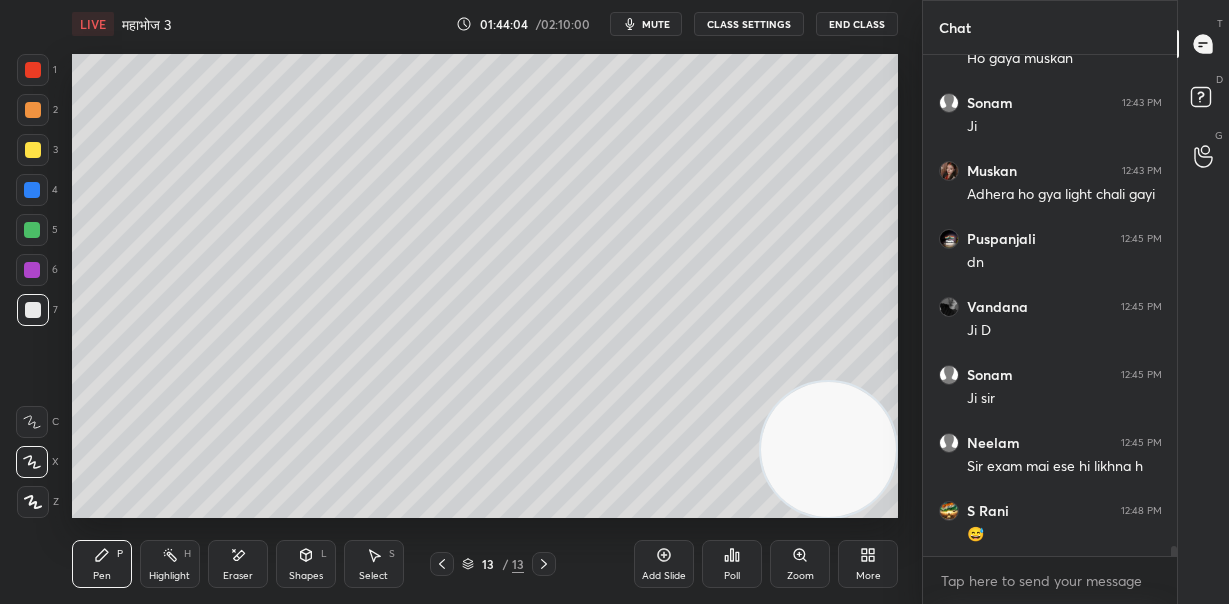 scroll, scrollTop: 23728, scrollLeft: 0, axis: vertical 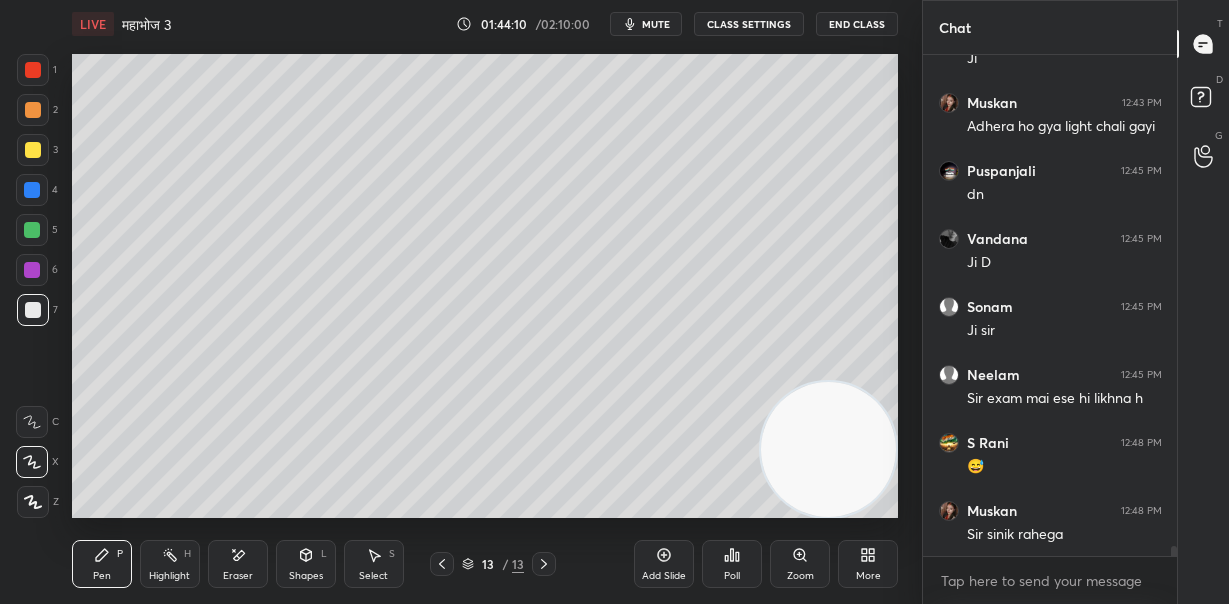 click 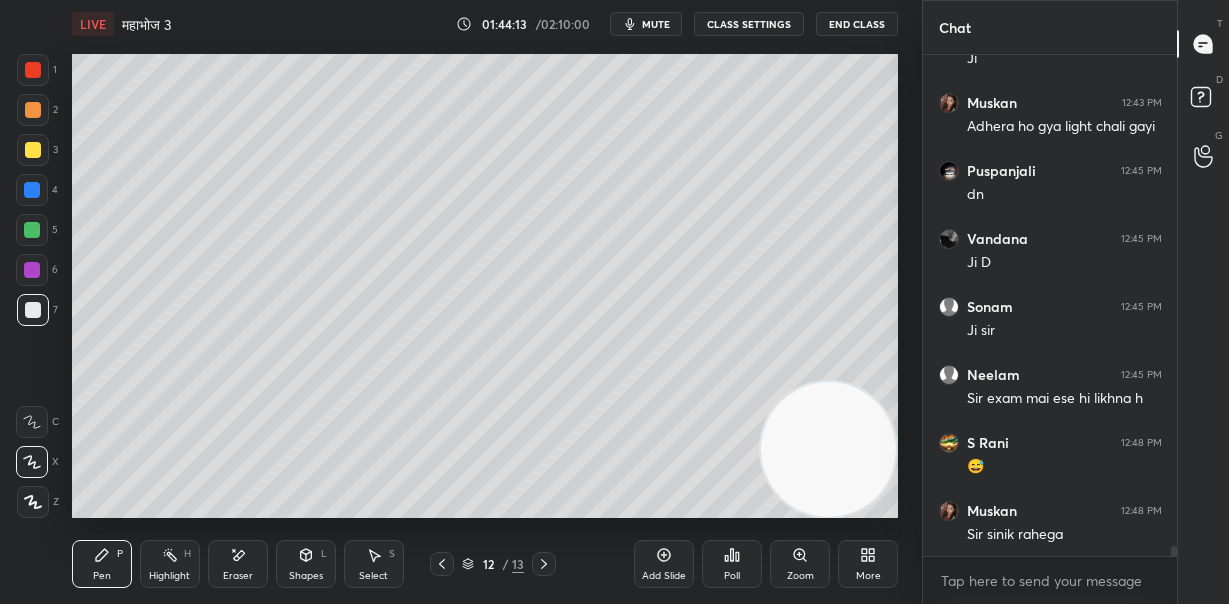 scroll, scrollTop: 23795, scrollLeft: 0, axis: vertical 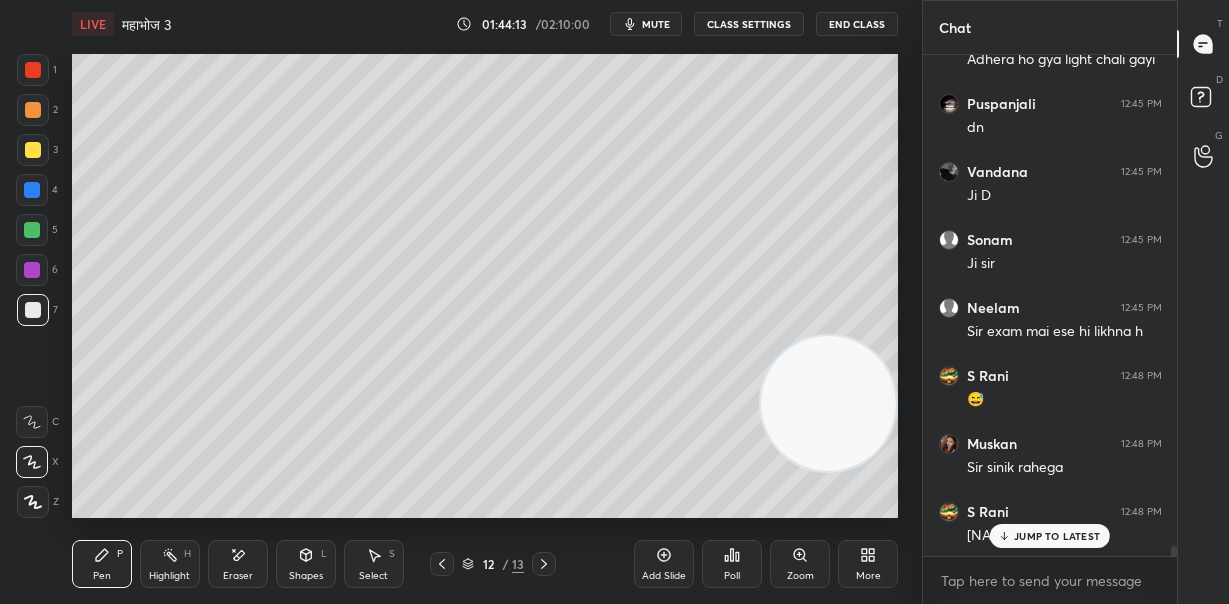drag, startPoint x: 840, startPoint y: 428, endPoint x: 887, endPoint y: 201, distance: 231.81458 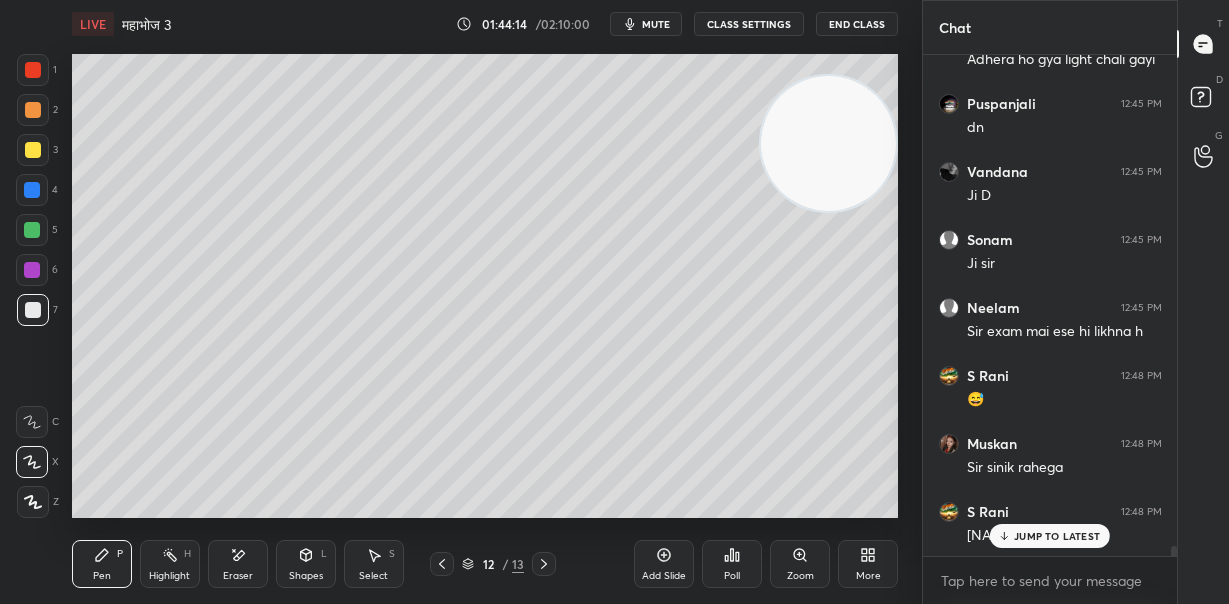 click on "JUMP TO LATEST" at bounding box center [1050, 536] 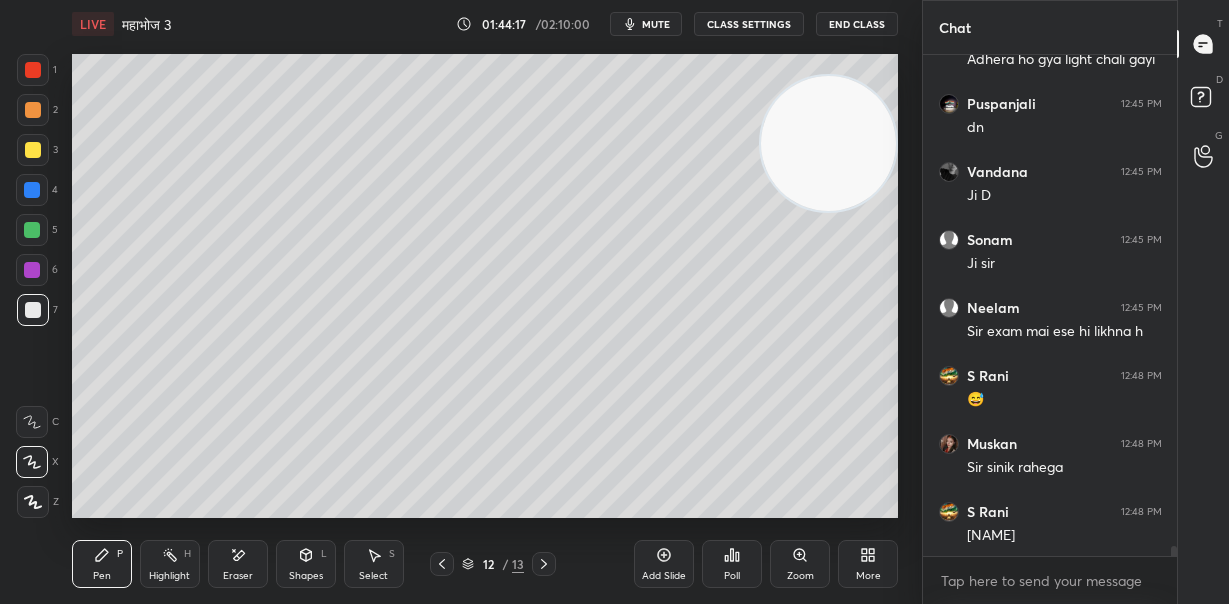 click 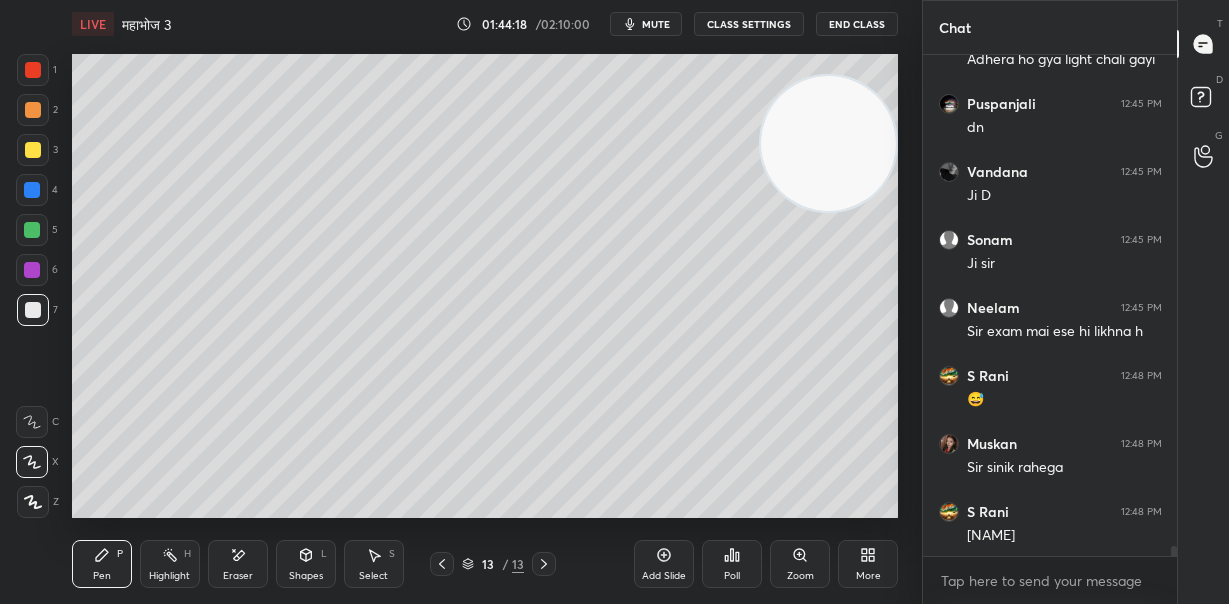 scroll, scrollTop: 23864, scrollLeft: 0, axis: vertical 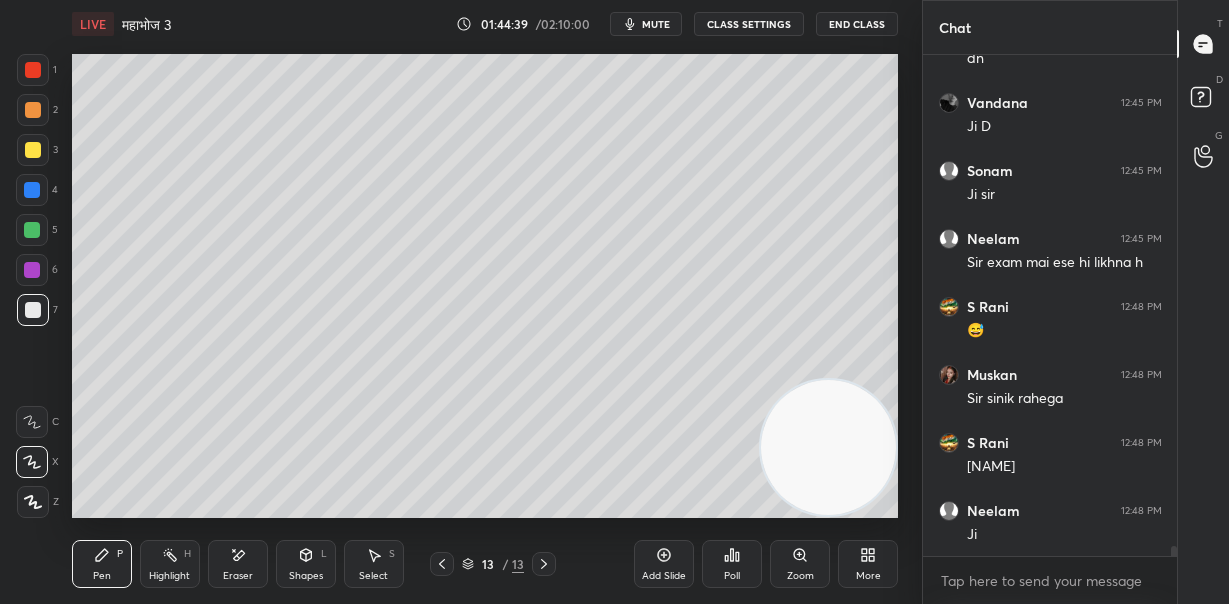 drag, startPoint x: 830, startPoint y: 158, endPoint x: 856, endPoint y: 460, distance: 303.11713 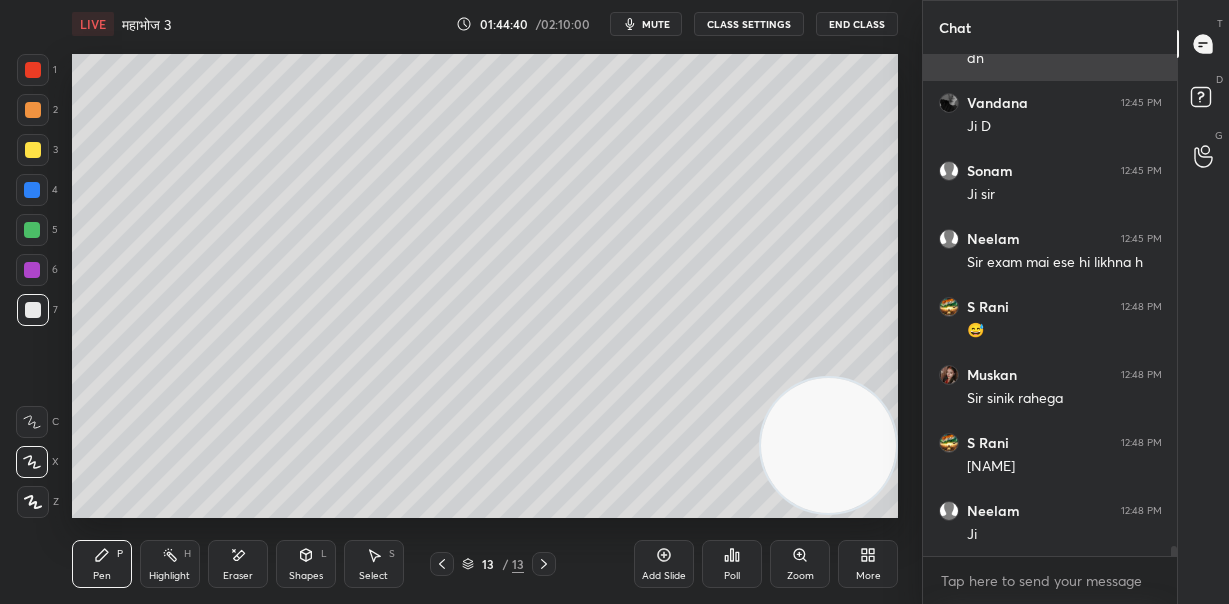 drag, startPoint x: 922, startPoint y: 79, endPoint x: 923, endPoint y: 69, distance: 10.049875 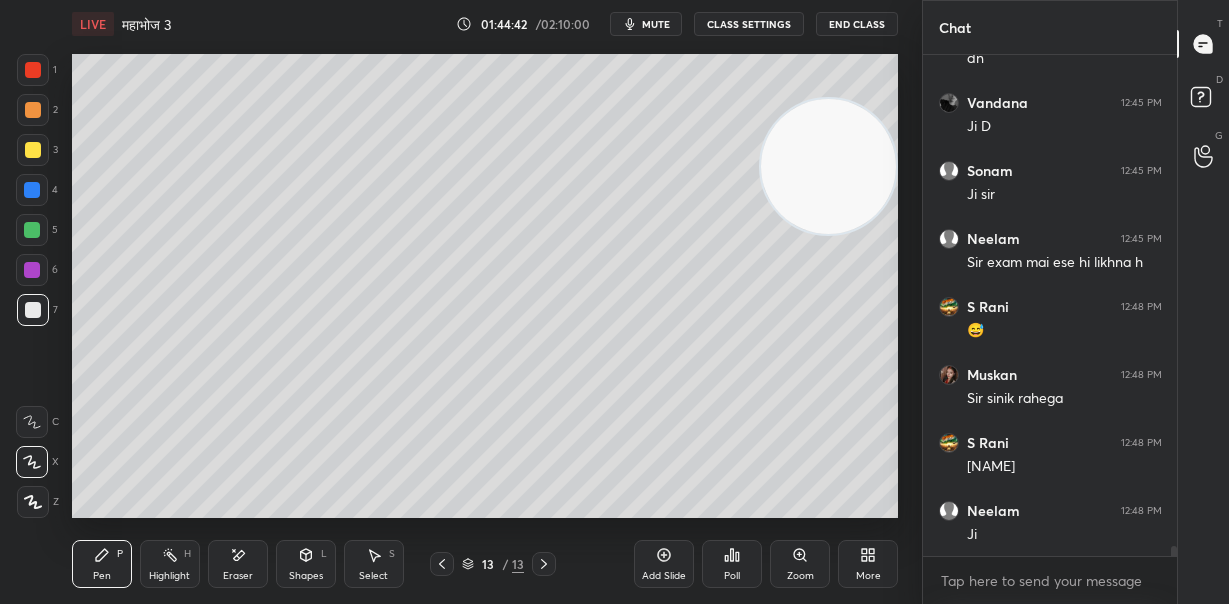 drag, startPoint x: 837, startPoint y: 124, endPoint x: 883, endPoint y: 172, distance: 66.48308 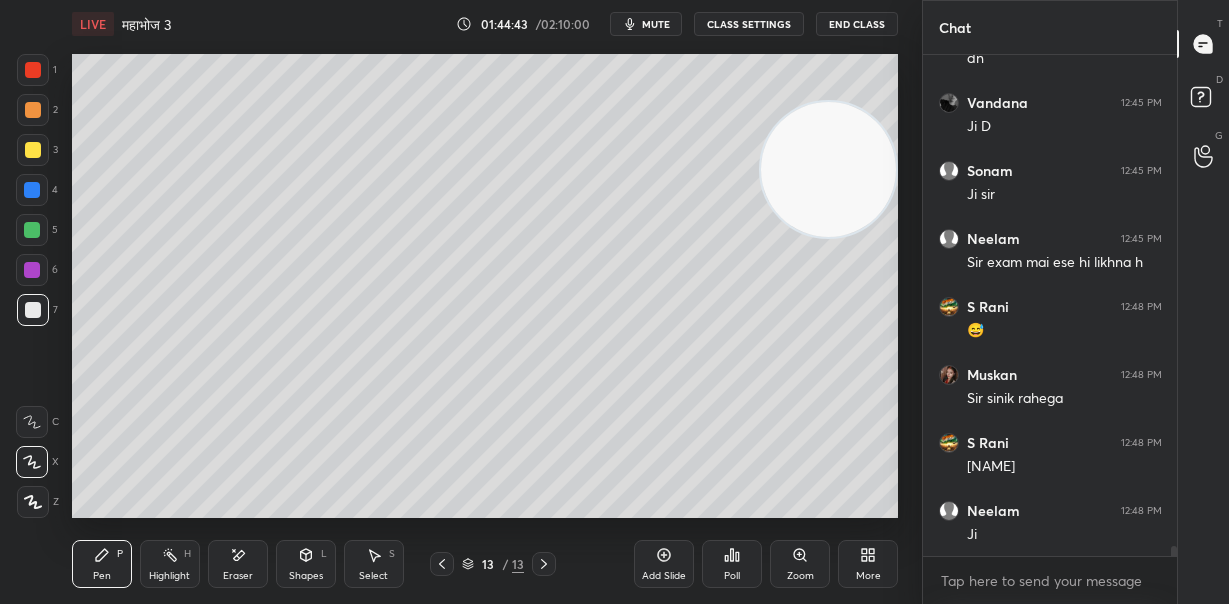 drag, startPoint x: 849, startPoint y: 173, endPoint x: 840, endPoint y: 273, distance: 100.40418 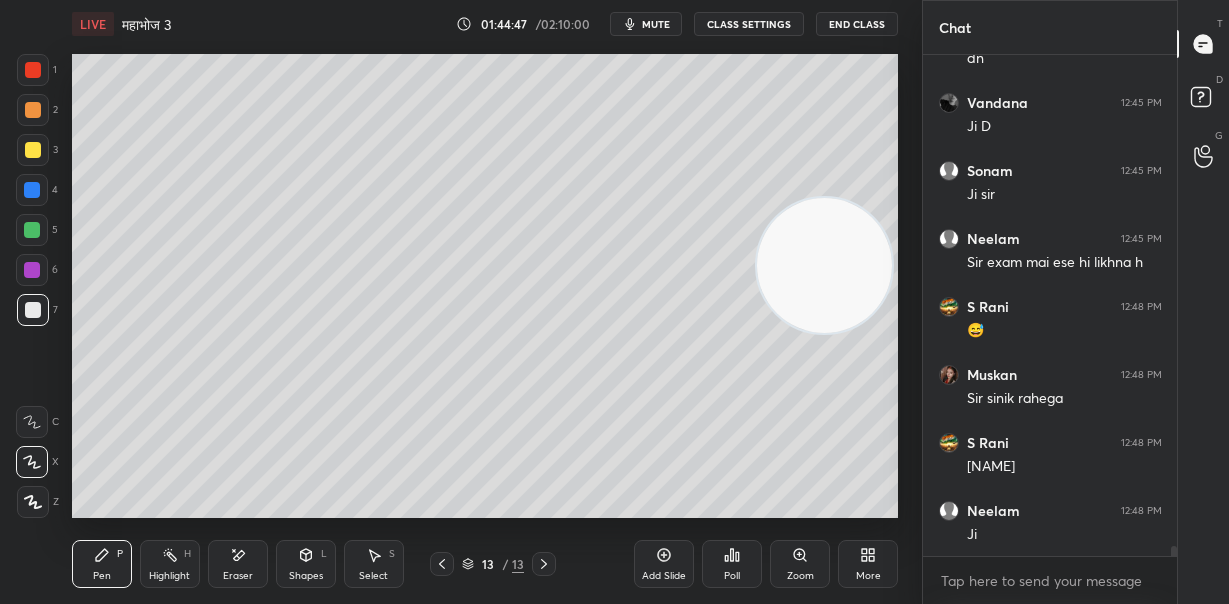 scroll, scrollTop: 23932, scrollLeft: 0, axis: vertical 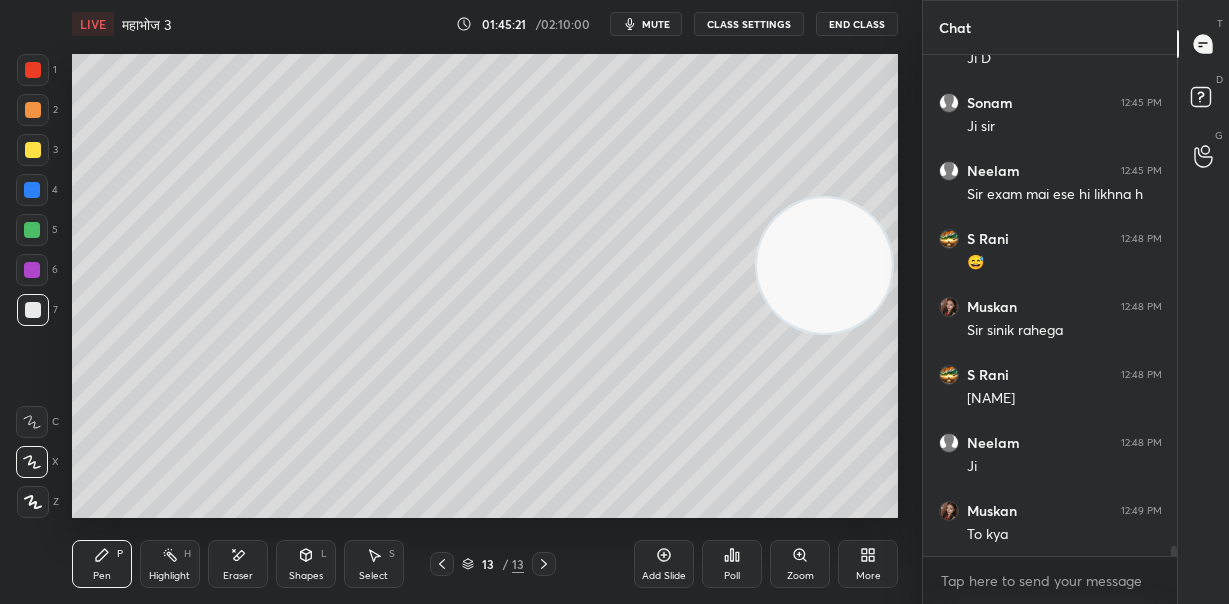 click 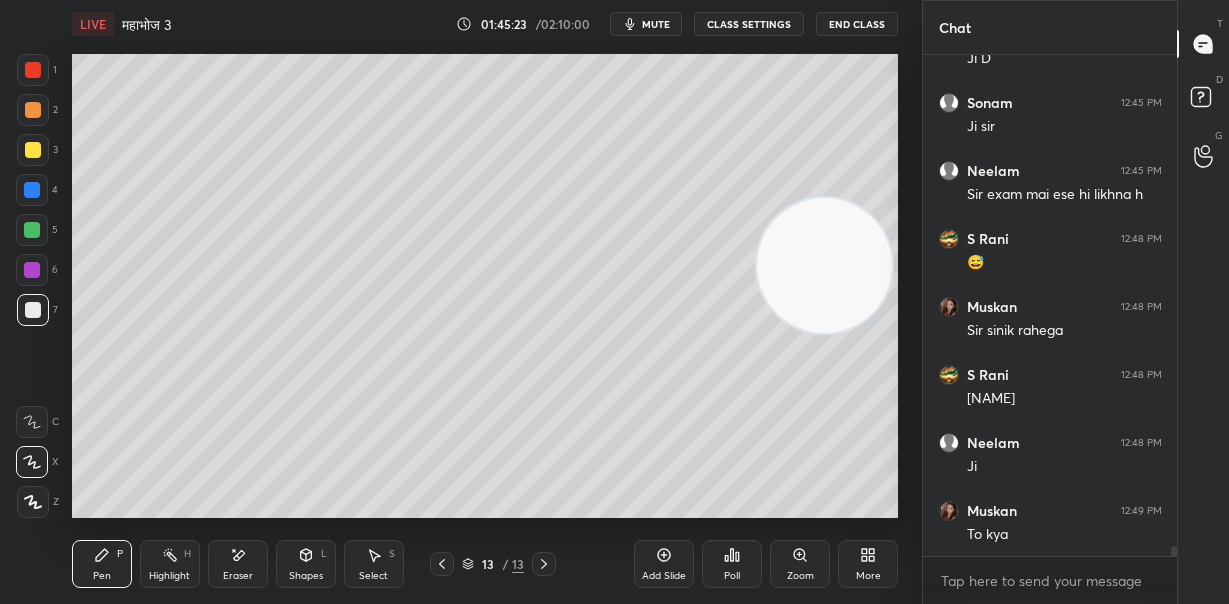 click 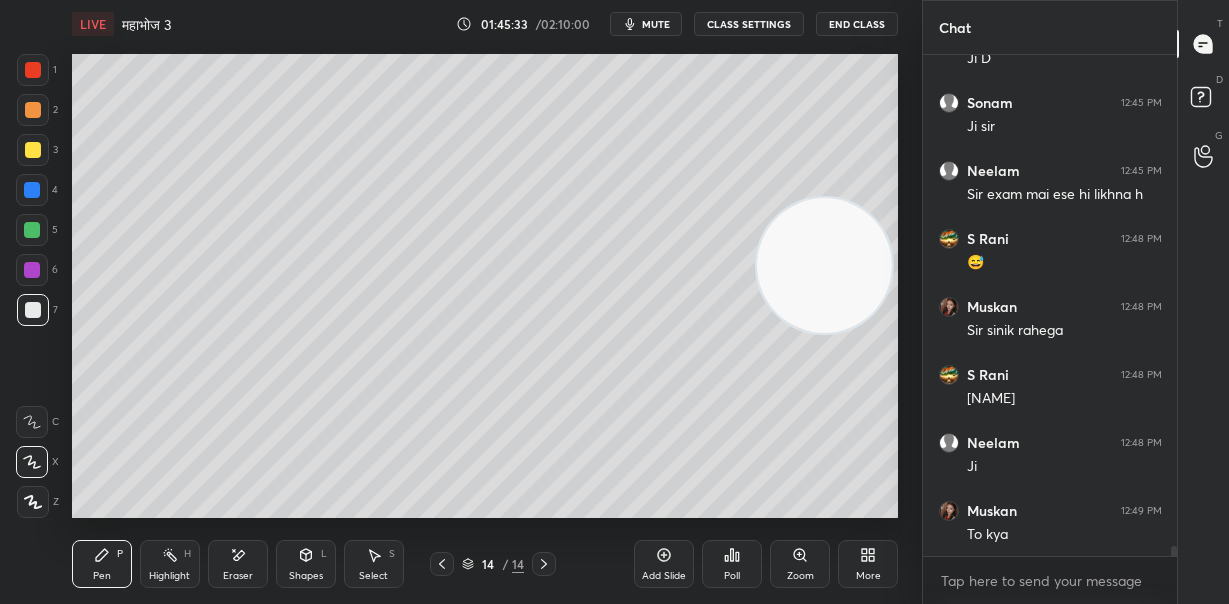 click at bounding box center (33, 150) 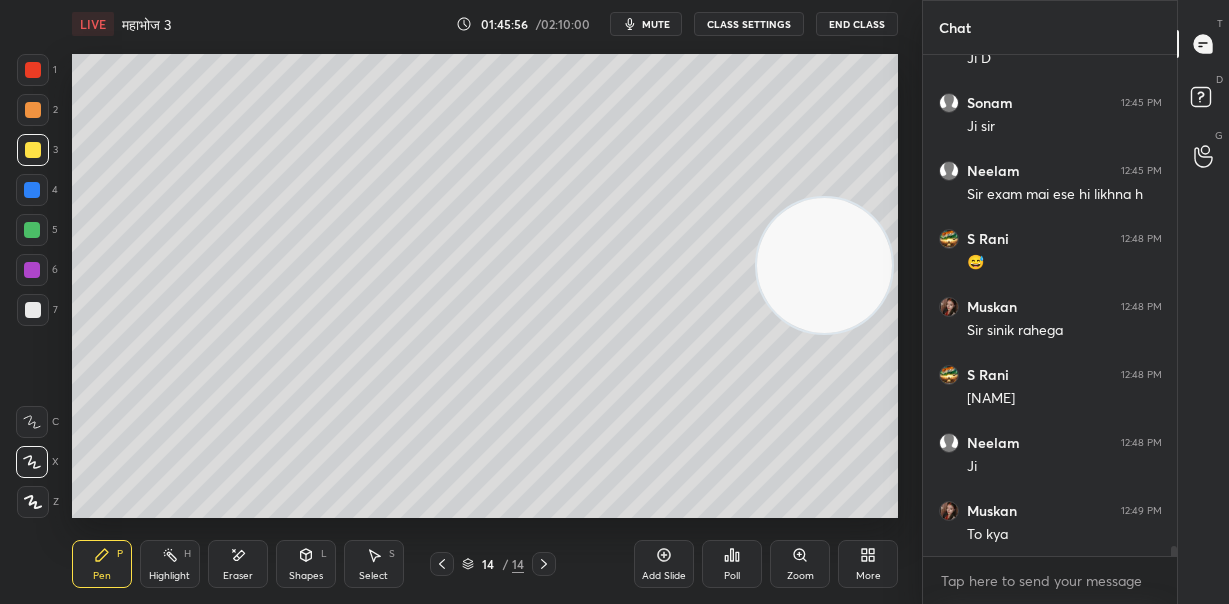 drag, startPoint x: 856, startPoint y: 409, endPoint x: 867, endPoint y: 546, distance: 137.4409 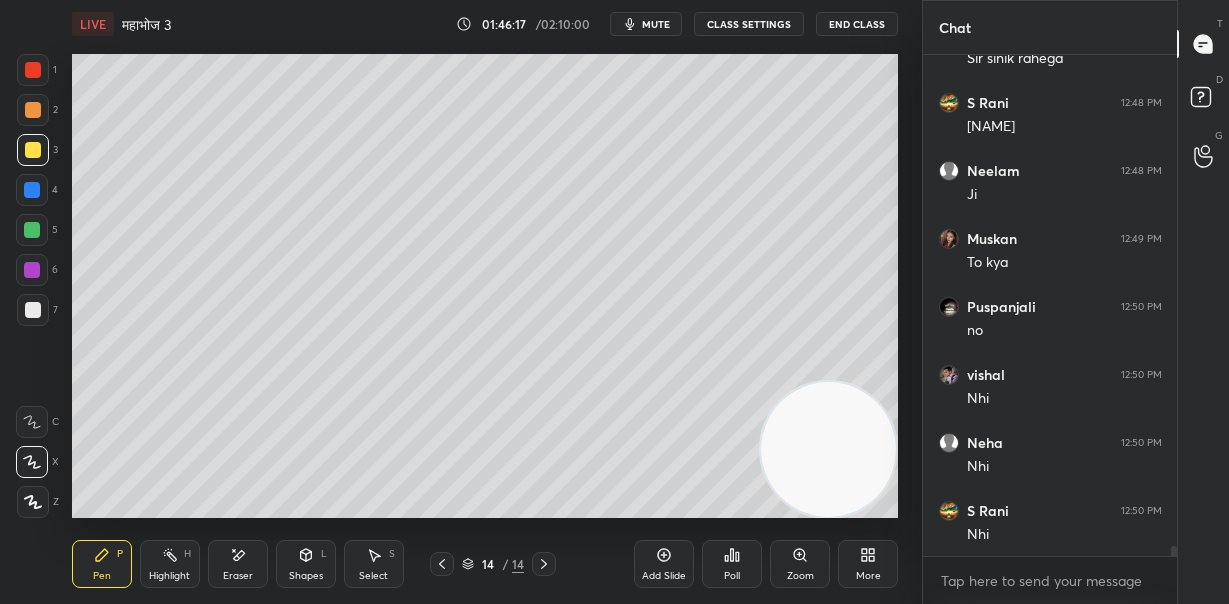 scroll, scrollTop: 24272, scrollLeft: 0, axis: vertical 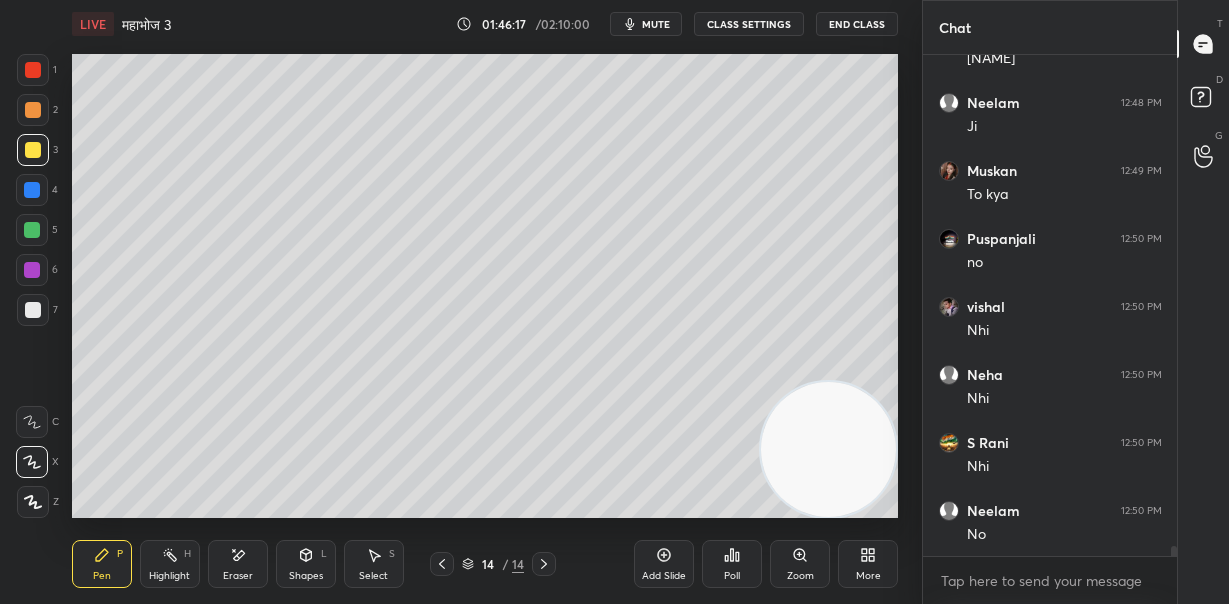 click at bounding box center [33, 310] 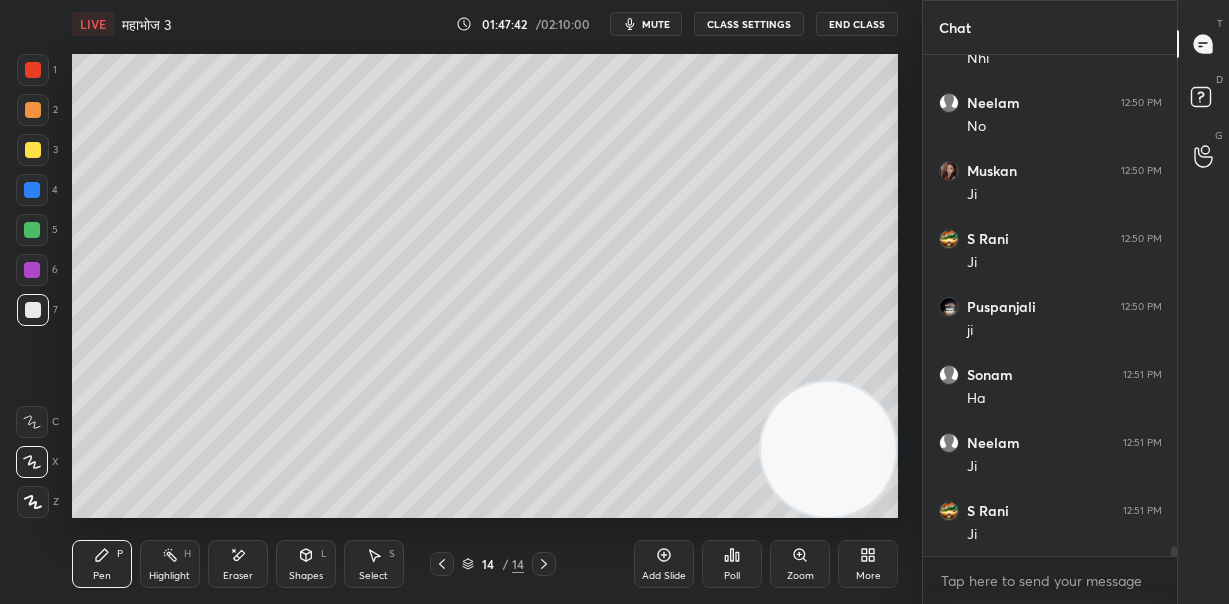 scroll, scrollTop: 24748, scrollLeft: 0, axis: vertical 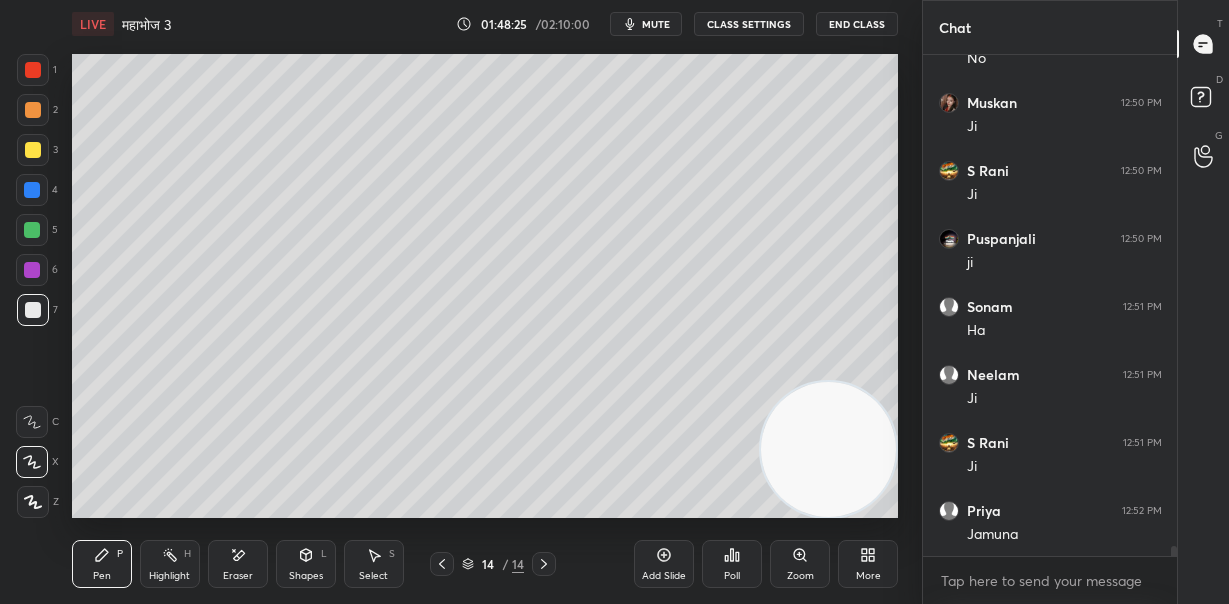 click 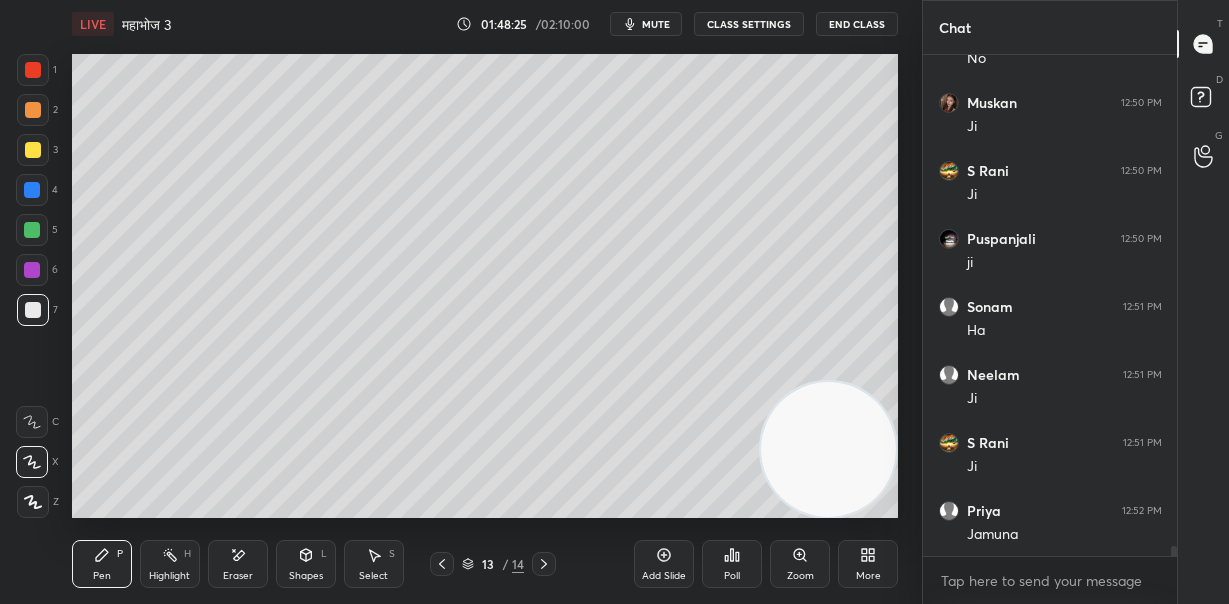 click 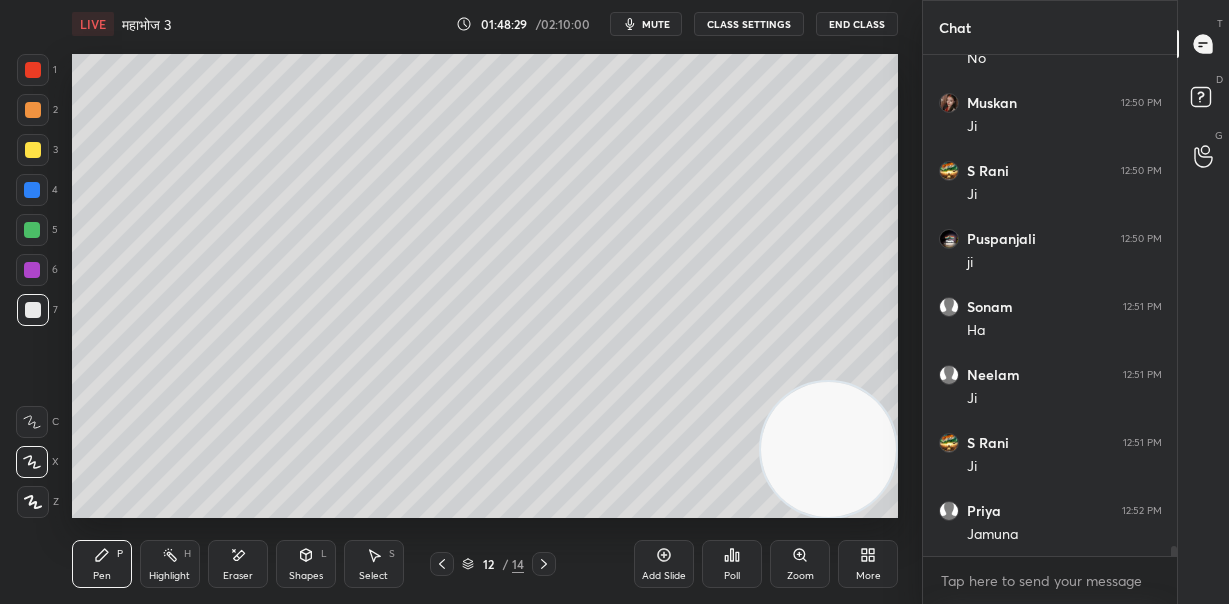 drag, startPoint x: 837, startPoint y: 471, endPoint x: 877, endPoint y: 216, distance: 258.1182 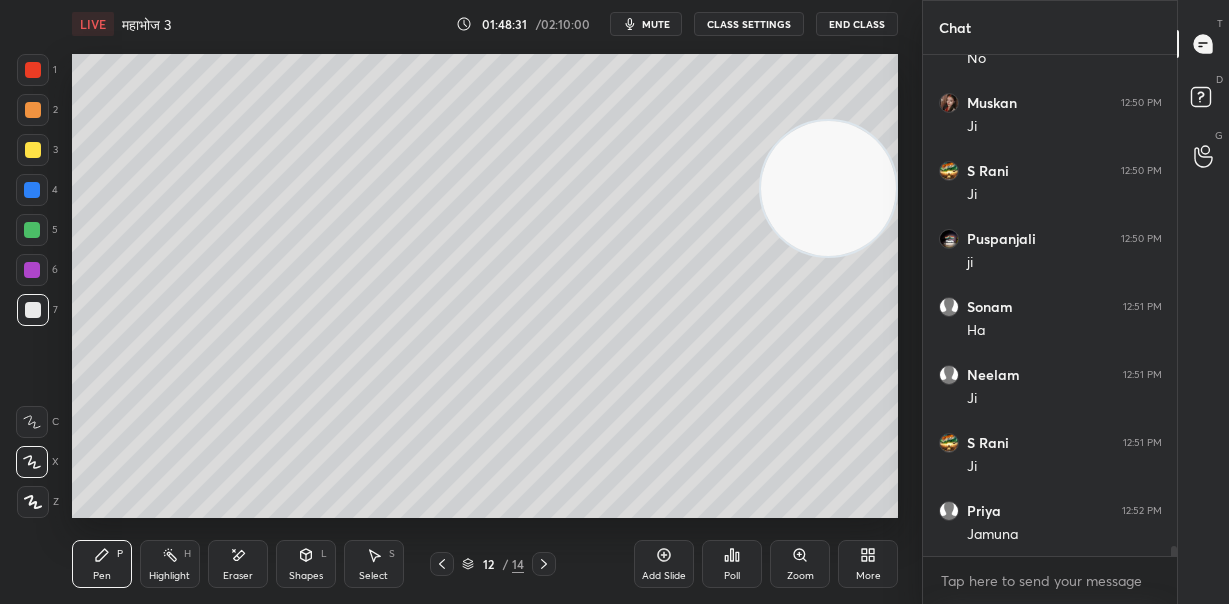click 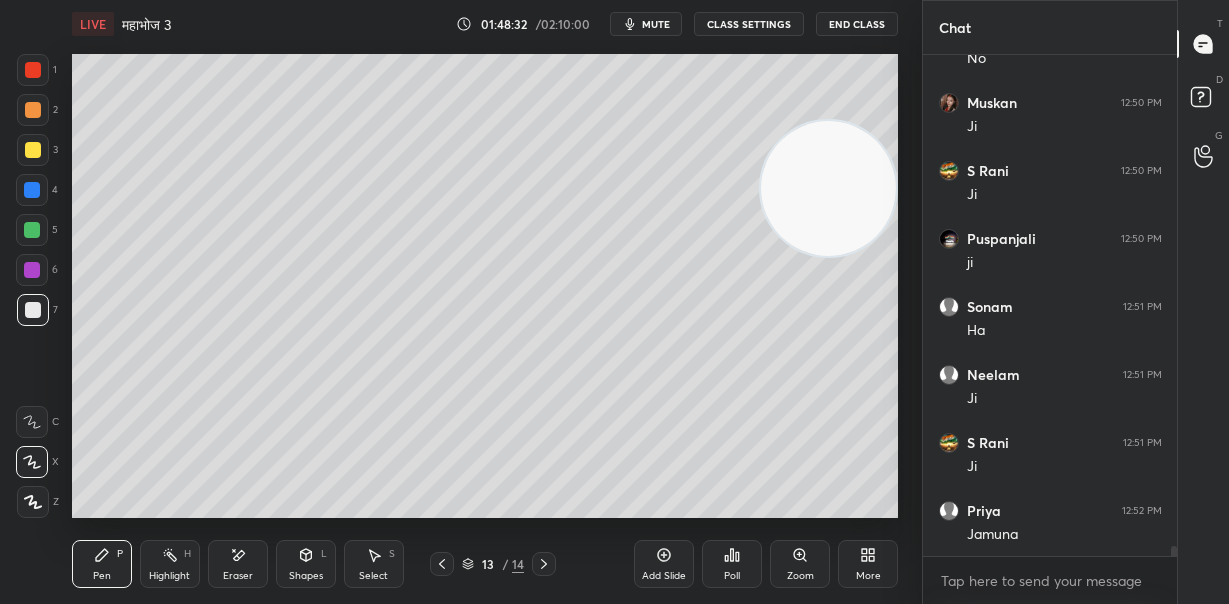 click 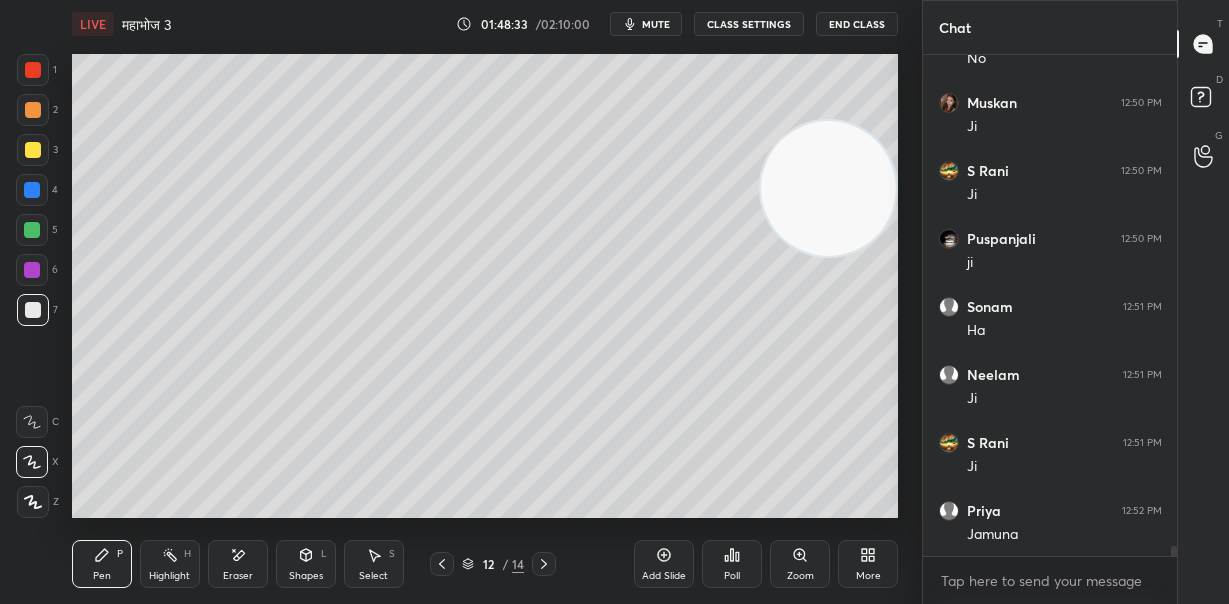 click 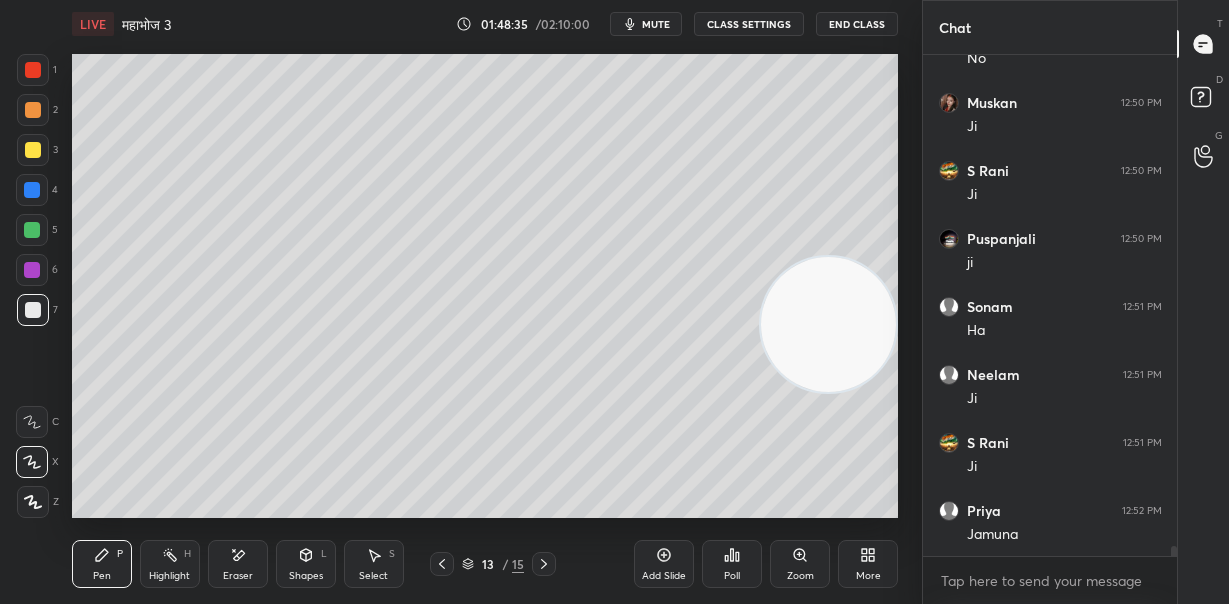 drag, startPoint x: 860, startPoint y: 167, endPoint x: 869, endPoint y: 387, distance: 220.18402 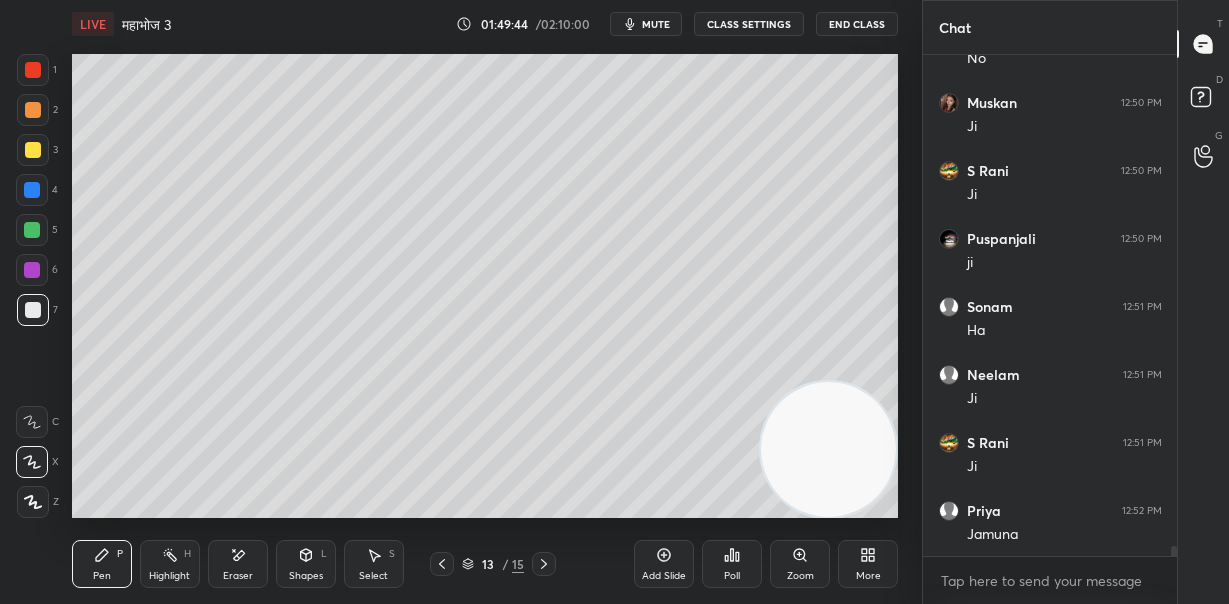 scroll, scrollTop: 24816, scrollLeft: 0, axis: vertical 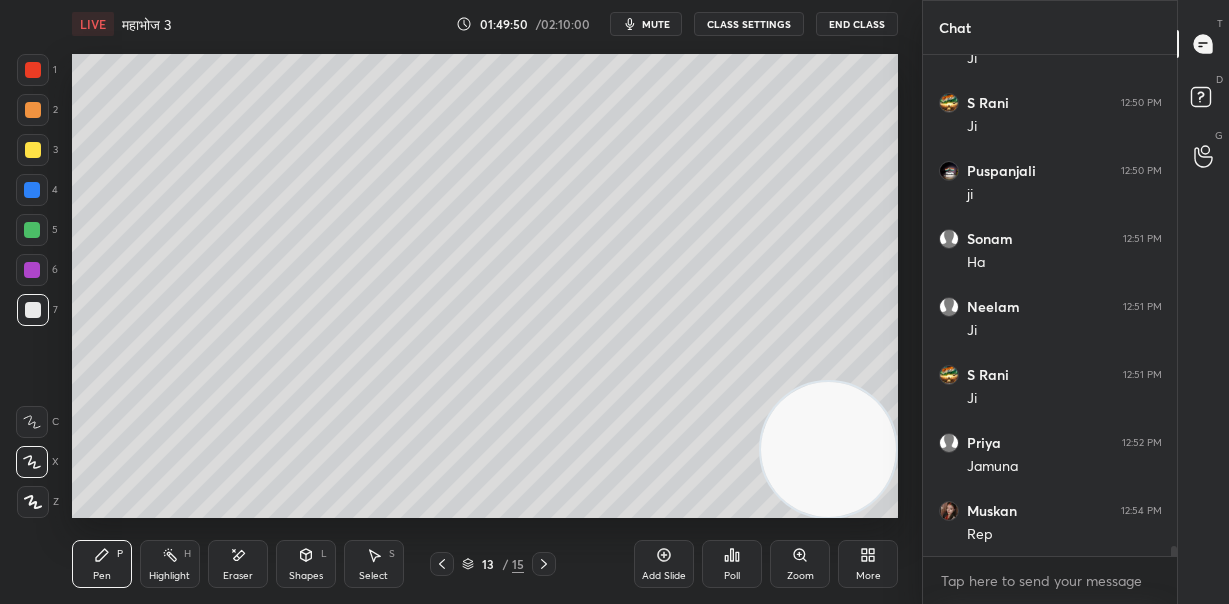 click 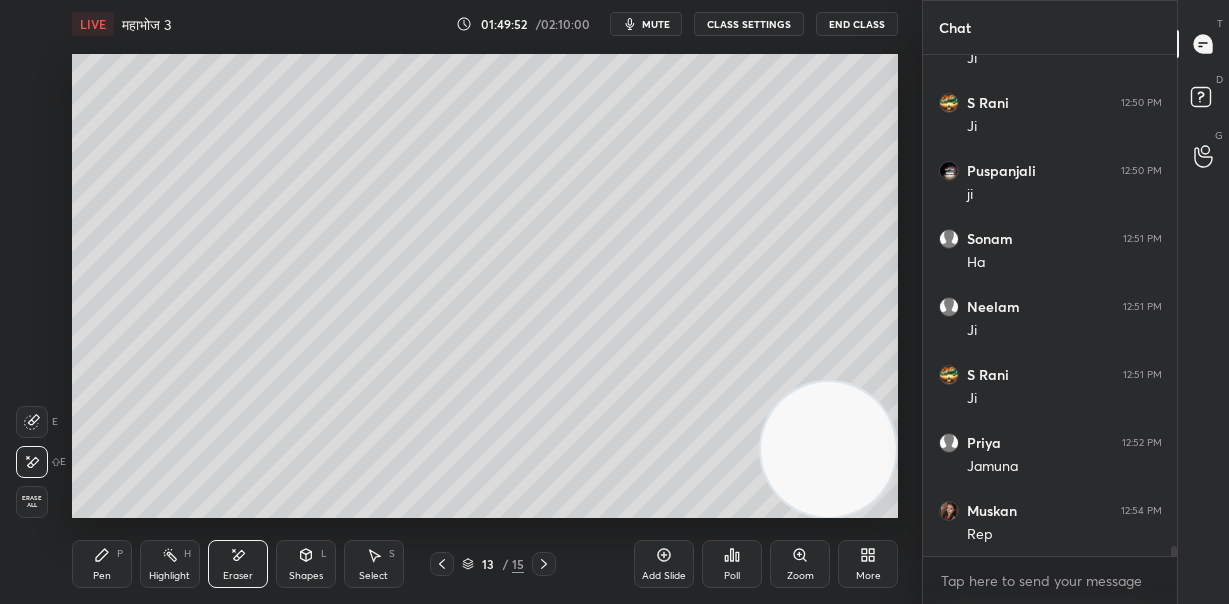 click 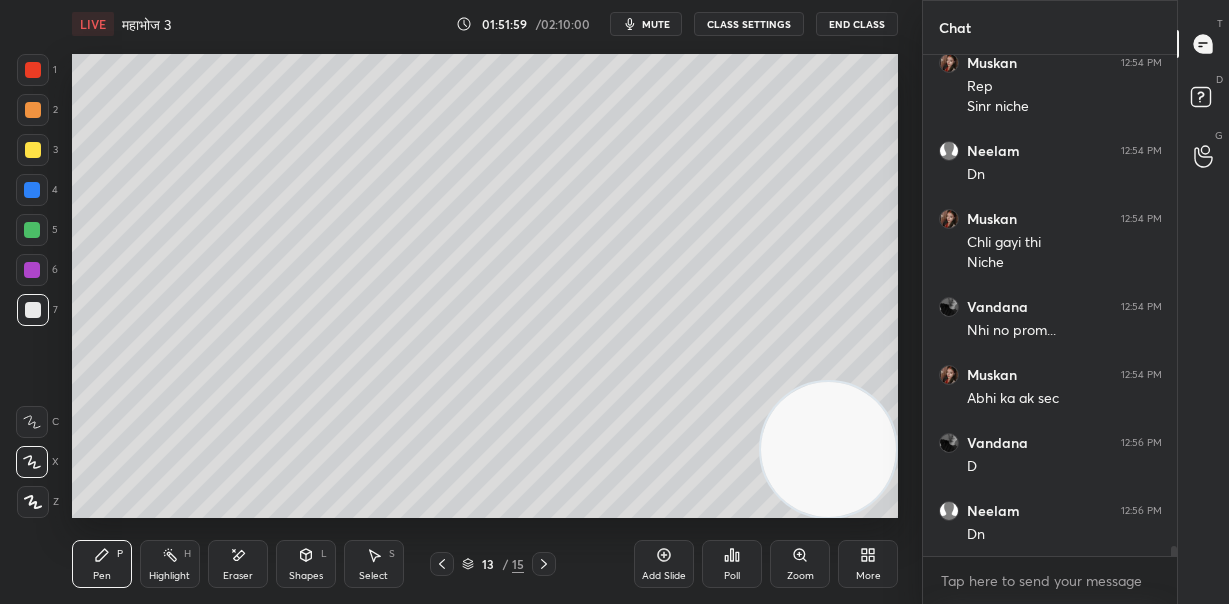 scroll, scrollTop: 25331, scrollLeft: 0, axis: vertical 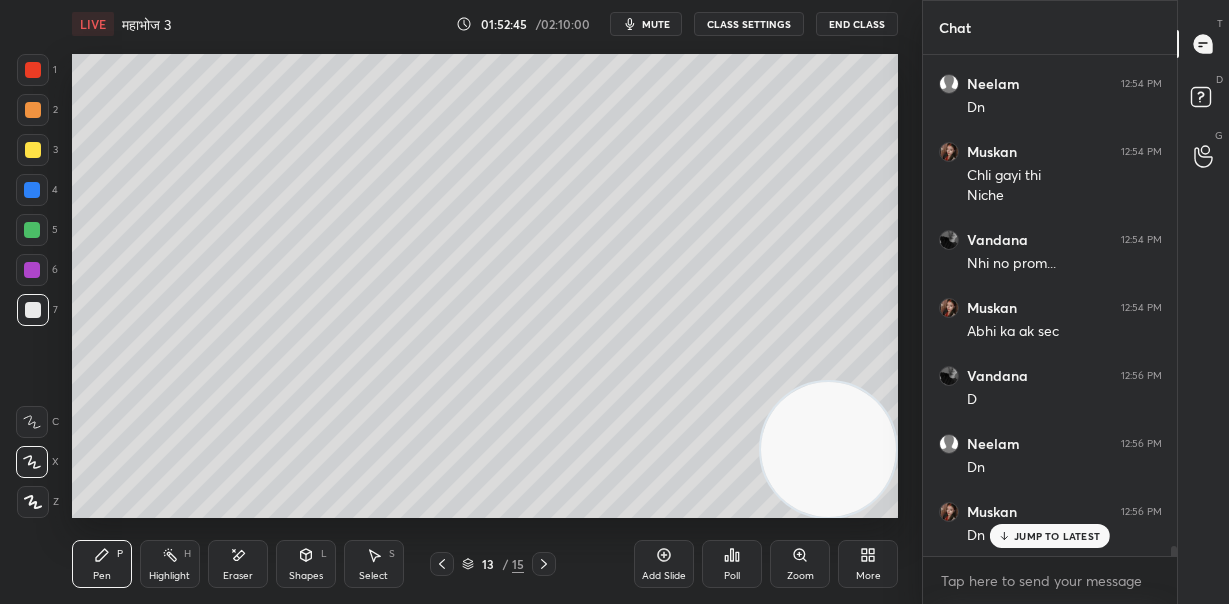 drag, startPoint x: 808, startPoint y: 430, endPoint x: 803, endPoint y: 260, distance: 170.07352 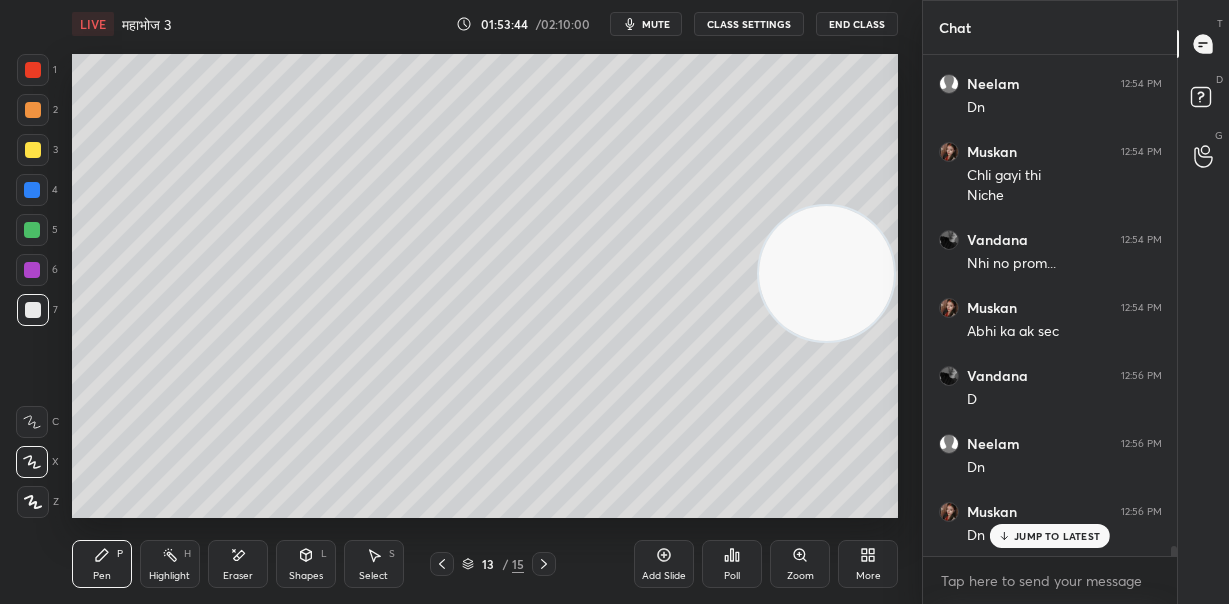 click on "LIVE महाभोज 3 01:53:44 /  02:10:00 mute CLASS SETTINGS End Class Setting up your live class Poll for   secs No correct answer Start poll Back महाभोज 3 • L21 of हिन्दी साहित्य : वैकल्पिक विषय [PERSON] Pen P Highlight H Eraser Shapes L Select S 13 / 15 Add Slide Poll Zoom More" at bounding box center [485, 302] 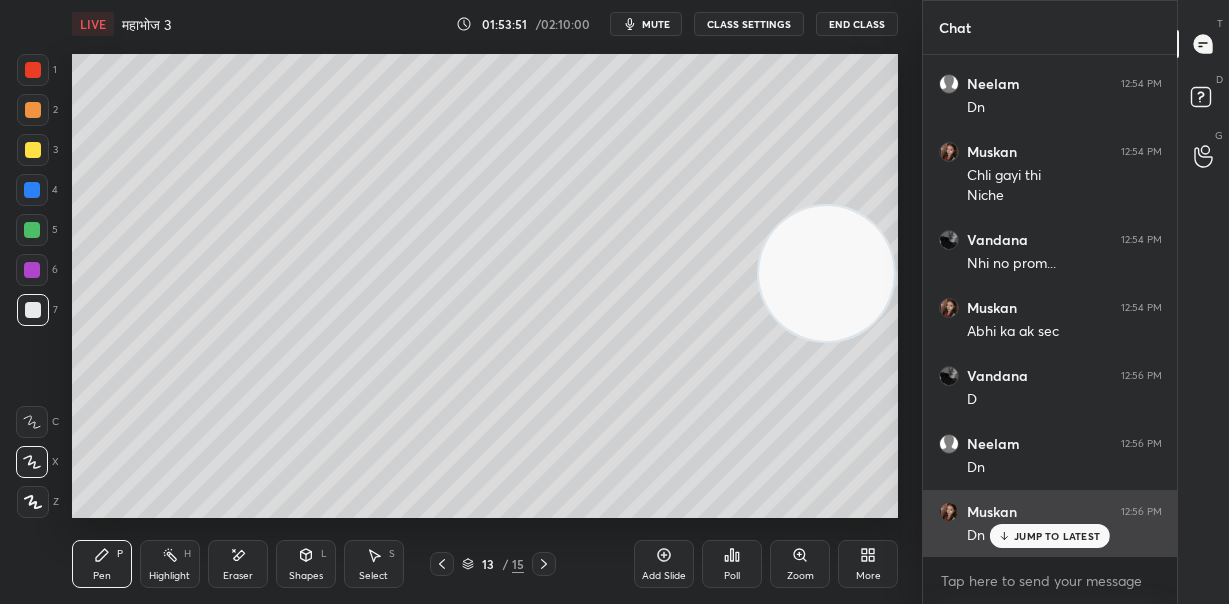click on "JUMP TO LATEST" at bounding box center [1050, 536] 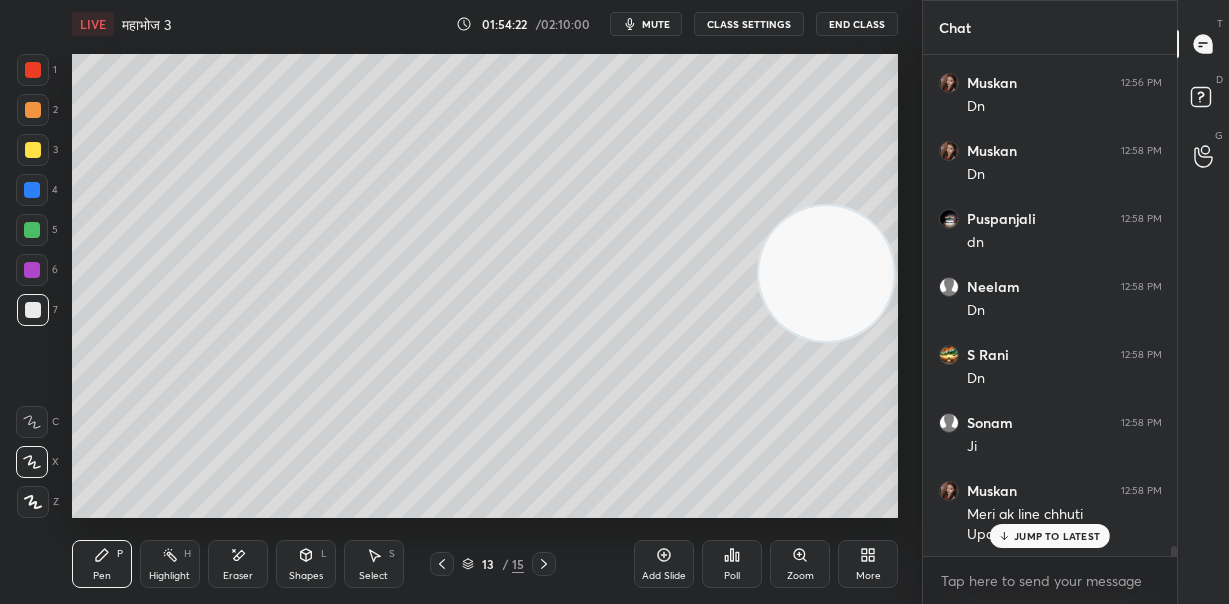 scroll, scrollTop: 25827, scrollLeft: 0, axis: vertical 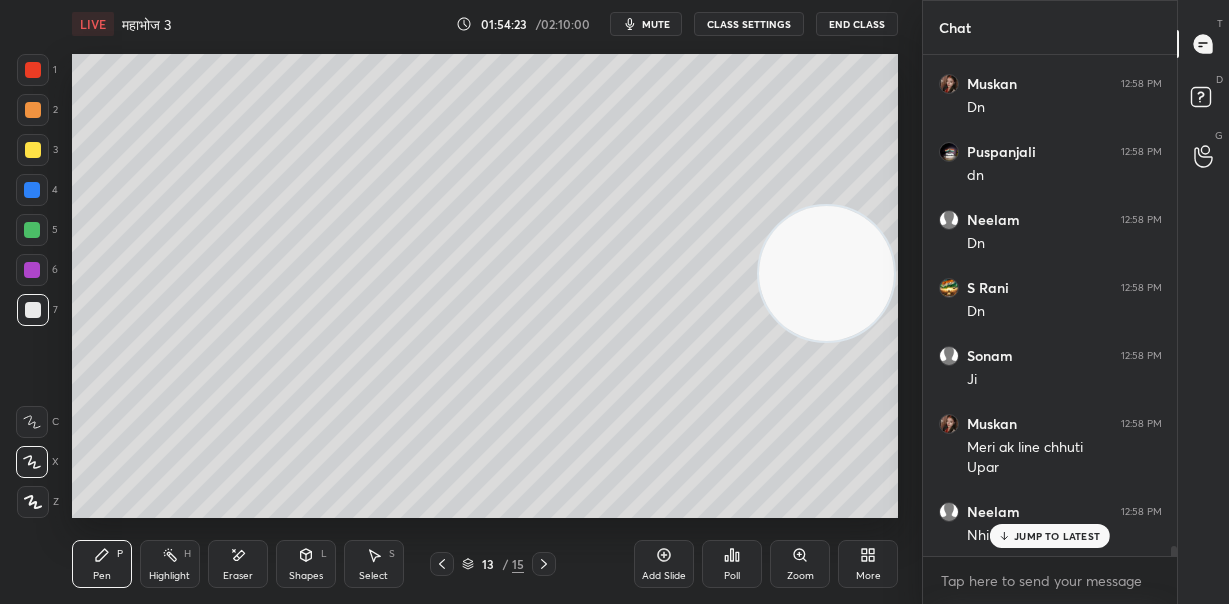 click 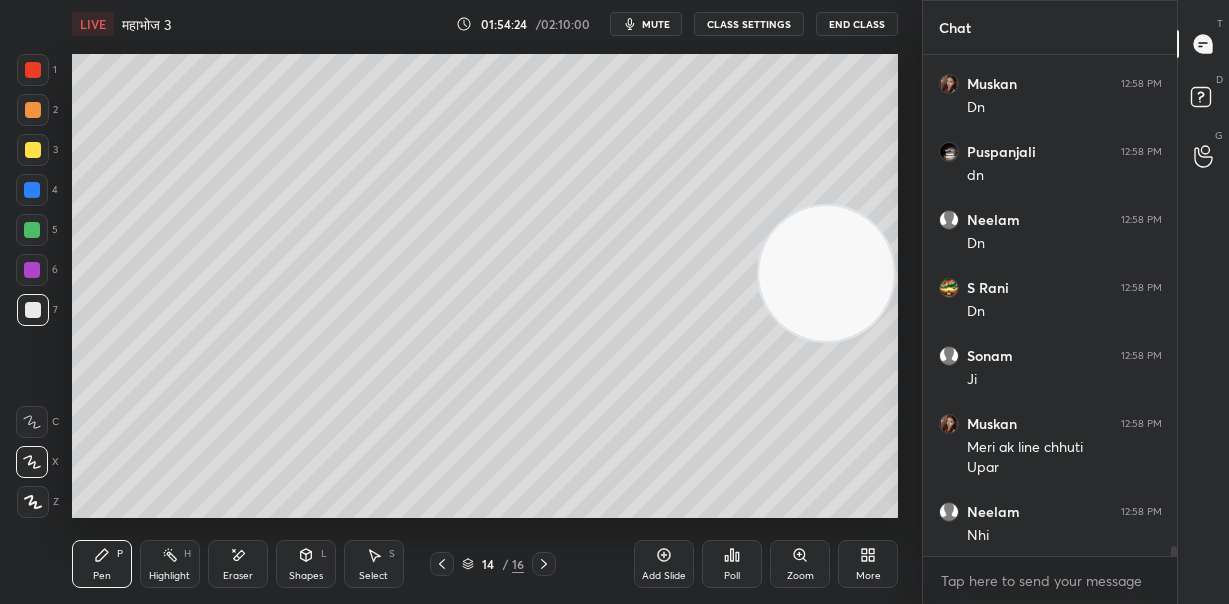 scroll, scrollTop: 25896, scrollLeft: 0, axis: vertical 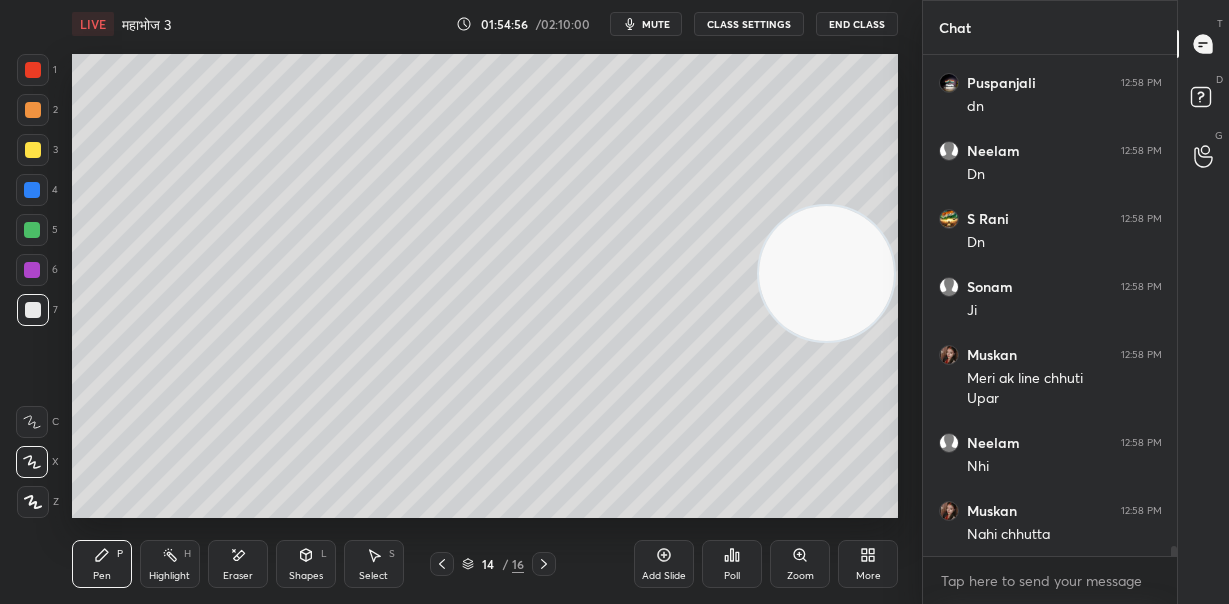 drag, startPoint x: 250, startPoint y: 557, endPoint x: 246, endPoint y: 524, distance: 33.24154 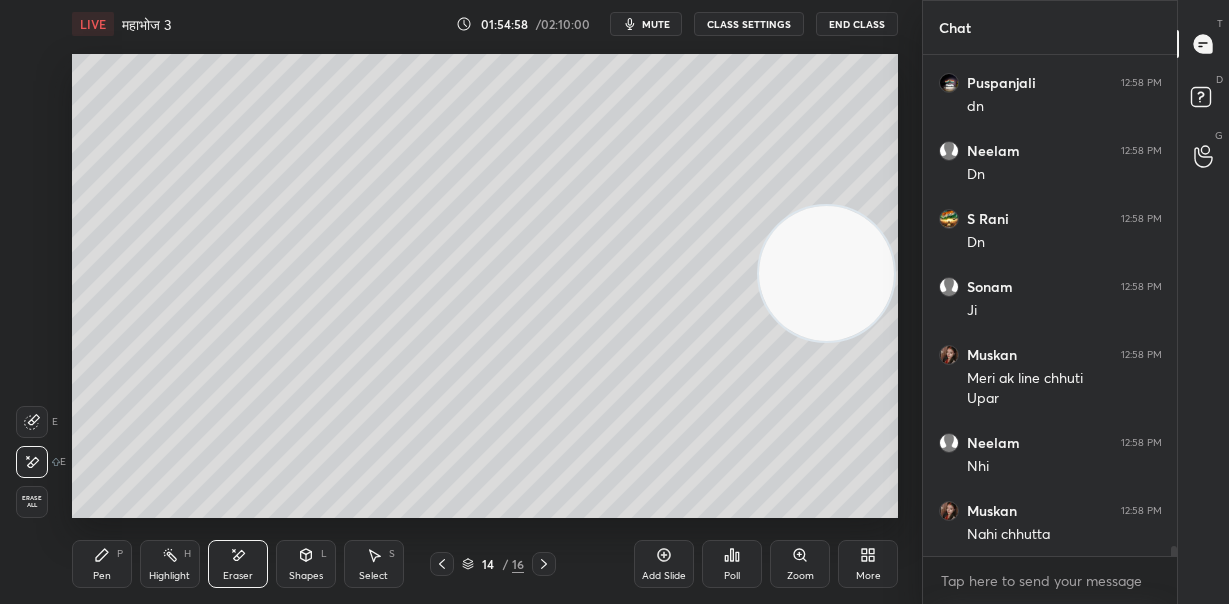 click on "Pen P" at bounding box center (102, 564) 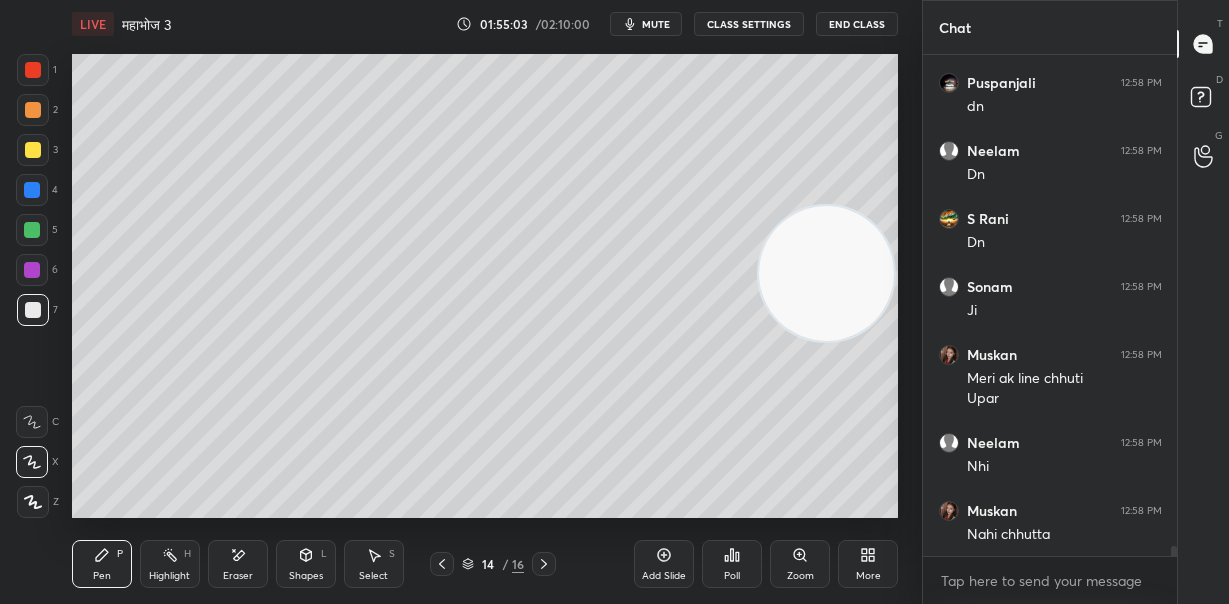scroll, scrollTop: 25964, scrollLeft: 0, axis: vertical 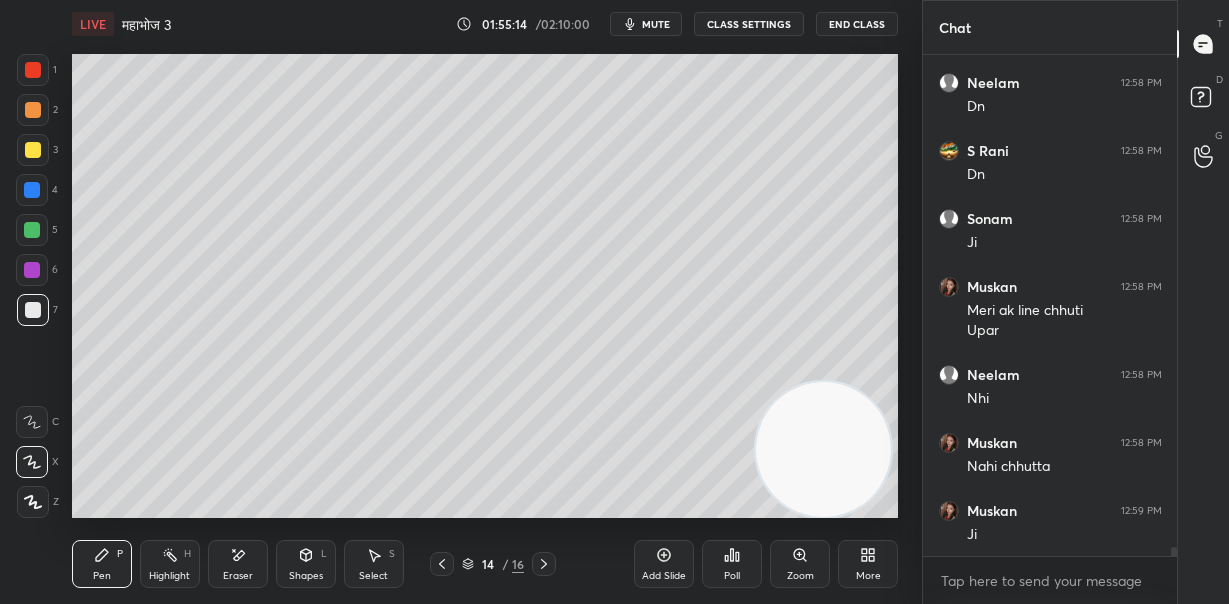 drag, startPoint x: 817, startPoint y: 419, endPoint x: 805, endPoint y: 432, distance: 17.691807 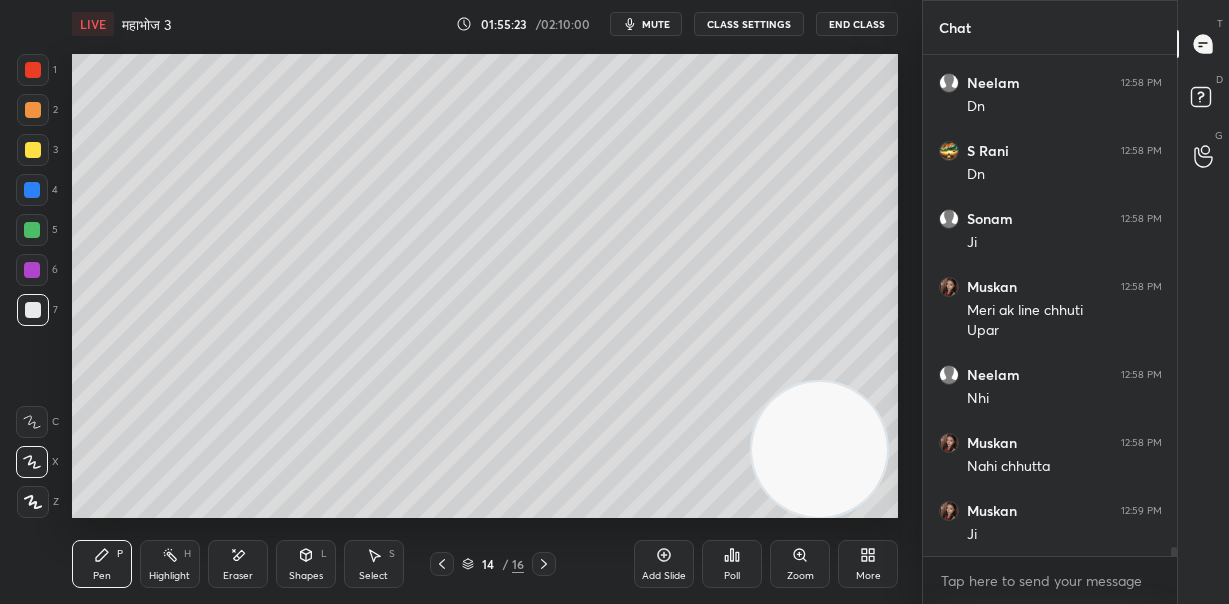 click on "Eraser" at bounding box center [238, 564] 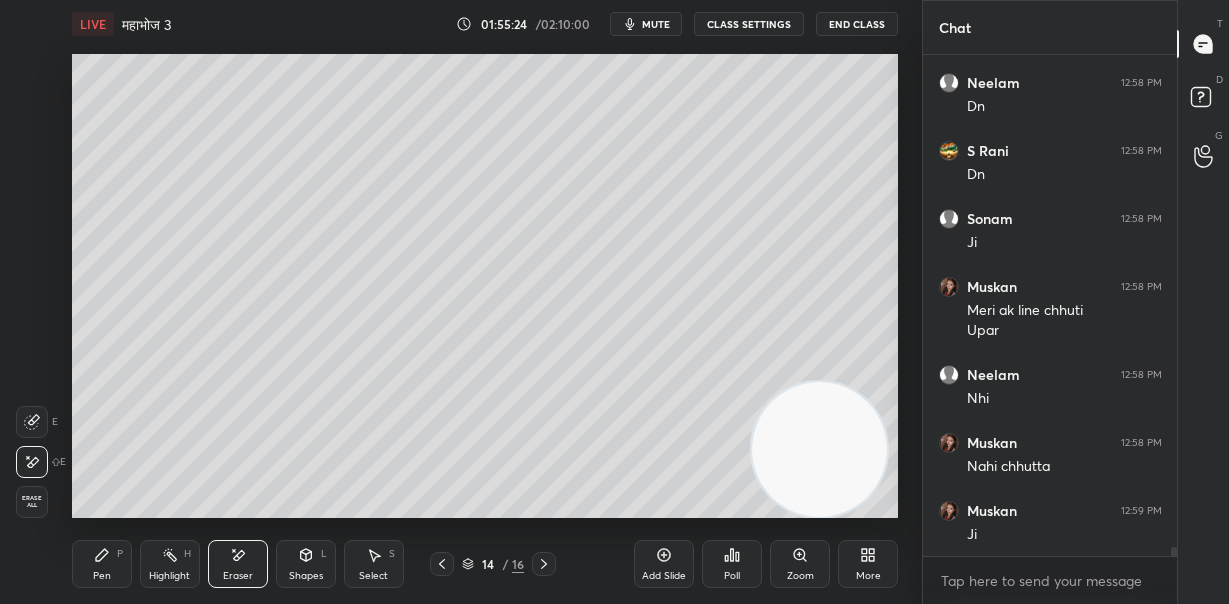 drag, startPoint x: 39, startPoint y: 410, endPoint x: 67, endPoint y: 371, distance: 48.010414 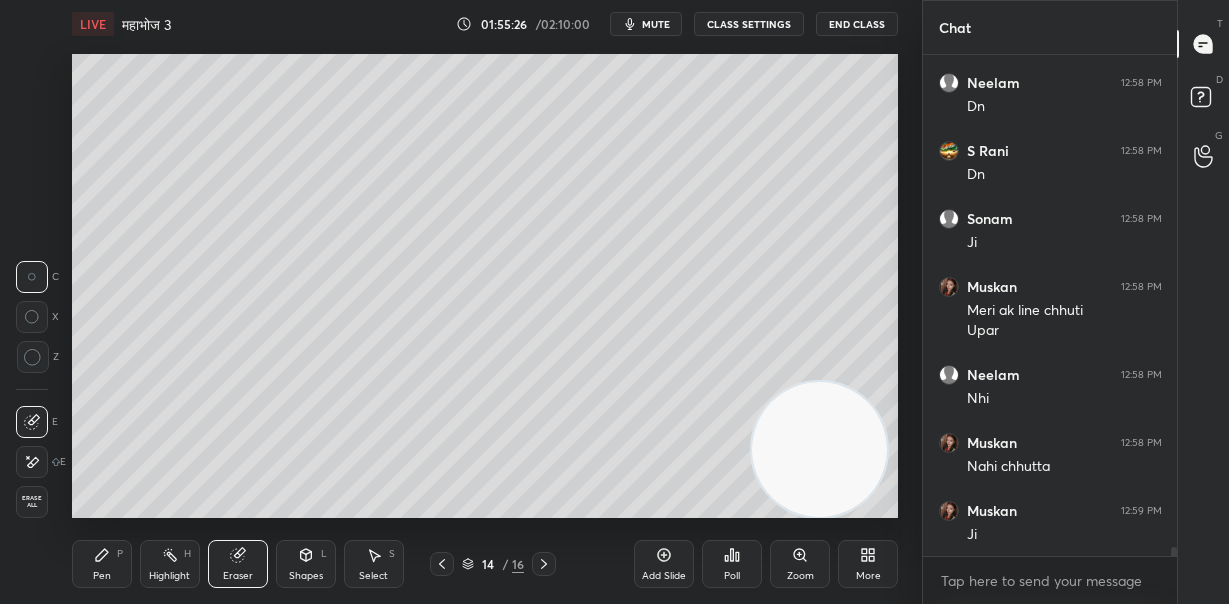 click on "Pen P" at bounding box center (102, 564) 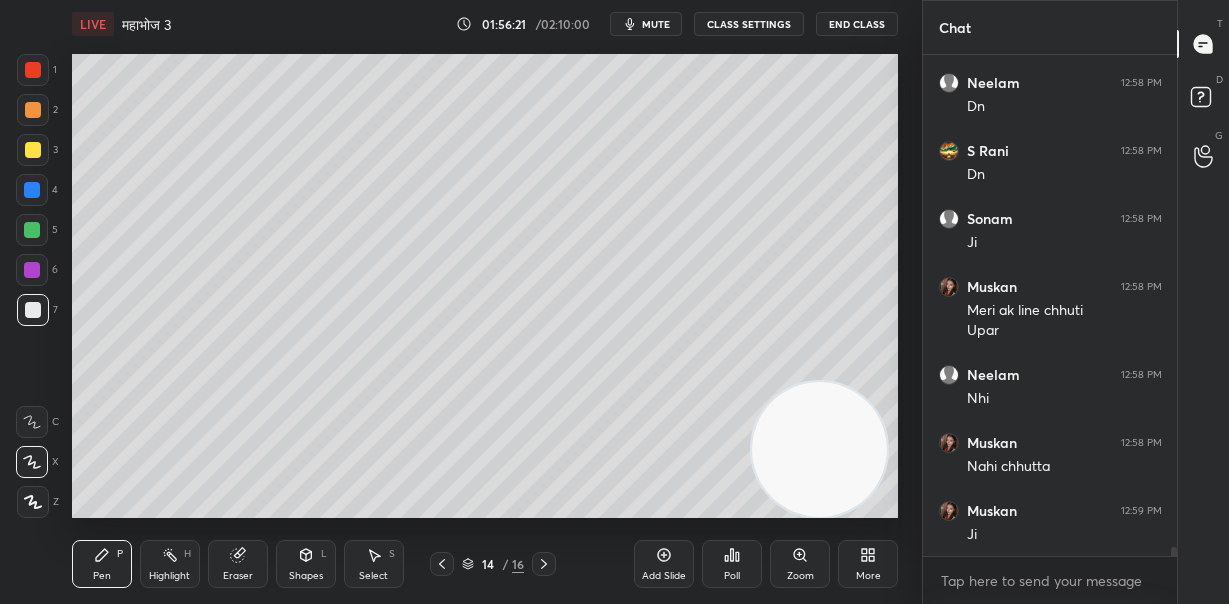 drag, startPoint x: 840, startPoint y: 441, endPoint x: 810, endPoint y: 258, distance: 185.44272 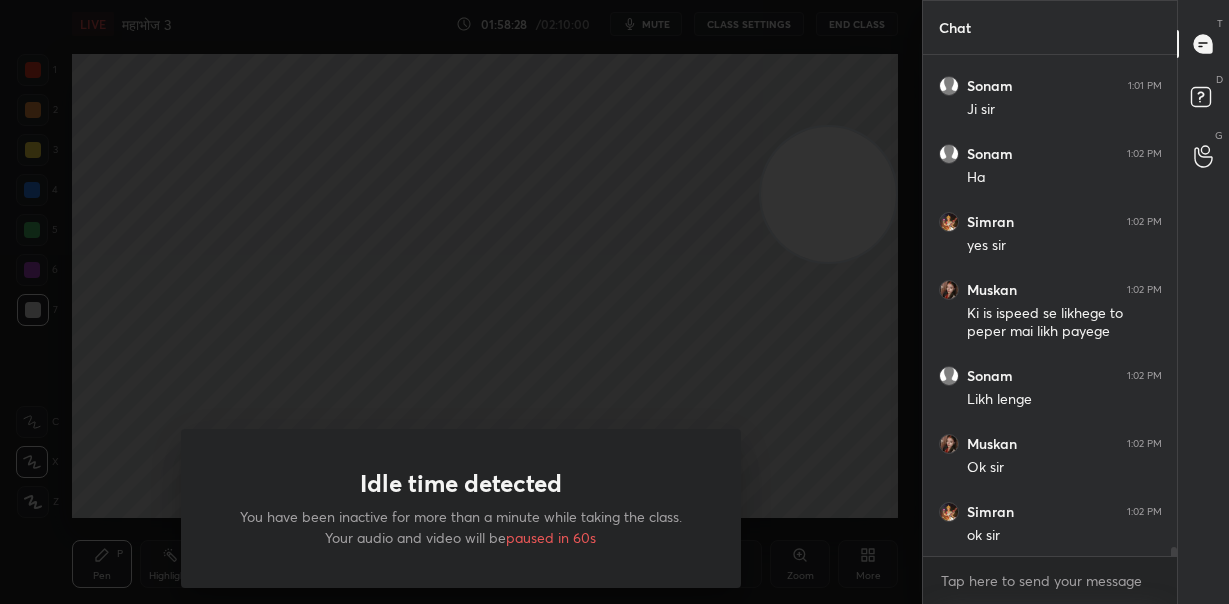 scroll, scrollTop: 28040, scrollLeft: 0, axis: vertical 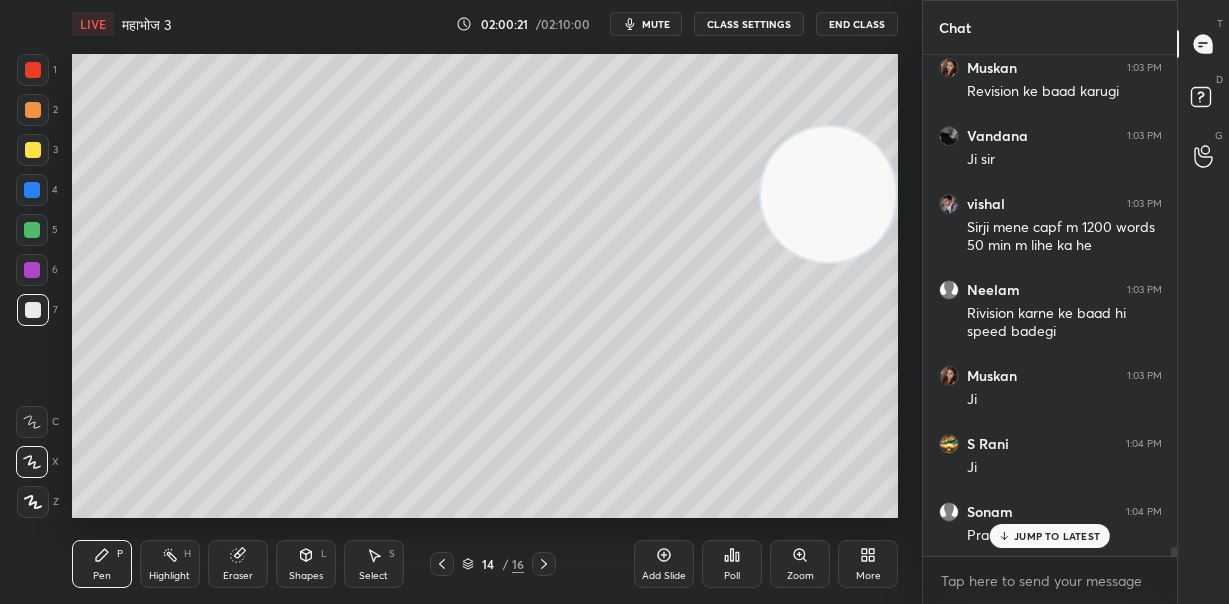 click on "JUMP TO LATEST" at bounding box center [1050, 536] 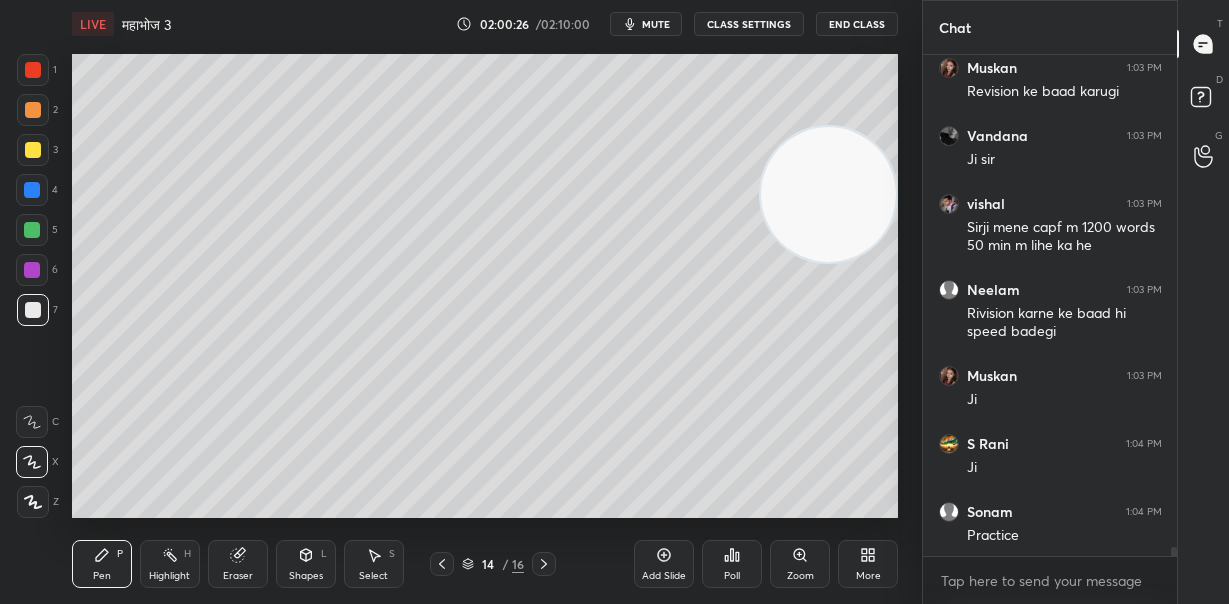 click 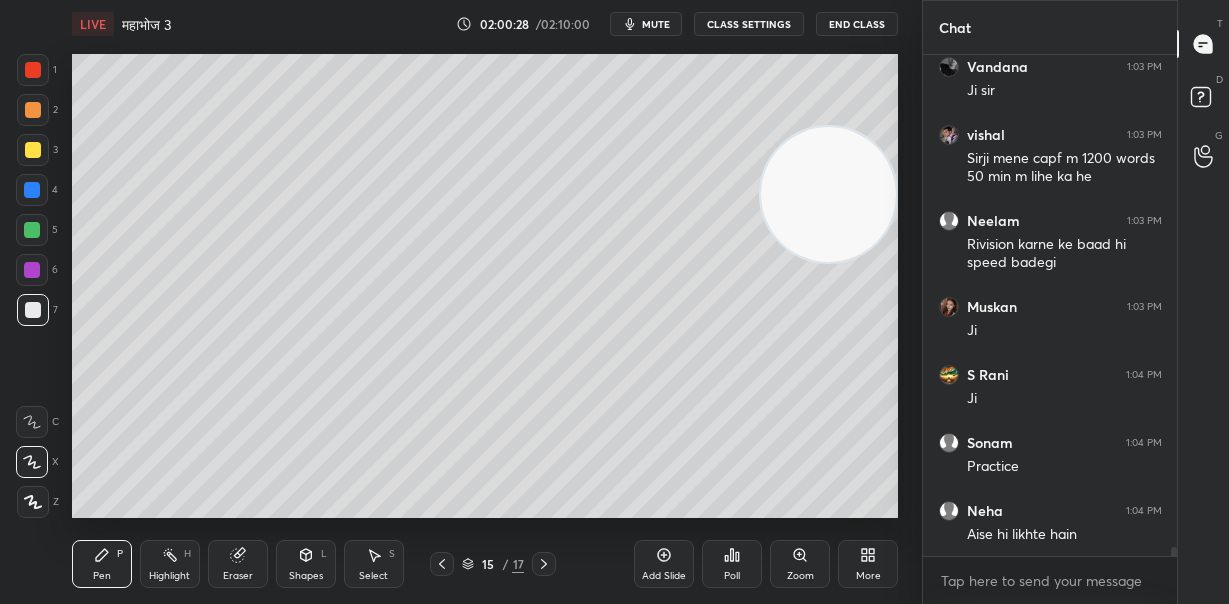 click at bounding box center [33, 150] 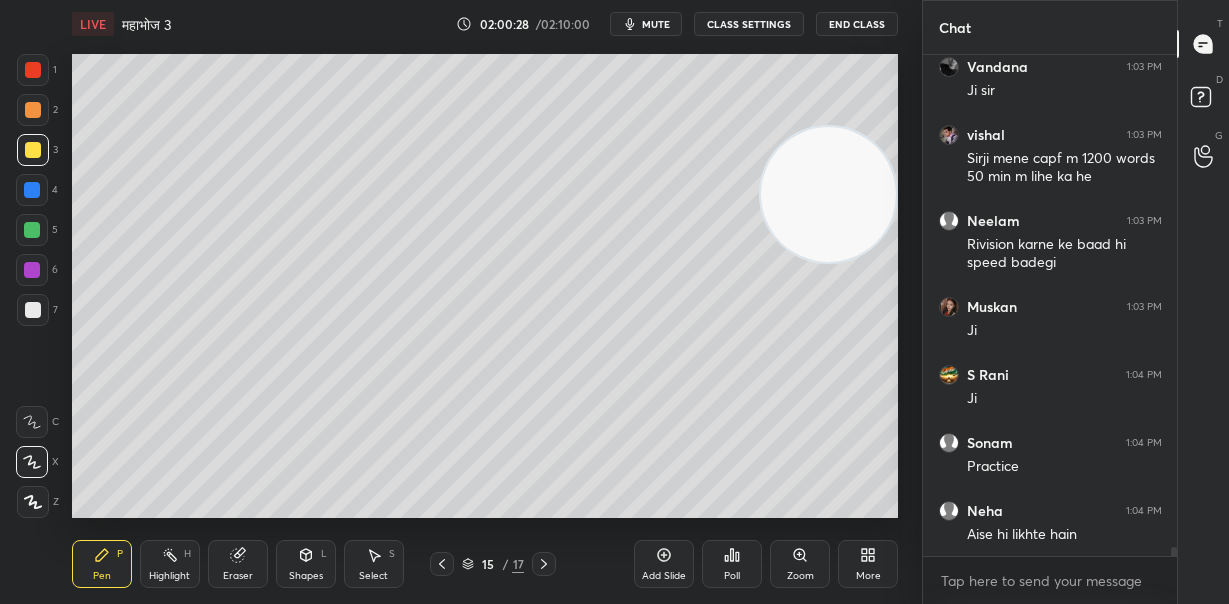 scroll, scrollTop: 28844, scrollLeft: 0, axis: vertical 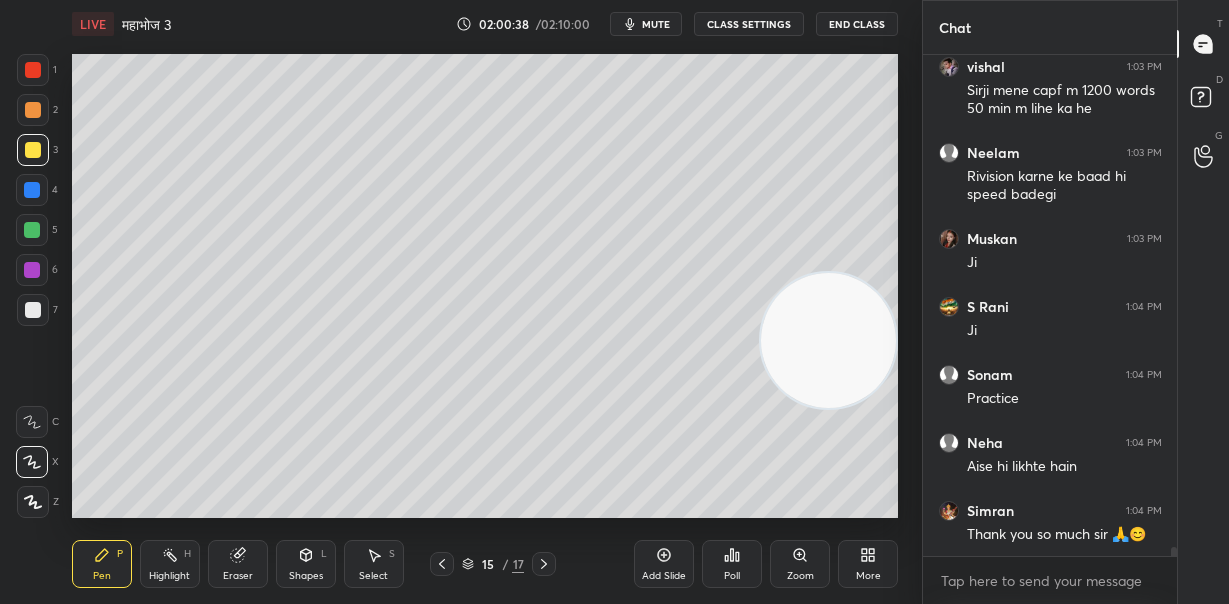 drag, startPoint x: 844, startPoint y: 185, endPoint x: 839, endPoint y: 317, distance: 132.09467 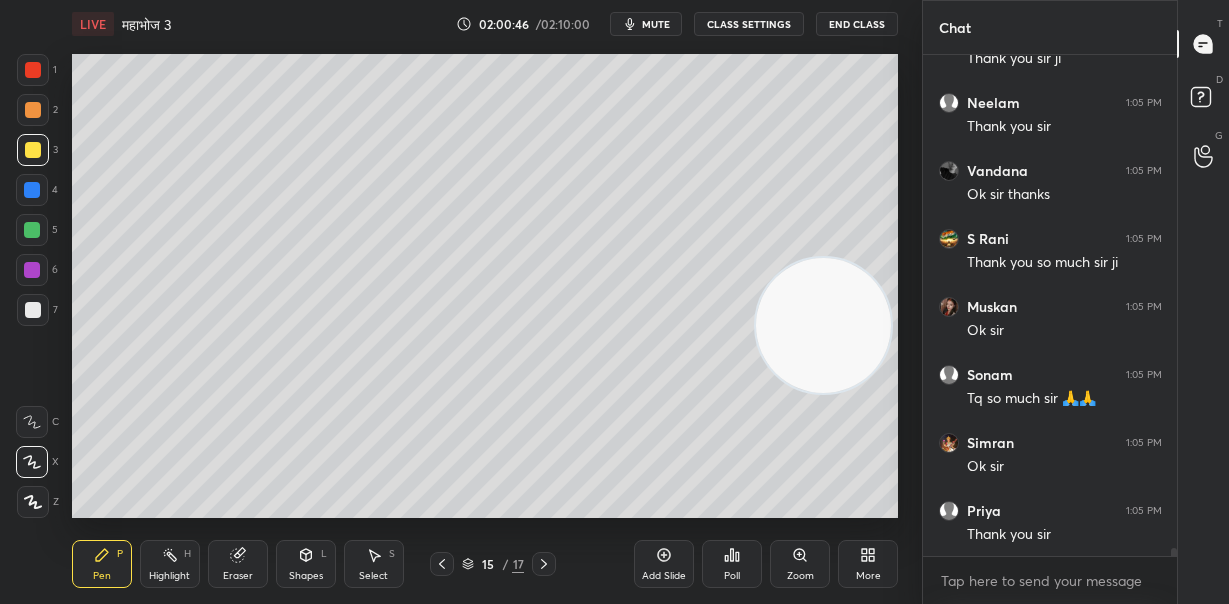 scroll, scrollTop: 29523, scrollLeft: 0, axis: vertical 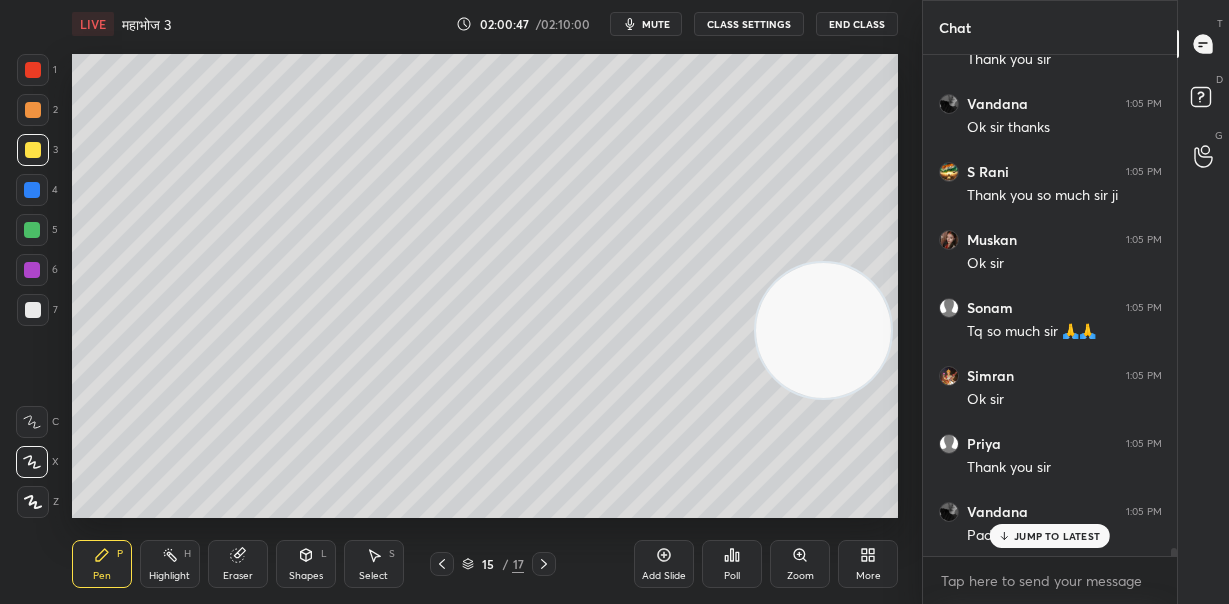 drag, startPoint x: 829, startPoint y: 339, endPoint x: 803, endPoint y: 510, distance: 172.96532 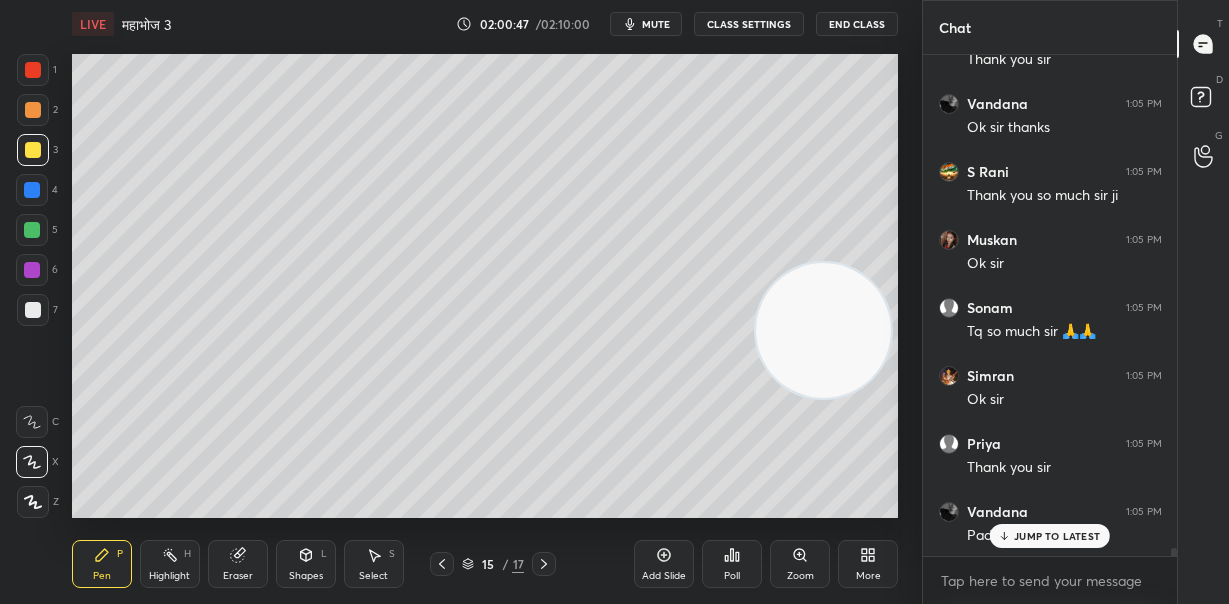 click at bounding box center (823, 330) 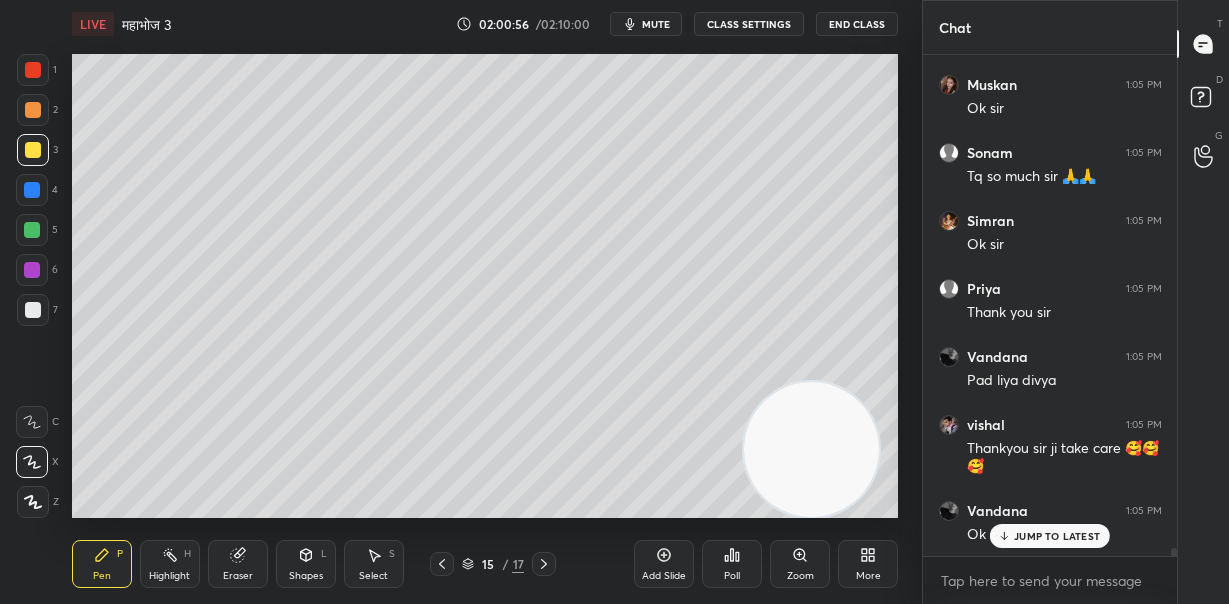 scroll, scrollTop: 29745, scrollLeft: 0, axis: vertical 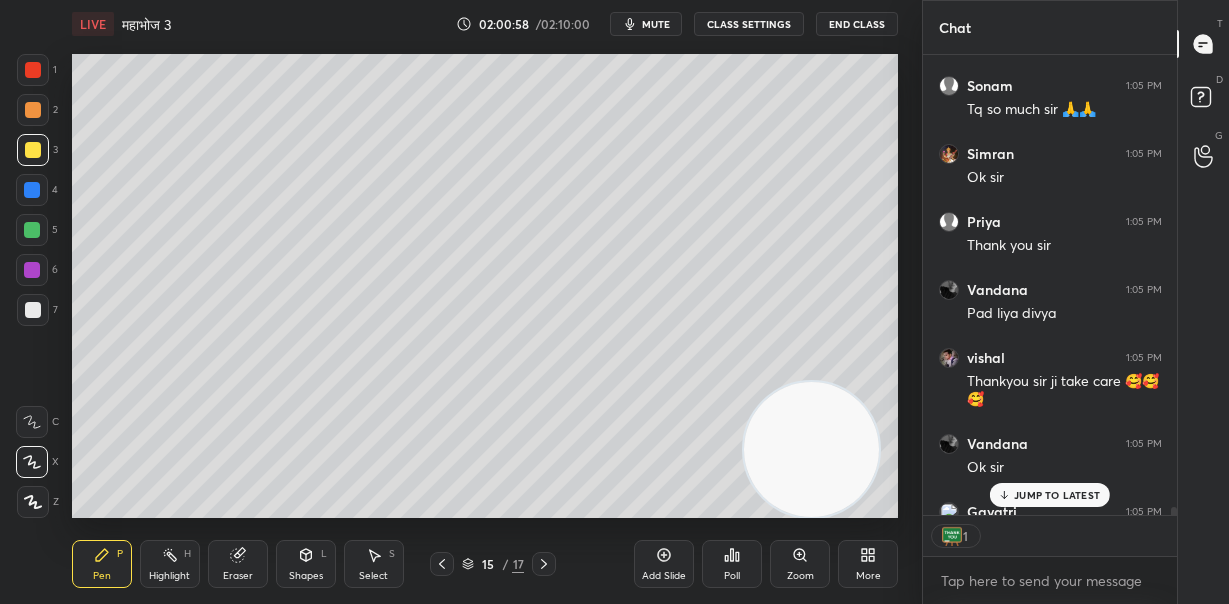 click on "End Class" at bounding box center [857, 24] 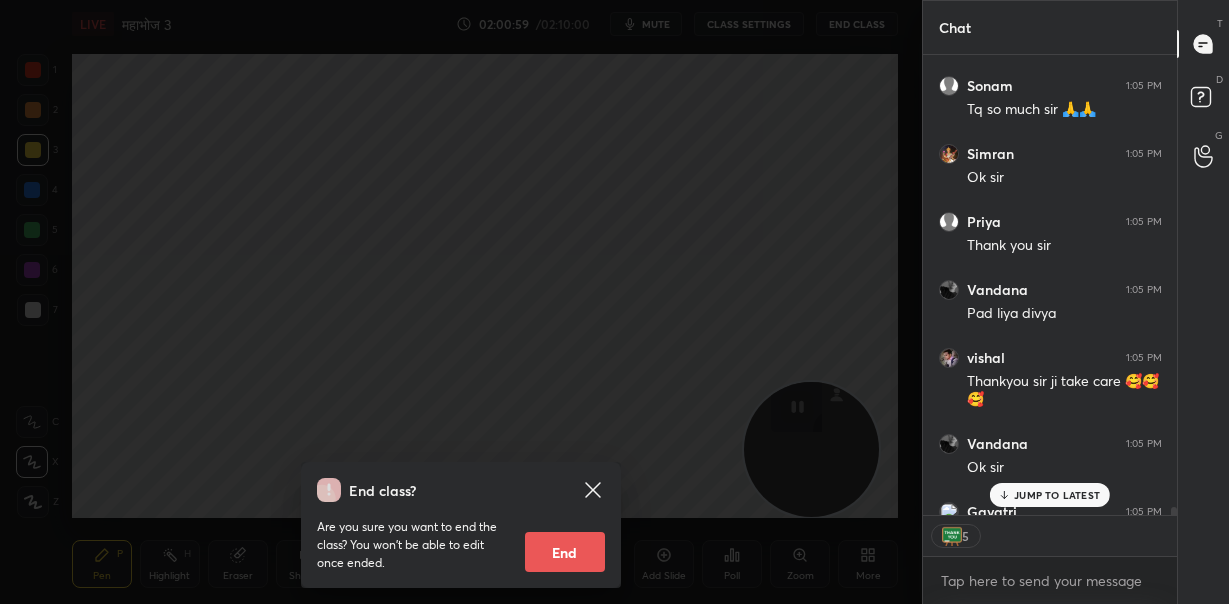 click on "End class? Are you sure you want to end the class? You won’t be able to edit once ended. End" at bounding box center [461, 302] 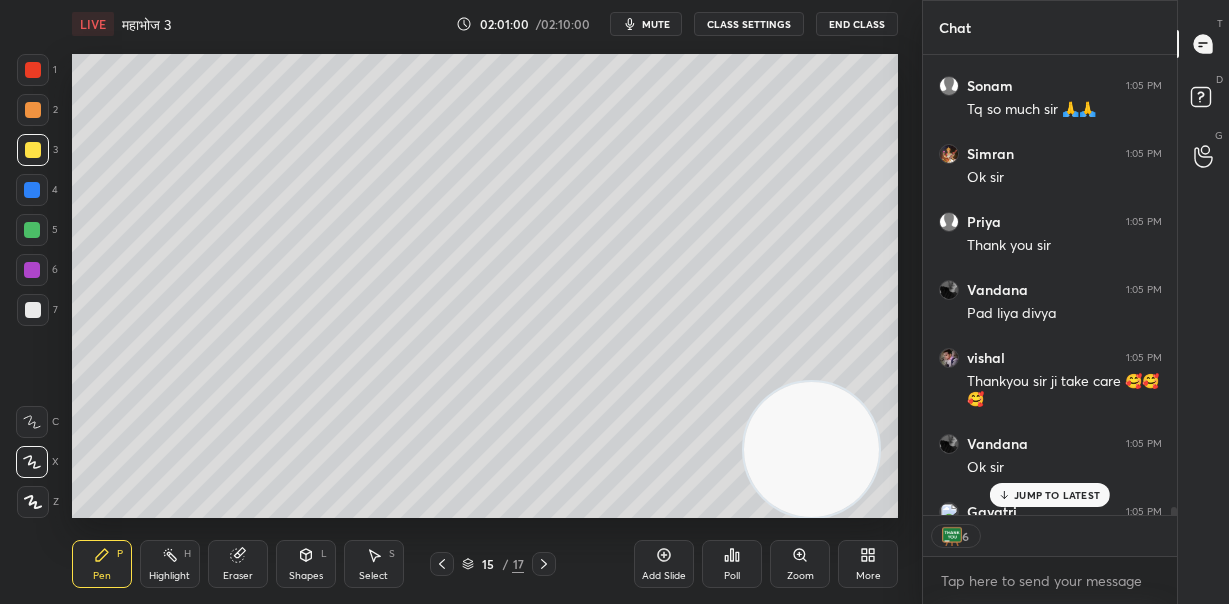 click on "End Class" at bounding box center [857, 24] 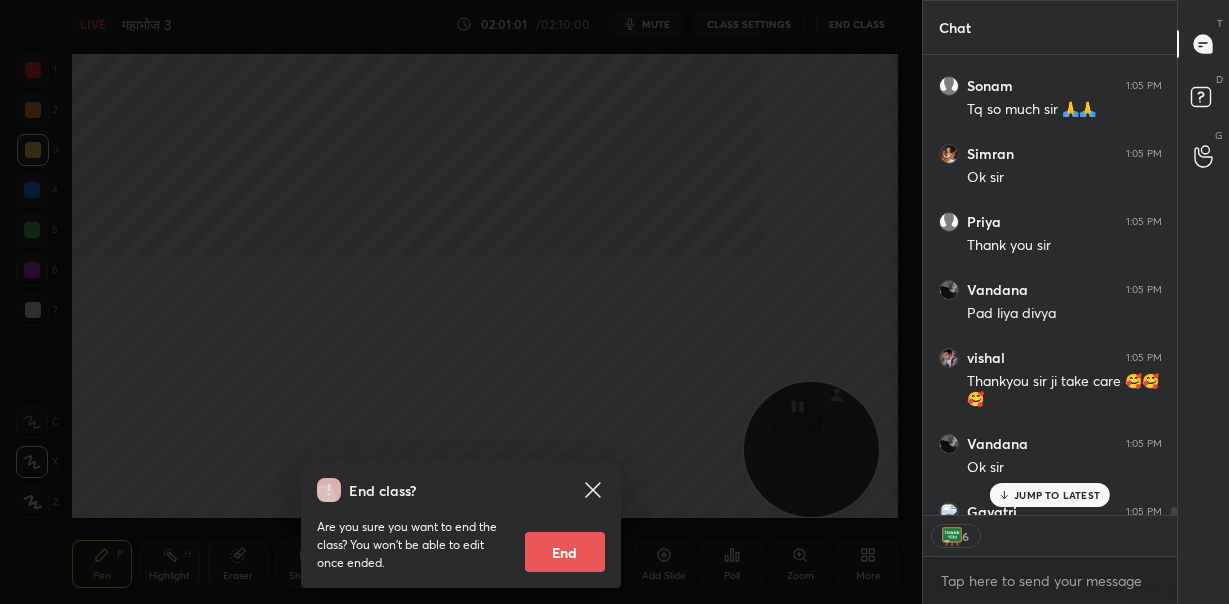 drag, startPoint x: 559, startPoint y: 551, endPoint x: 563, endPoint y: 539, distance: 12.649111 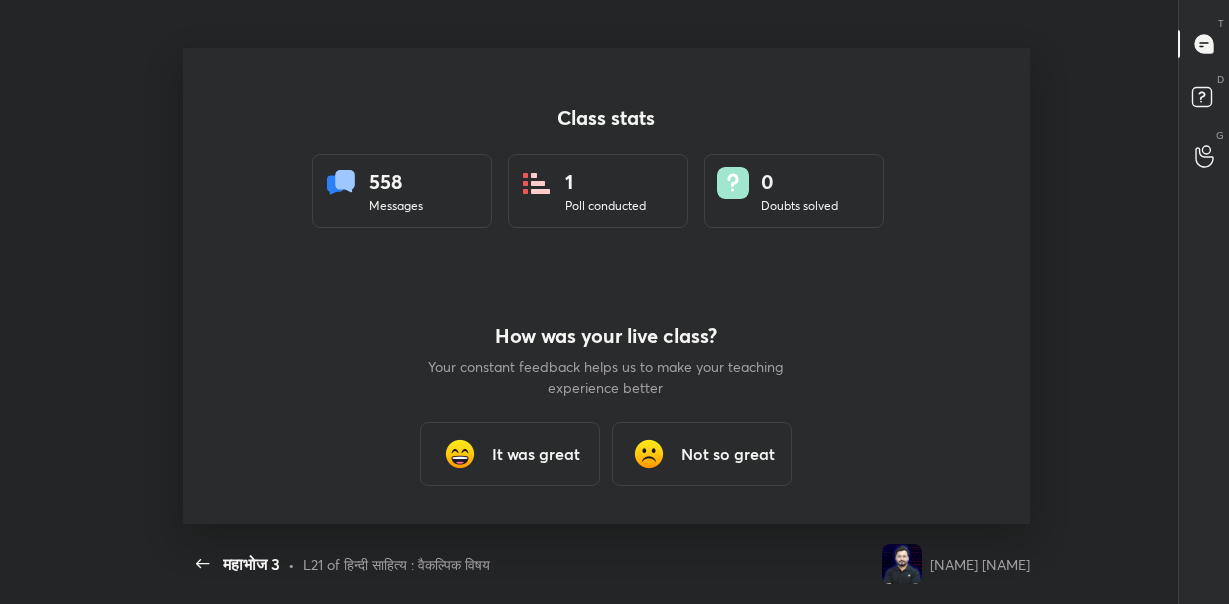 scroll, scrollTop: 99523, scrollLeft: 99073, axis: both 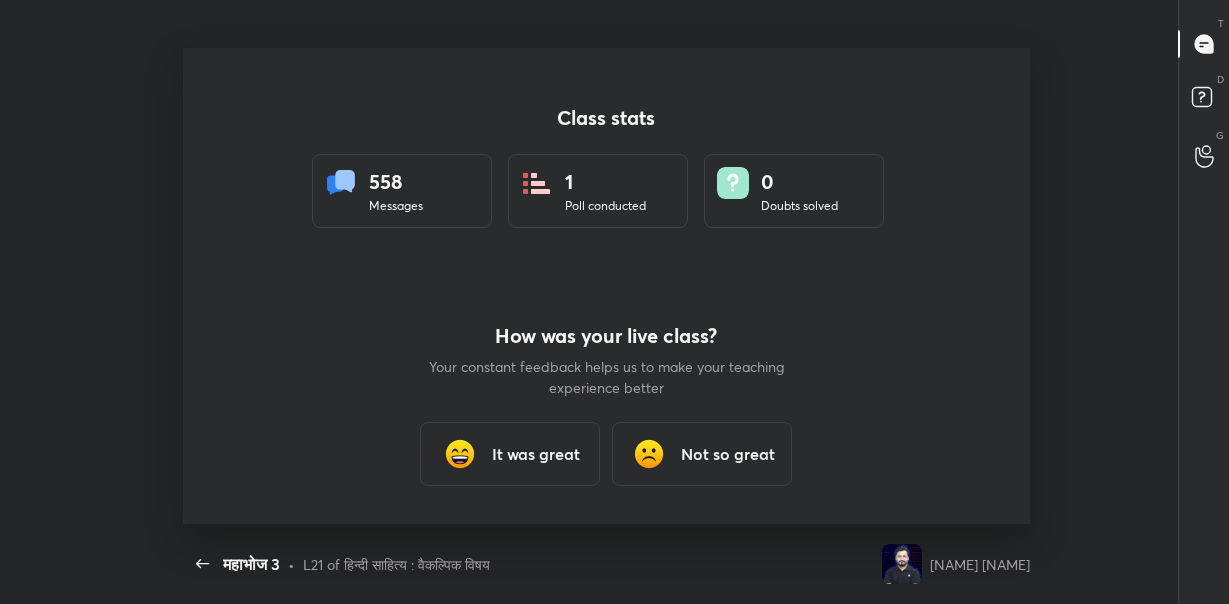 click on "It was great" at bounding box center (510, 454) 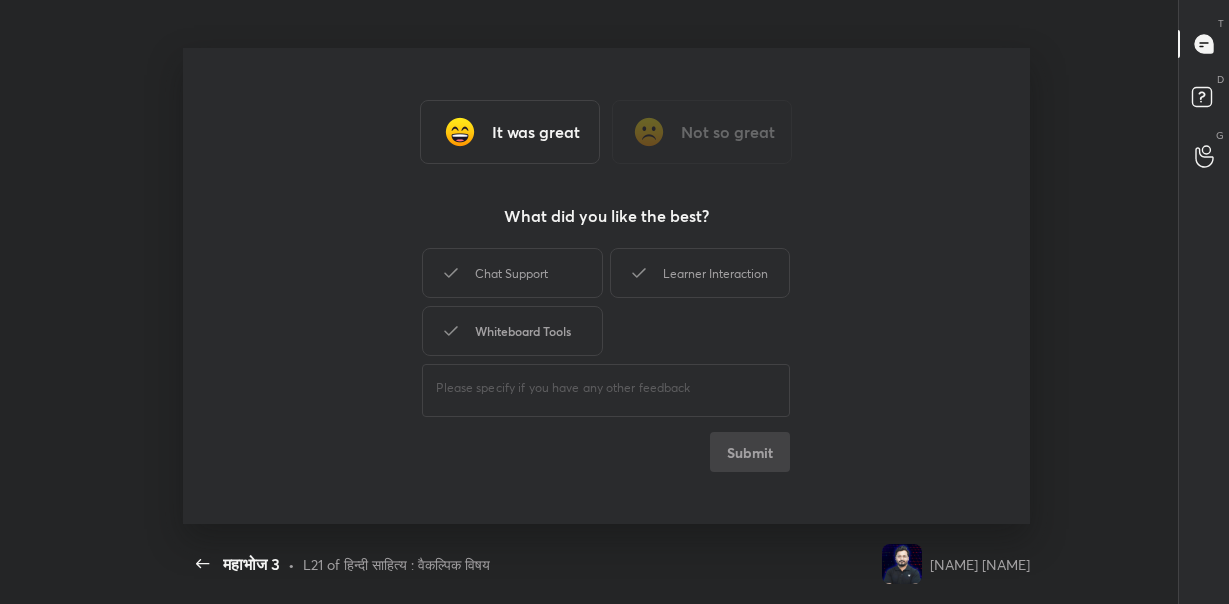 click on "Whiteboard Tools" at bounding box center (512, 331) 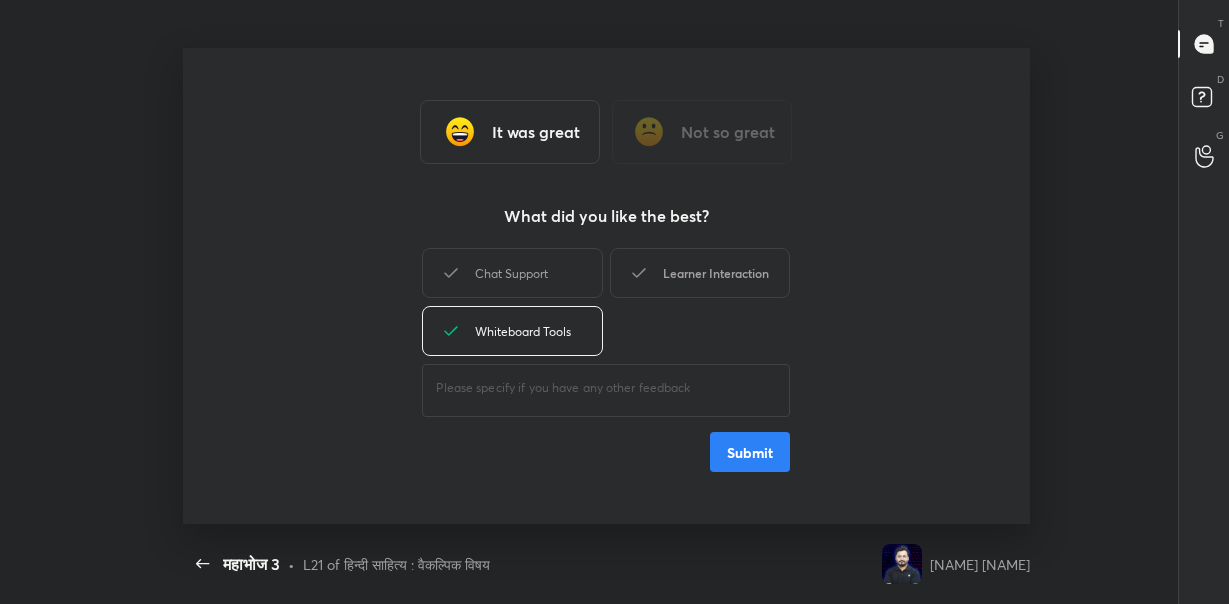 drag, startPoint x: 552, startPoint y: 282, endPoint x: 647, endPoint y: 280, distance: 95.02105 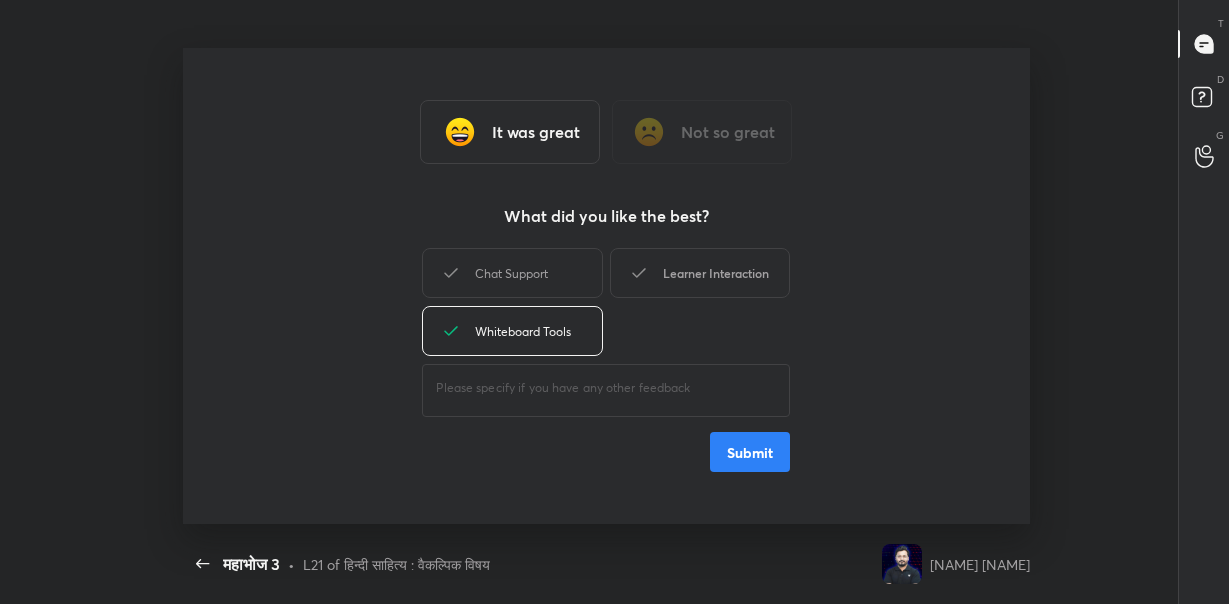 click on "Chat Support" at bounding box center (512, 273) 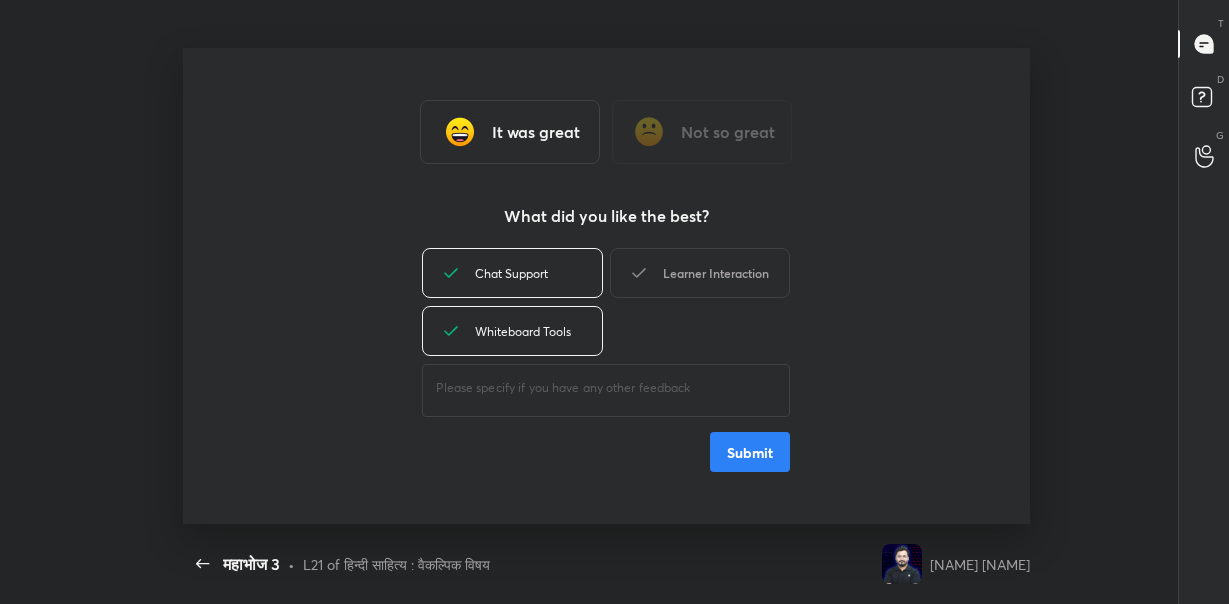 click on "Learner Interaction" at bounding box center [700, 273] 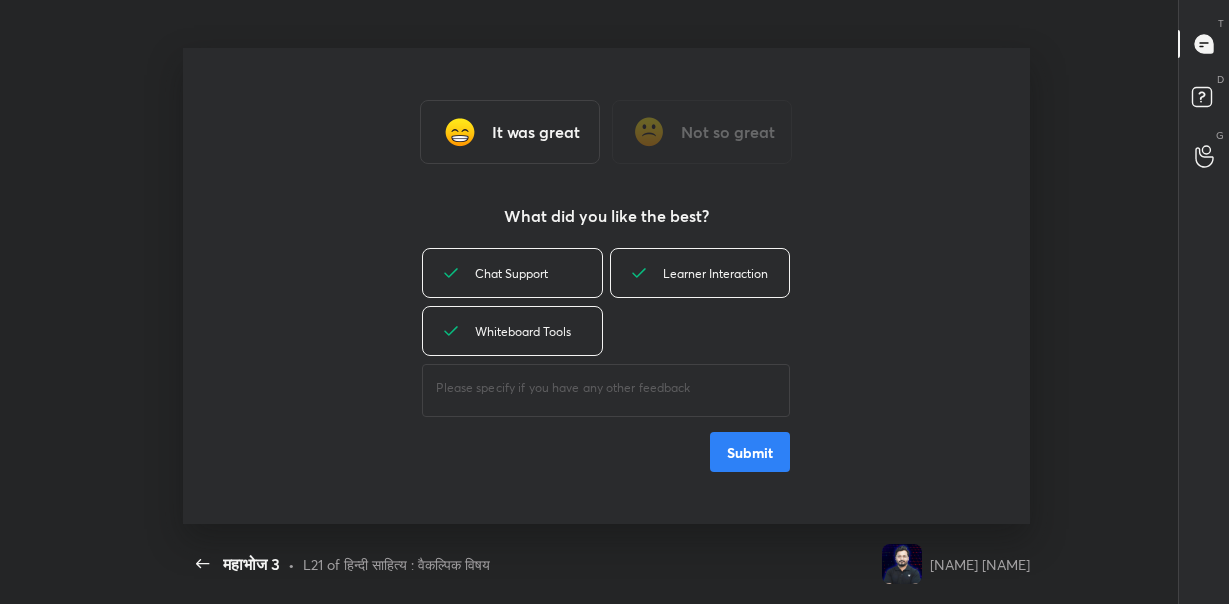 drag, startPoint x: 740, startPoint y: 458, endPoint x: 741, endPoint y: 446, distance: 12.0415945 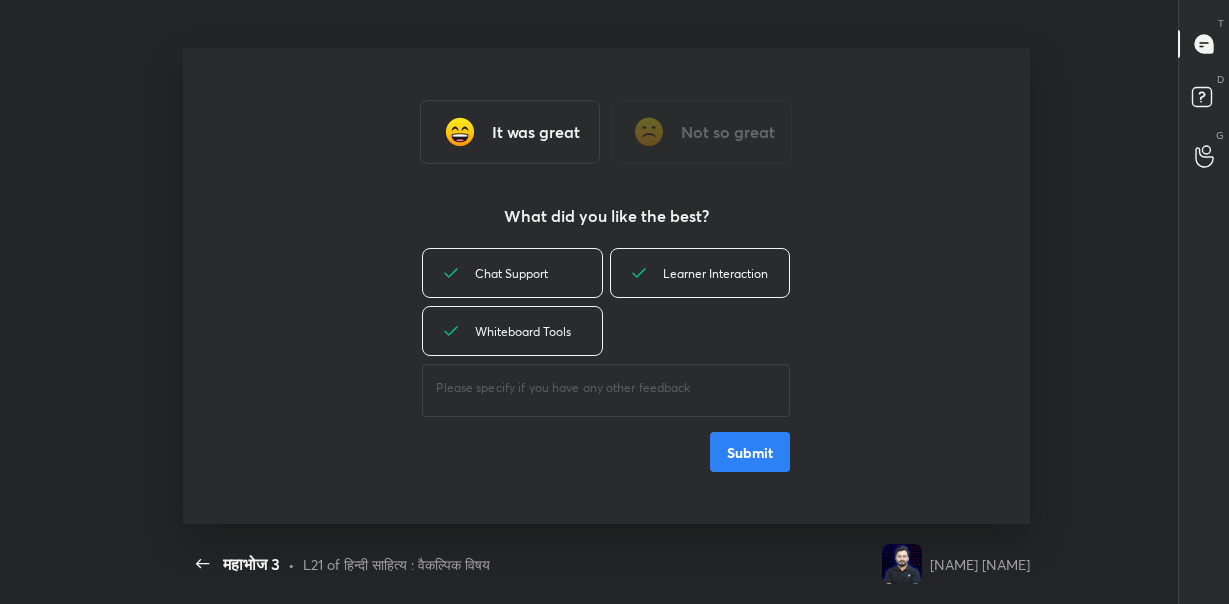 click on "Submit" at bounding box center [750, 452] 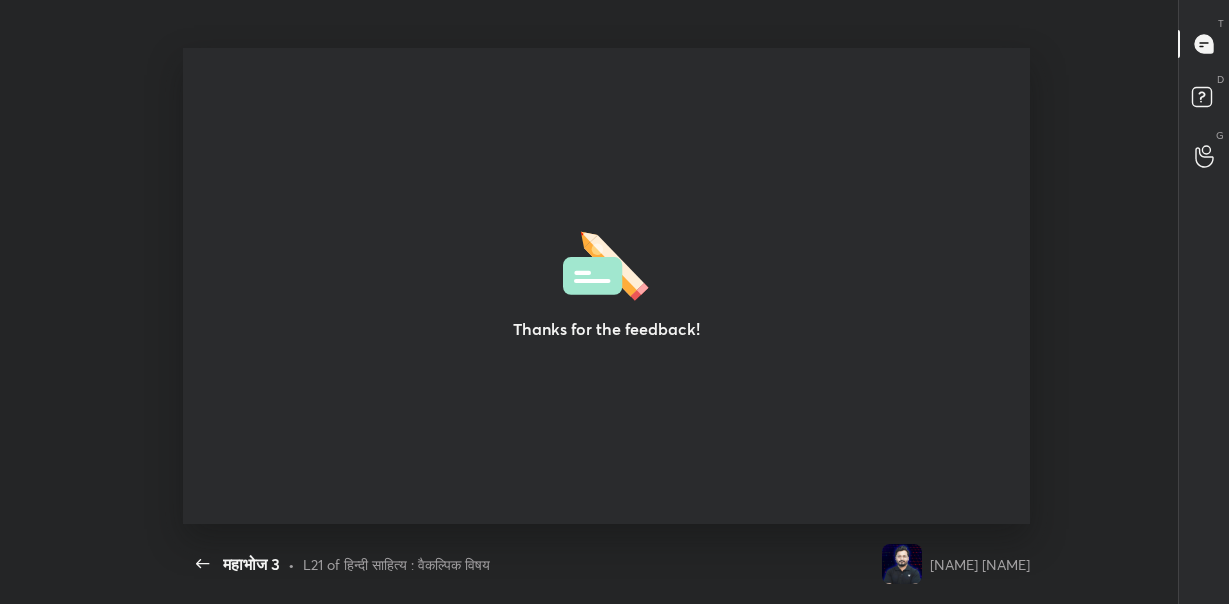 type on "x" 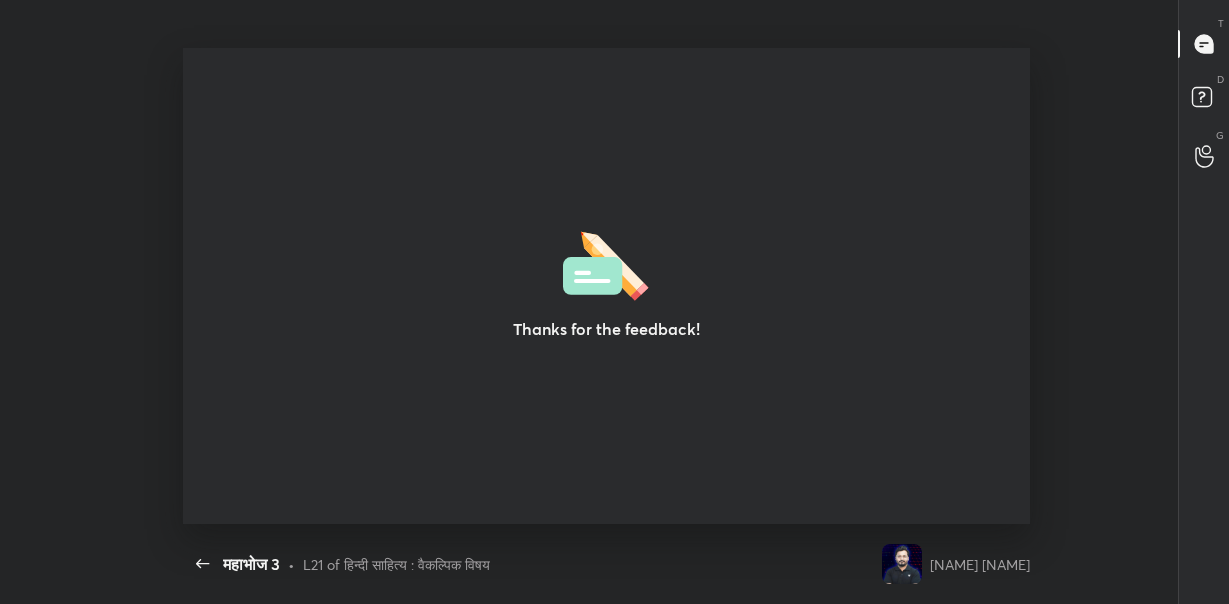 scroll, scrollTop: 6, scrollLeft: 1, axis: both 